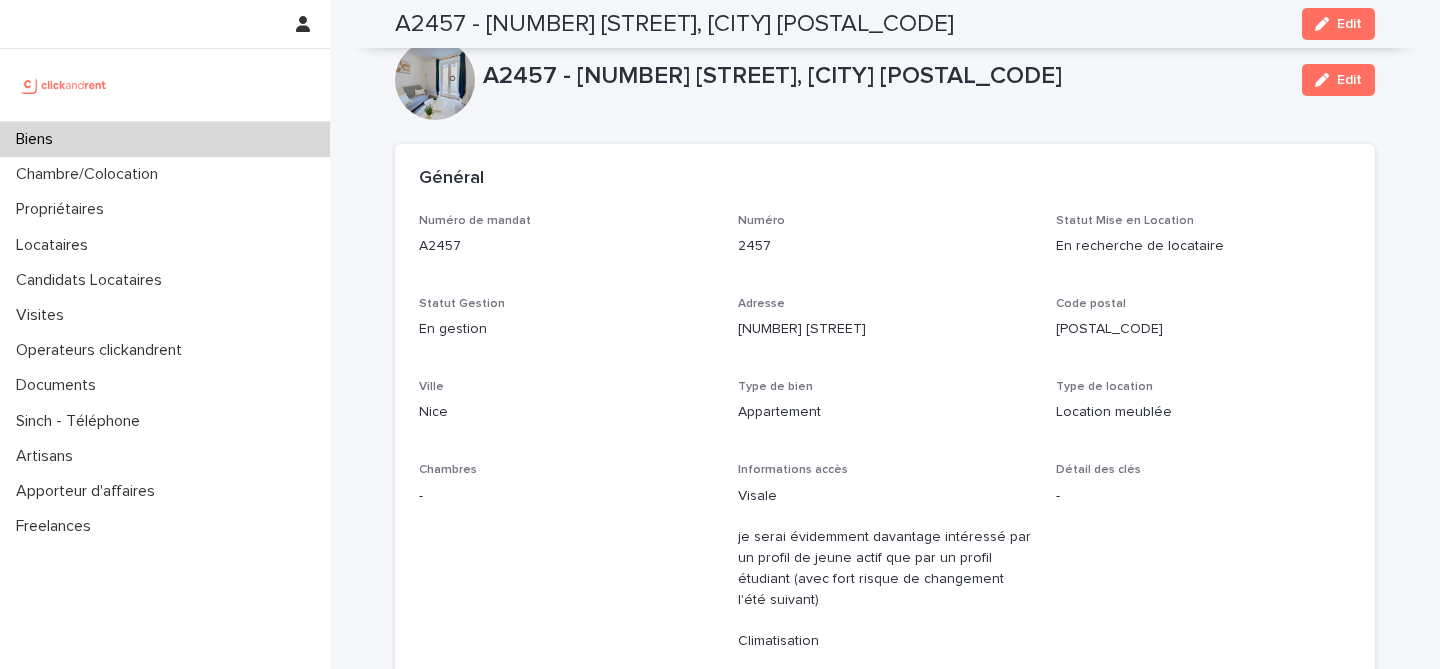 scroll, scrollTop: 0, scrollLeft: 0, axis: both 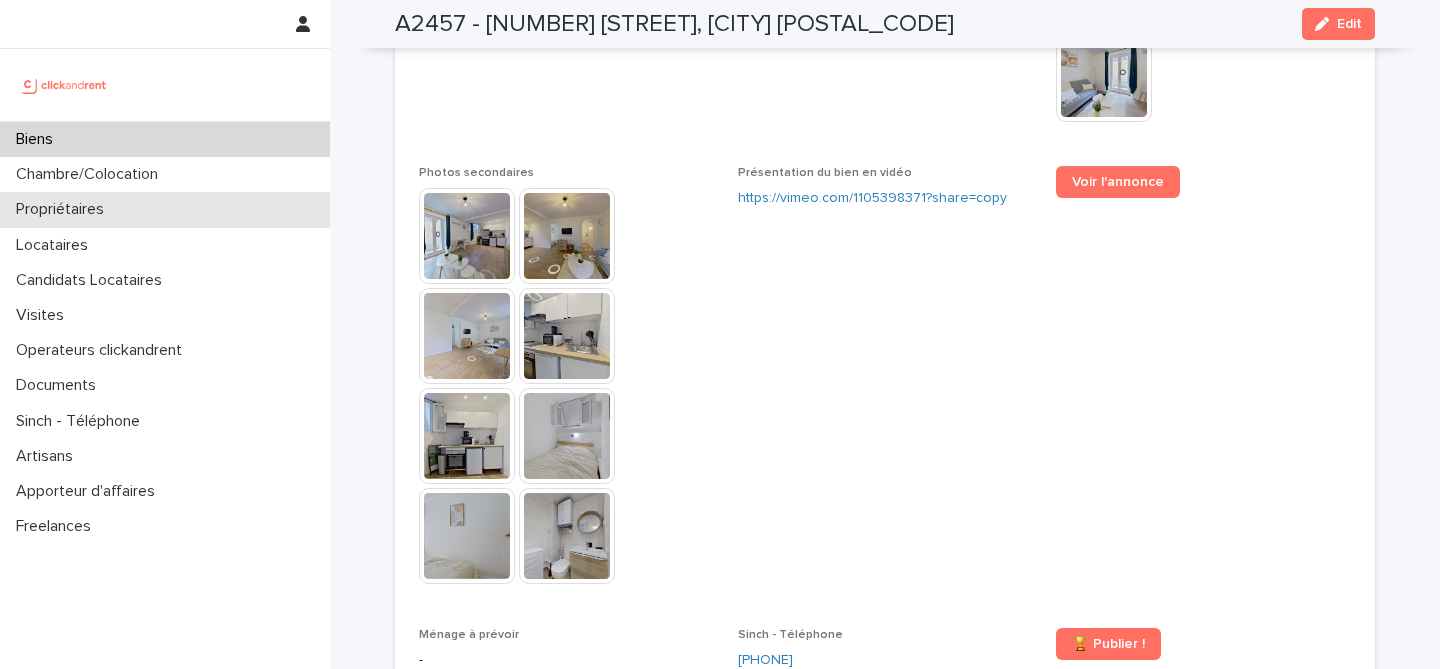 click on "Propriétaires" at bounding box center (165, 209) 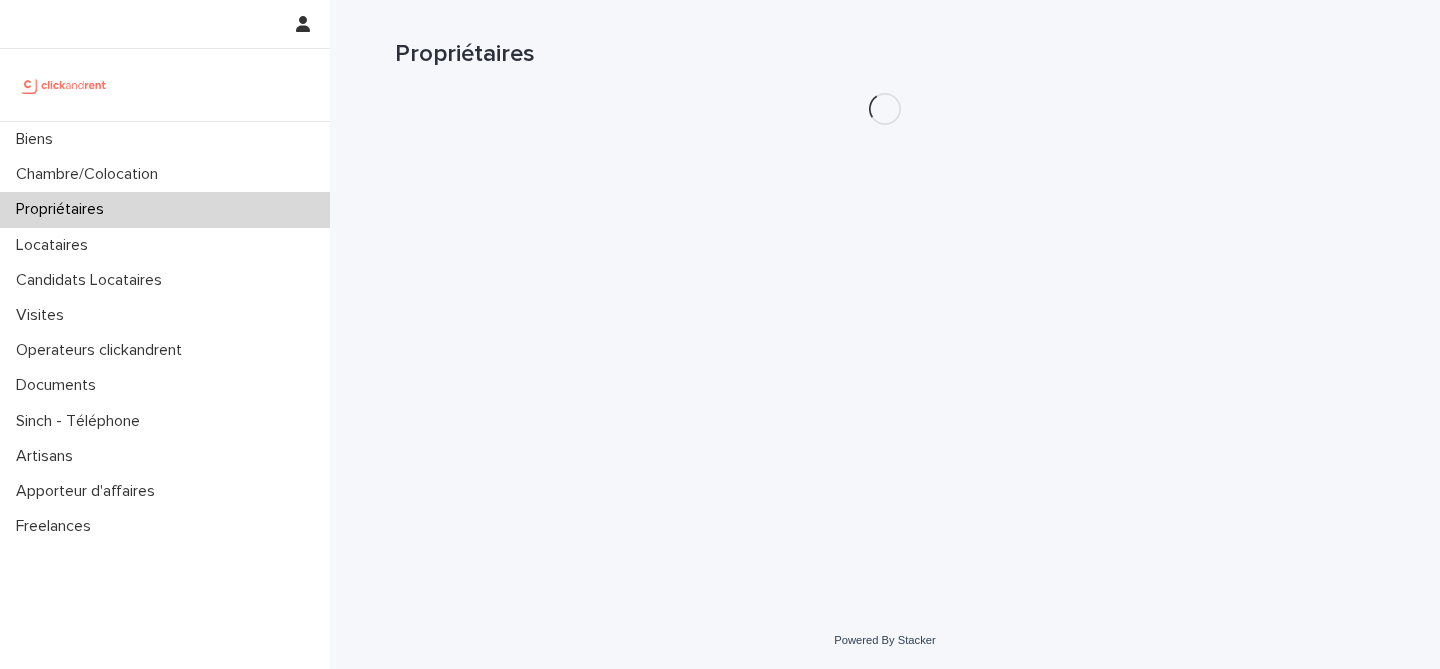scroll, scrollTop: 0, scrollLeft: 0, axis: both 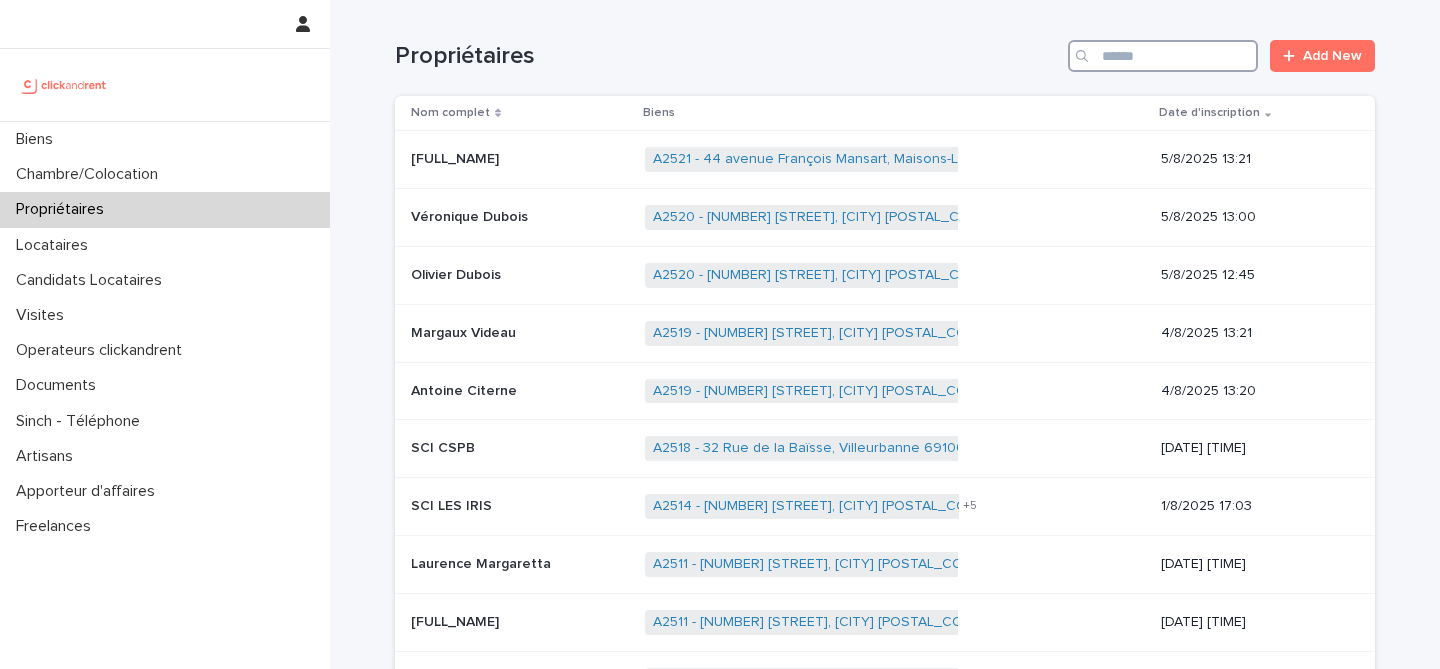 click at bounding box center [1163, 56] 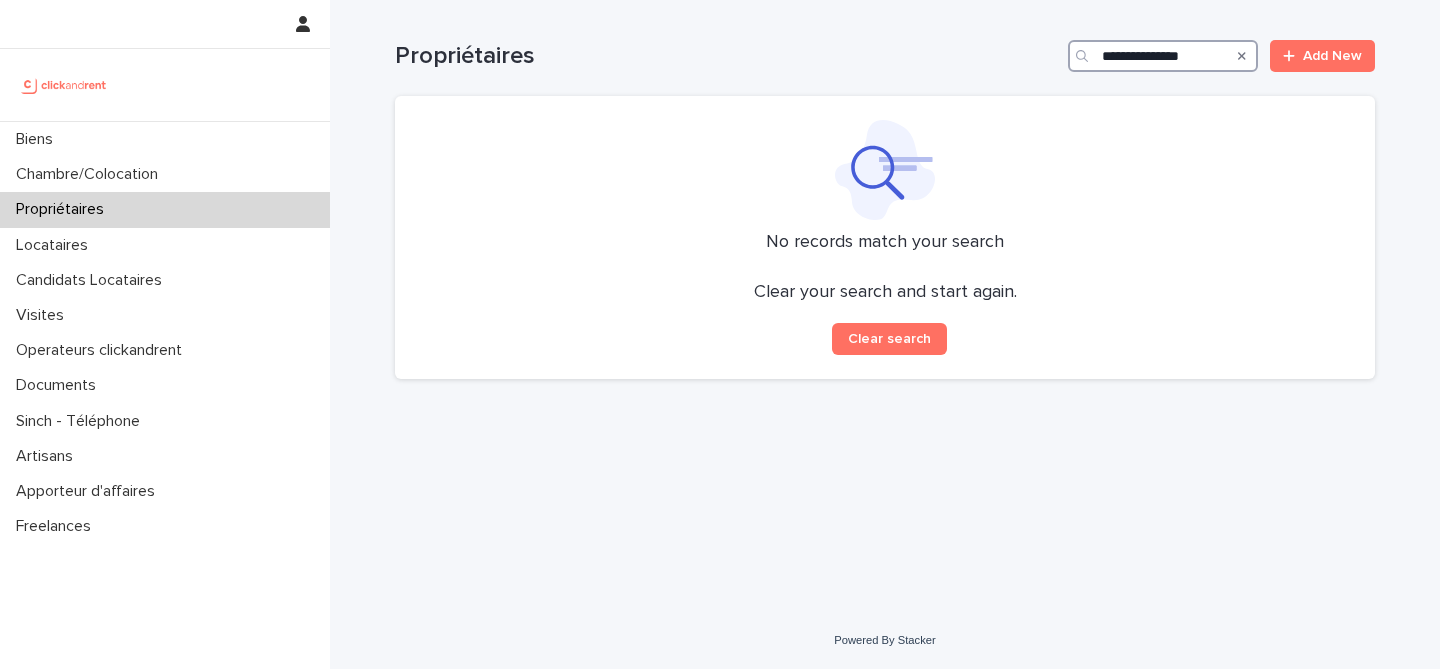 click on "**********" at bounding box center (1163, 56) 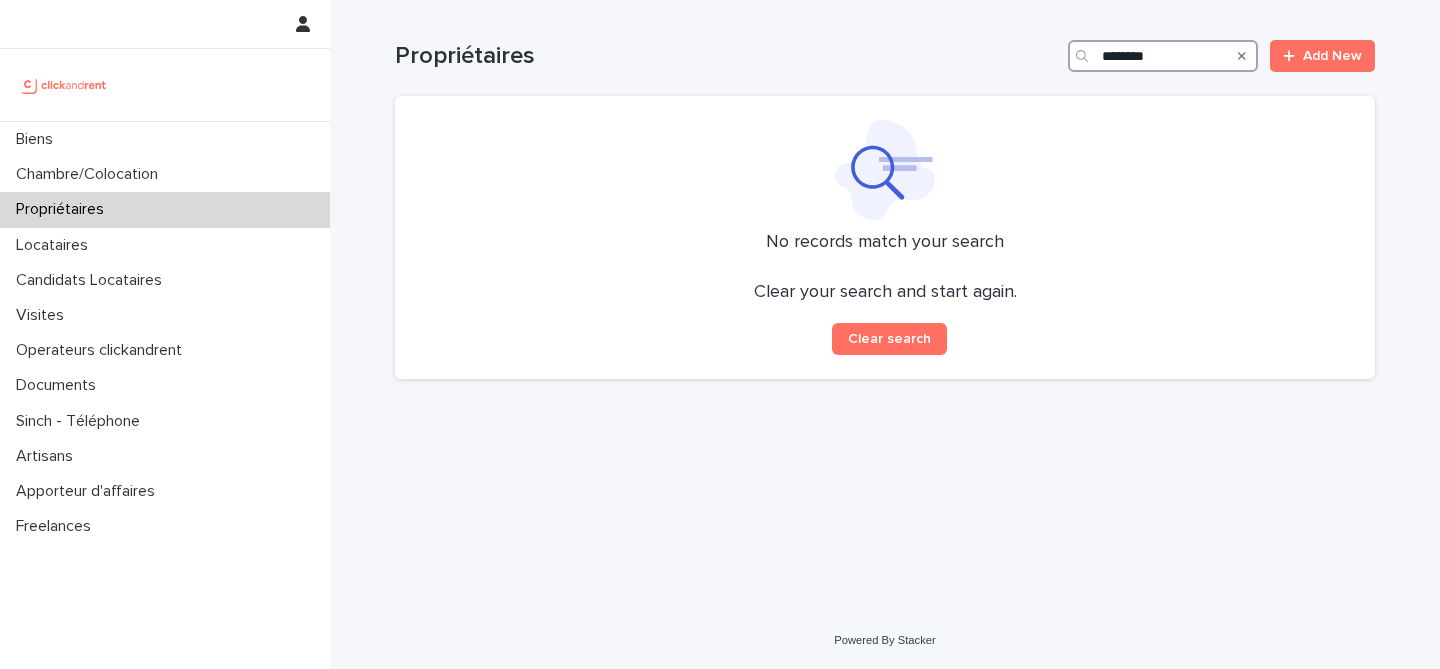 click on "********" at bounding box center [1163, 56] 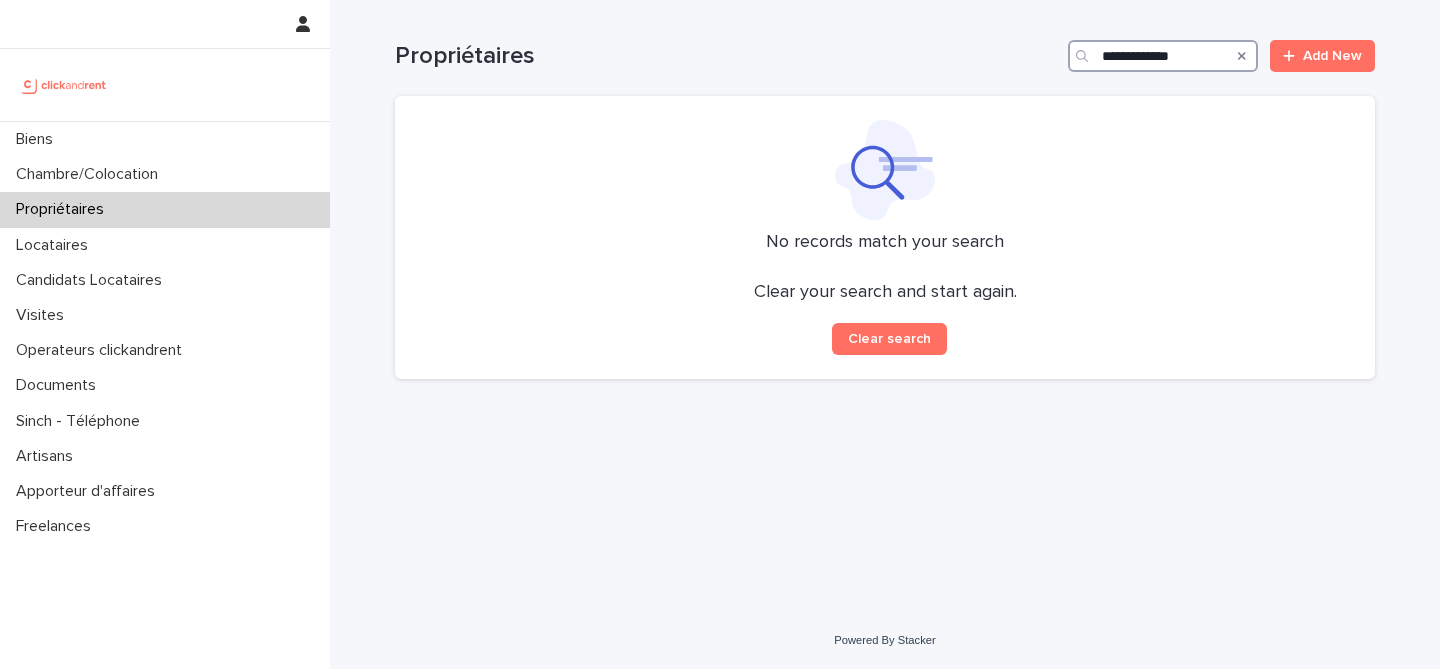 click on "**********" at bounding box center [1163, 56] 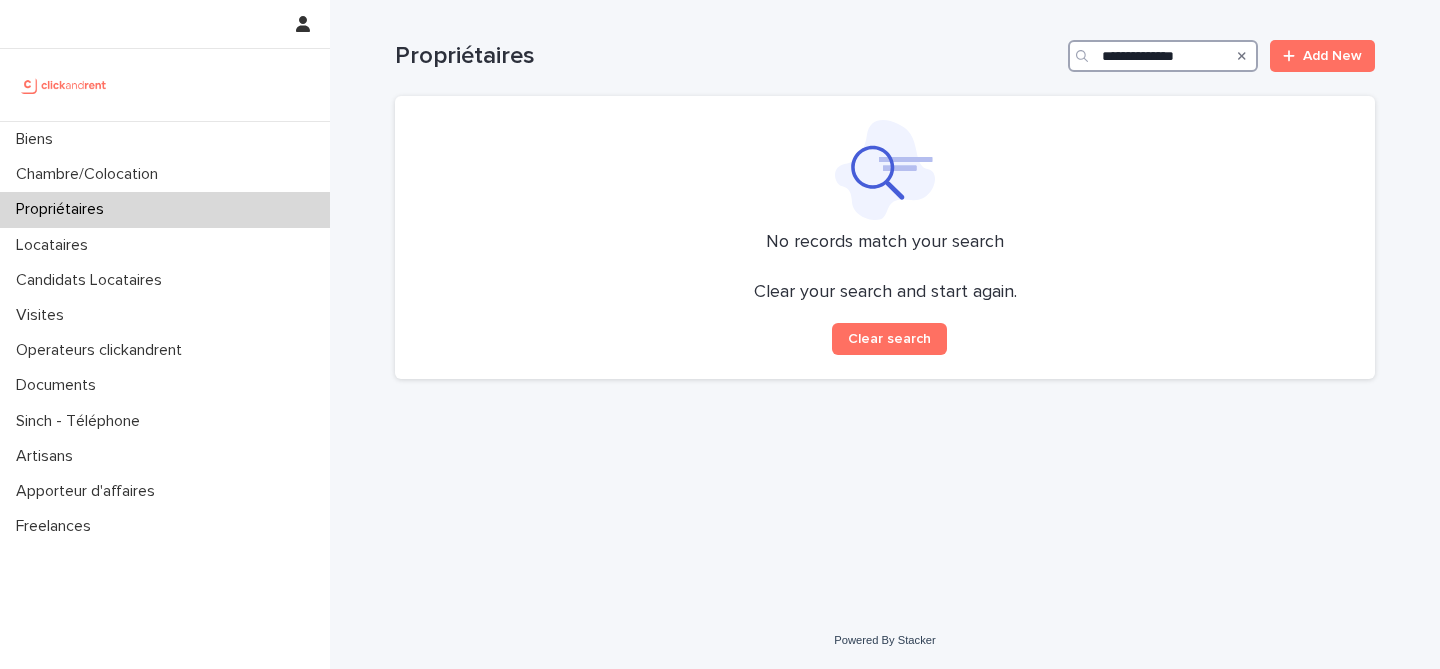 click on "**********" at bounding box center (1163, 56) 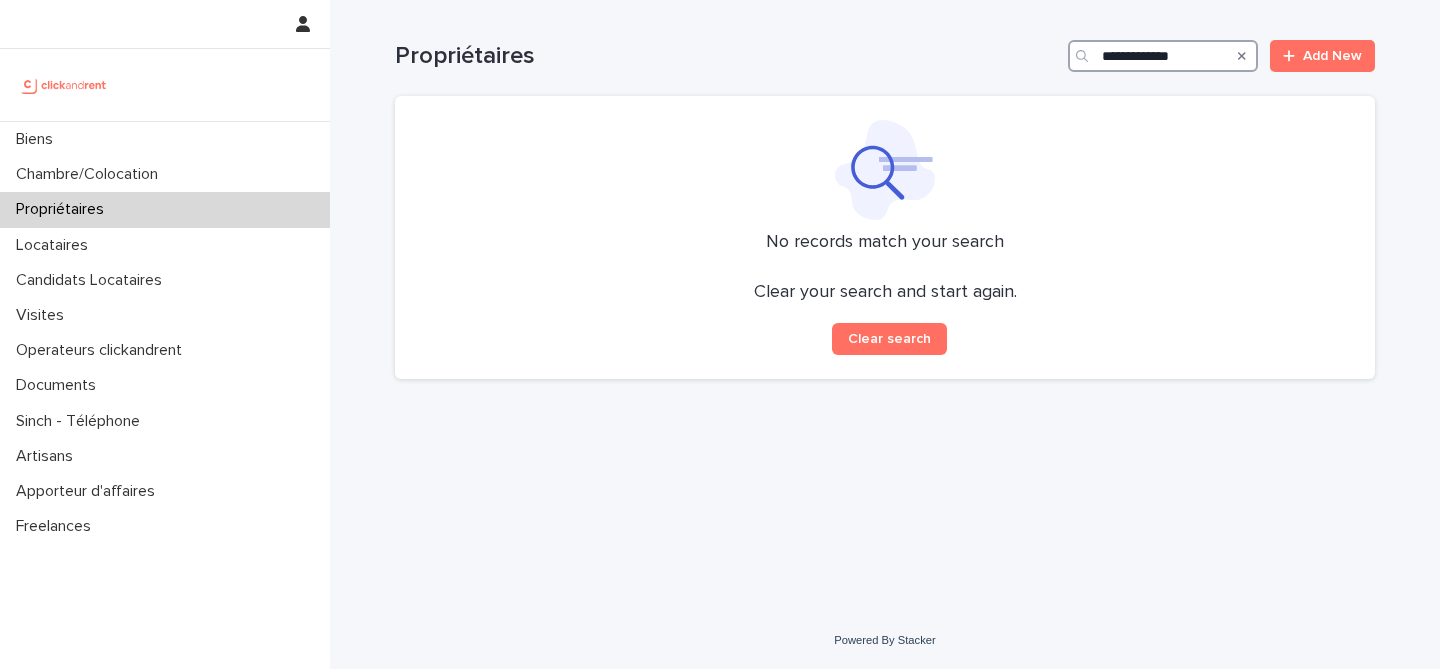 click on "**********" at bounding box center (1163, 56) 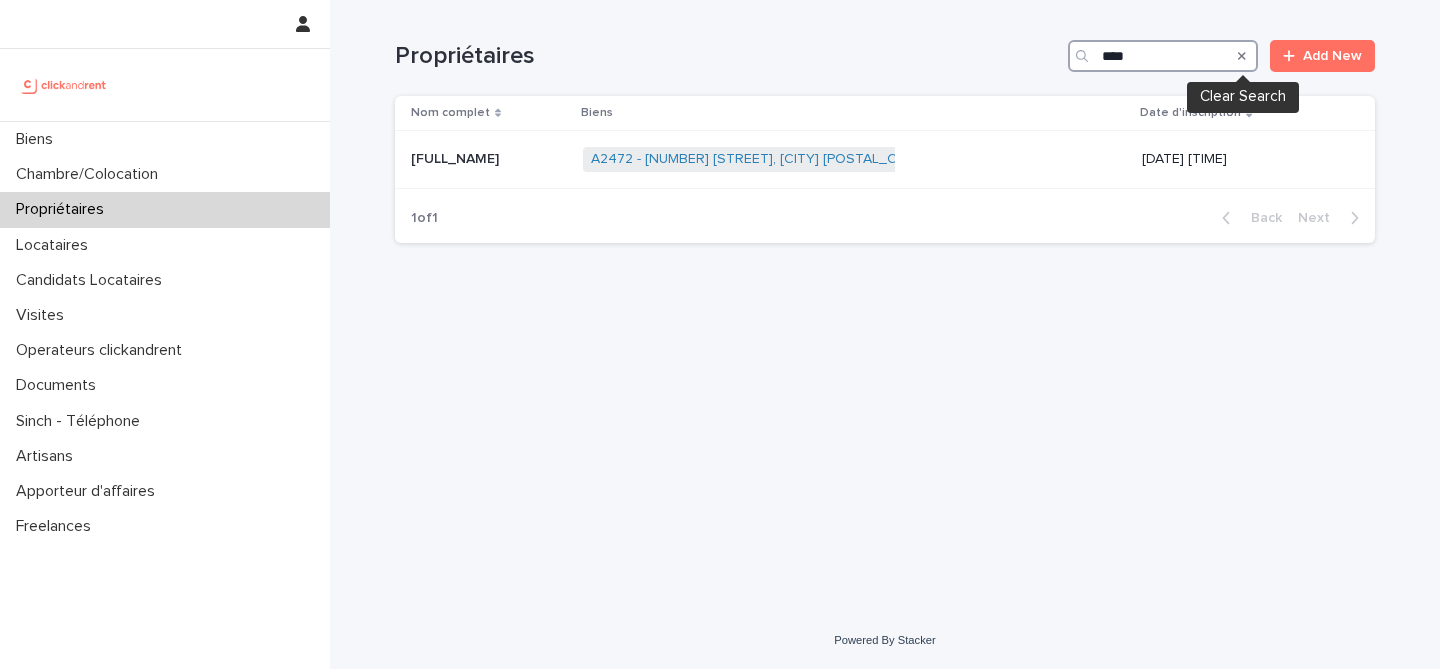 type on "****" 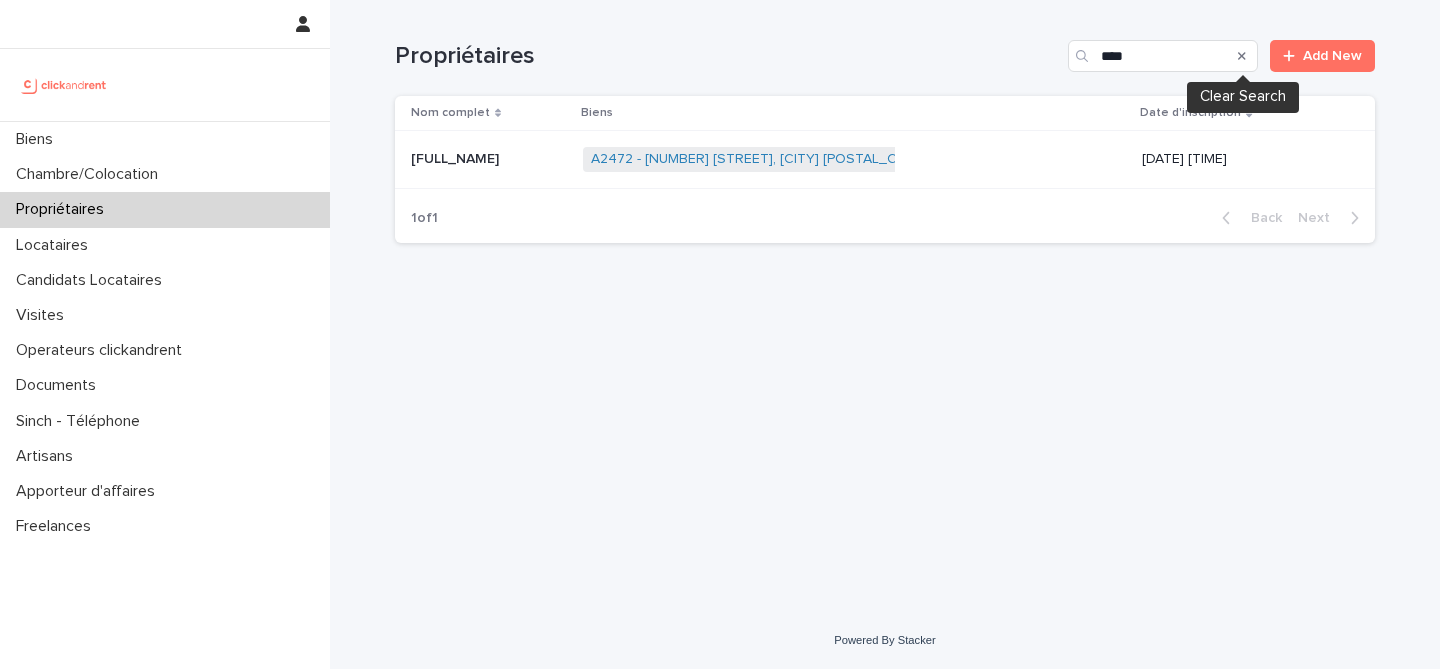 click 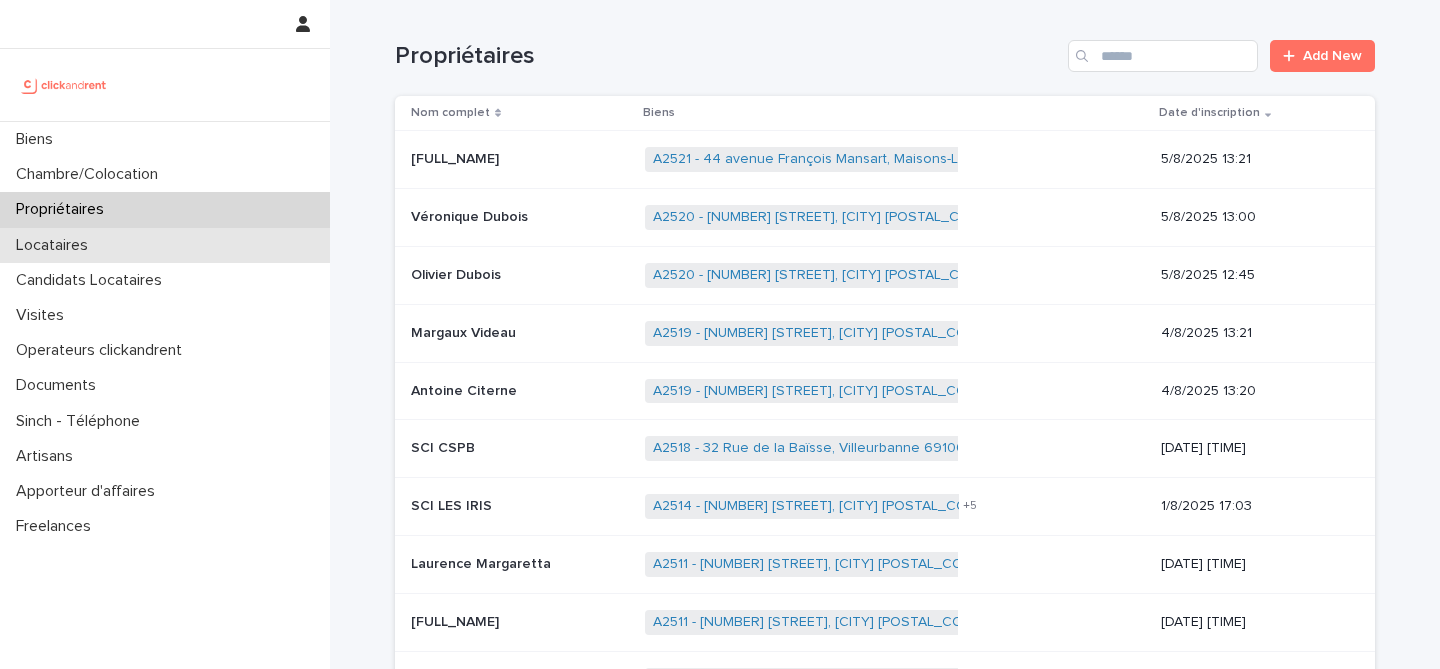 click on "Locataires" at bounding box center (165, 245) 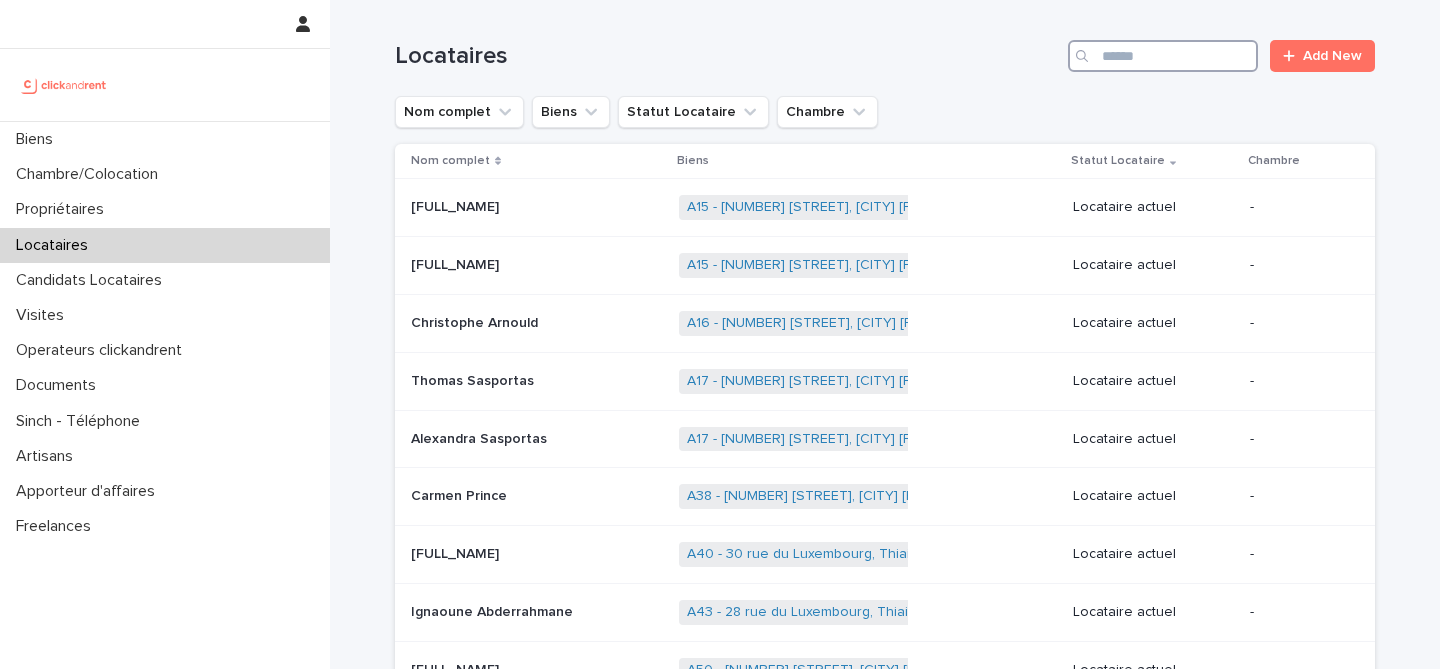 click at bounding box center (1163, 56) 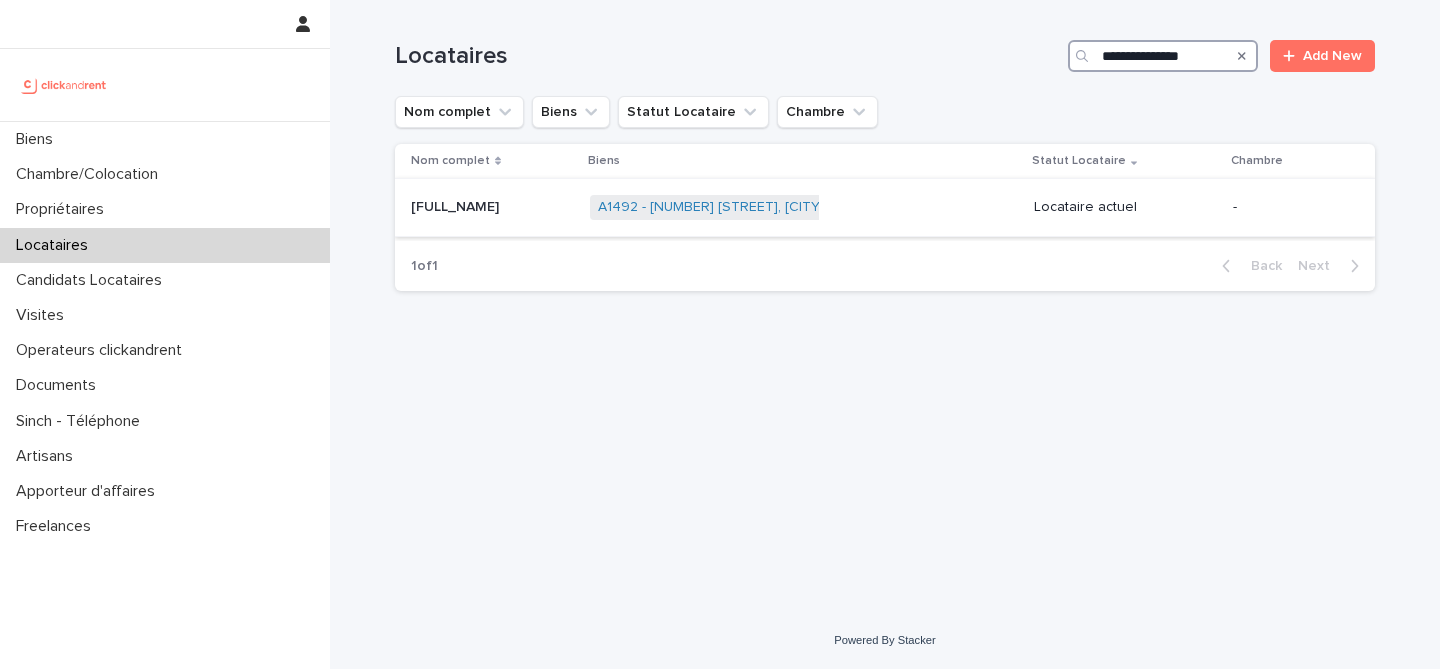 type on "**********" 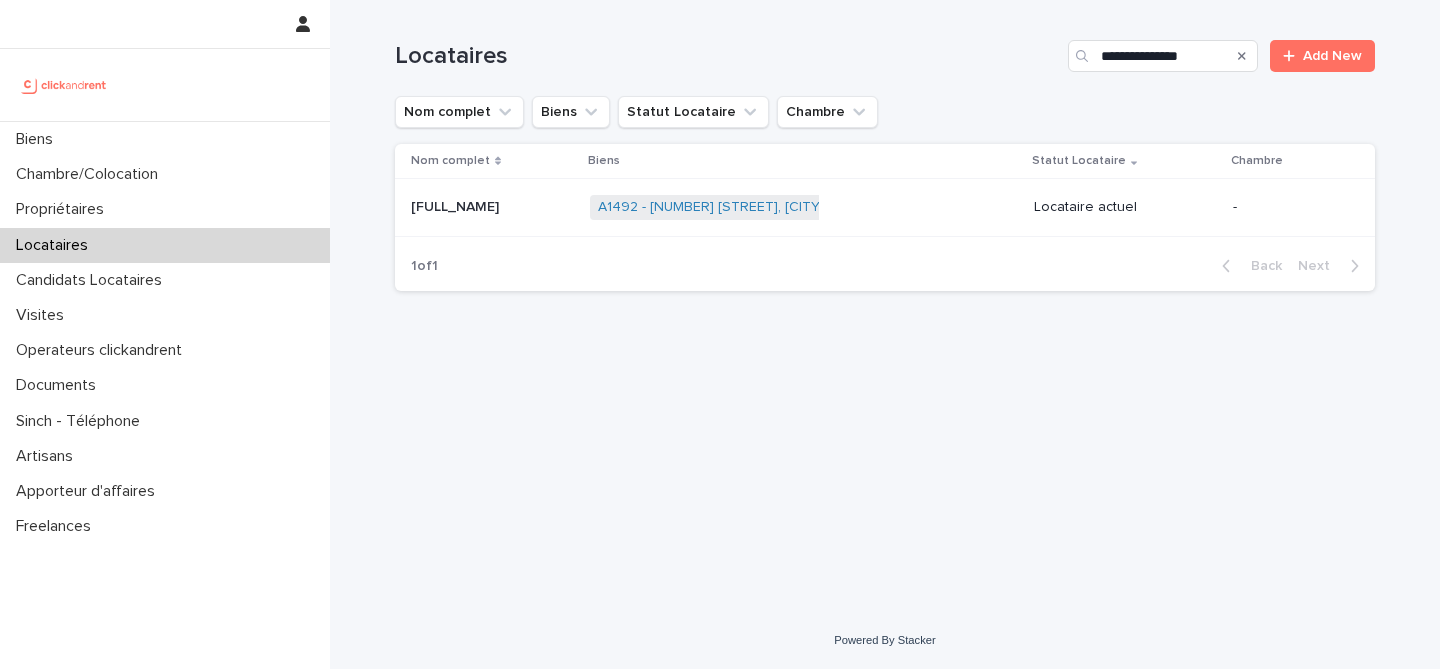 click at bounding box center (492, 207) 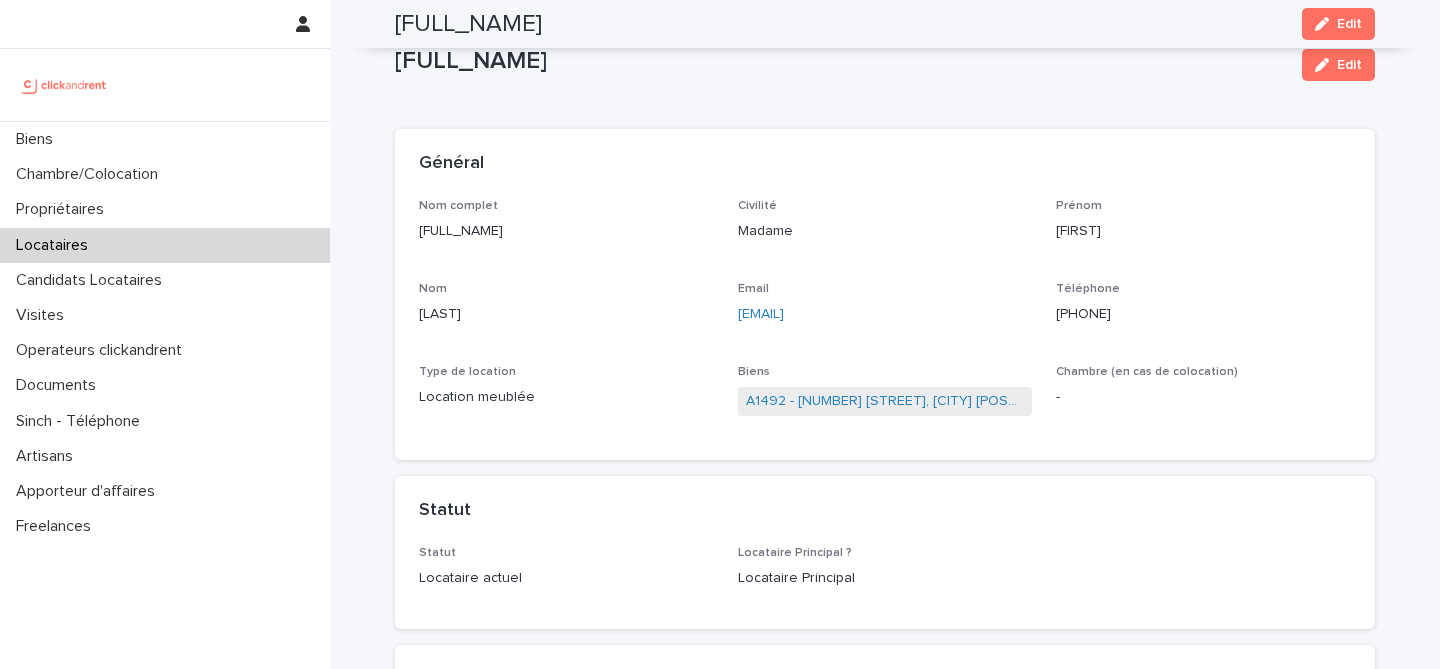 scroll, scrollTop: 0, scrollLeft: 0, axis: both 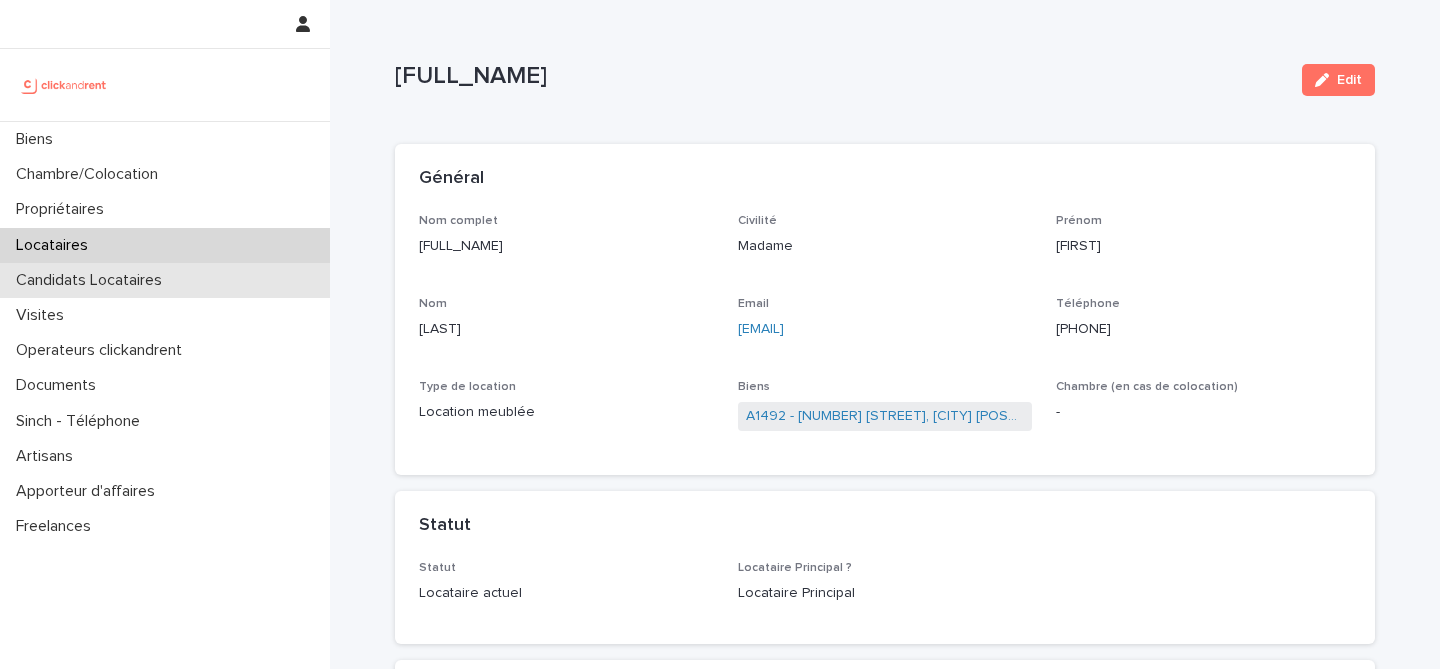 click on "Candidats Locataires" at bounding box center [93, 280] 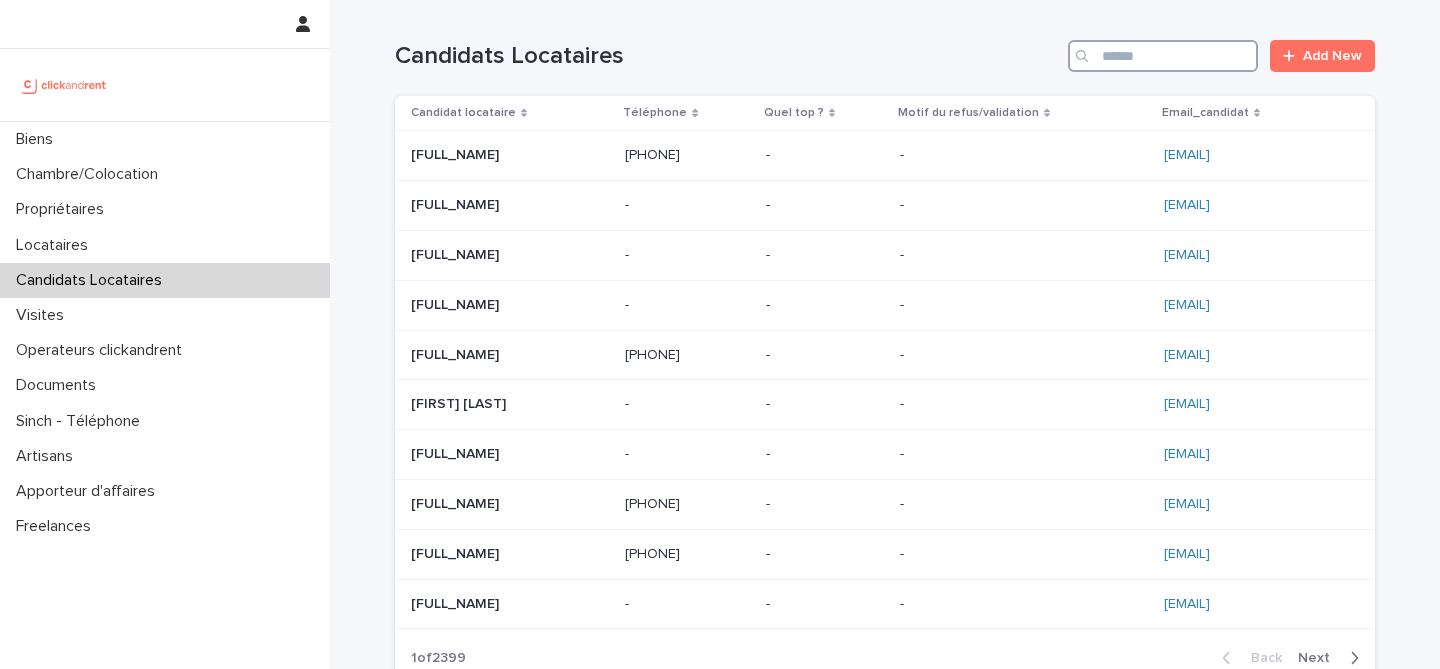 click at bounding box center [1163, 56] 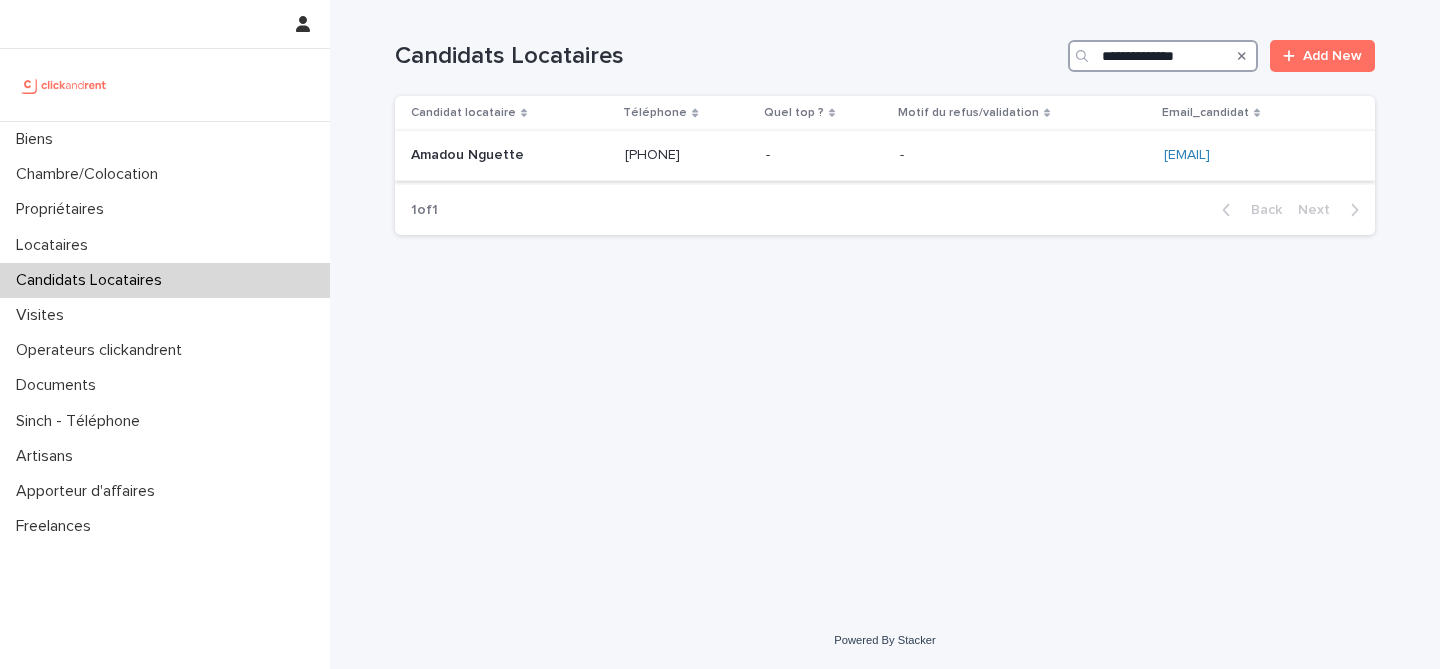 type on "**********" 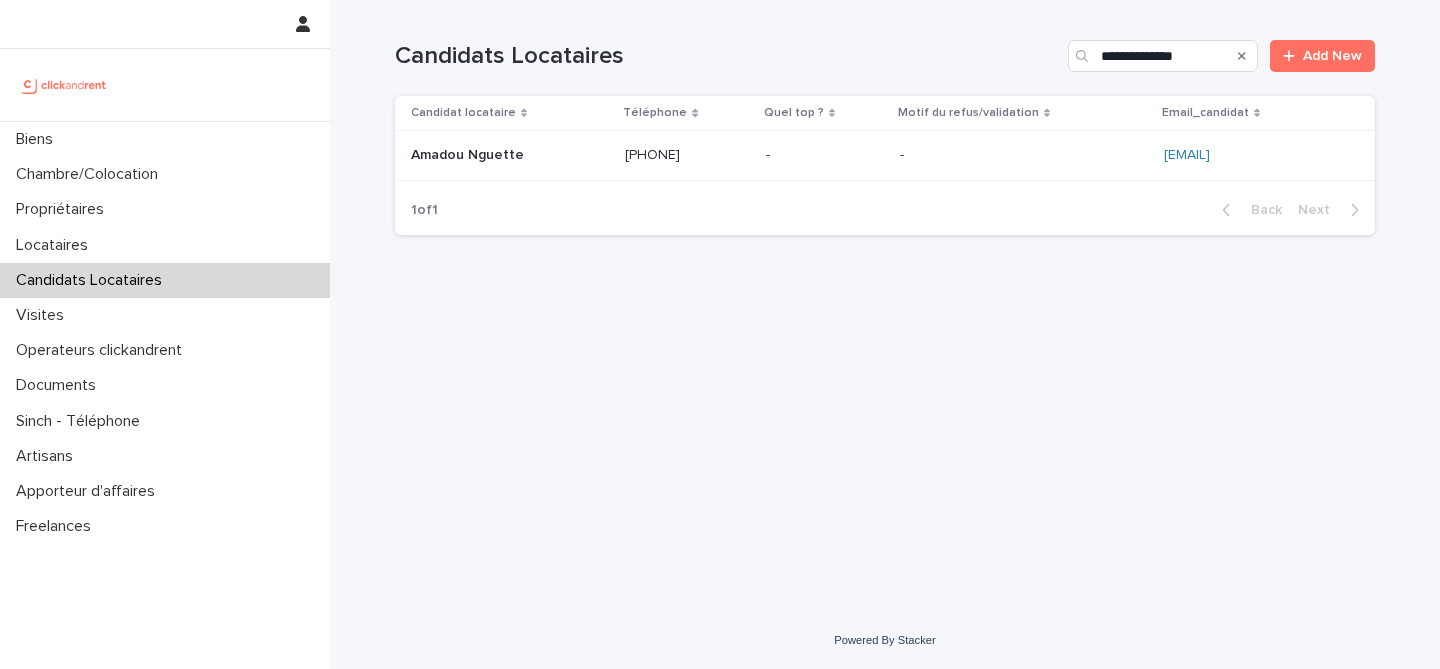 click at bounding box center [510, 155] 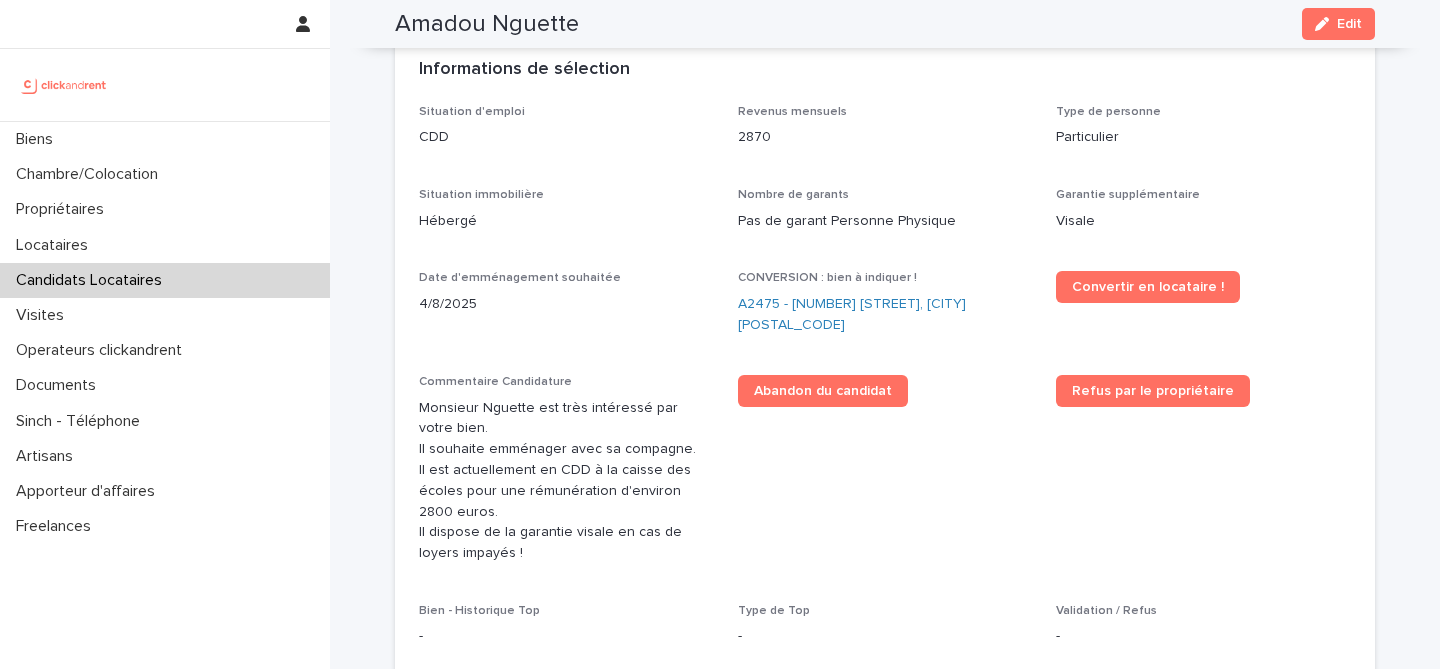 scroll, scrollTop: 529, scrollLeft: 0, axis: vertical 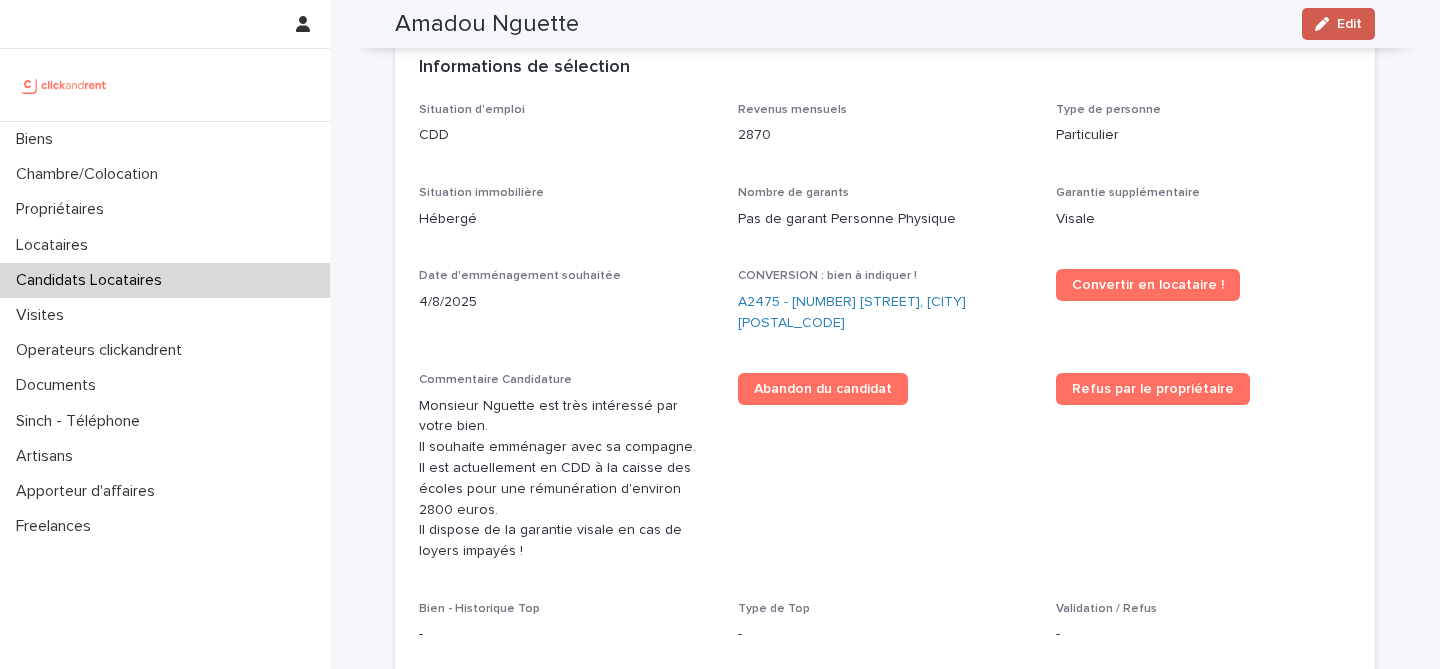 click on "Edit" at bounding box center [1338, 24] 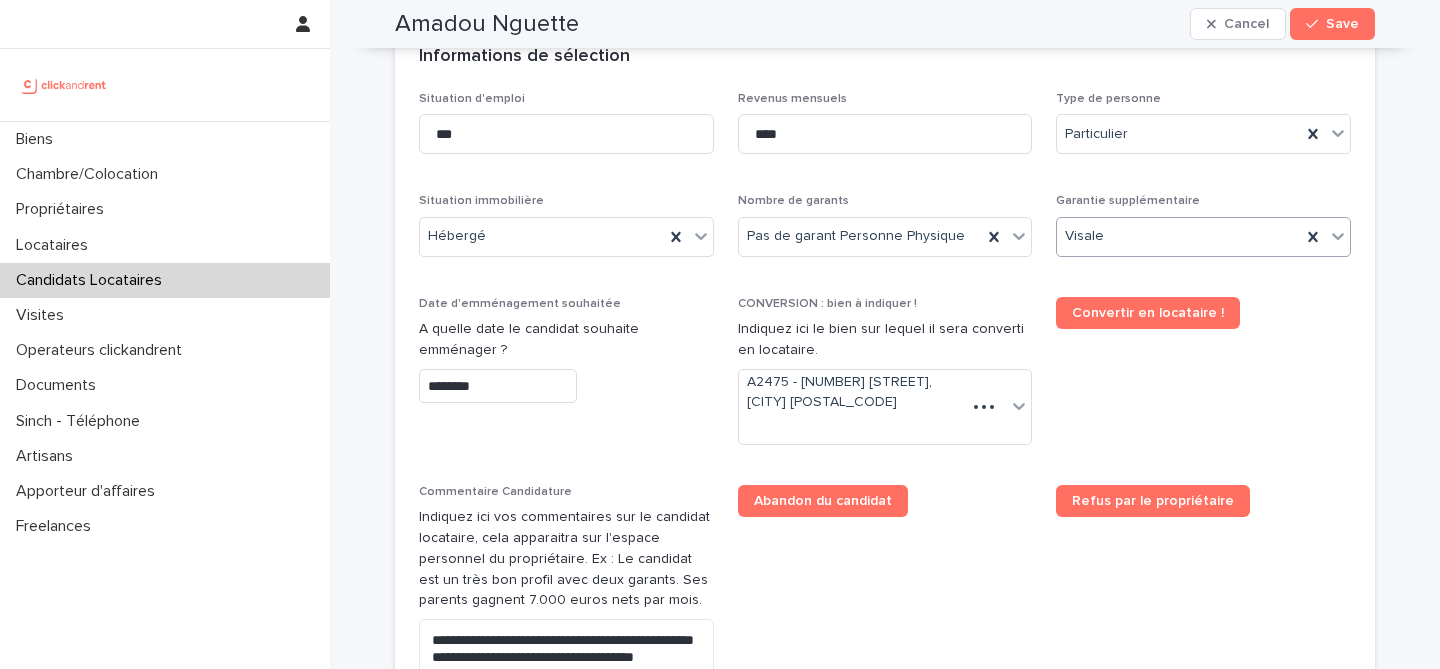 scroll, scrollTop: 767, scrollLeft: 0, axis: vertical 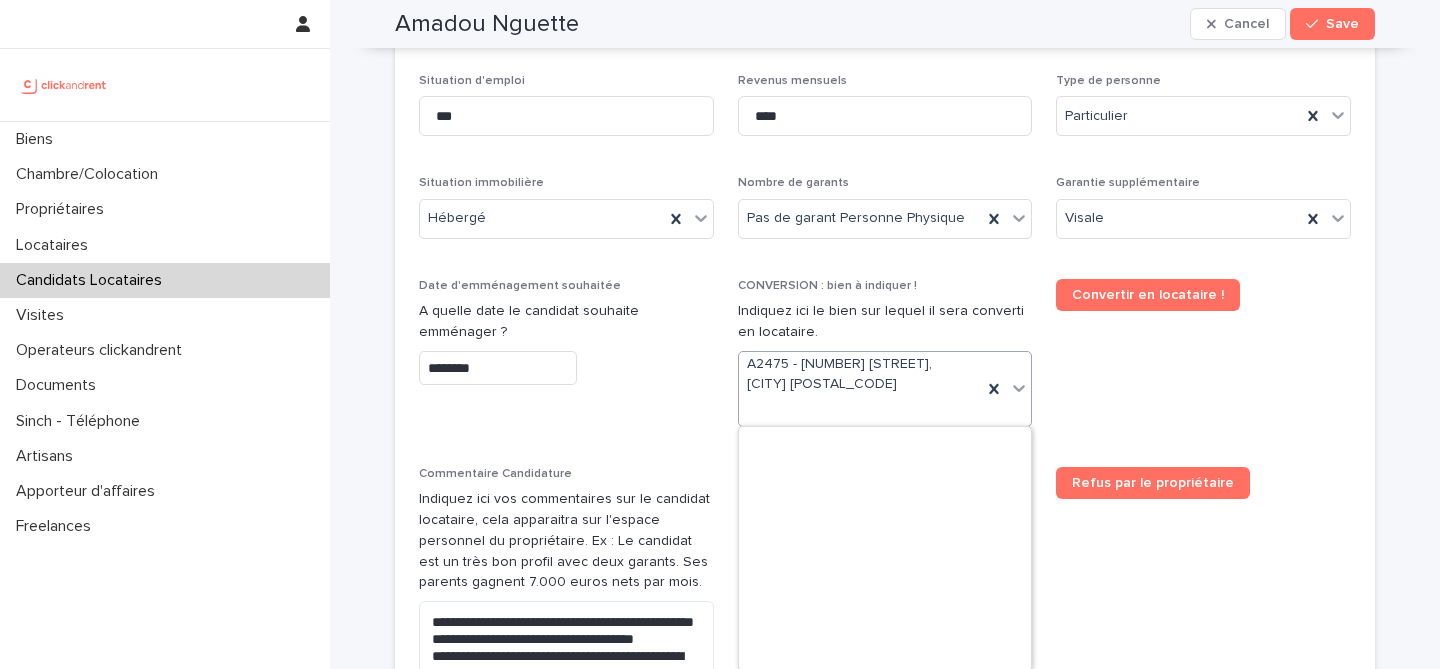 click 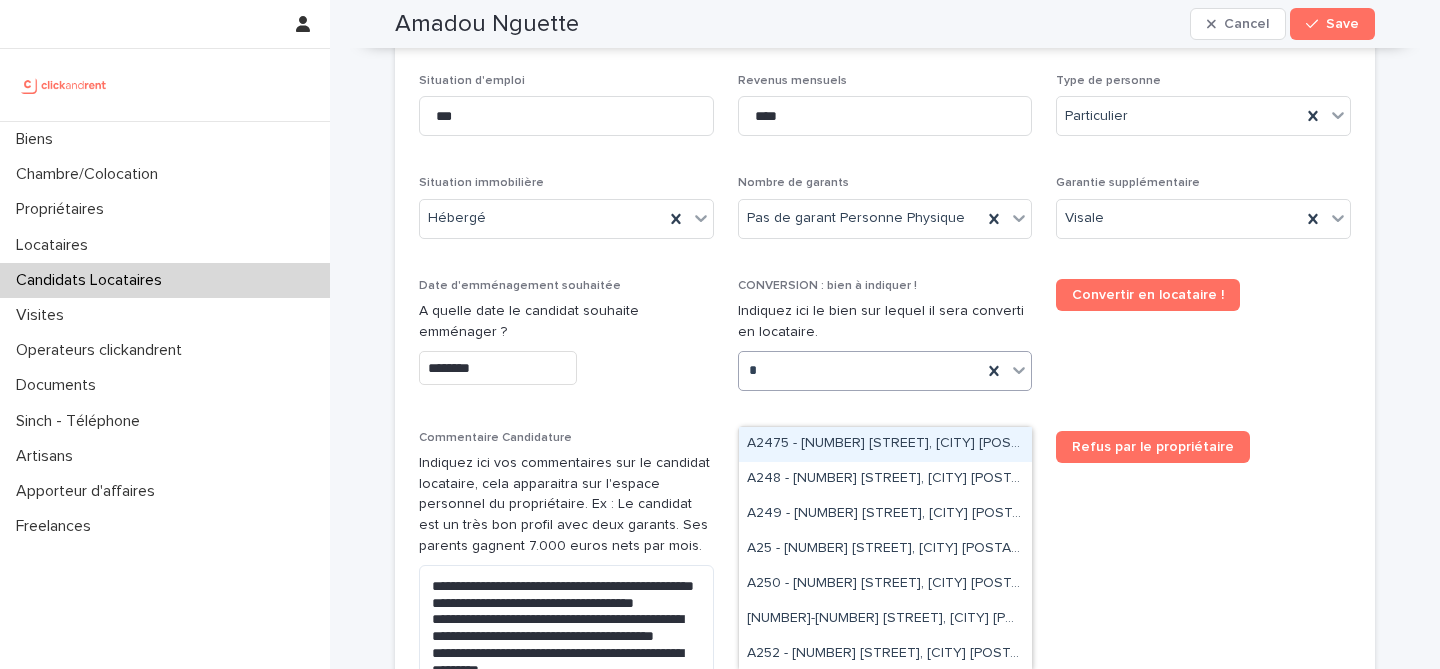 scroll, scrollTop: 749, scrollLeft: 0, axis: vertical 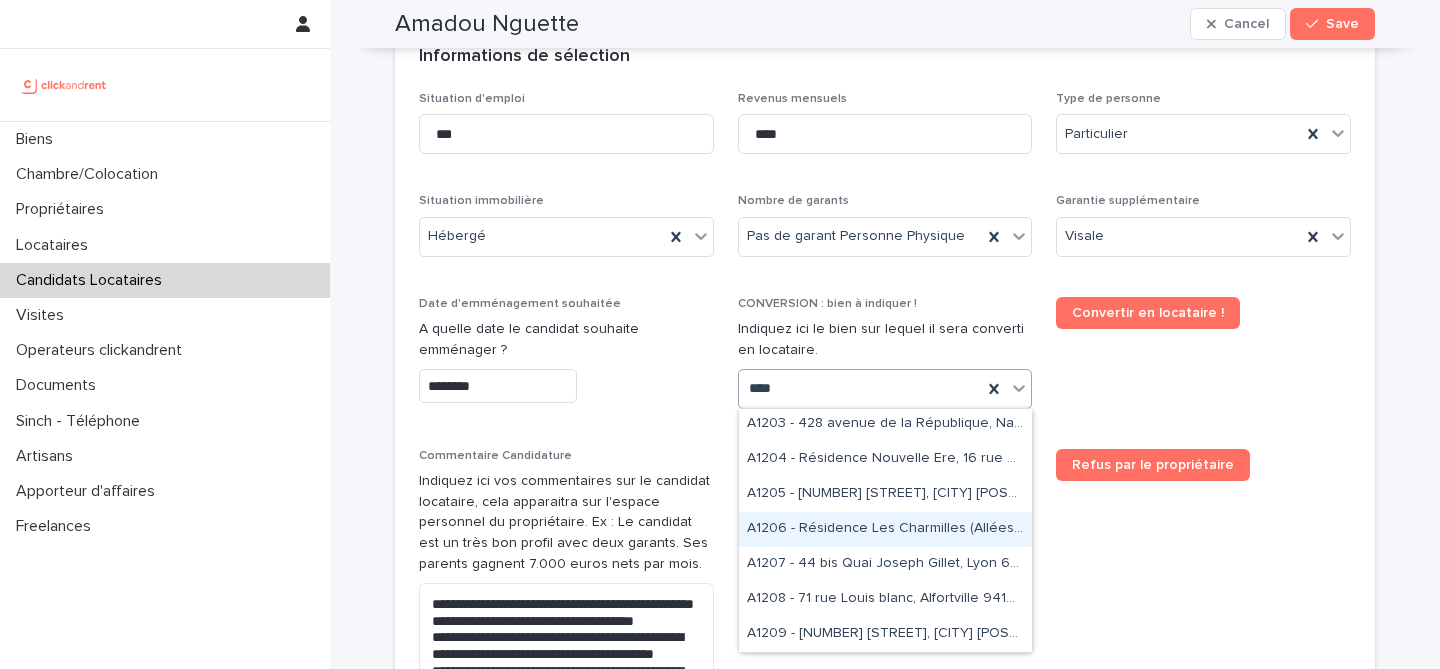 type on "****" 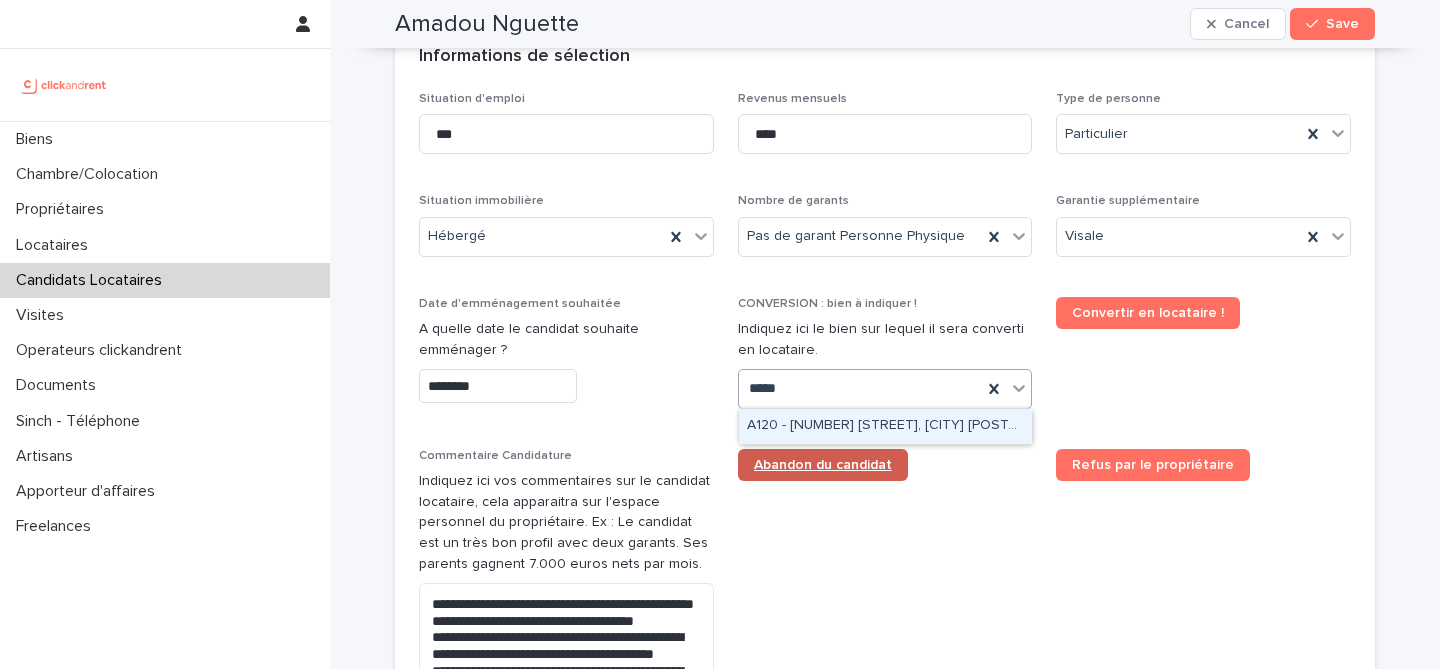 scroll, scrollTop: 0, scrollLeft: 0, axis: both 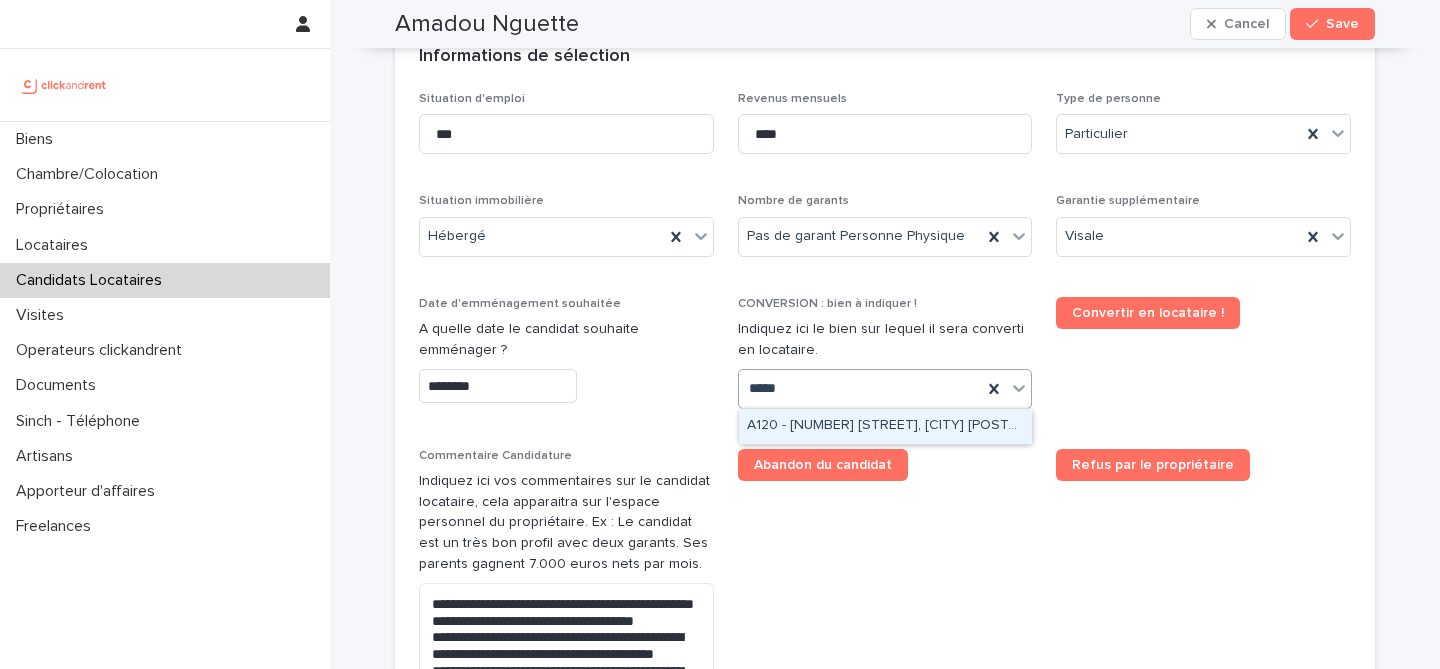 click on "A120 - 6 rue Saint-Mathieu,  Paris 75018" at bounding box center (885, 426) 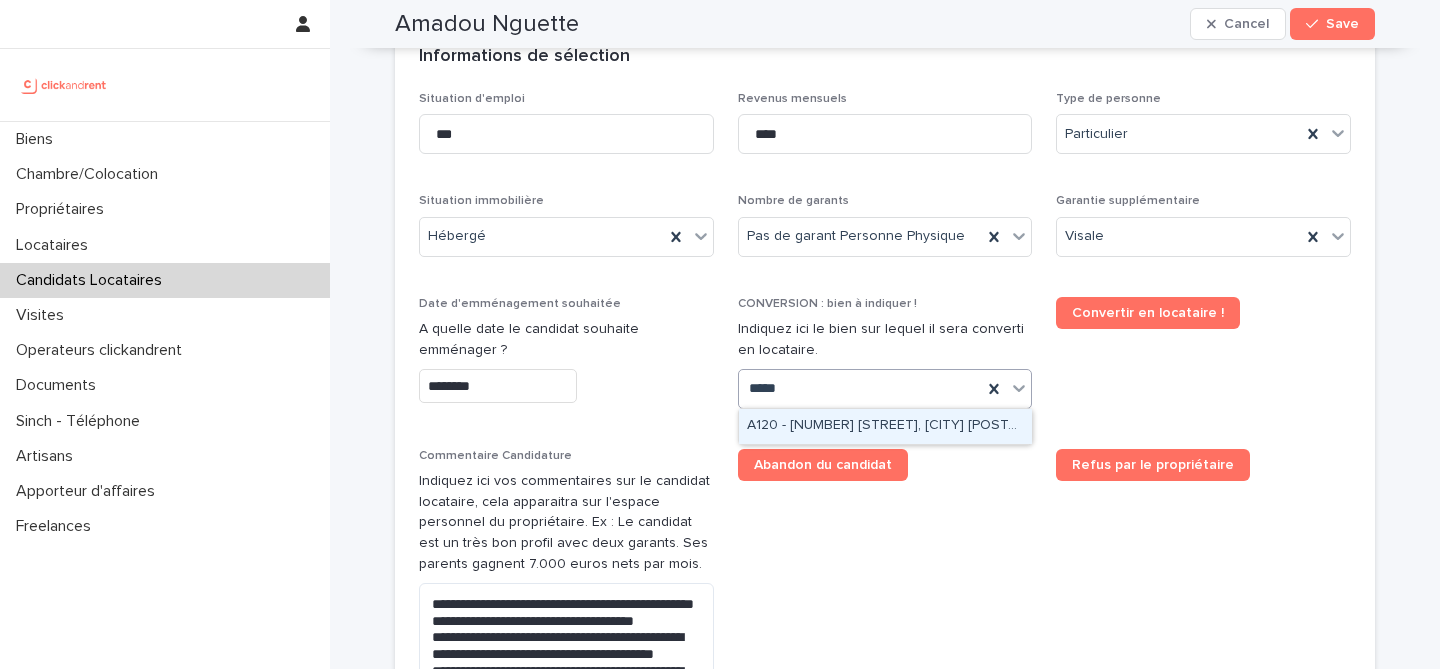 type 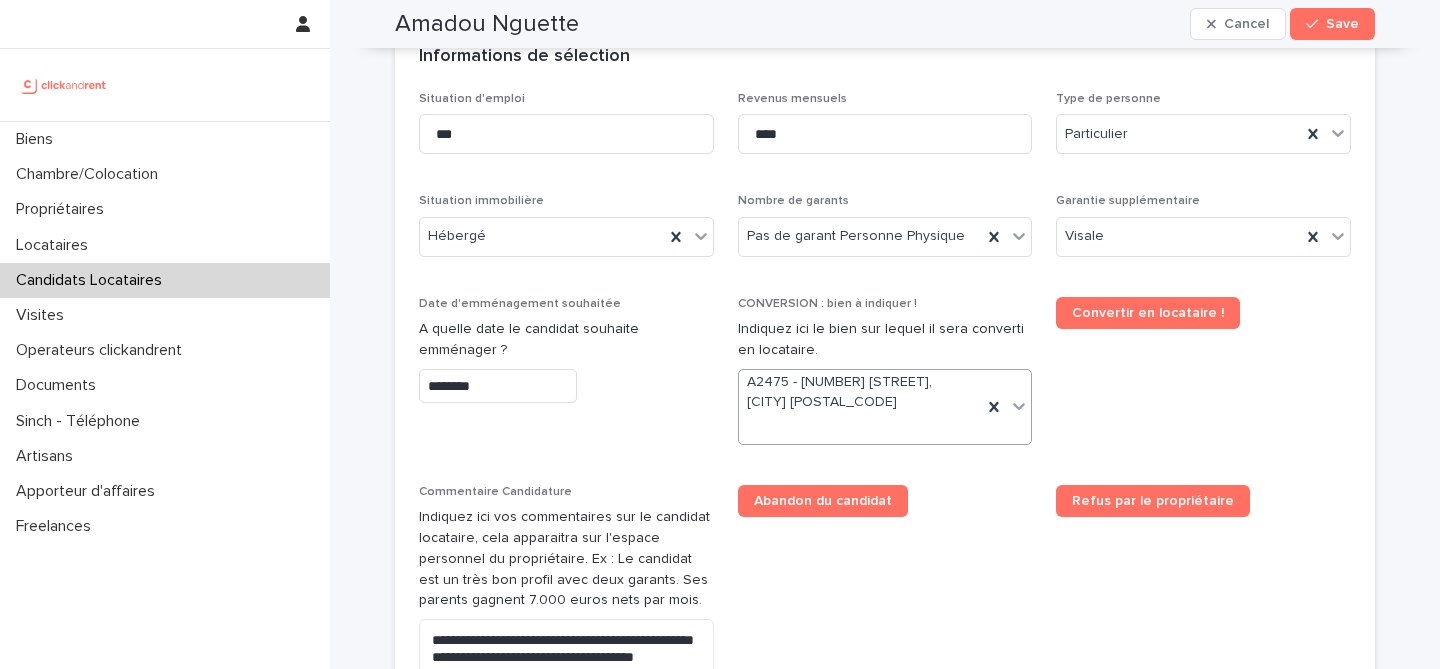 scroll, scrollTop: 767, scrollLeft: 0, axis: vertical 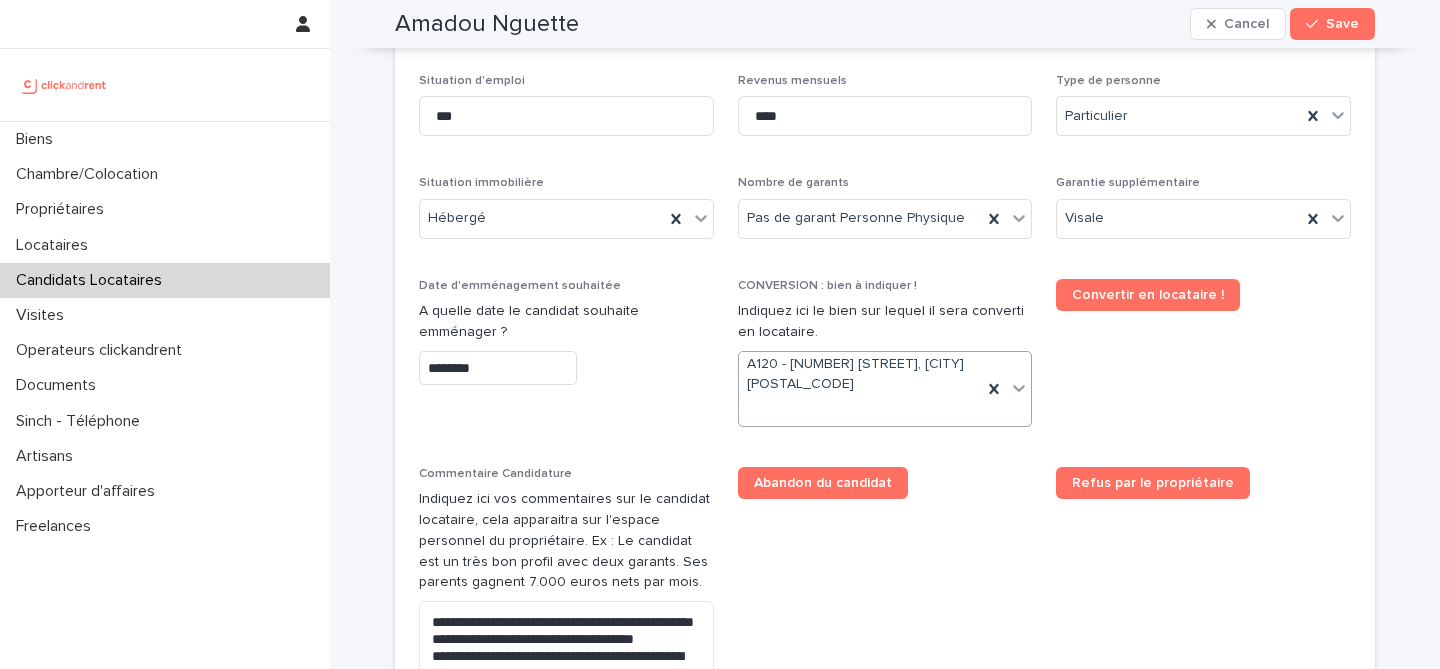 click on "Situation d'emploi *** Revenus mensuels **** Type de personne Particulier Situation immobilière Hébergé Nombre de garants Pas de garant Personne Physique Garantie supplémentaire Visale Date d'emménagement souhaitée A quelle date le candidat souhaite emménager ? ******** CONVERSION : bien à indiquer ! Indiquez ici le bien sur lequel il sera converti en locataire.   option A120 - 6 rue Saint-Mathieu,  Paris 75018, selected.     0 results available. Select is focused ,type to refine list, press Down to open the menu,  A120 - 6 rue Saint-Mathieu,  Paris 75018 Convertir en locataire ! Commentaire Candidature Indiquez ici vos commentaires sur le candidat locataire, cela apparaitra sur l'espace personnel du propriétaire.
Ex : Le candidat est un très bon profil avec deux garants. Ses parents gagnent 7.000 euros nets par mois. Abandon du candidat Refus par le propriétaire Bien - Historique Top Select... Type de Top Validation / Refus" at bounding box center [885, 478] 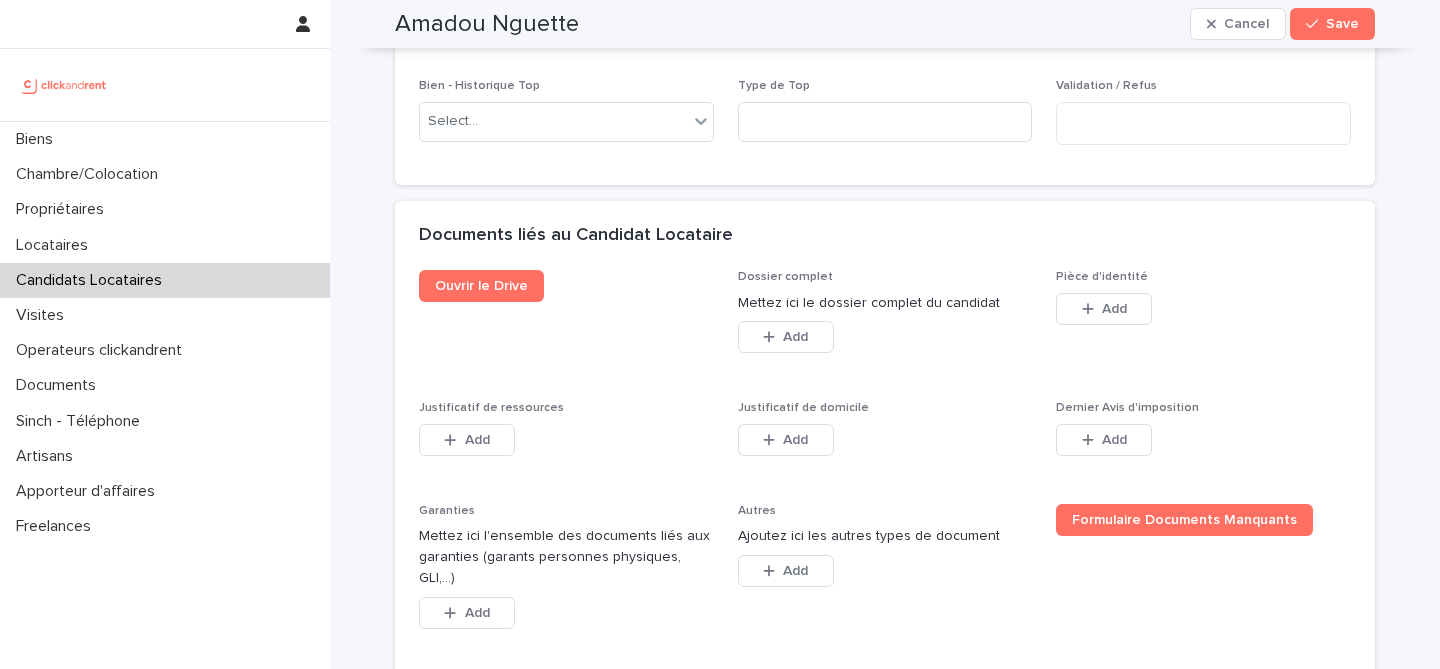 scroll, scrollTop: 1494, scrollLeft: 0, axis: vertical 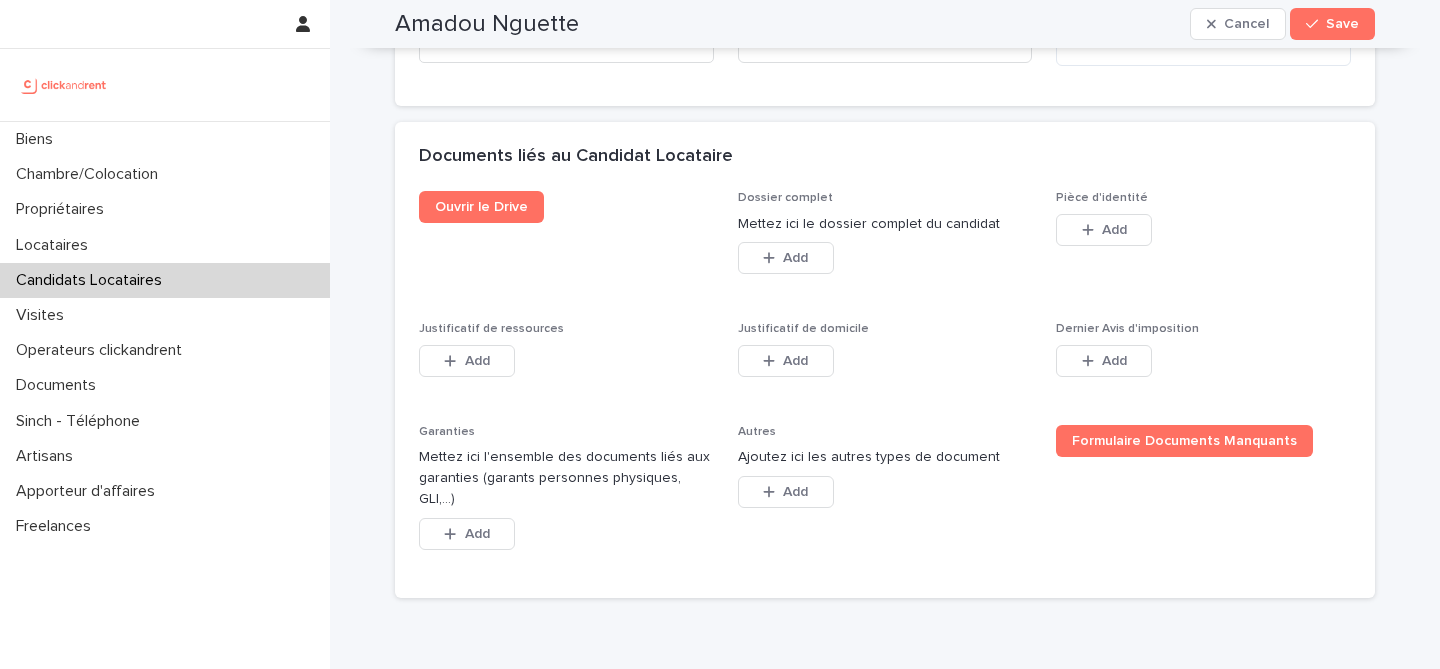 click on "Add" at bounding box center (1104, 234) 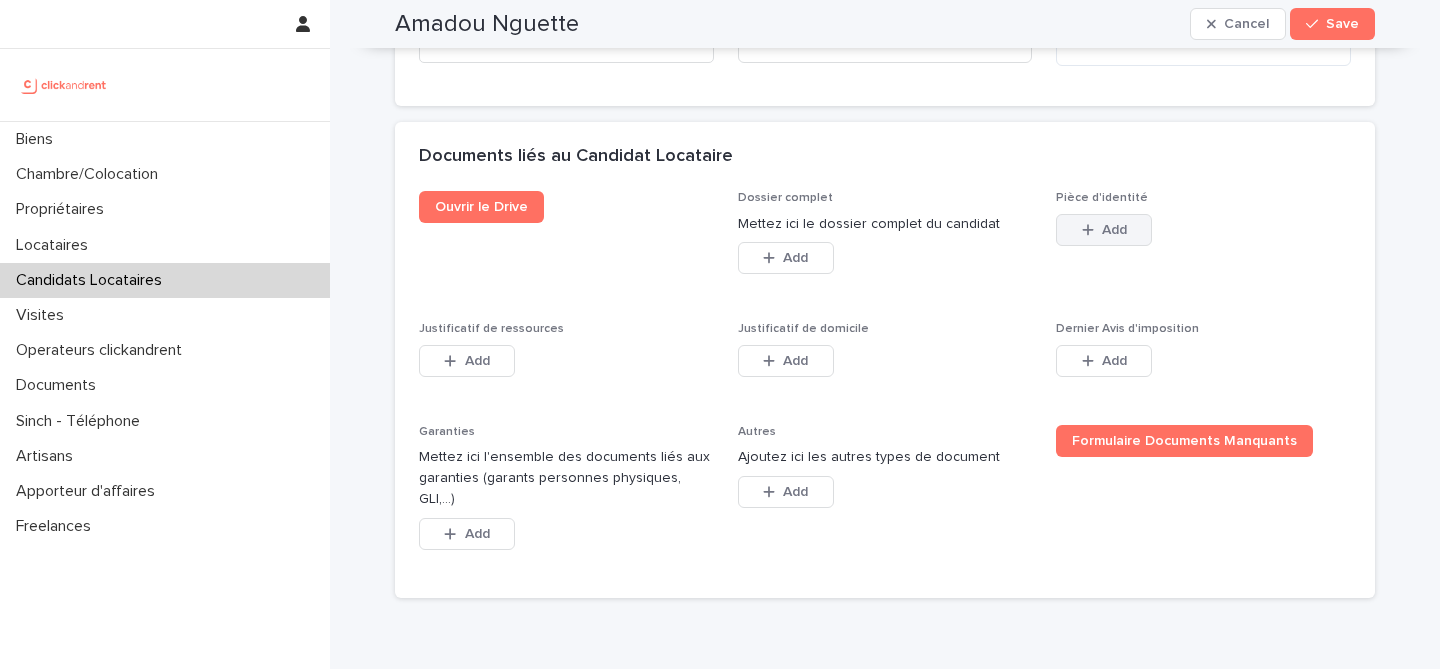 click on "Add" at bounding box center [1114, 230] 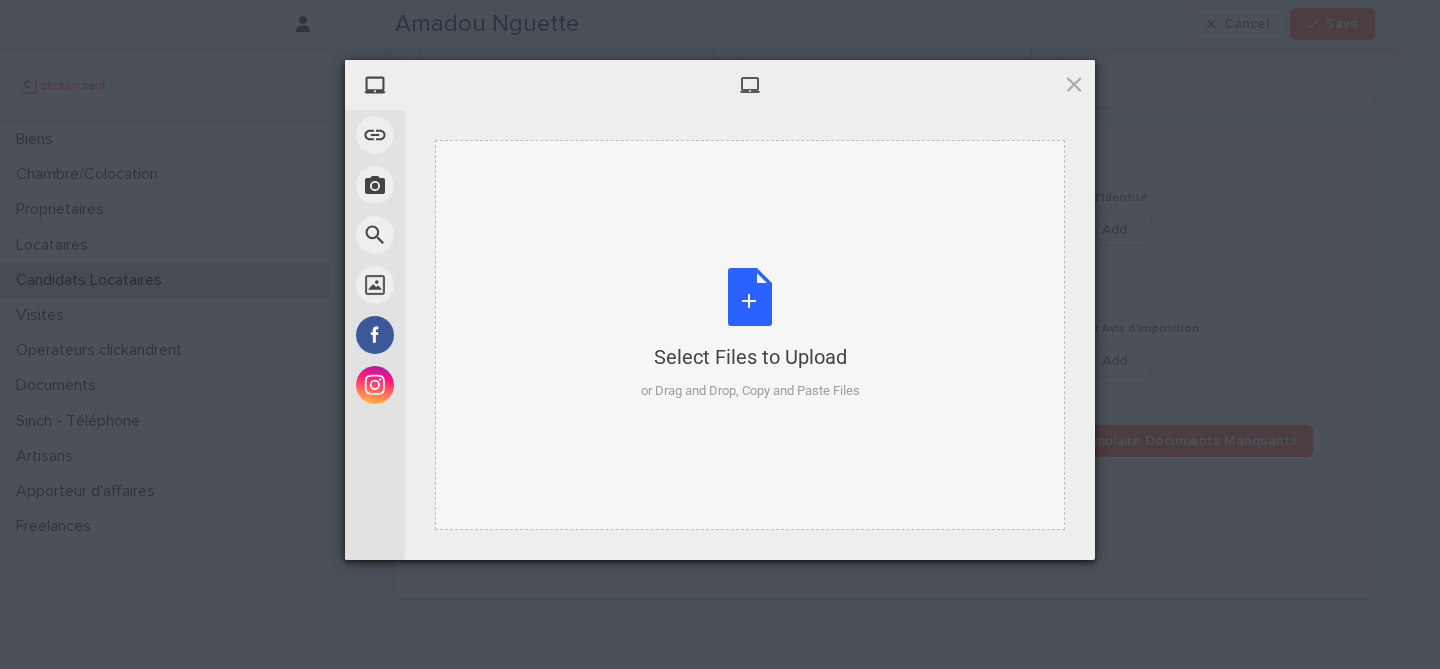 click on "Select Files to Upload
or Drag and Drop, Copy and Paste Files" at bounding box center (750, 334) 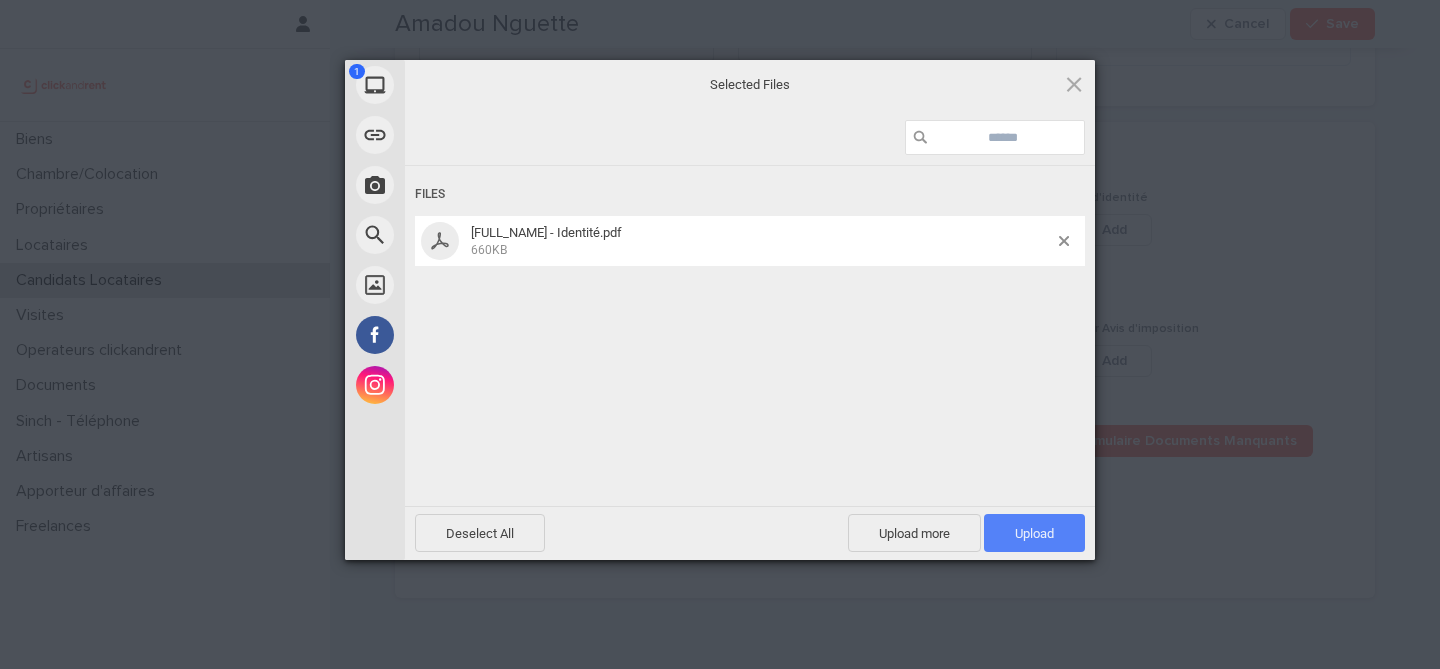 click on "Upload
1" at bounding box center (1034, 533) 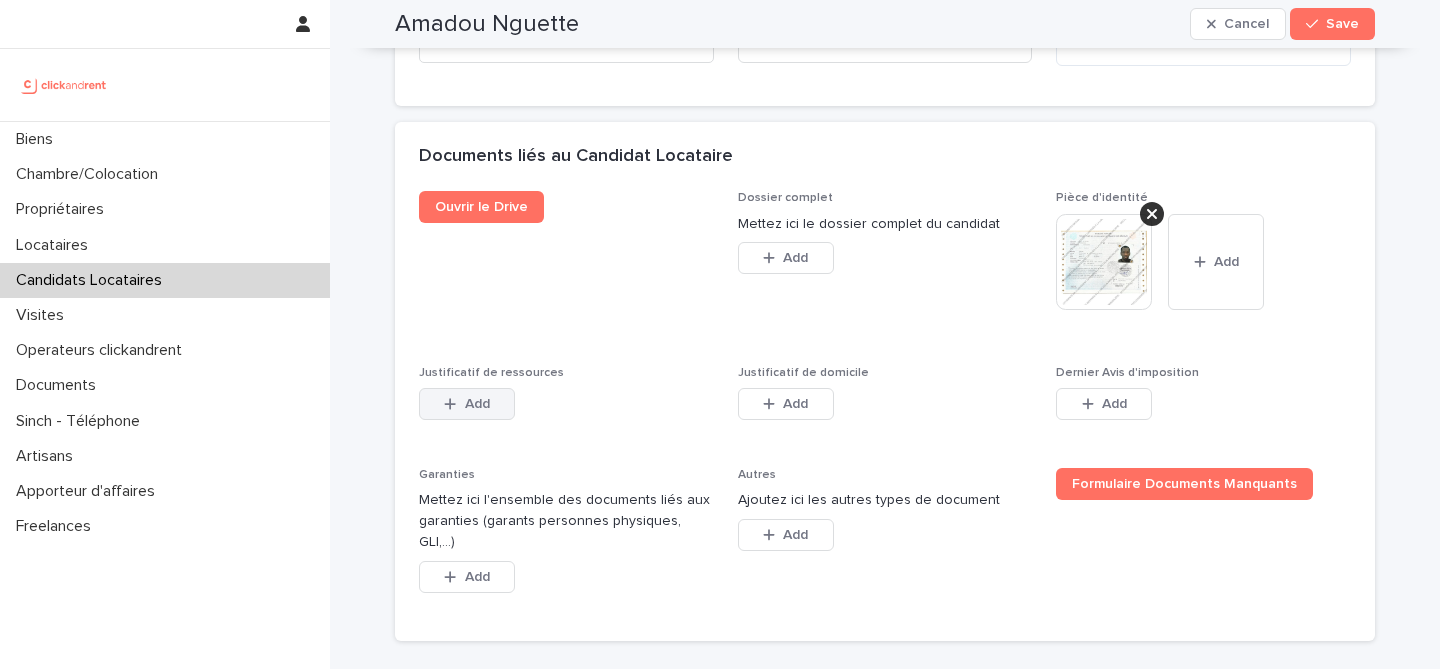 click at bounding box center [454, 404] 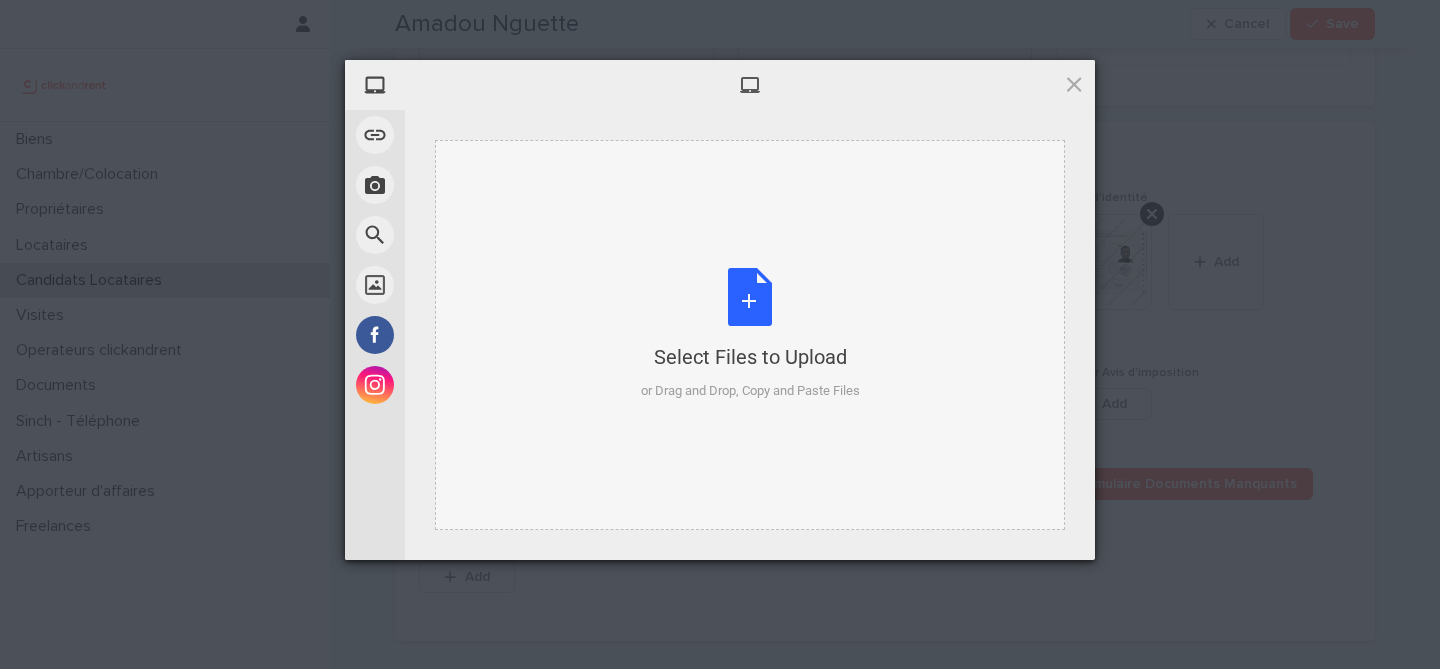 click on "Select Files to Upload
or Drag and Drop, Copy and Paste Files" at bounding box center [750, 334] 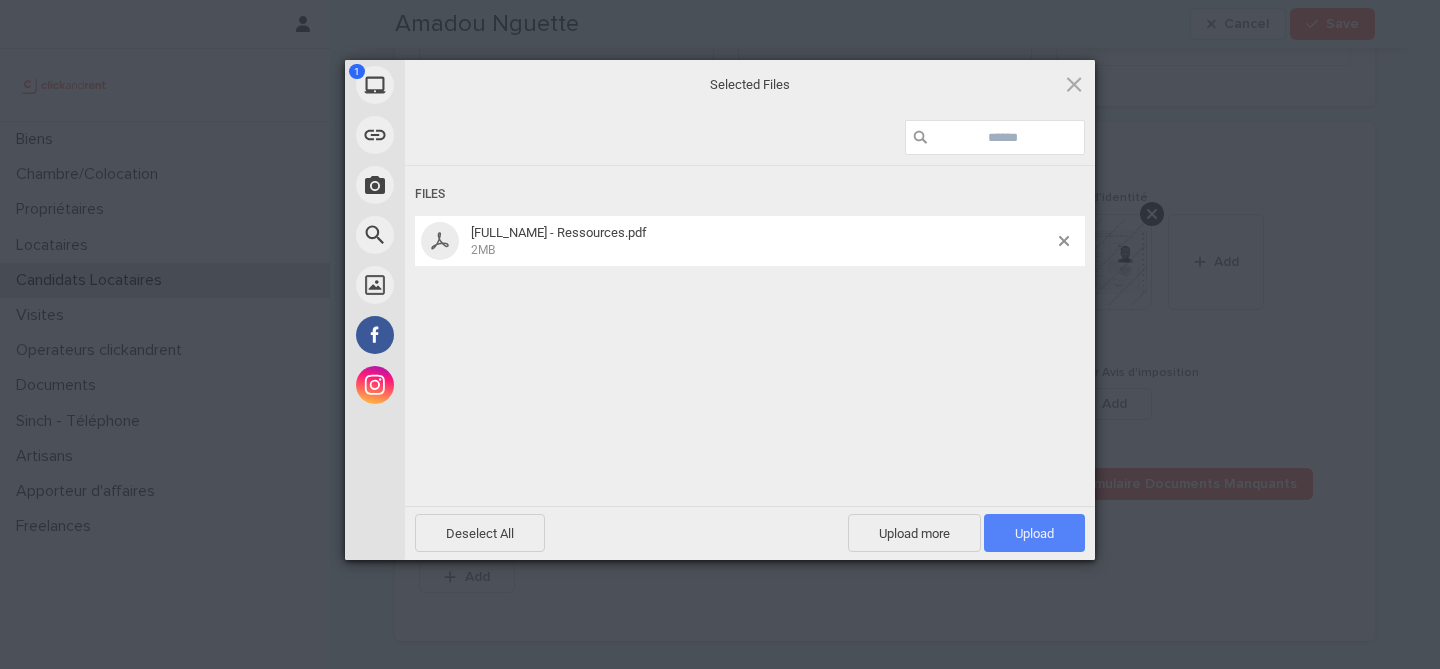click on "Upload
1" at bounding box center [1034, 533] 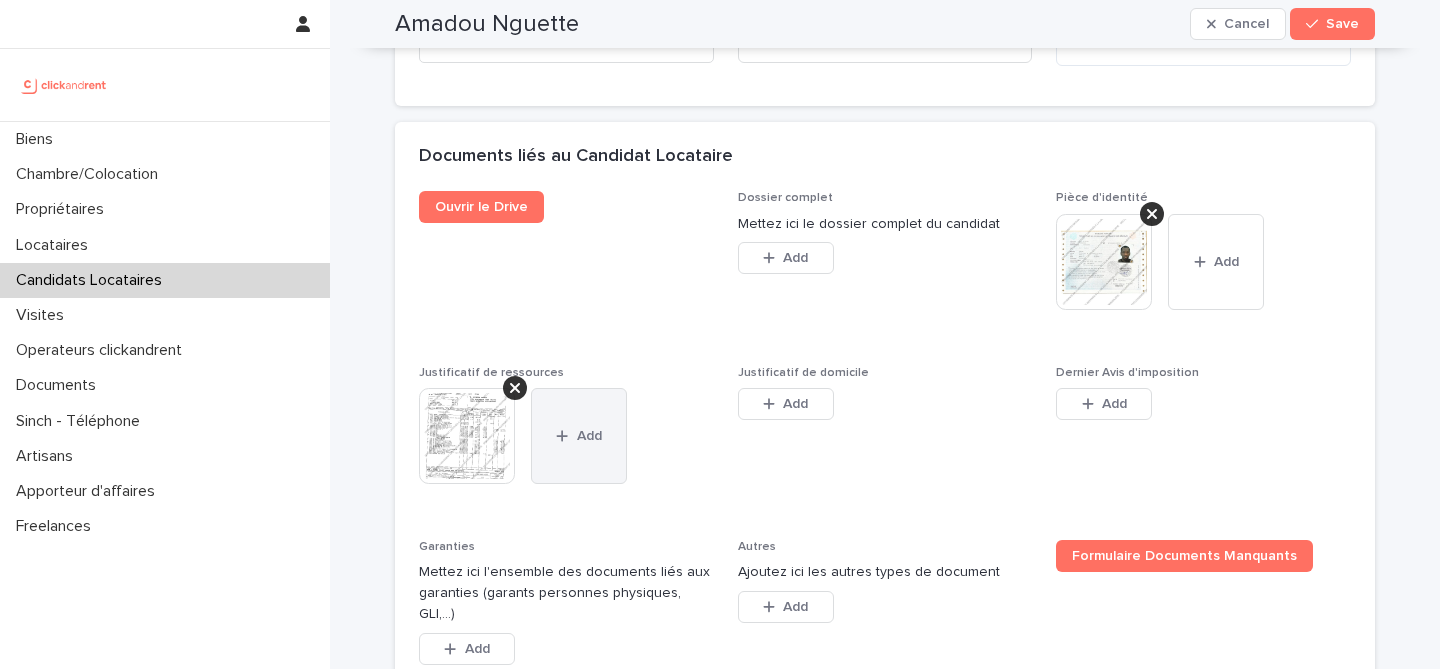 click on "Add" at bounding box center [579, 436] 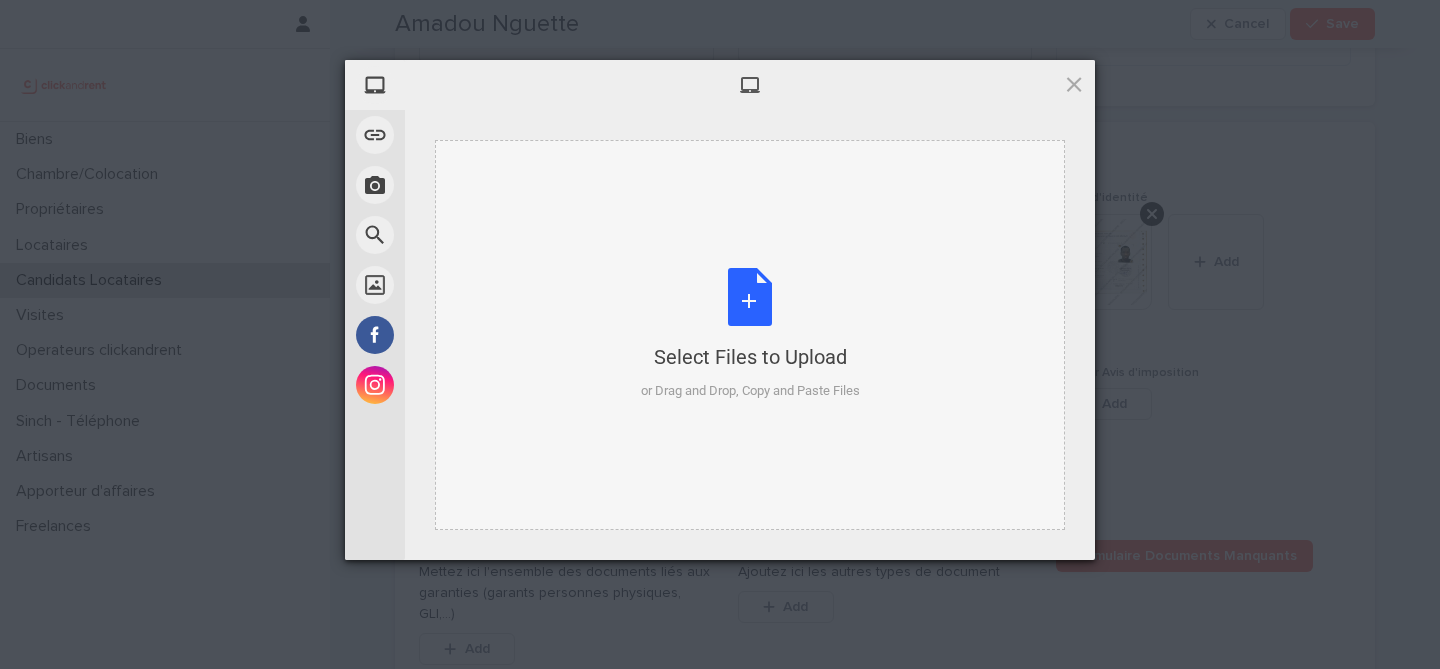 click on "Select Files to Upload
or Drag and Drop, Copy and Paste Files" at bounding box center (750, 334) 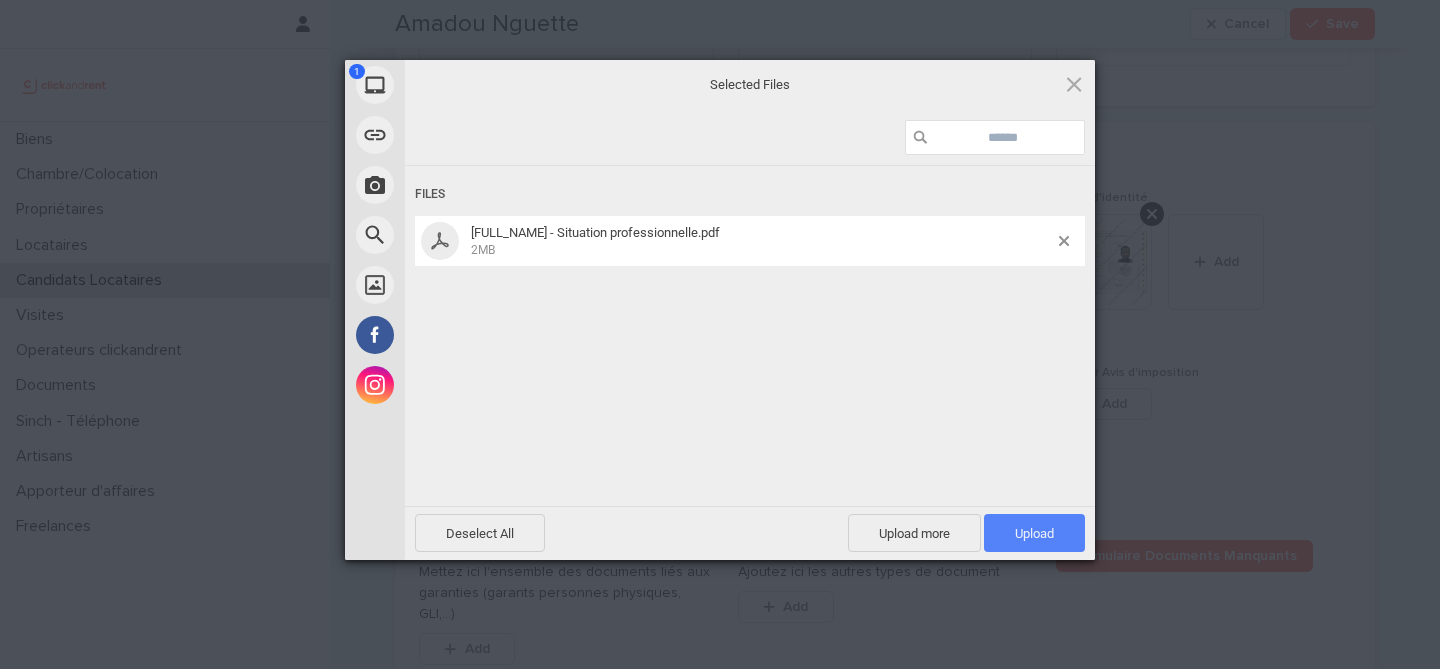 click on "Upload
1" at bounding box center [1034, 533] 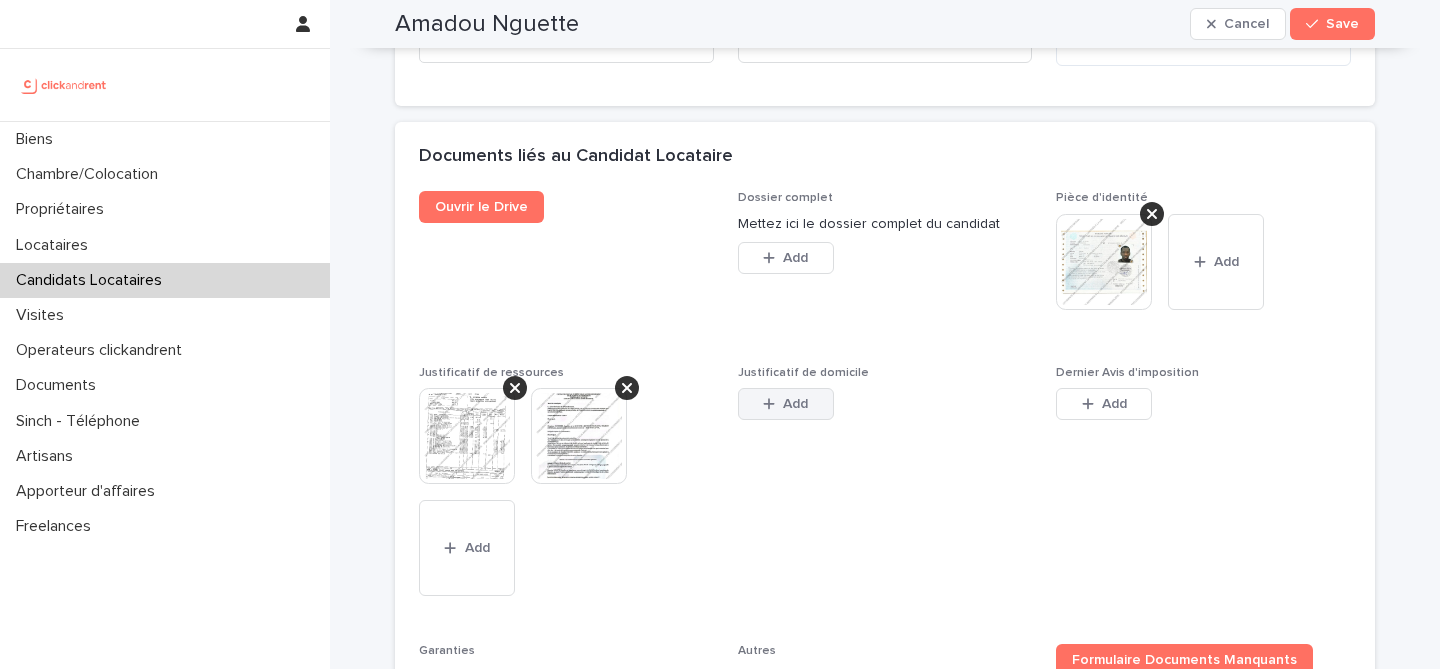 click on "Add" at bounding box center (786, 404) 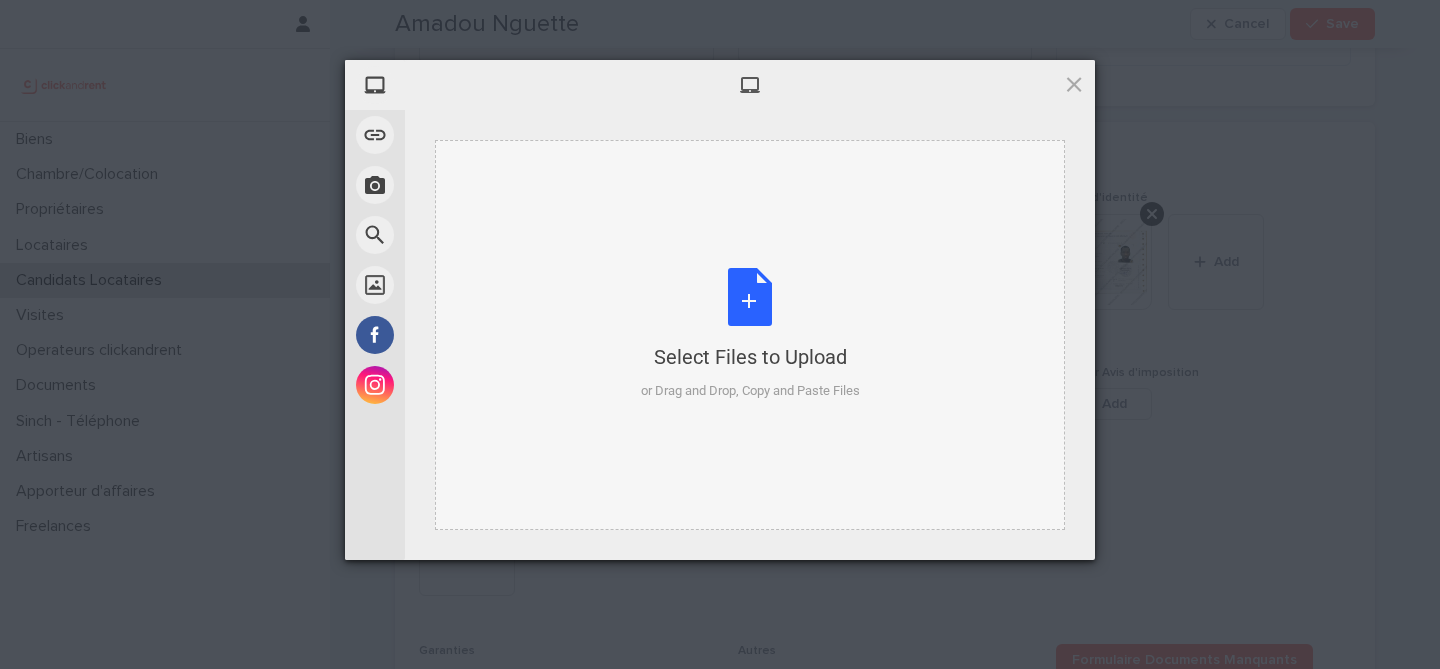 click on "Select Files to Upload
or Drag and Drop, Copy and Paste Files" at bounding box center [750, 334] 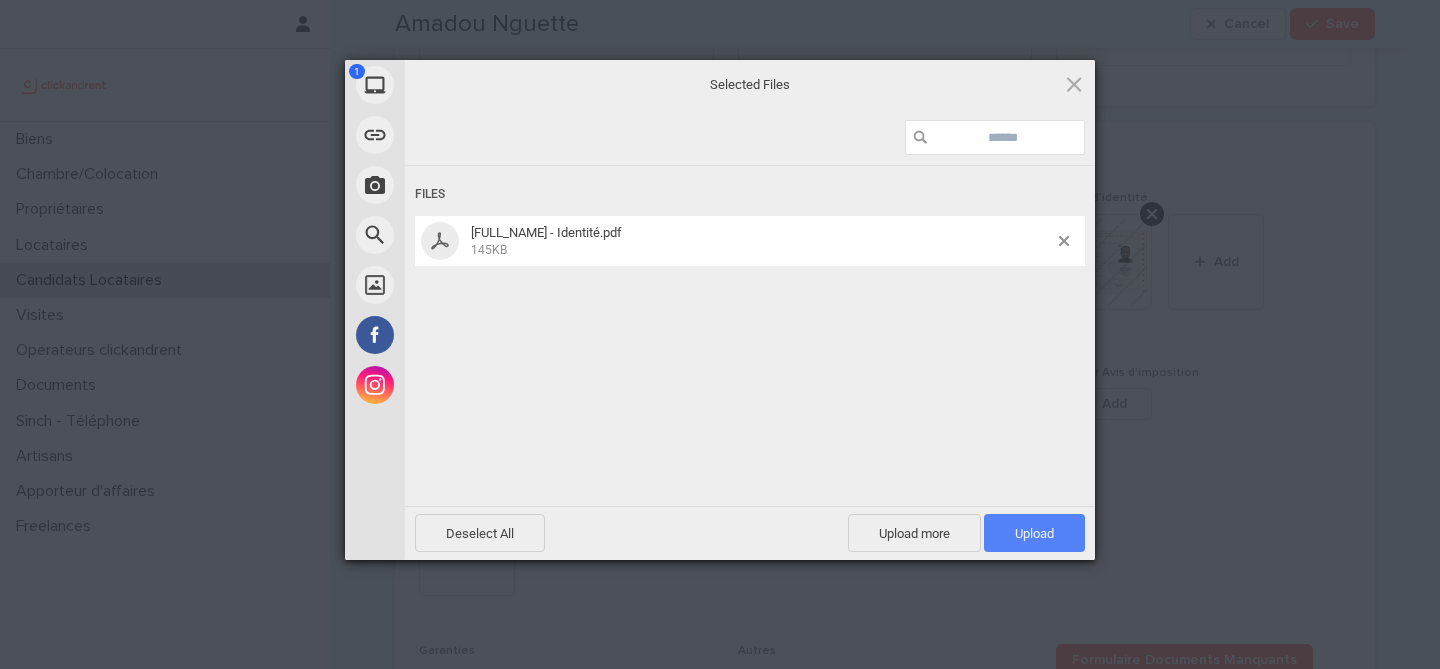 click on "Upload
1" at bounding box center (1034, 533) 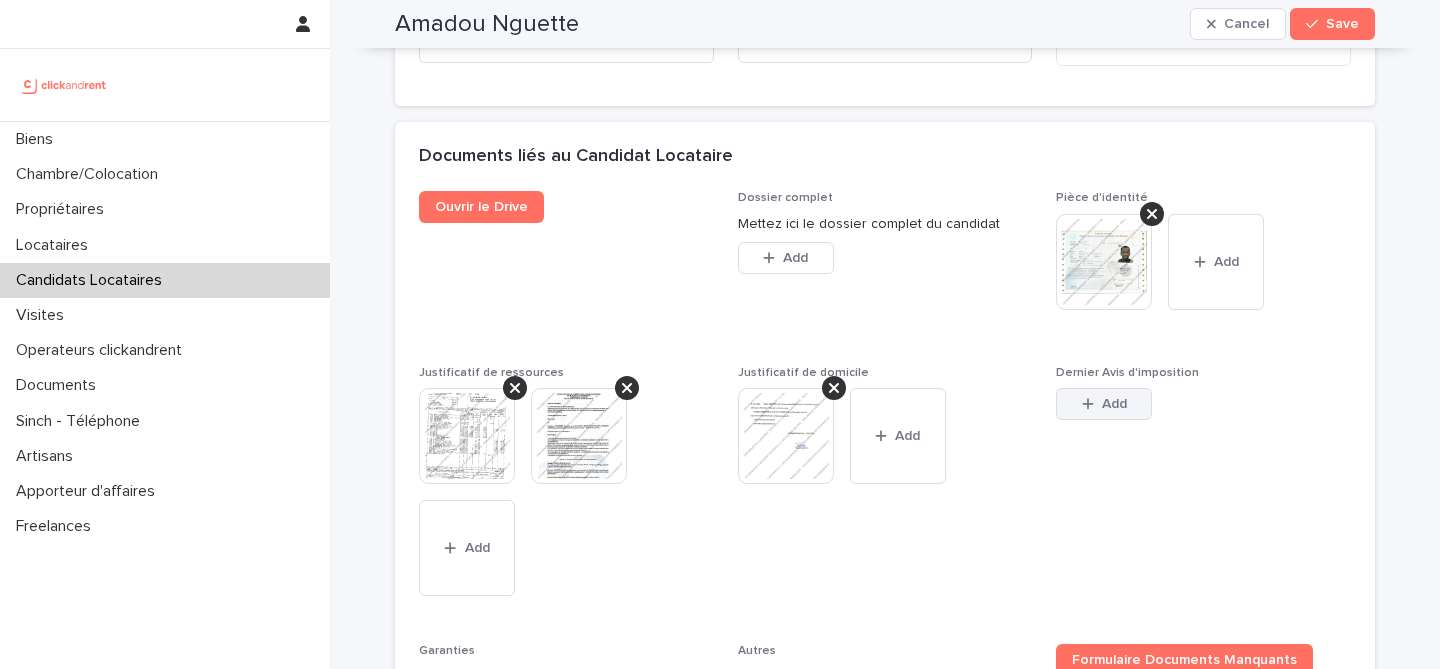 click on "Add" at bounding box center [1114, 404] 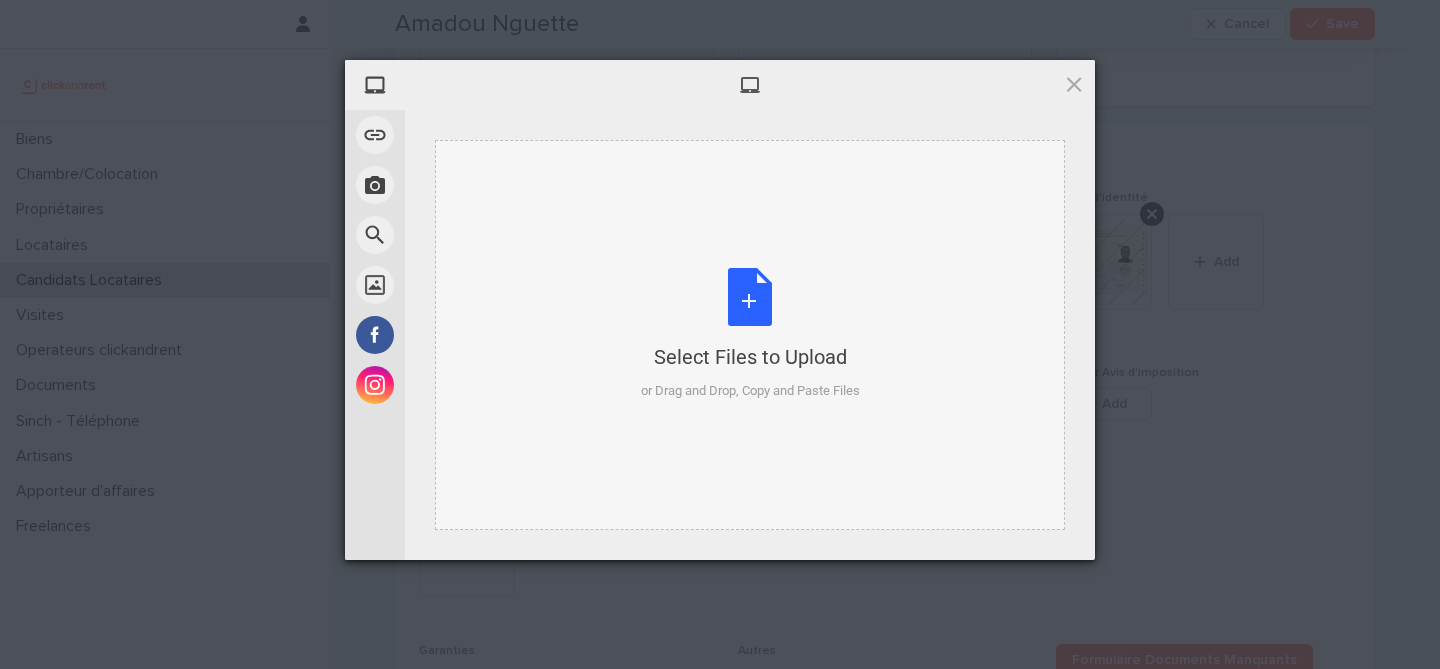 click on "Select Files to Upload
or Drag and Drop, Copy and Paste Files" at bounding box center [750, 334] 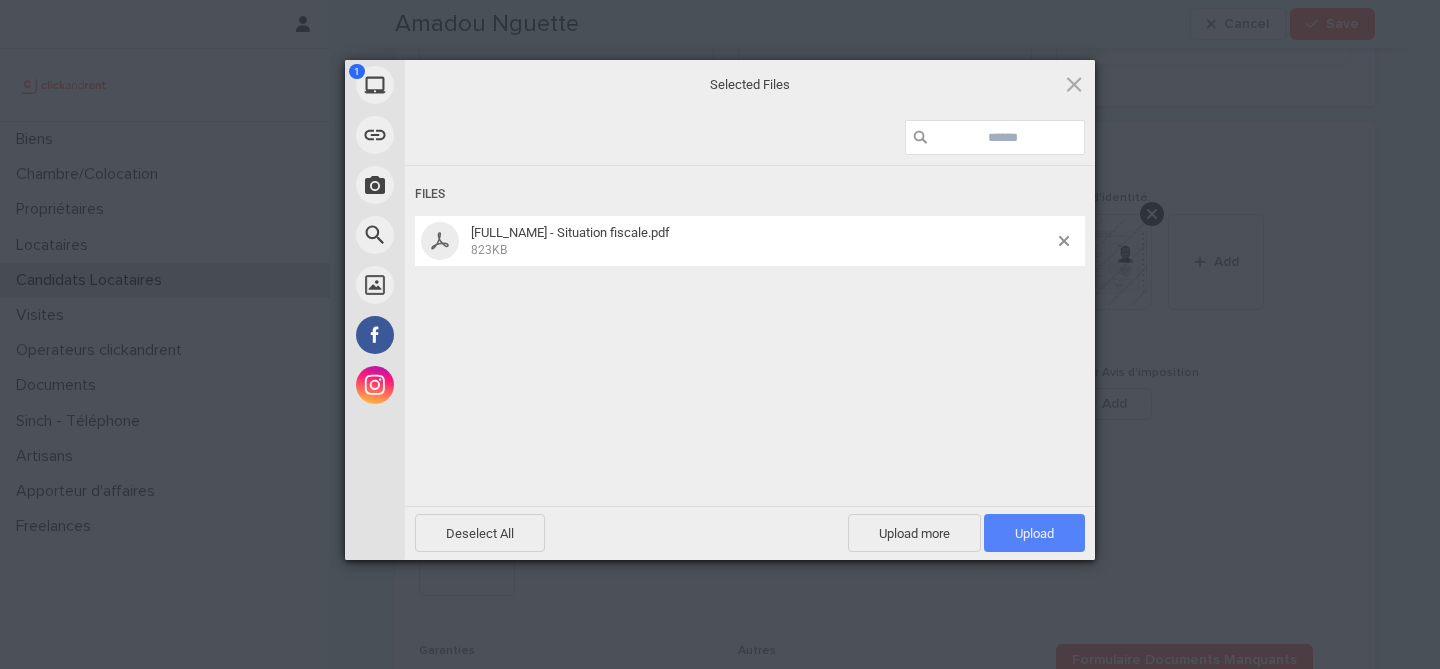 click on "Upload
1" at bounding box center (1034, 533) 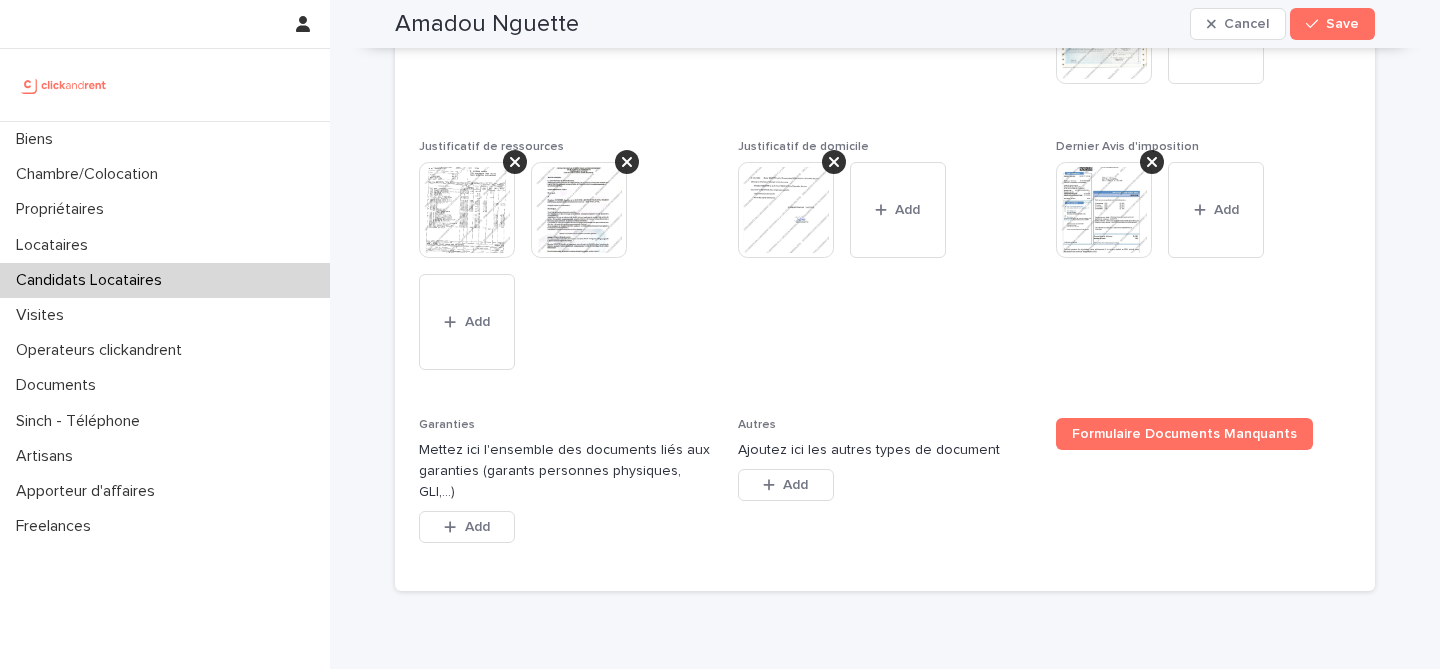 scroll, scrollTop: 1868, scrollLeft: 0, axis: vertical 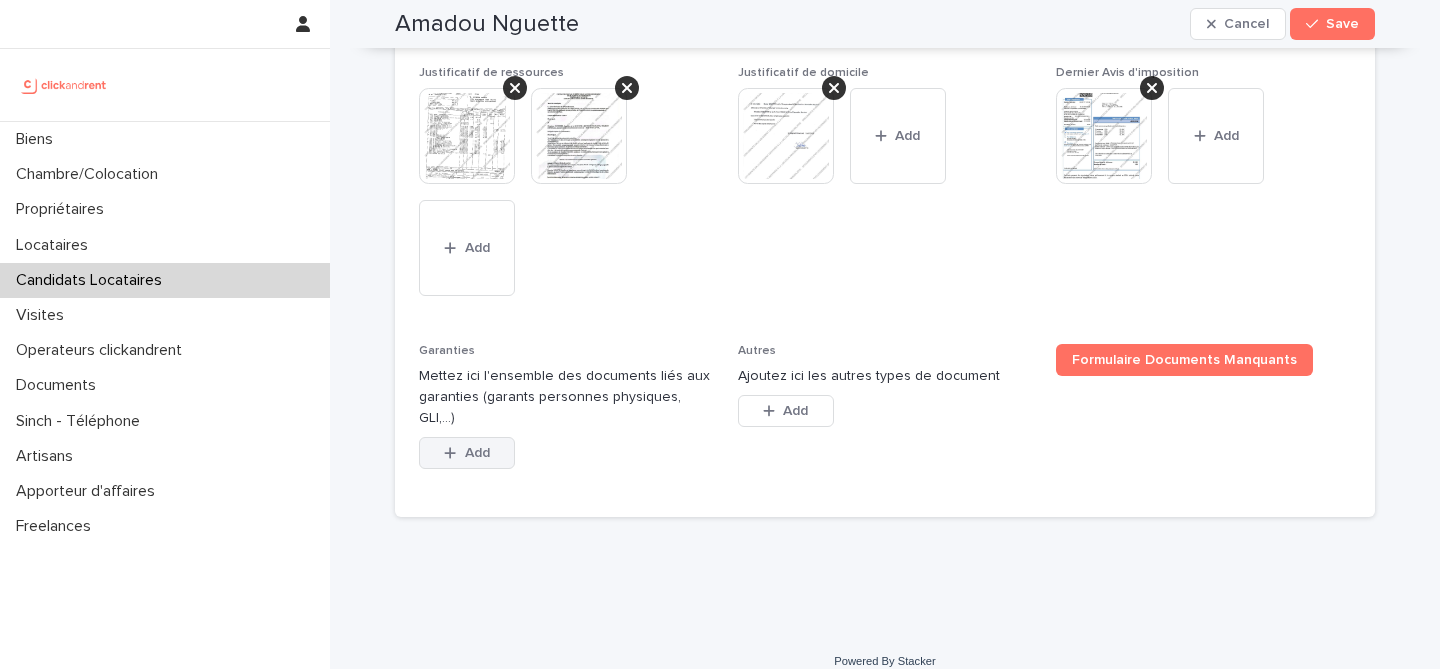 click at bounding box center [454, 453] 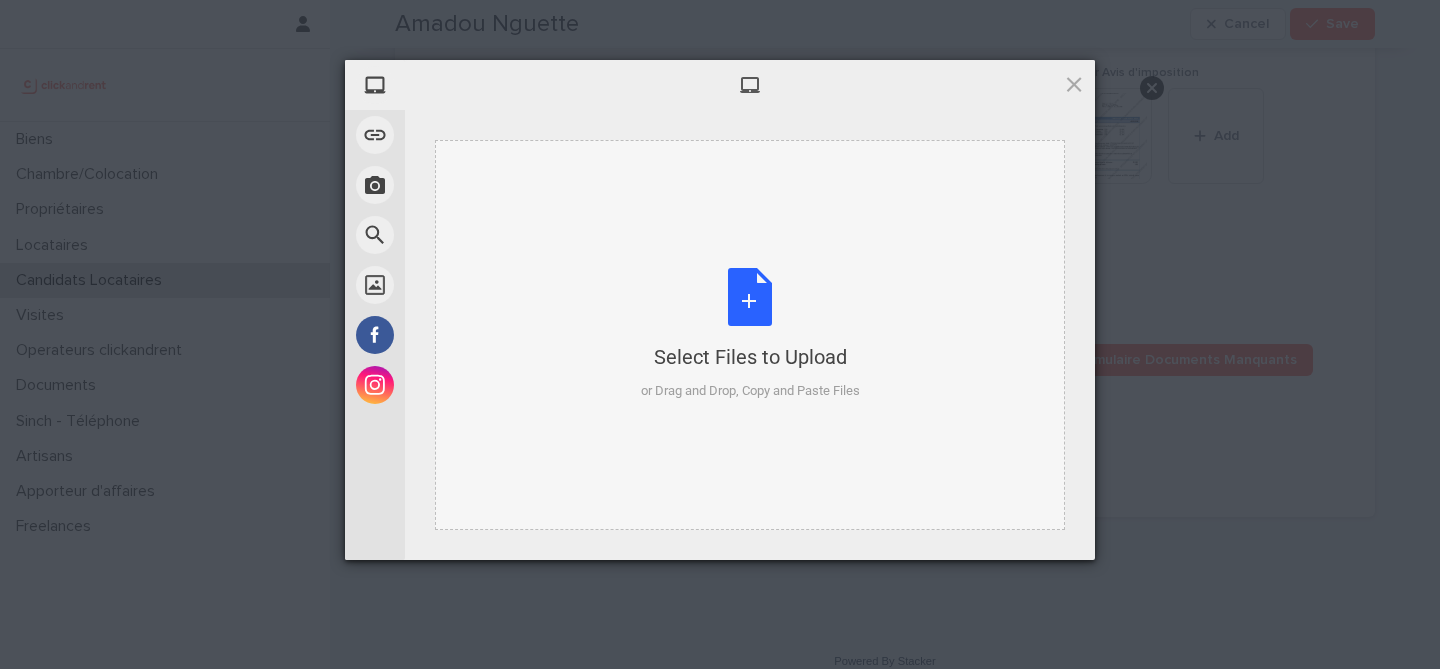 click on "Select Files to Upload
or Drag and Drop, Copy and Paste Files" at bounding box center (750, 334) 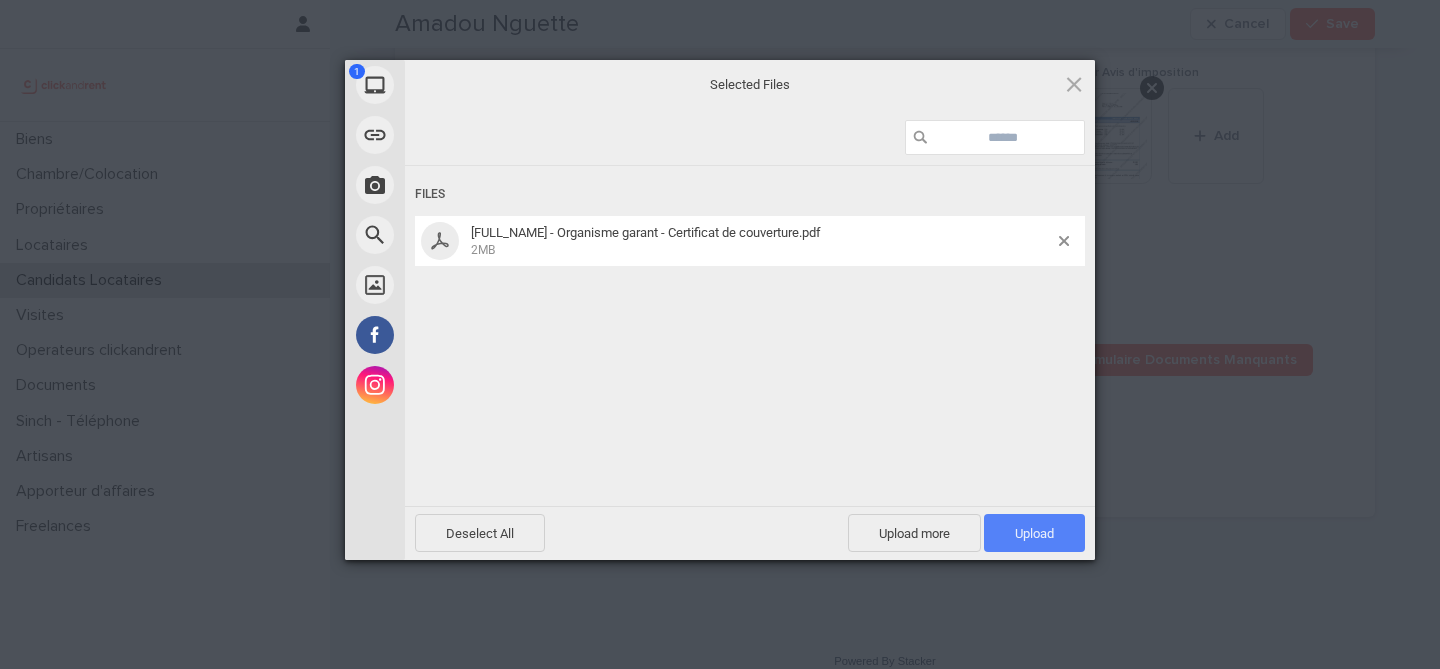 click on "Upload
1" at bounding box center (1034, 533) 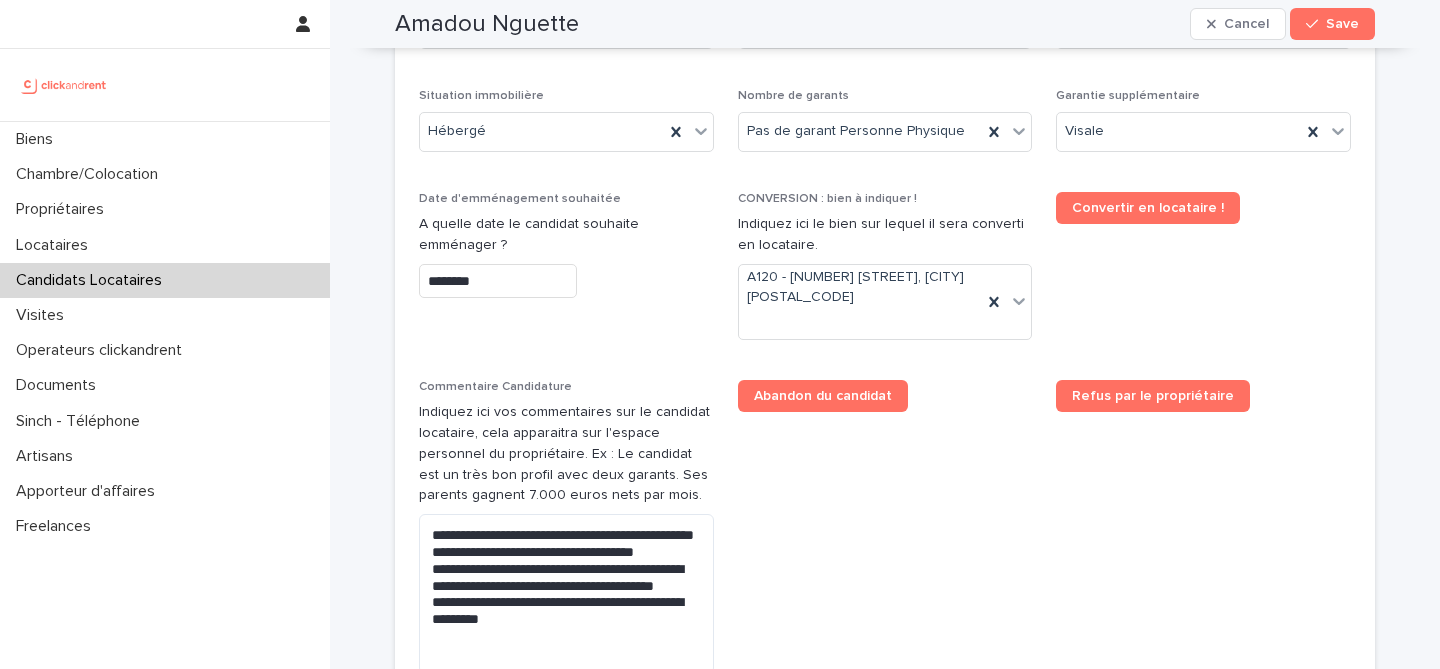 scroll, scrollTop: 861, scrollLeft: 0, axis: vertical 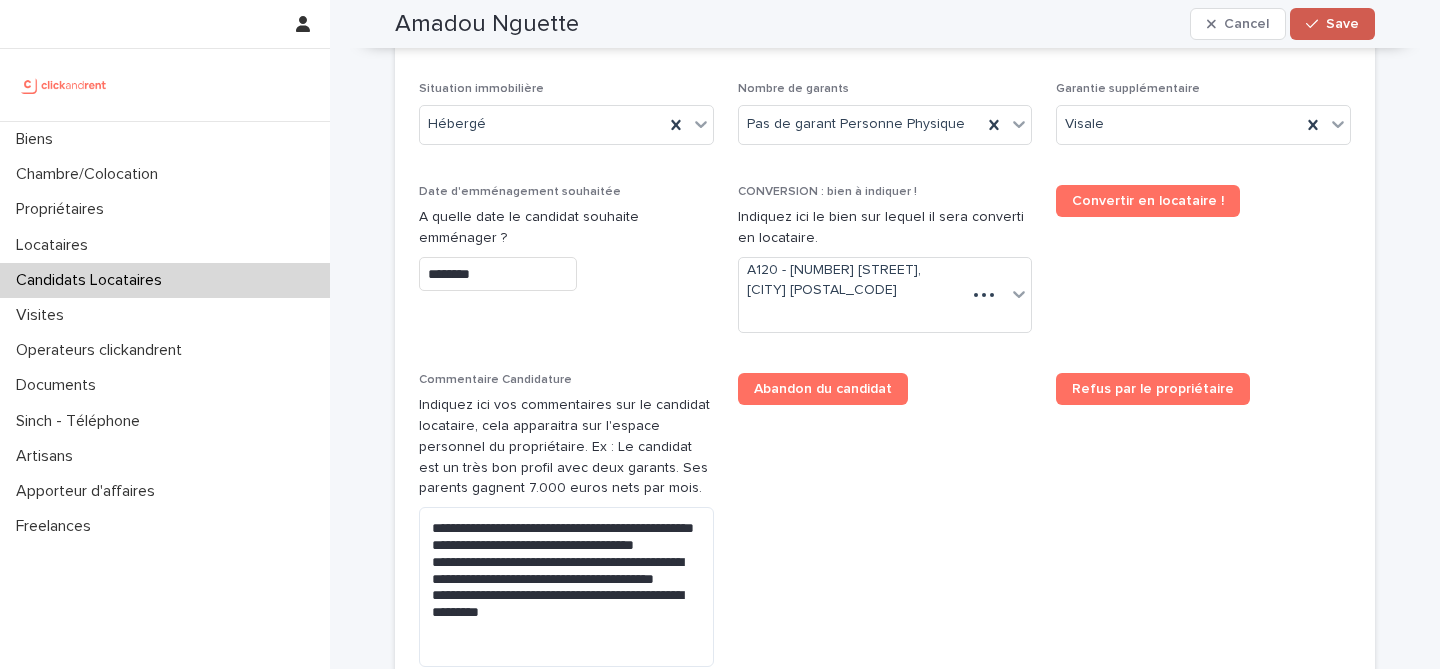 click on "Save" at bounding box center [1342, 24] 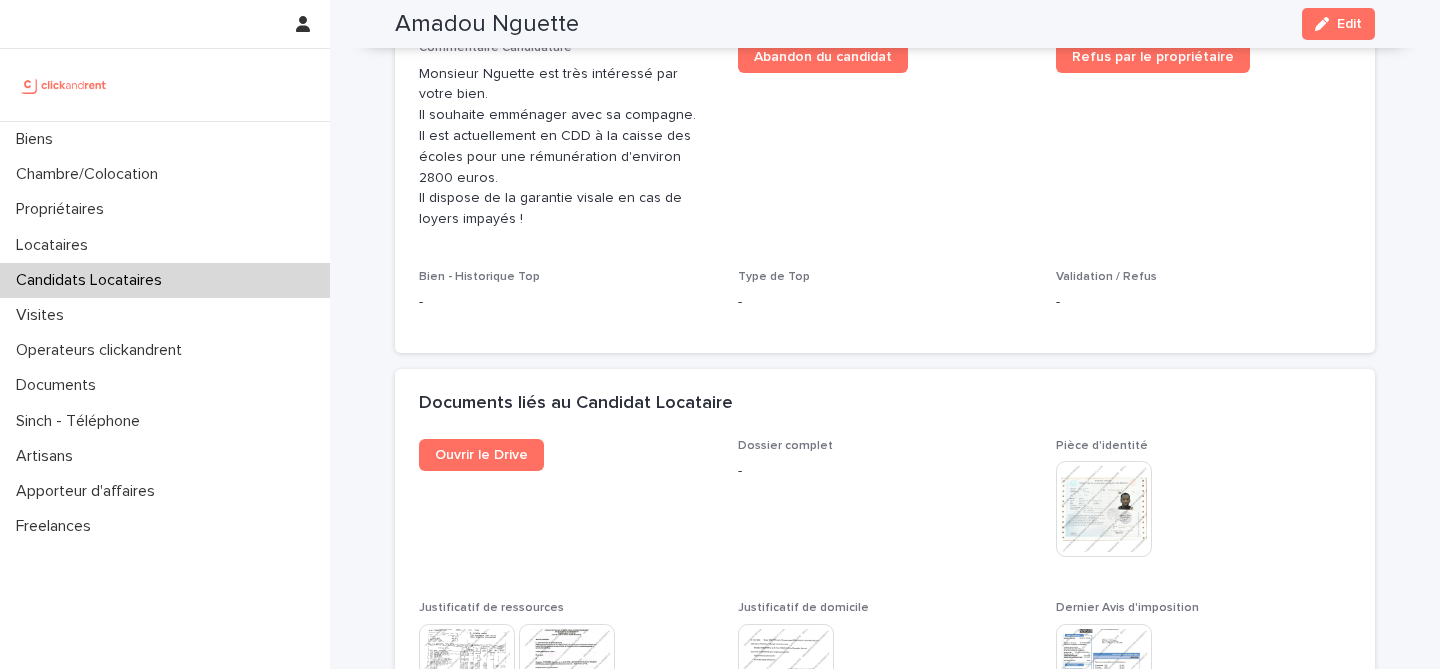 scroll, scrollTop: 526, scrollLeft: 0, axis: vertical 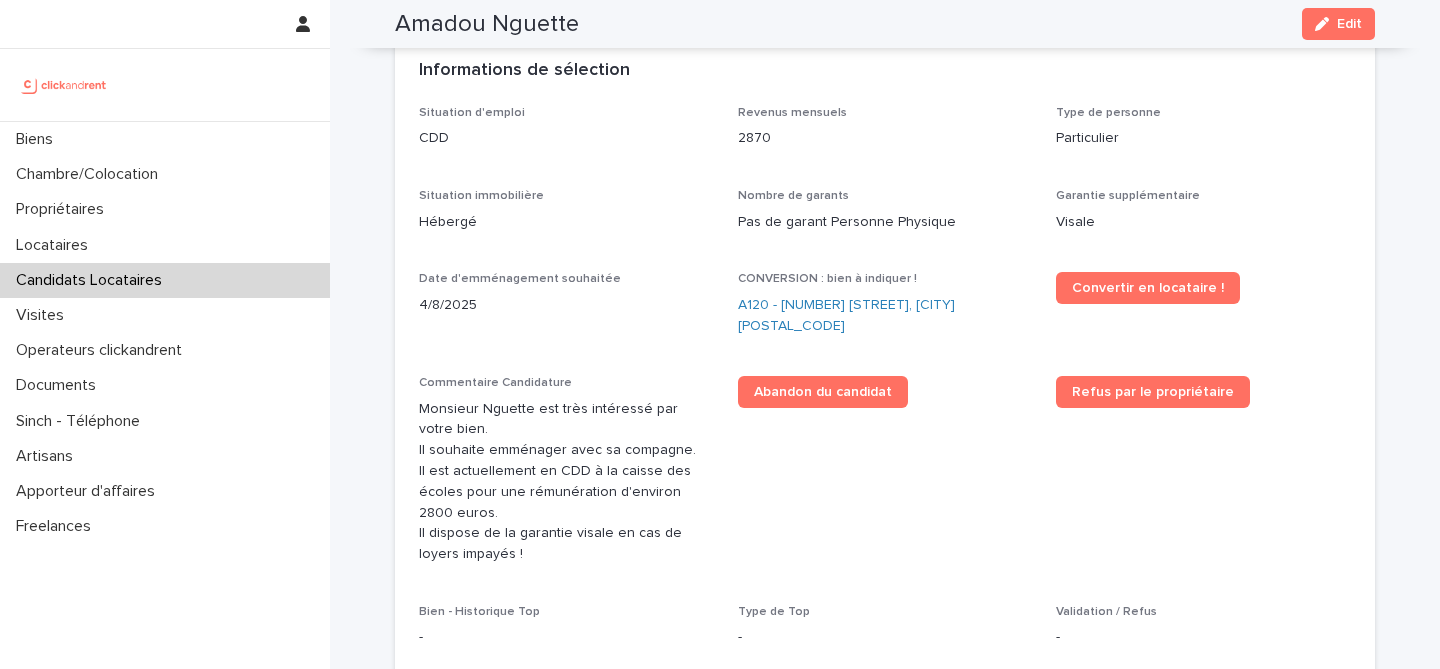 click on "Amadou Nguette" at bounding box center (487, 24) 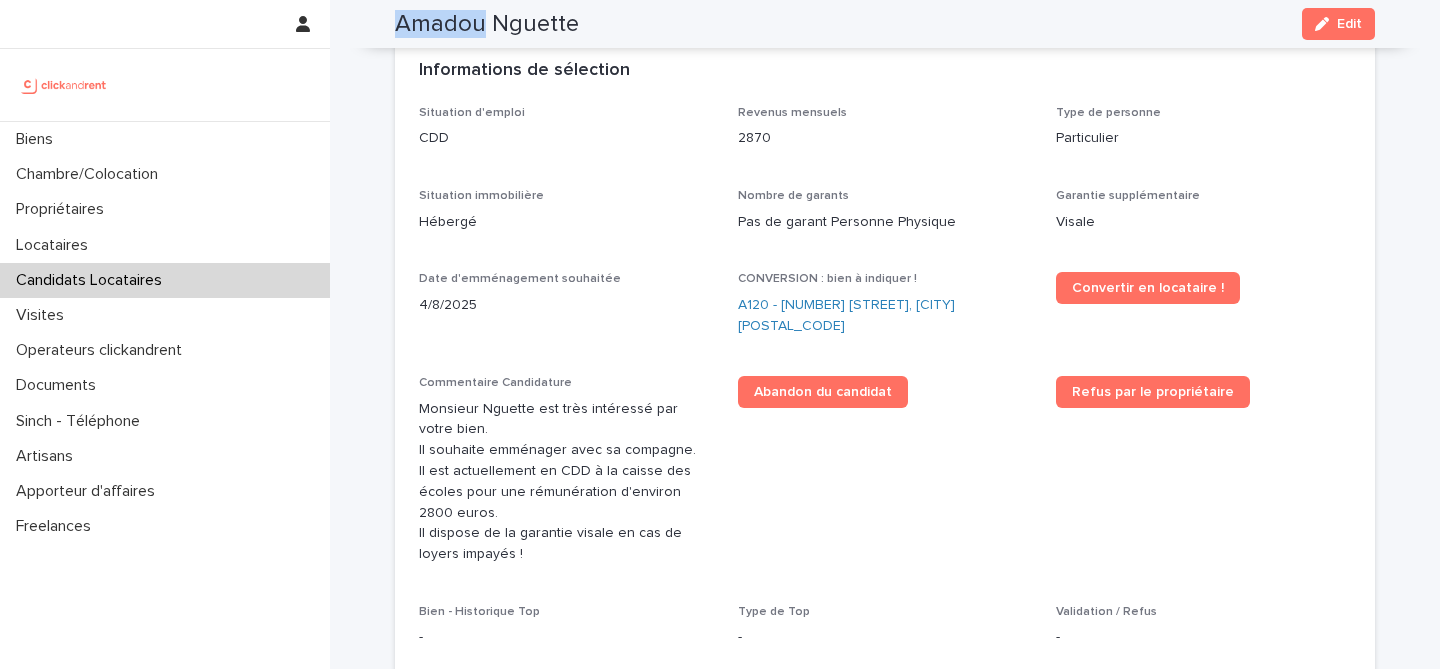 click on "Amadou Nguette" at bounding box center [487, 24] 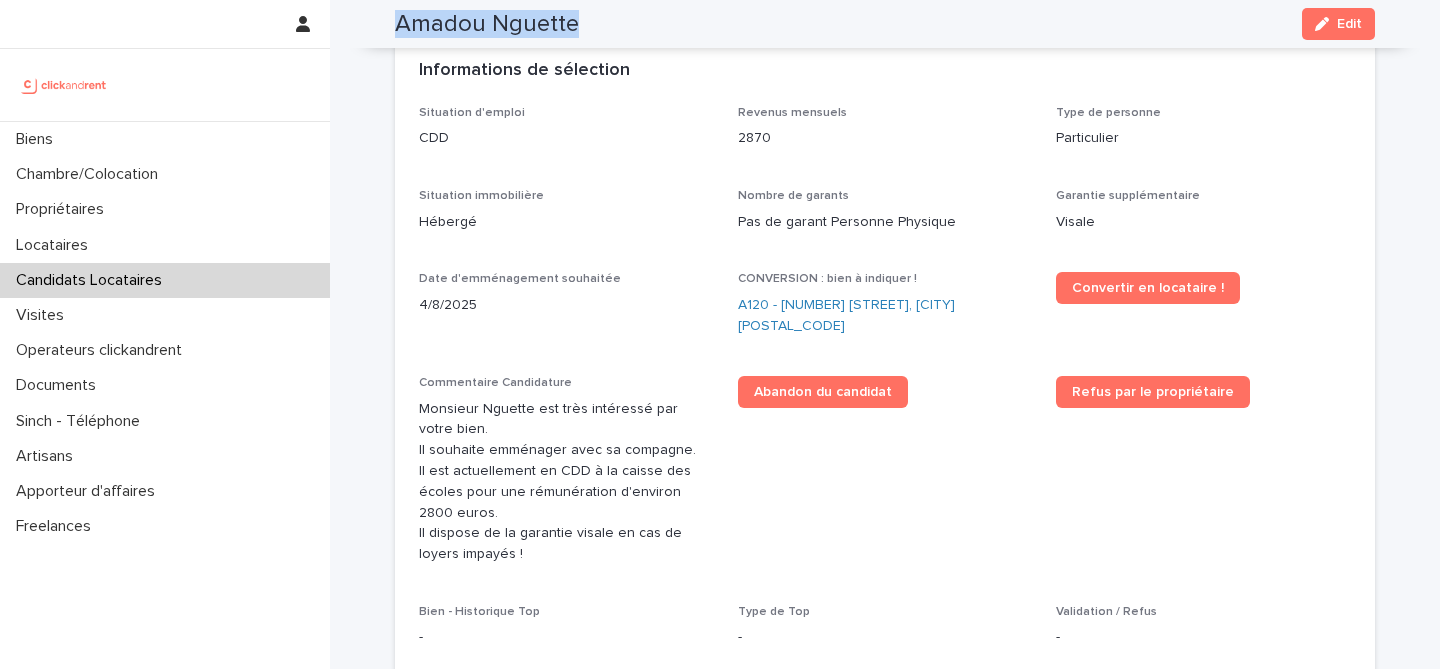 click on "Amadou Nguette" at bounding box center (487, 24) 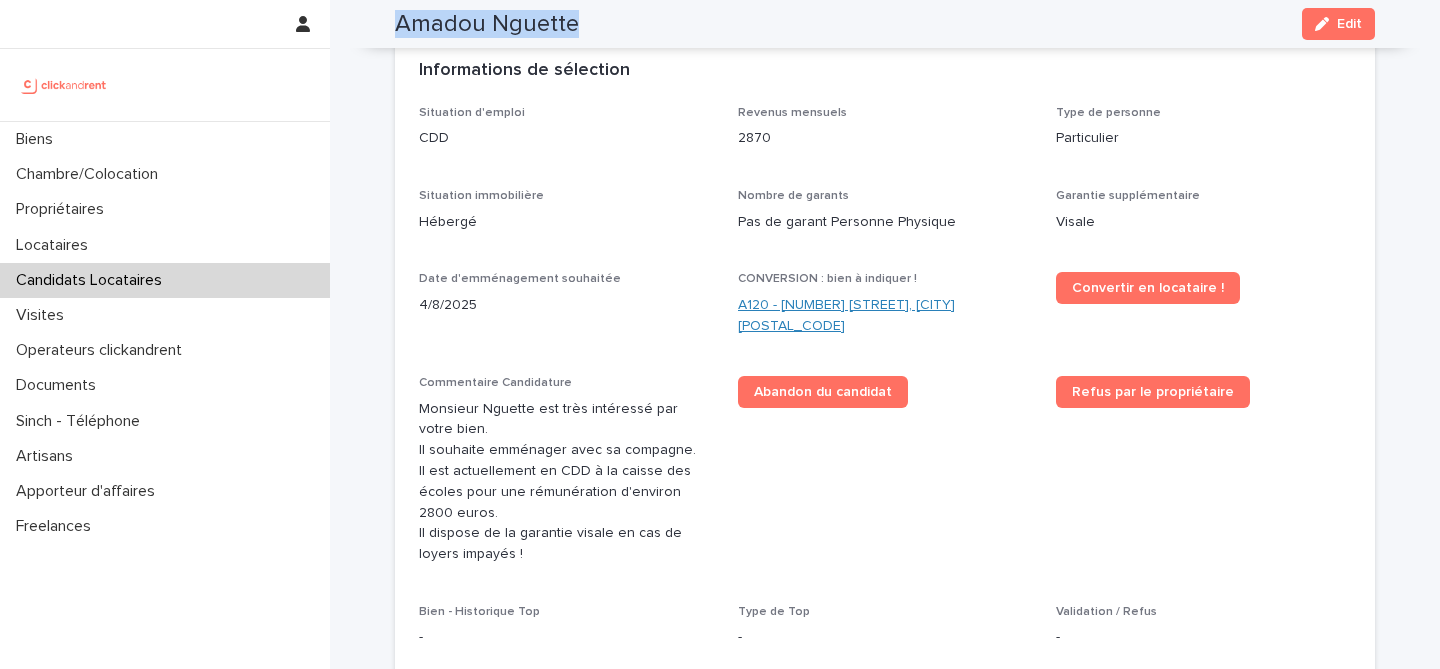 click on "A120 - 6 rue Saint-Mathieu,  Paris 75018" at bounding box center (885, 316) 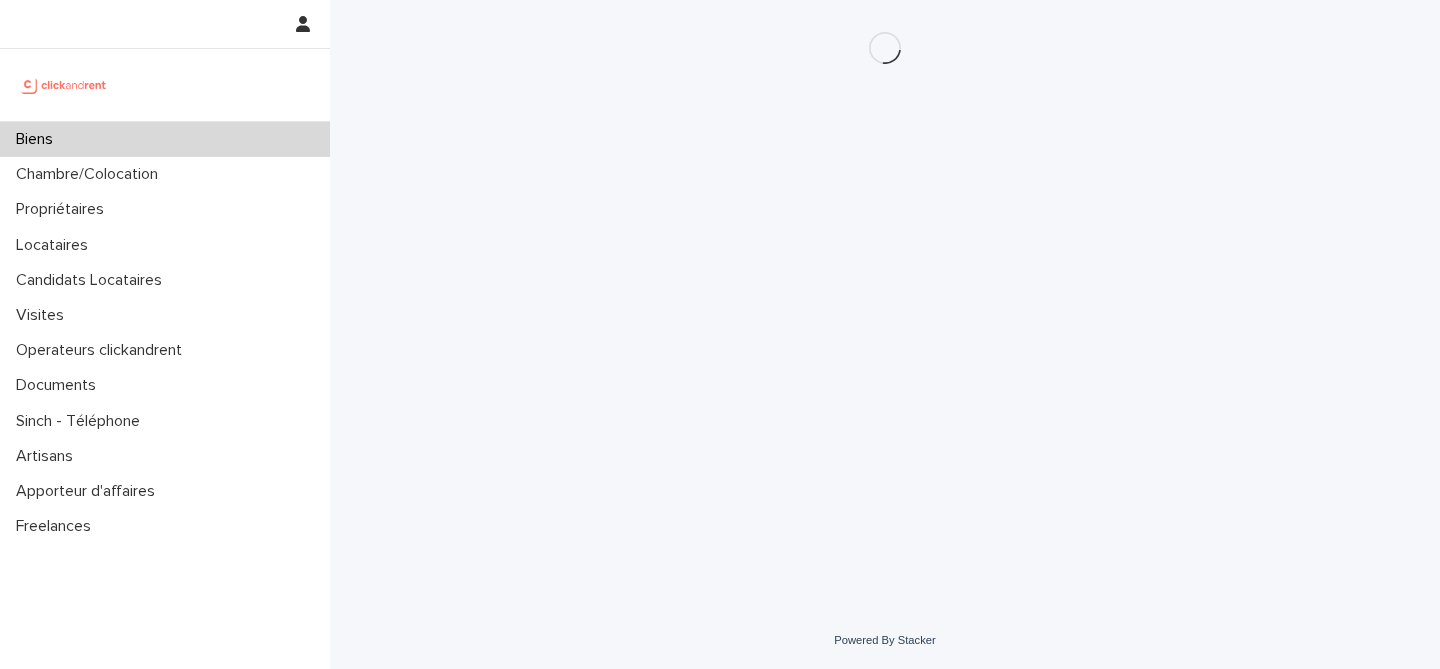 scroll, scrollTop: 0, scrollLeft: 0, axis: both 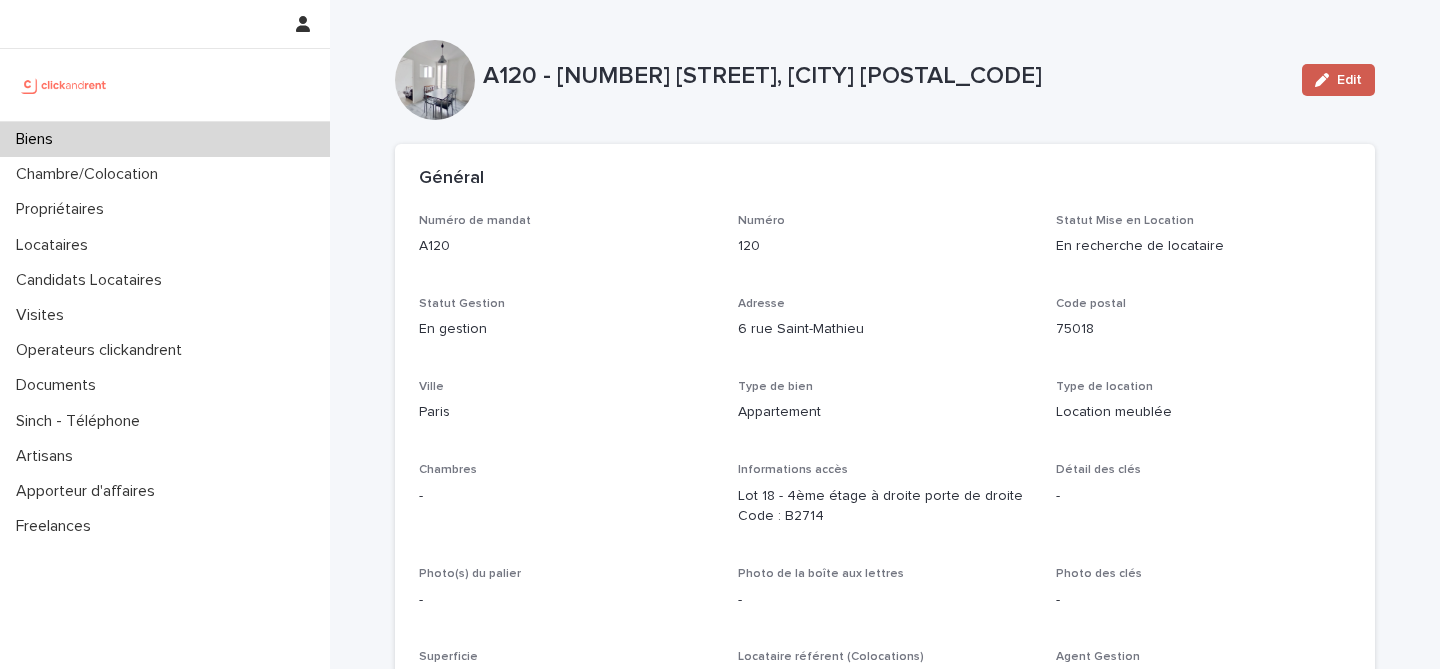 click on "Edit" at bounding box center [1338, 80] 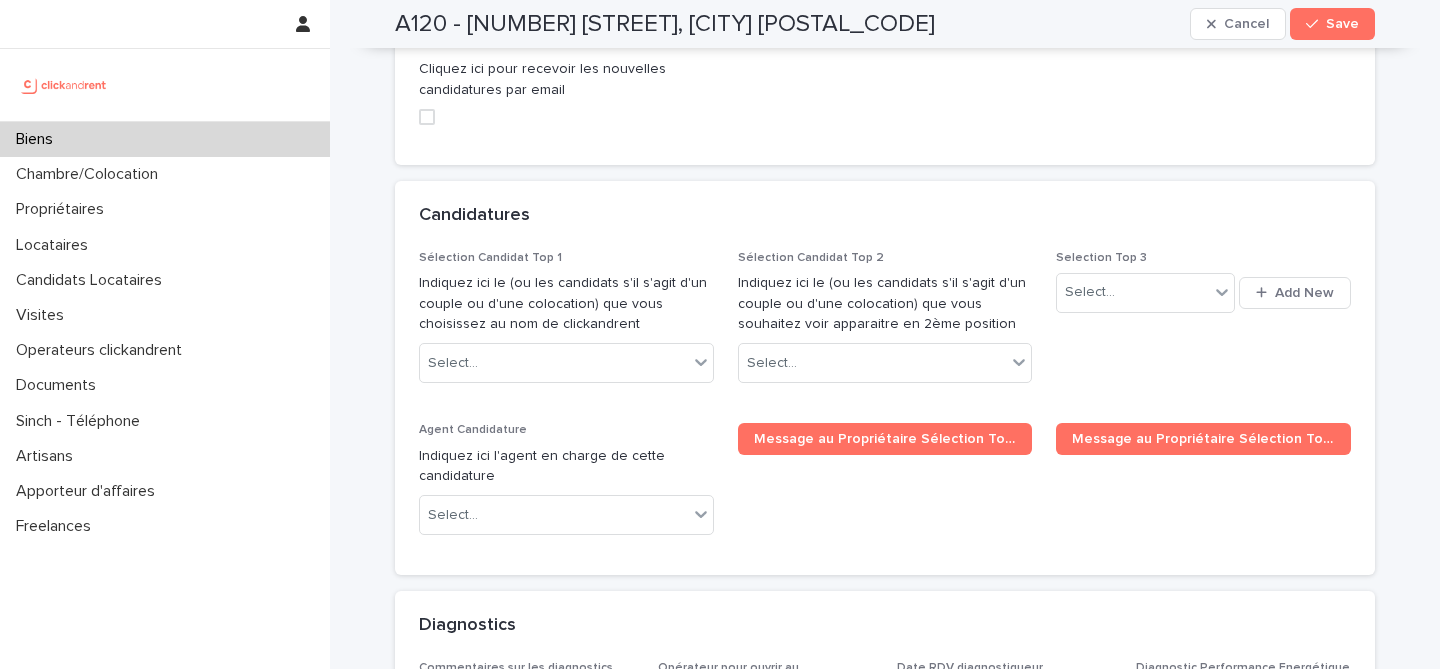 scroll, scrollTop: 9349, scrollLeft: 0, axis: vertical 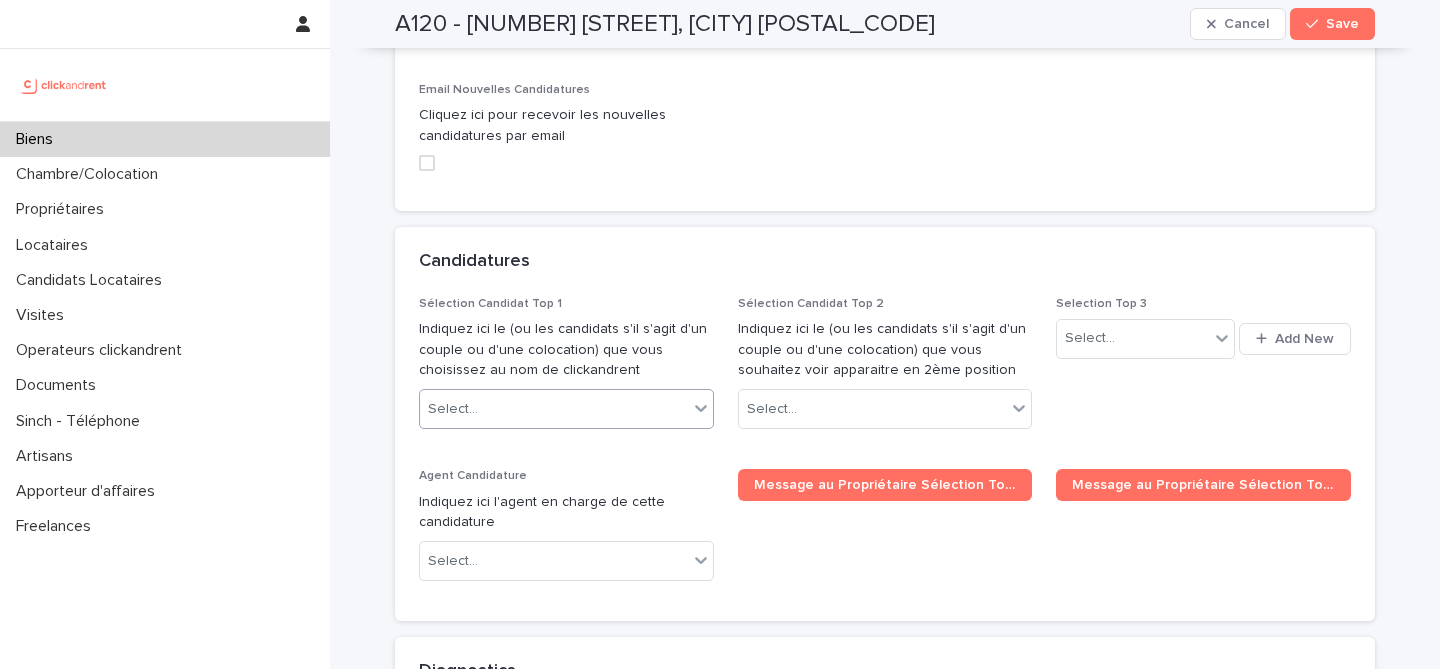 click on "Select..." at bounding box center (554, 409) 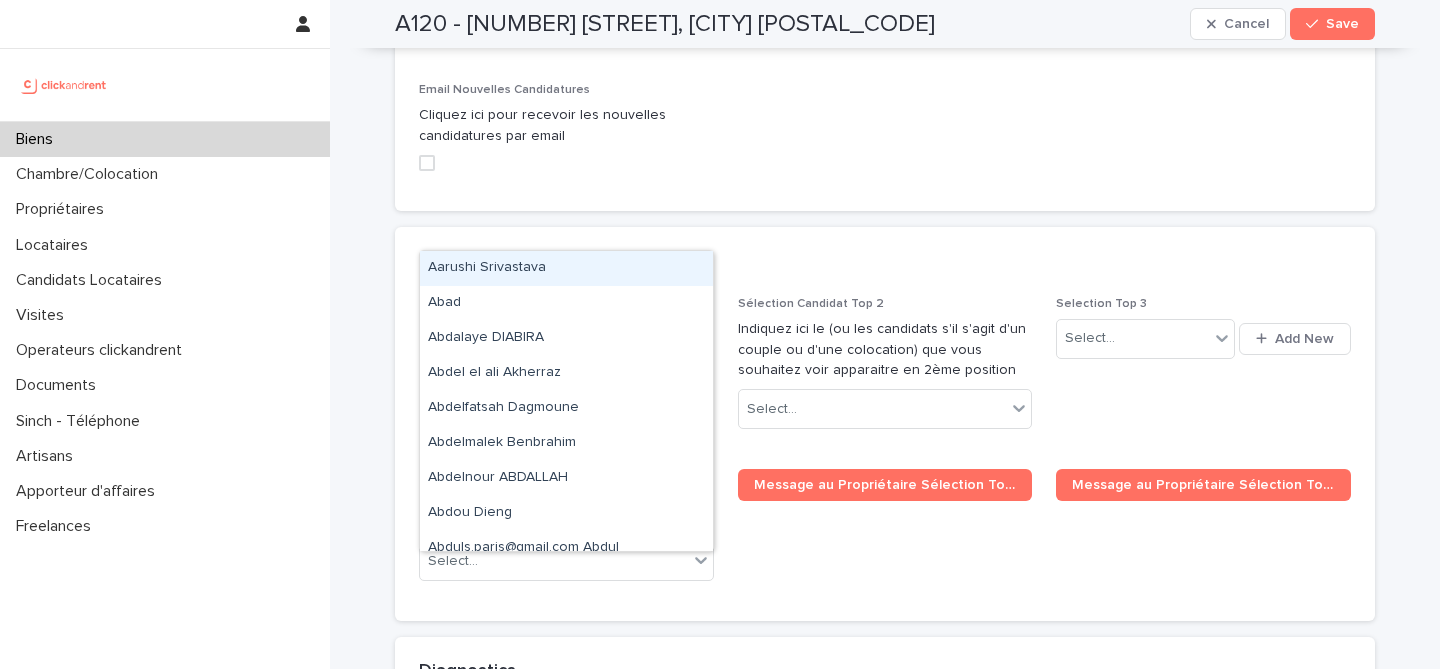 paste on "**********" 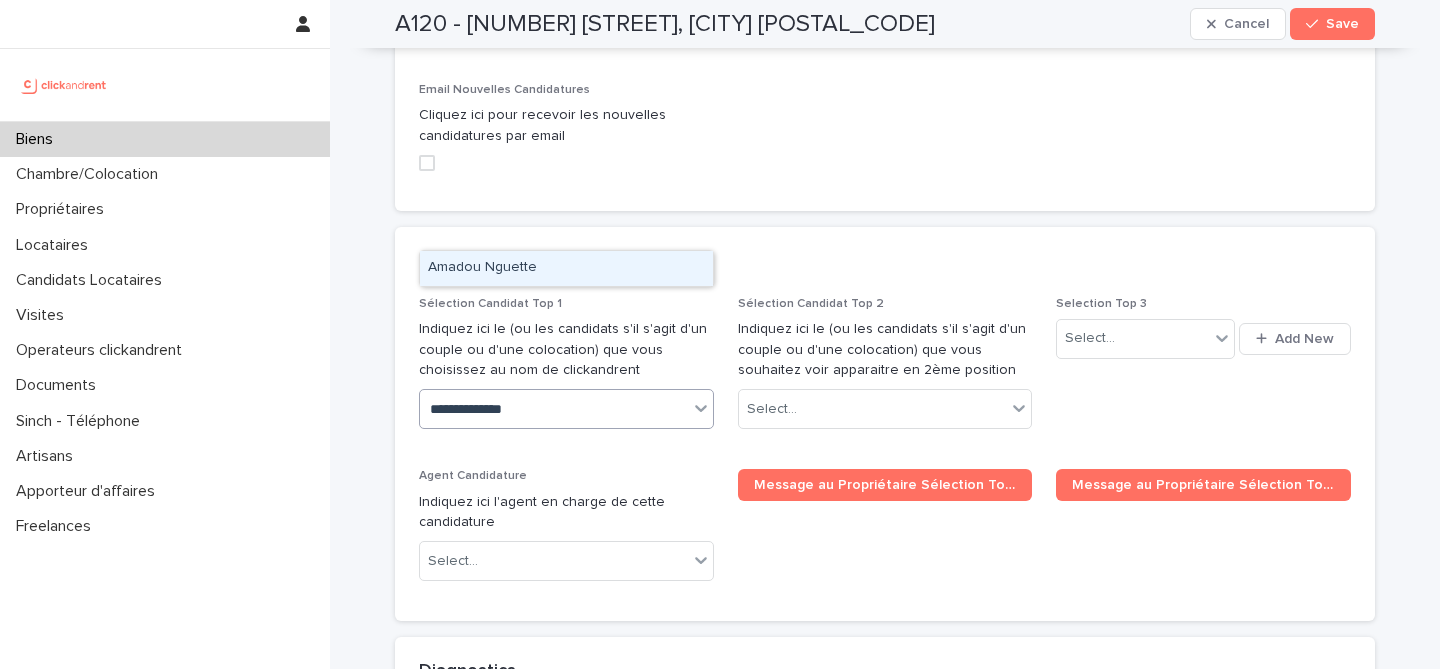 click on "Amadou Nguette" at bounding box center [566, 268] 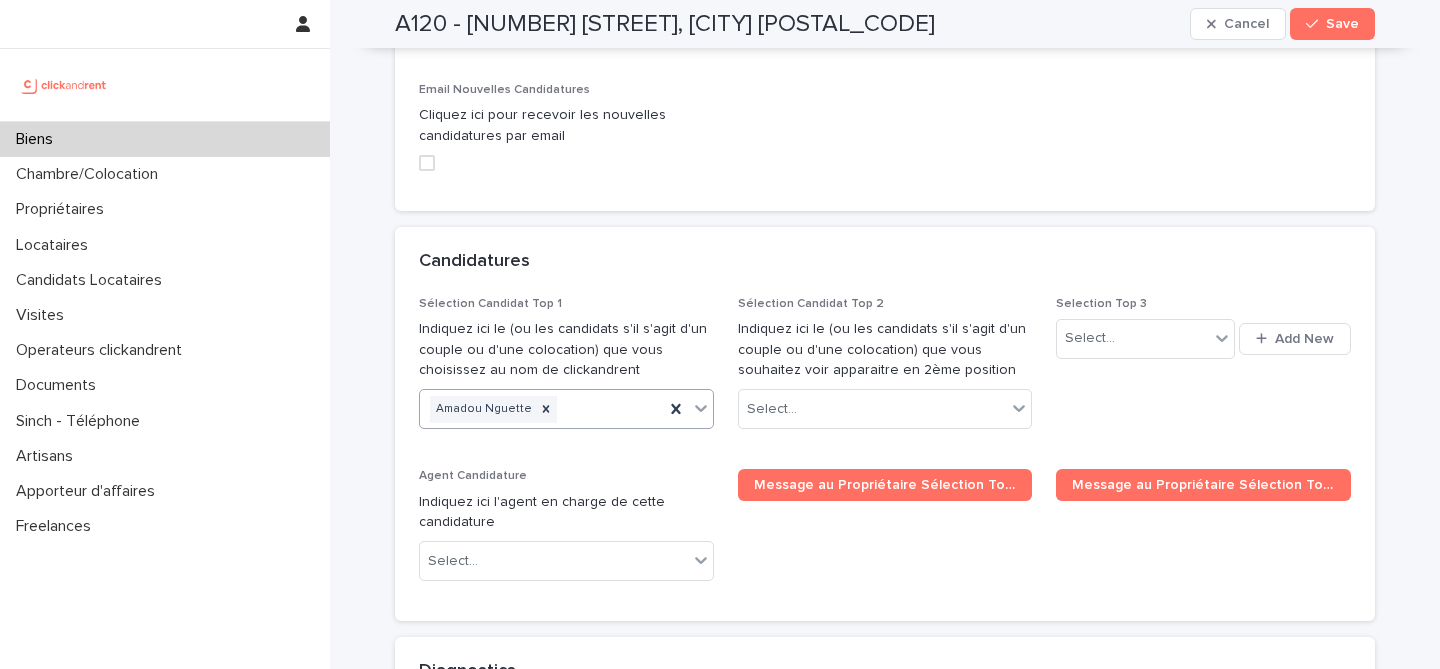 paste on "**********" 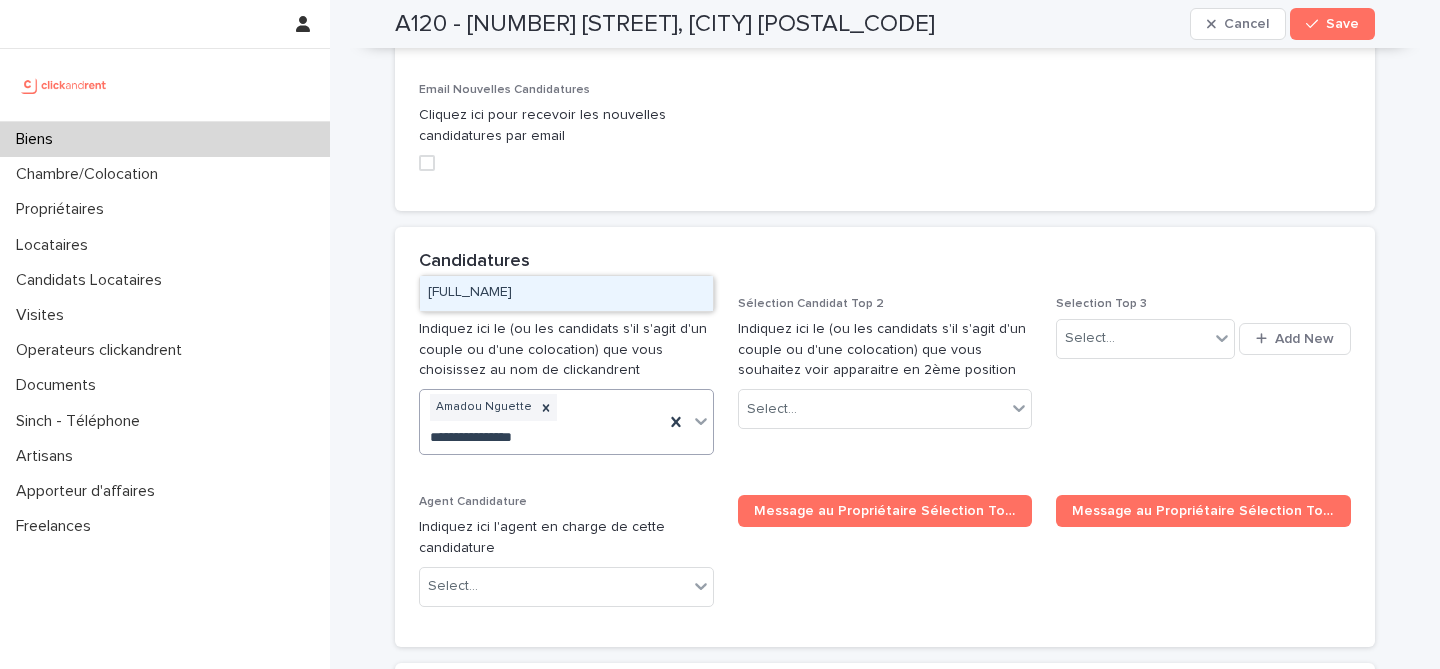 click on "Salamata Nguette" at bounding box center [566, 293] 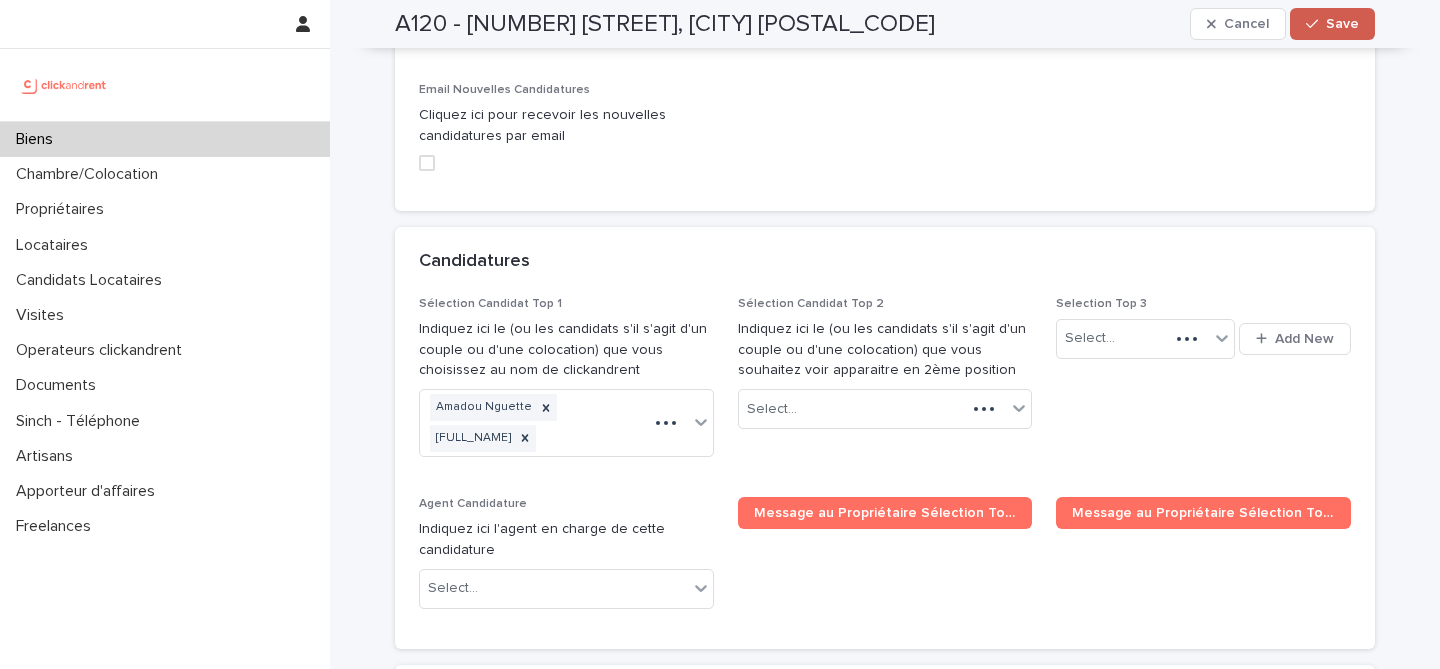 click on "Save" at bounding box center (1332, 24) 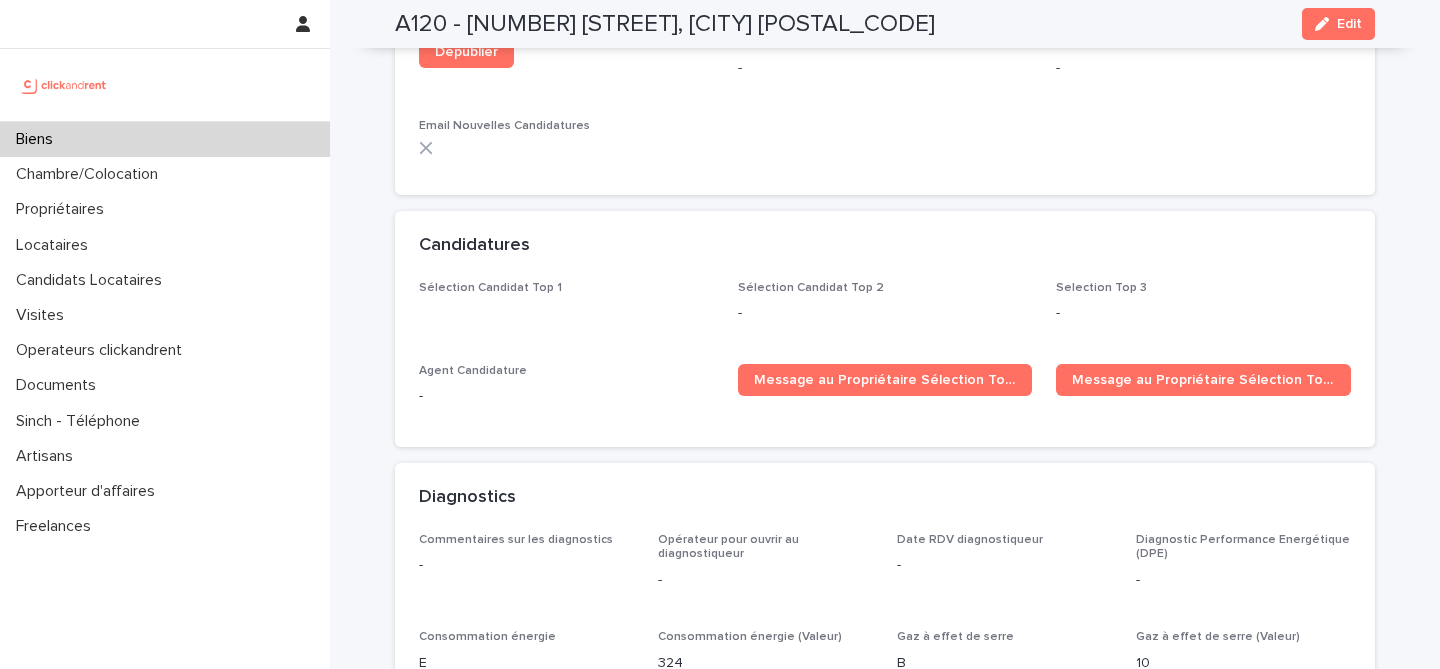 scroll, scrollTop: 5626, scrollLeft: 0, axis: vertical 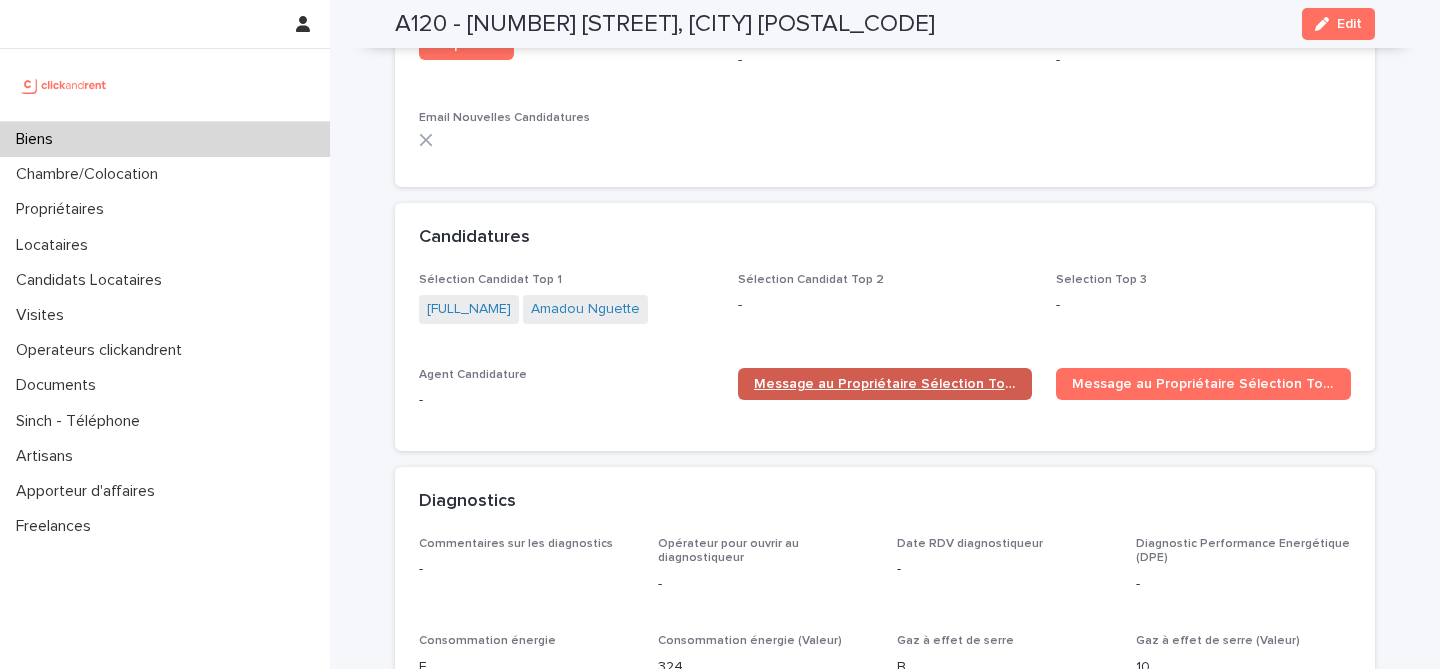 click on "Message au Propriétaire Sélection Top 1" at bounding box center [885, 384] 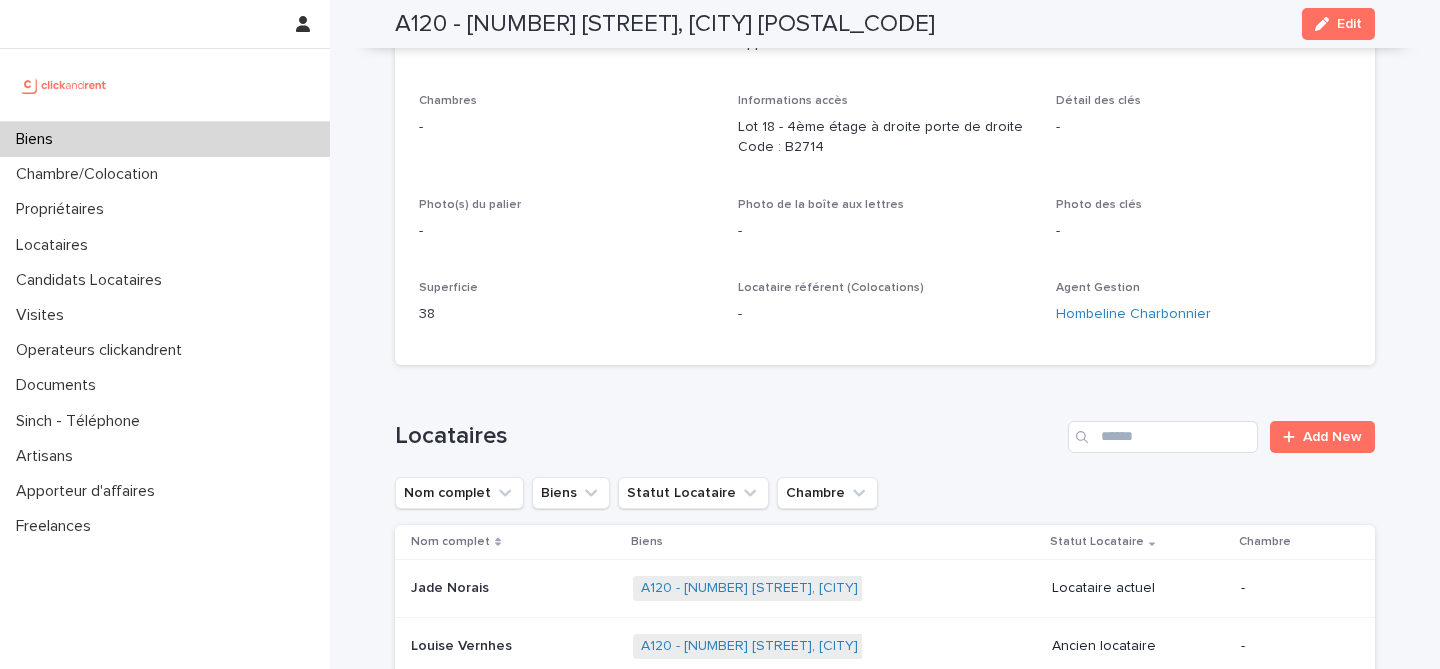 scroll, scrollTop: 0, scrollLeft: 0, axis: both 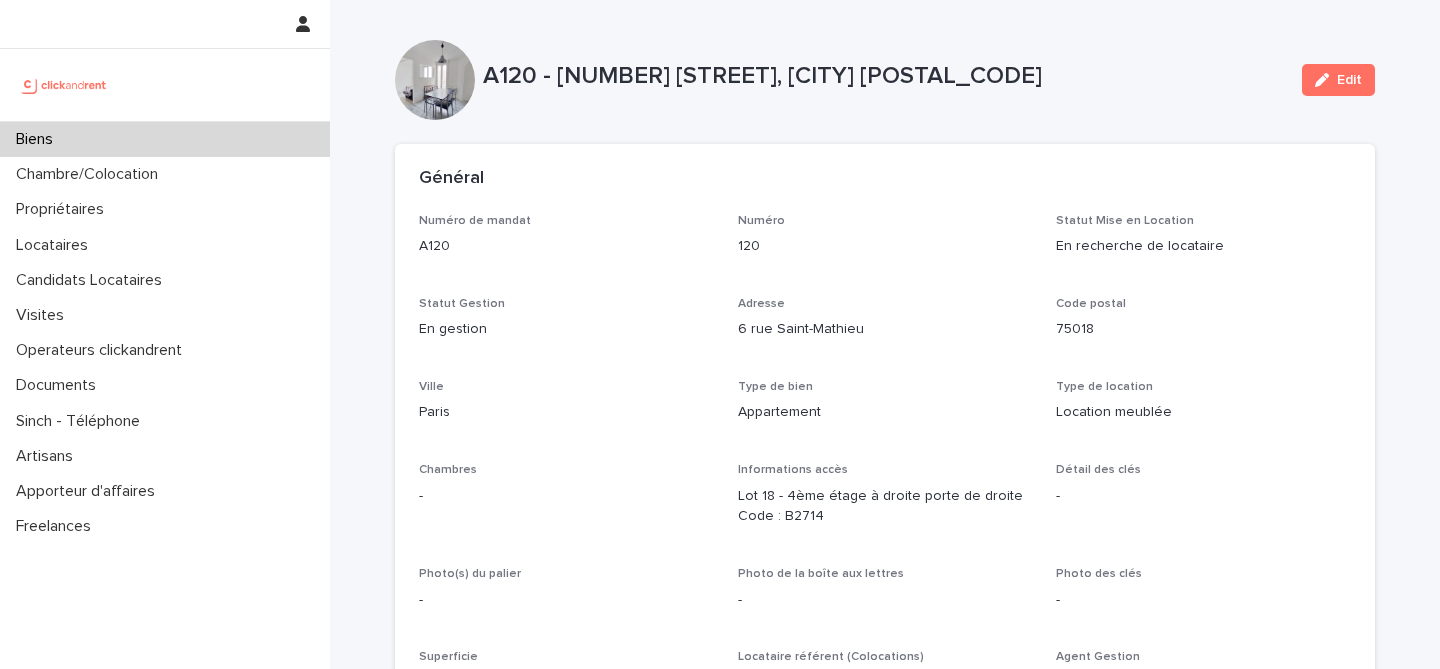 click on "Biens" at bounding box center (165, 139) 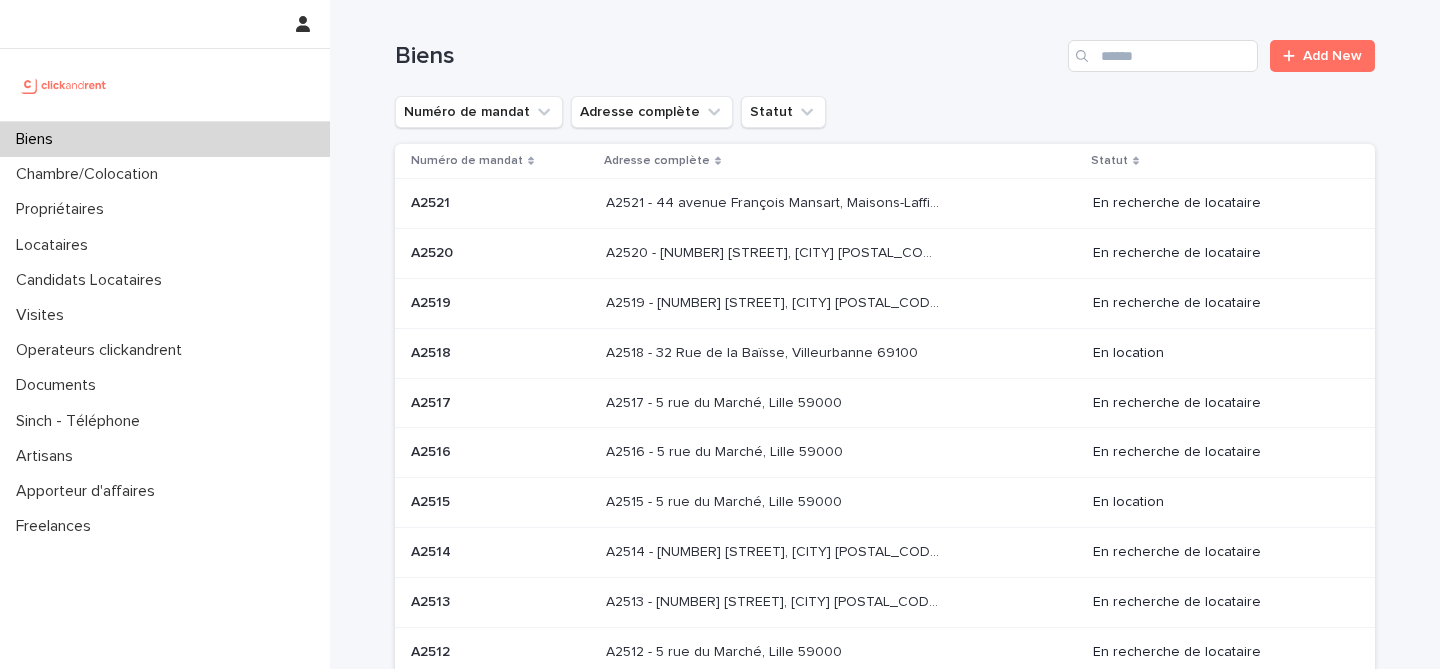 click on "Biens Add New" at bounding box center (885, 48) 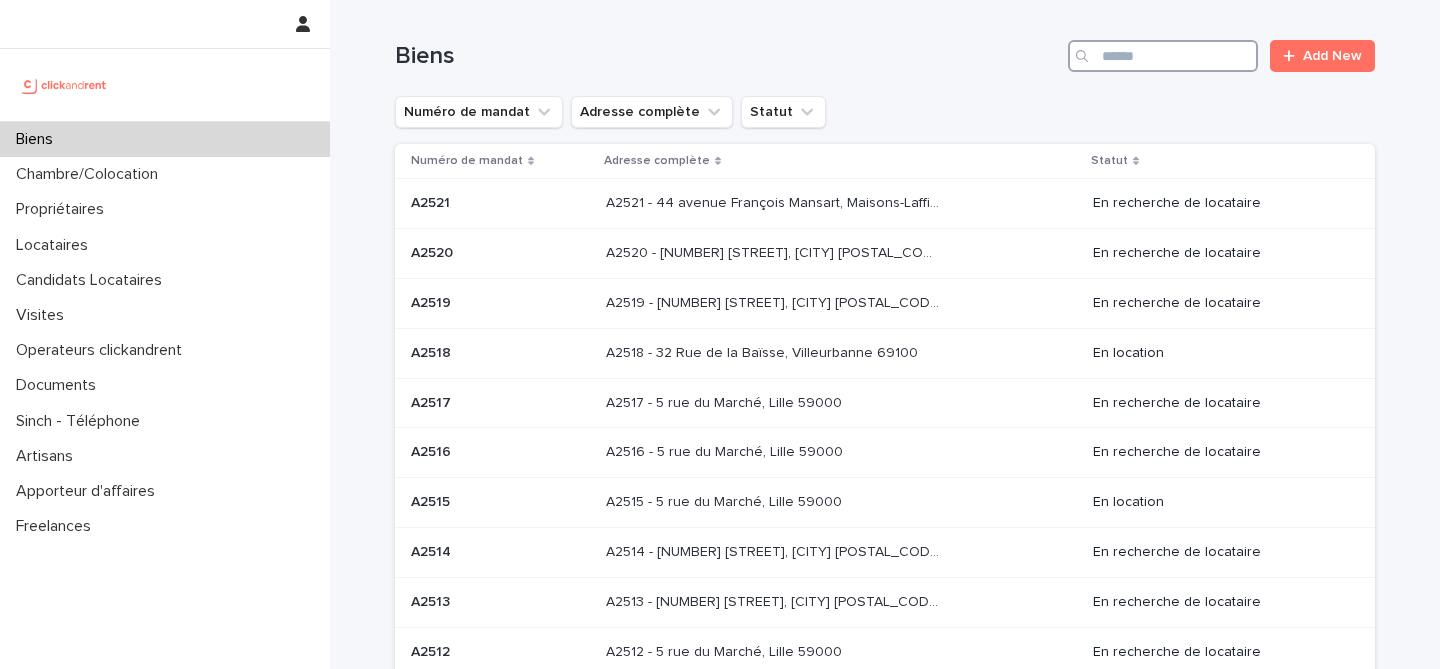 click at bounding box center (1163, 56) 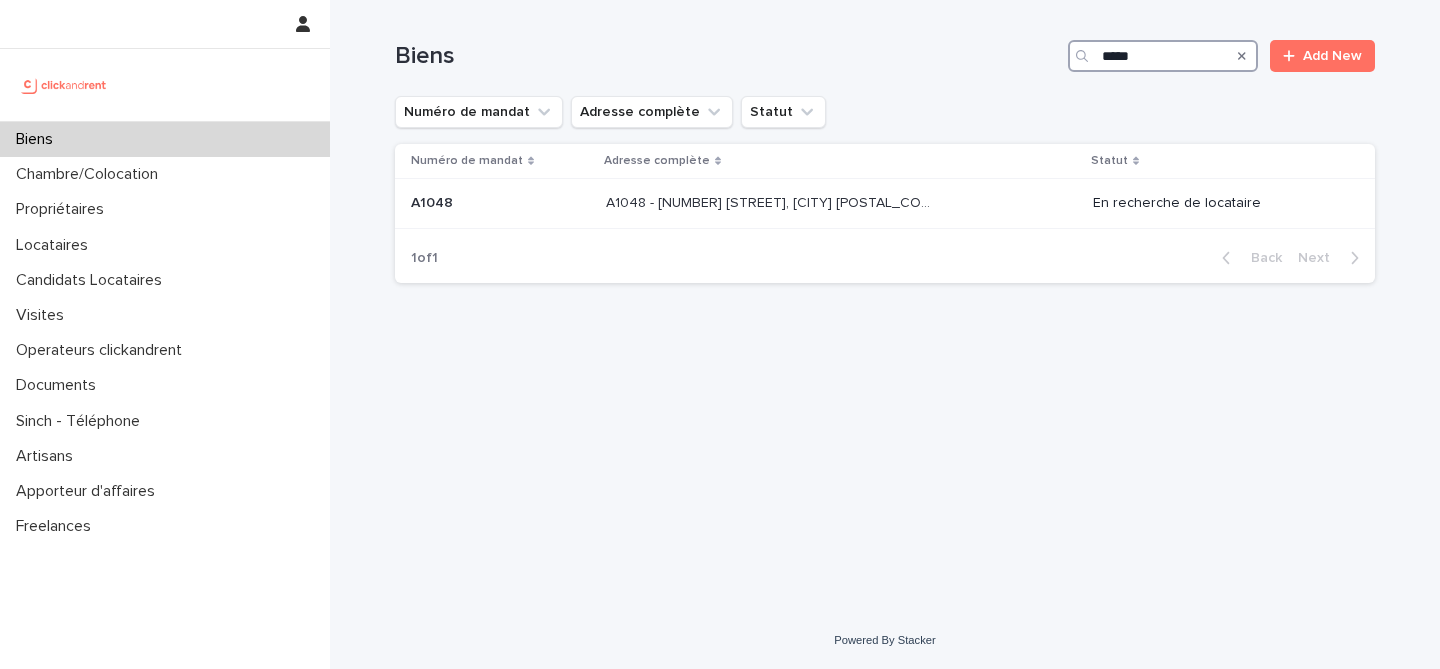 type on "*****" 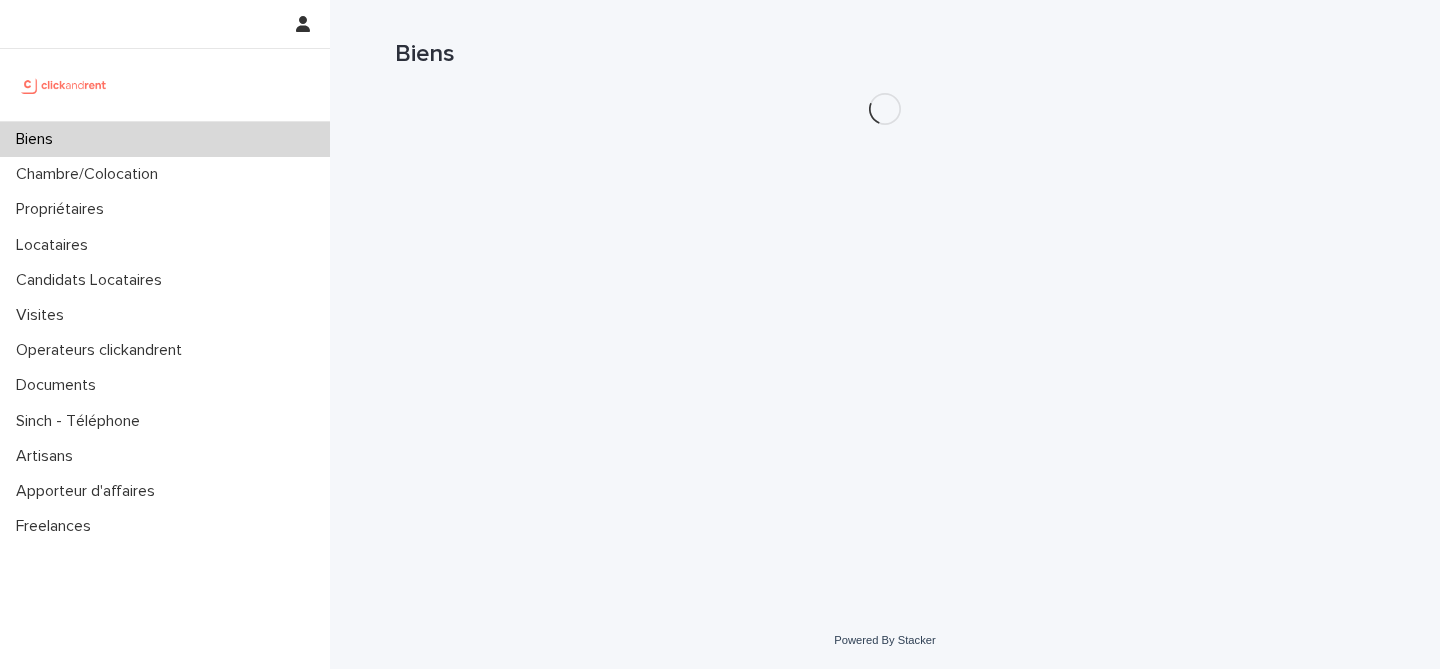 scroll, scrollTop: 0, scrollLeft: 0, axis: both 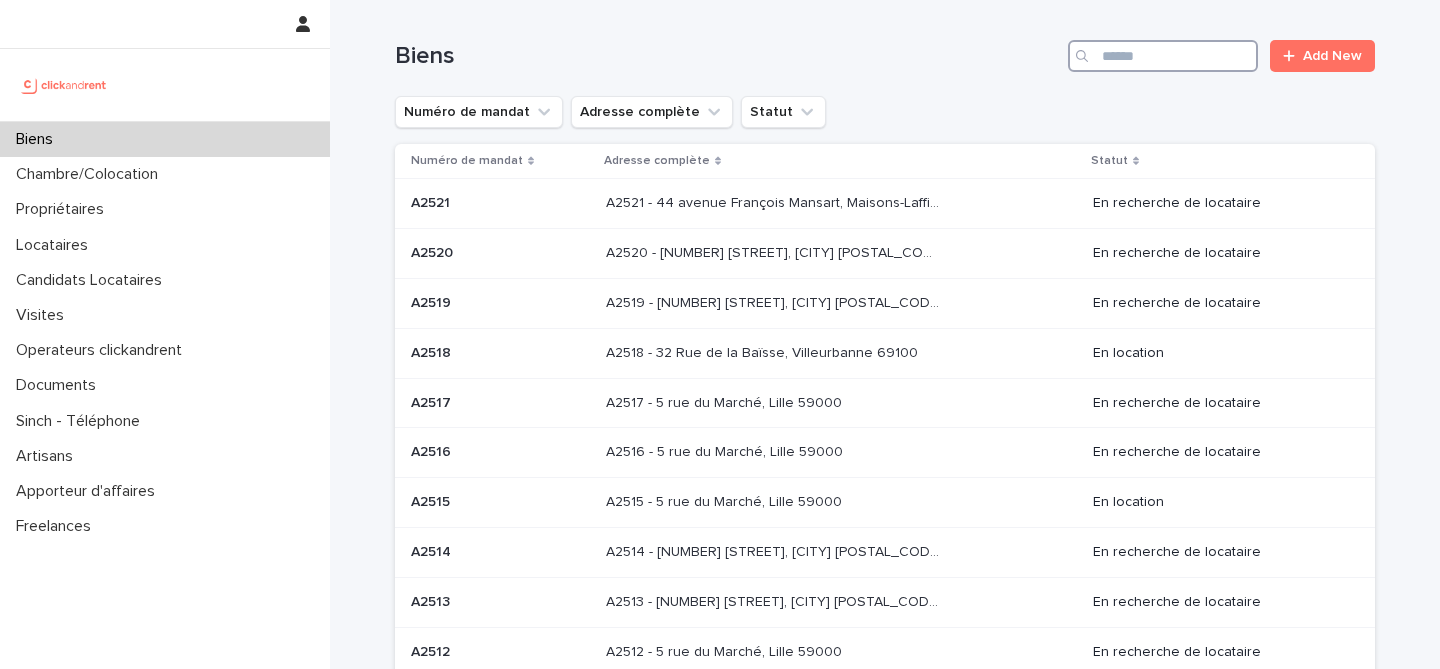click at bounding box center [1163, 56] 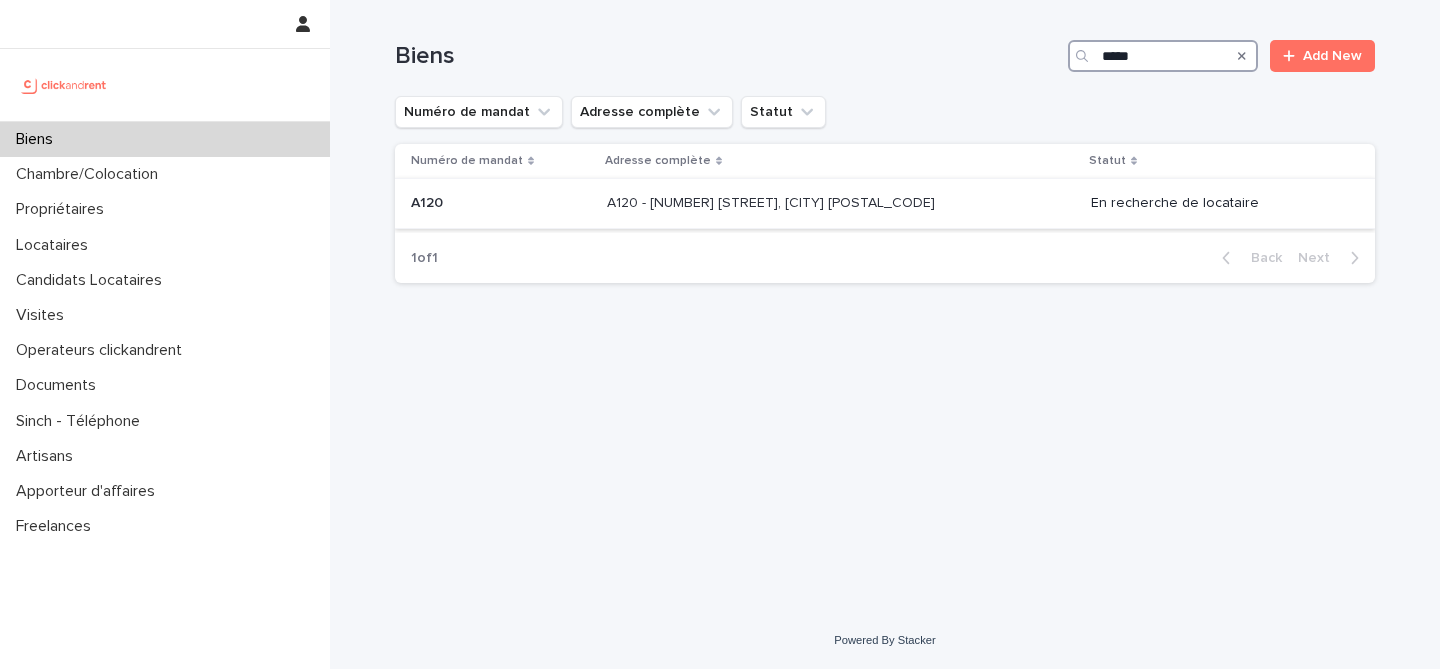 type on "****" 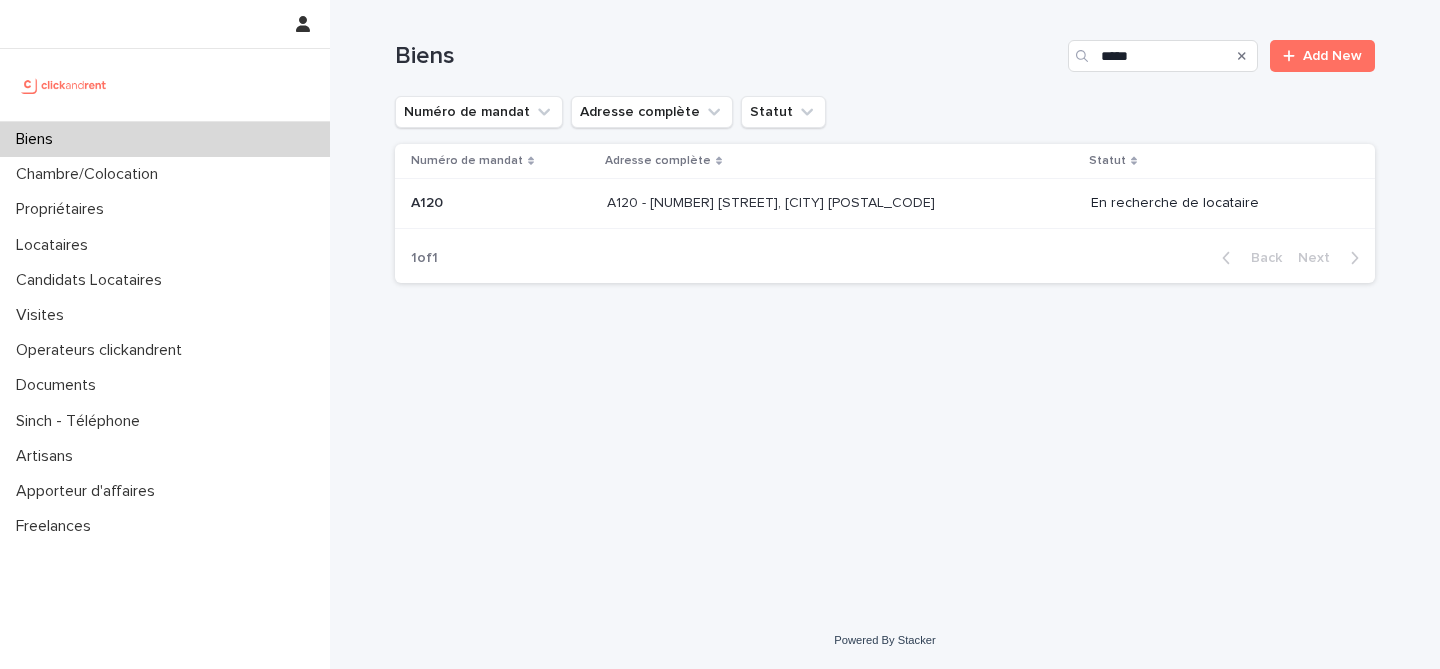 click on "A120 A120" at bounding box center (501, 203) 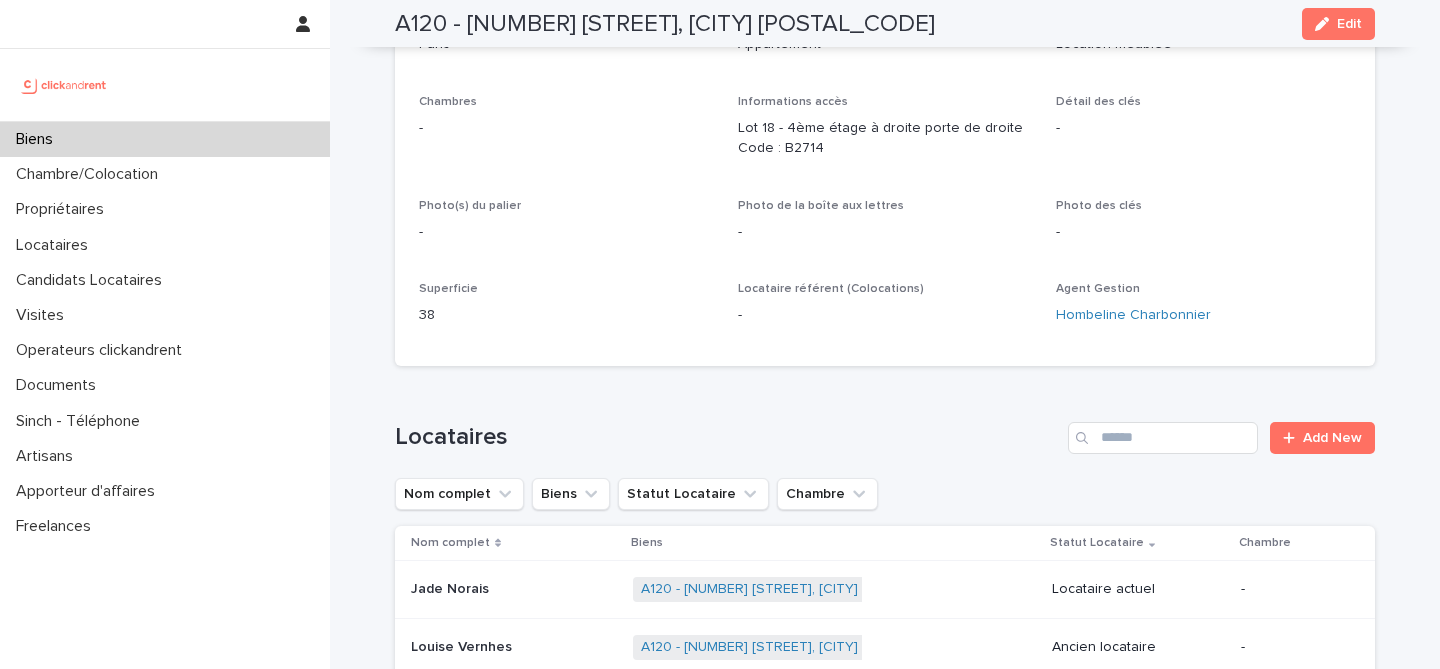 scroll, scrollTop: 0, scrollLeft: 0, axis: both 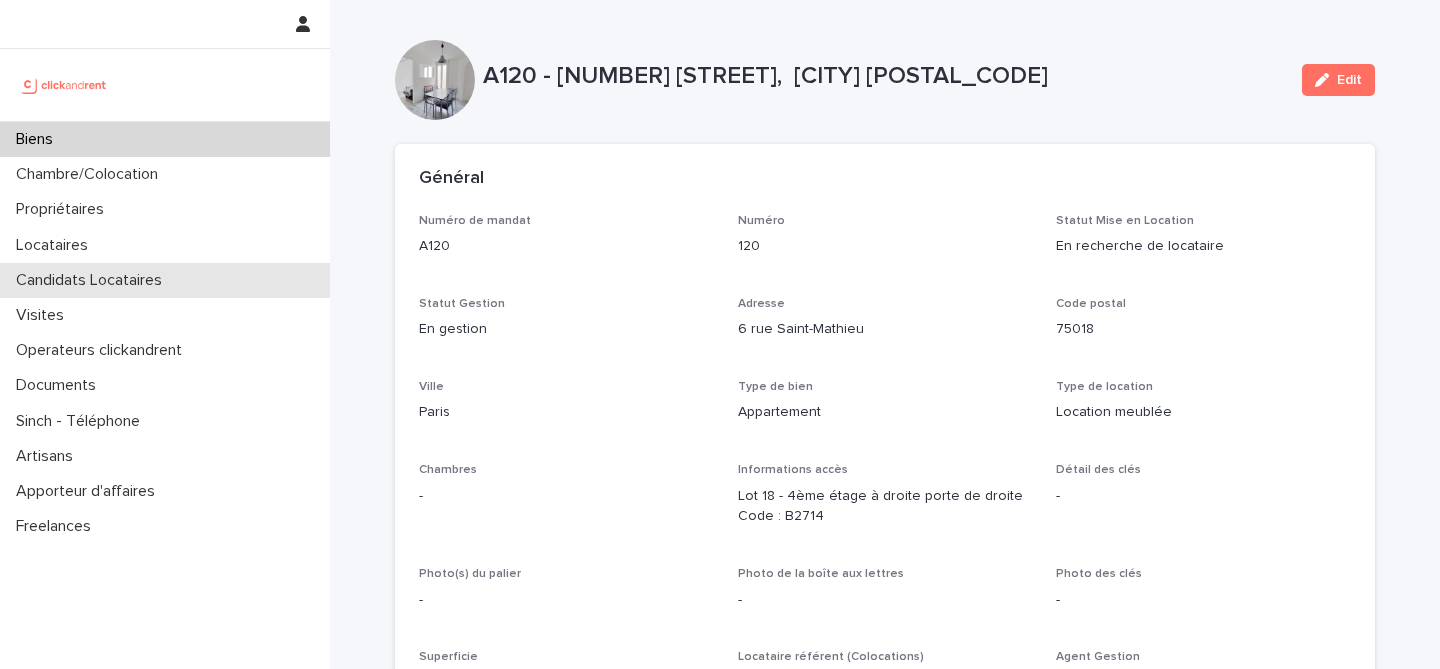 click on "Candidats Locataires" at bounding box center [93, 280] 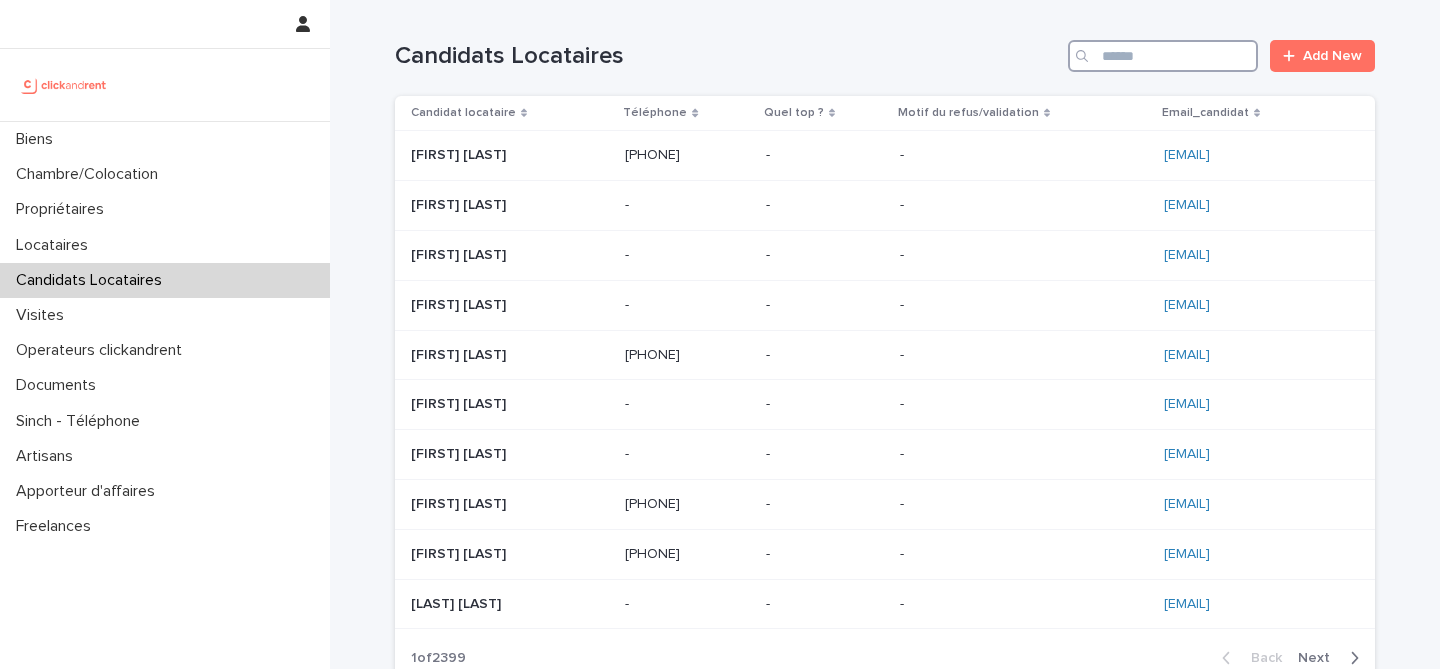 click at bounding box center [1163, 56] 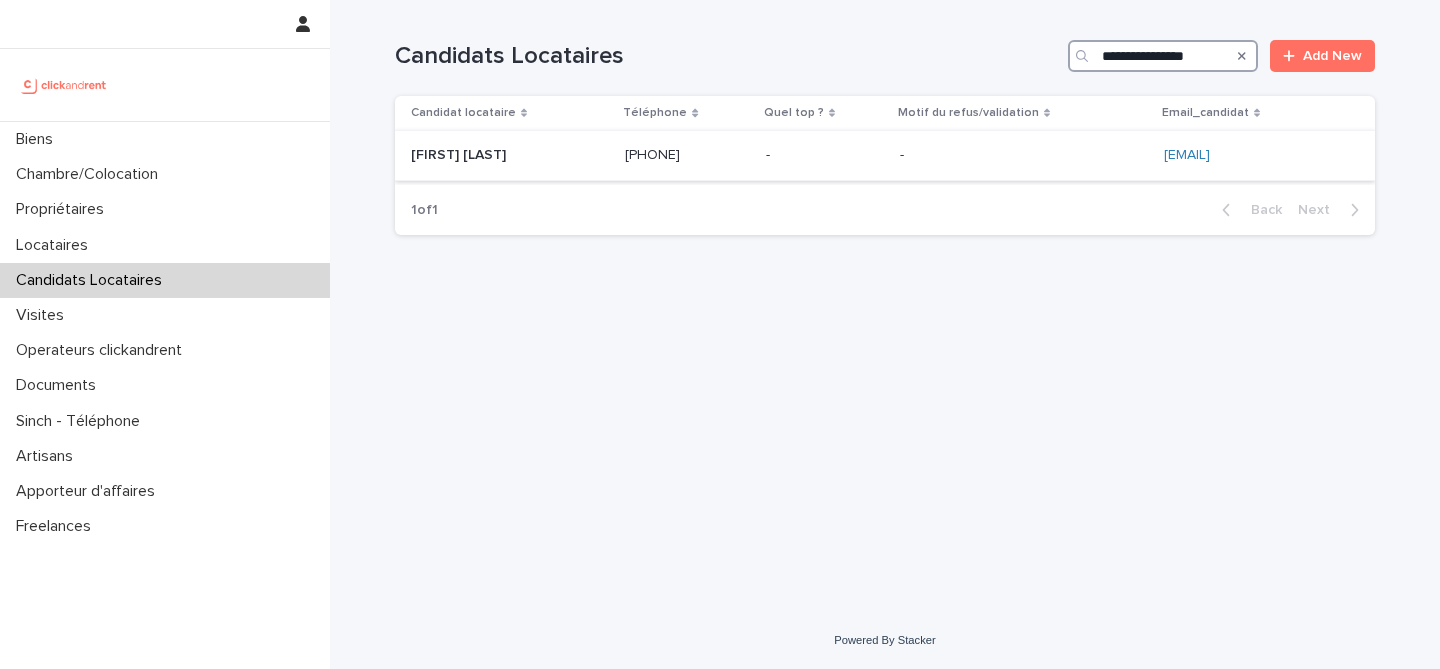 type on "**********" 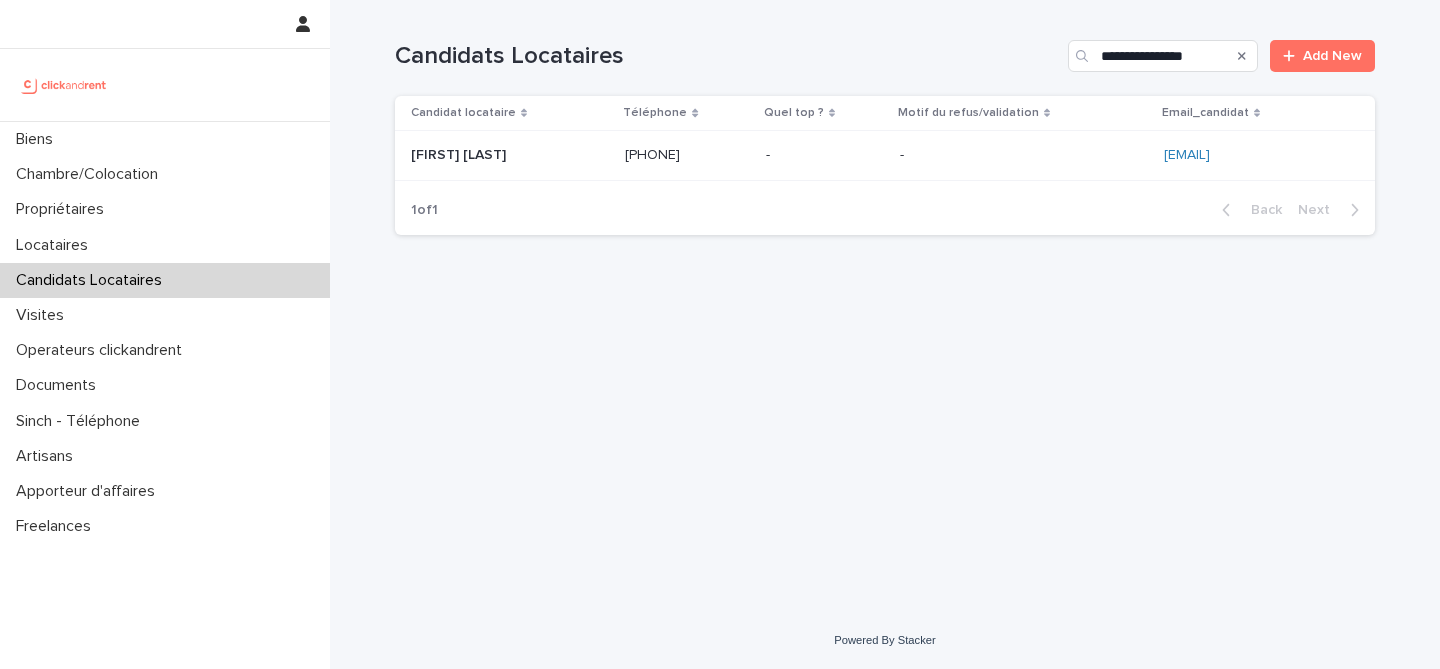 click at bounding box center (510, 155) 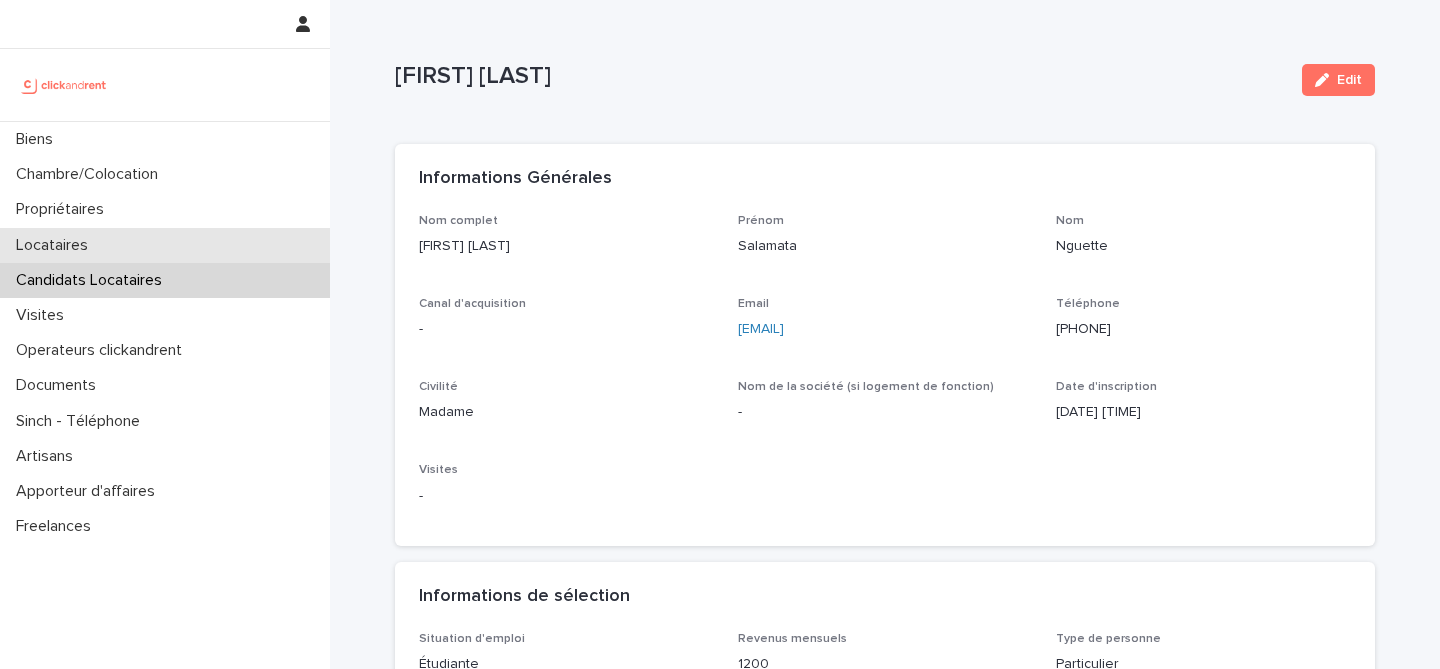 click on "Locataires" at bounding box center (165, 245) 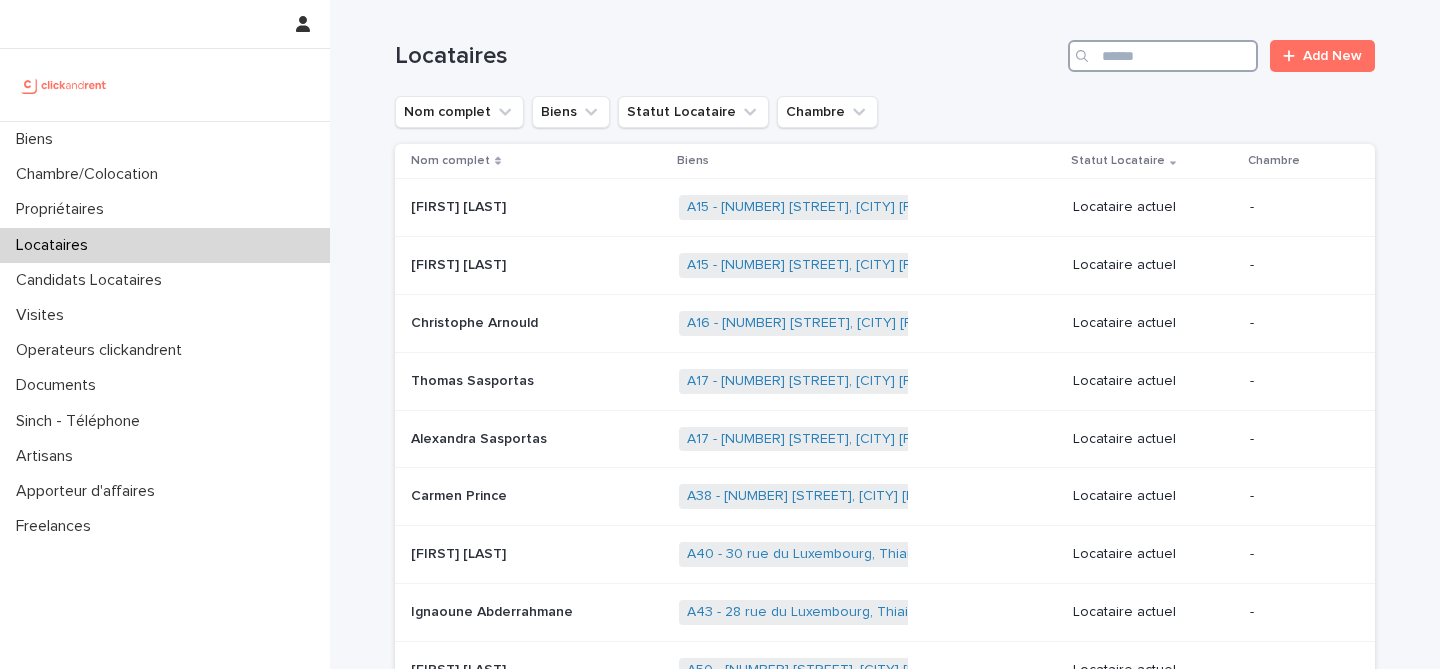 click at bounding box center [1163, 56] 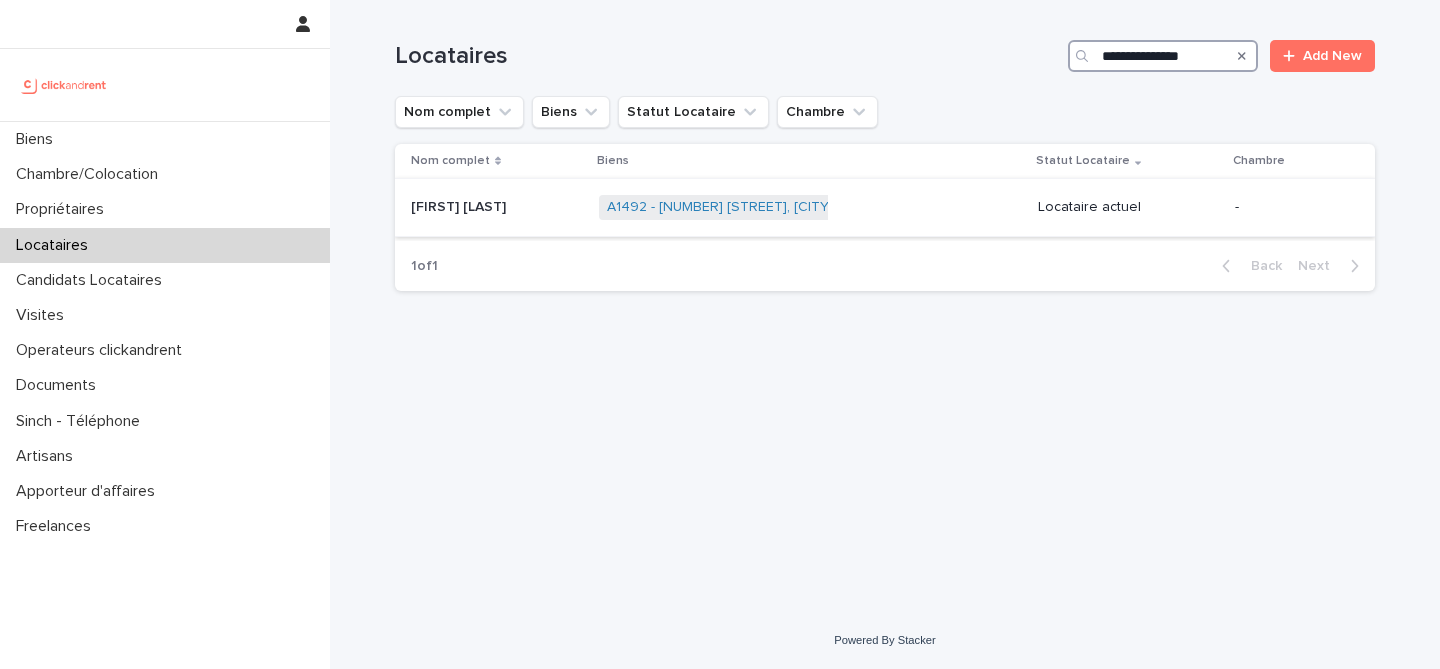 type on "**********" 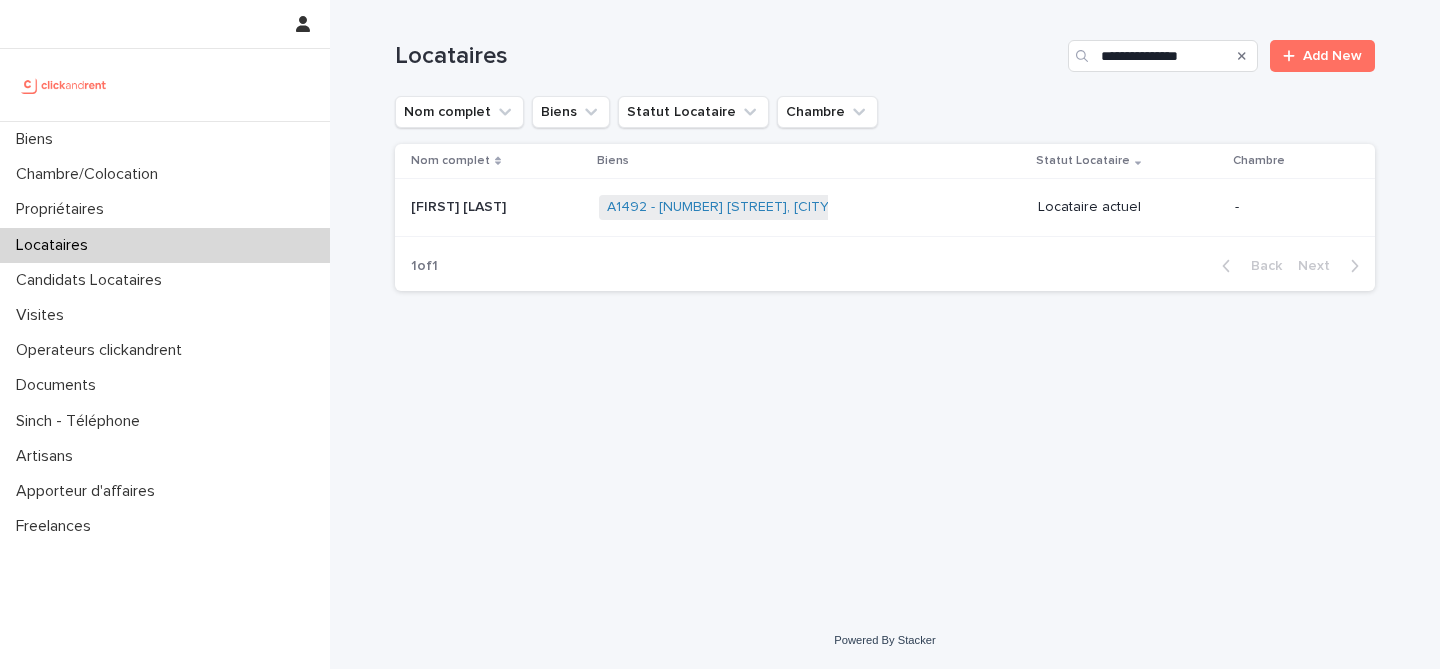 click at bounding box center [497, 207] 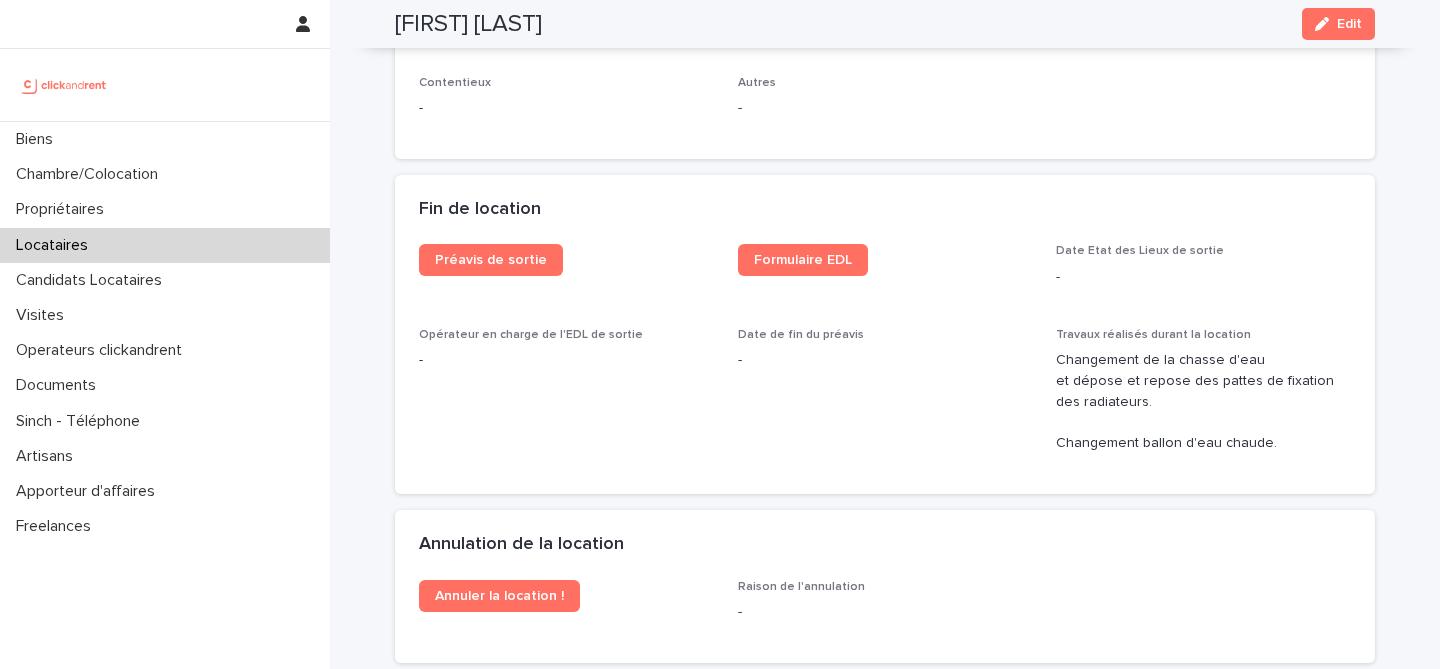 scroll, scrollTop: 2477, scrollLeft: 0, axis: vertical 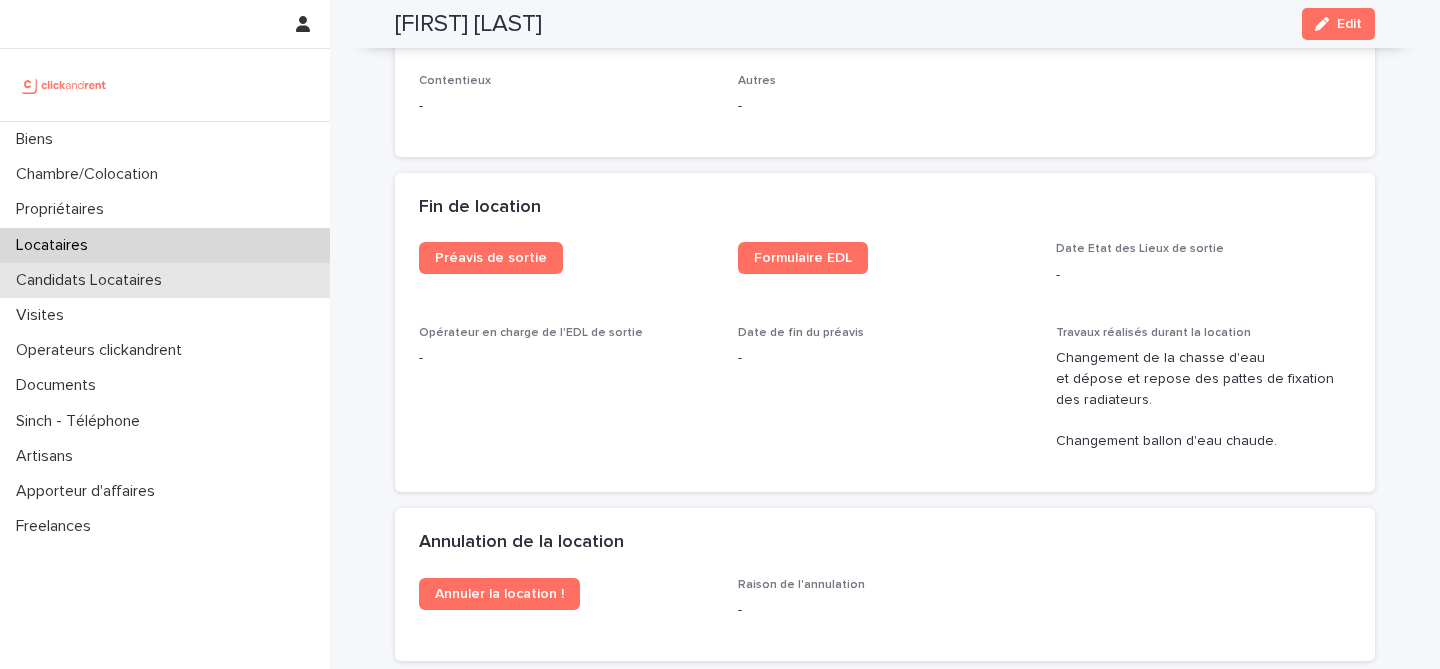 click on "Candidats Locataires" at bounding box center [165, 280] 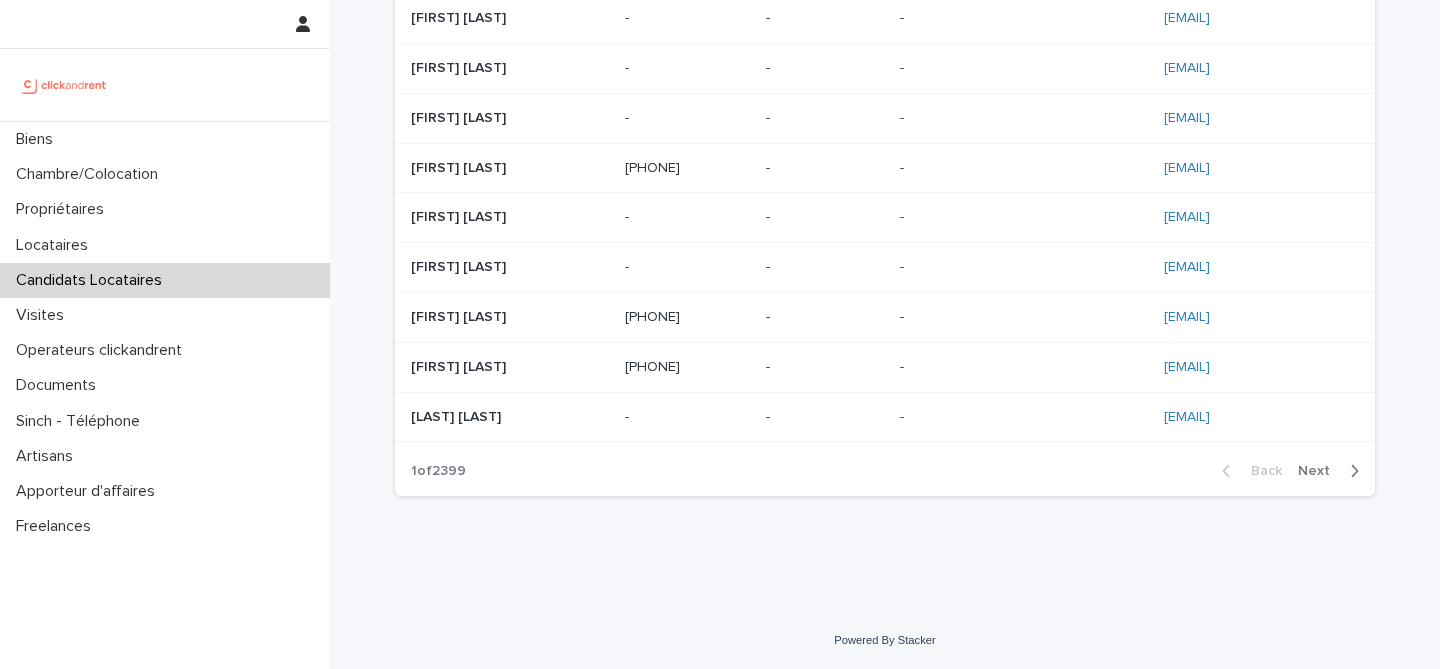 scroll, scrollTop: 0, scrollLeft: 0, axis: both 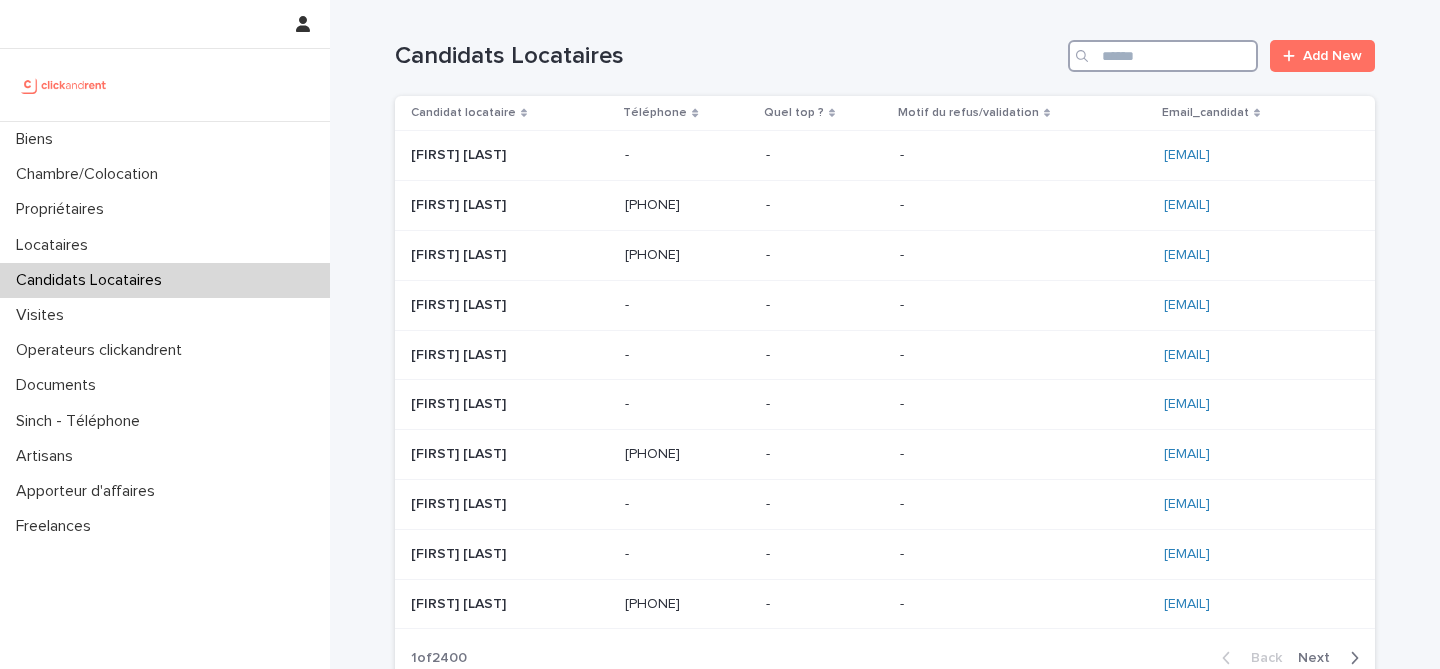 click at bounding box center [1163, 56] 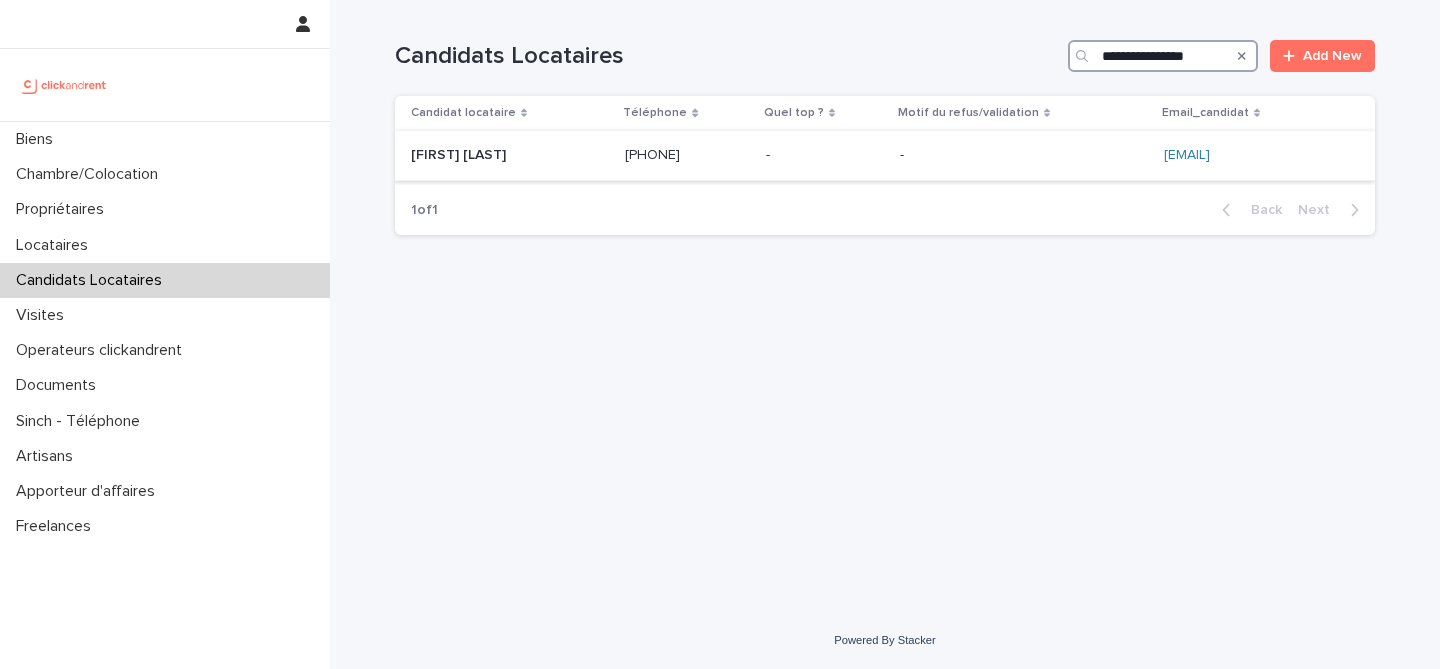 type on "**********" 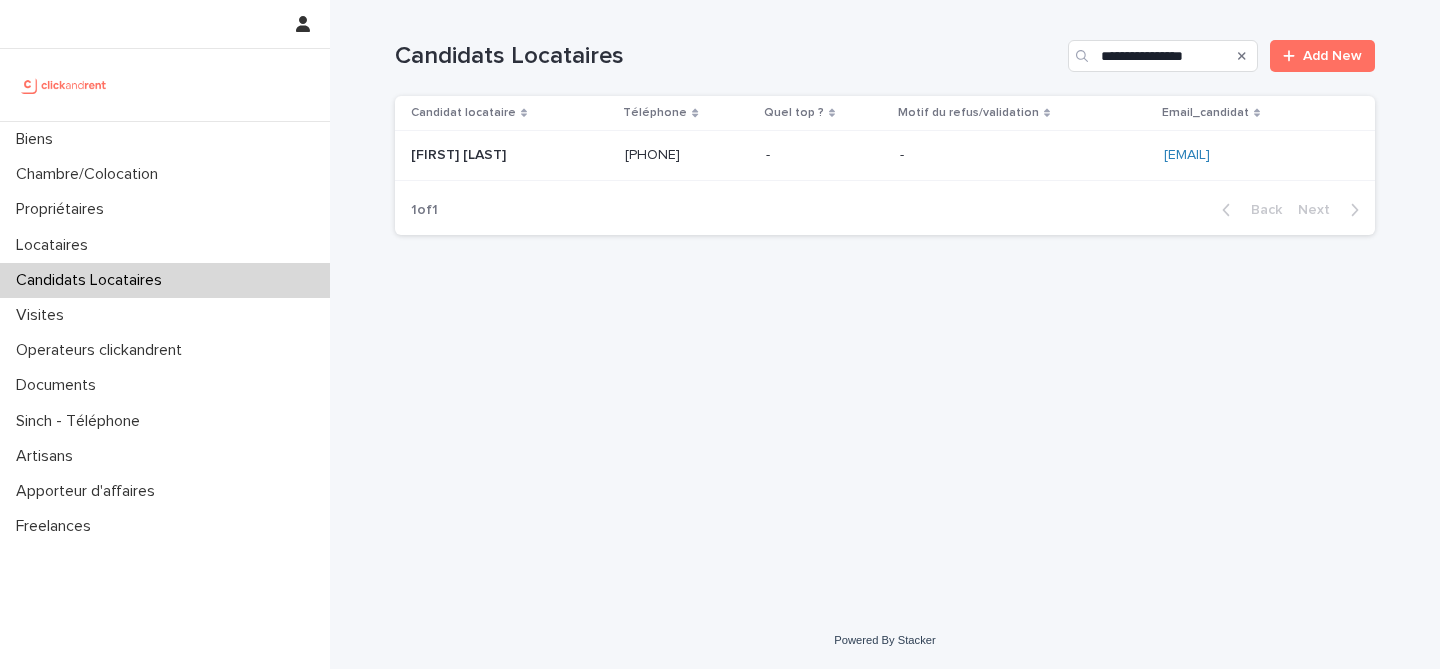 click on "Salamata Nguette" at bounding box center [460, 153] 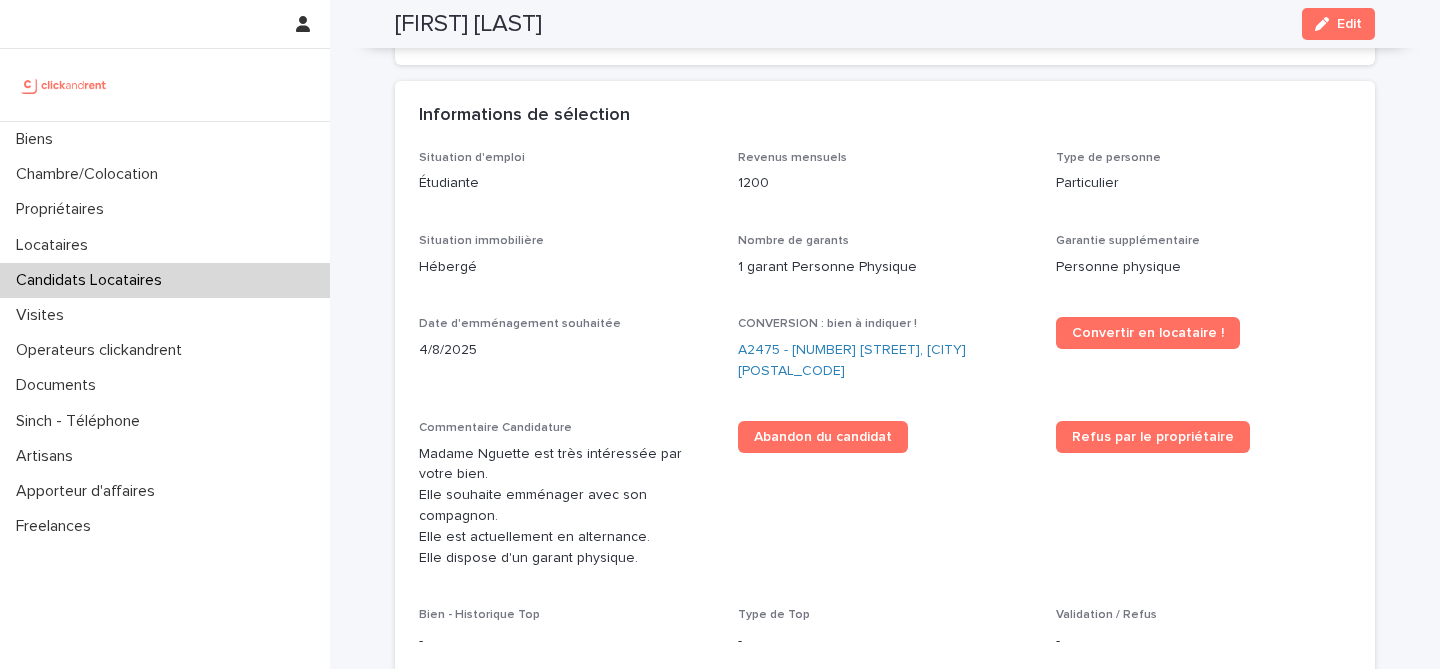 scroll, scrollTop: 513, scrollLeft: 0, axis: vertical 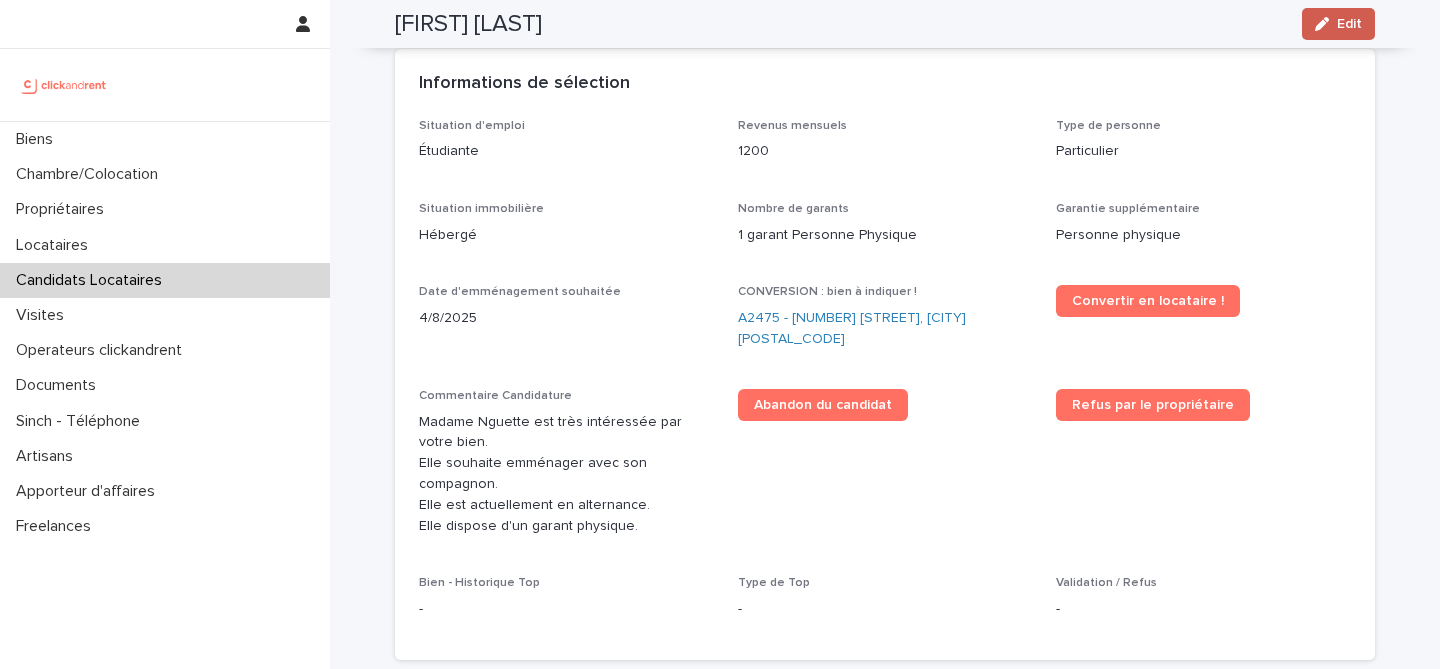 click on "Edit" at bounding box center [1349, 24] 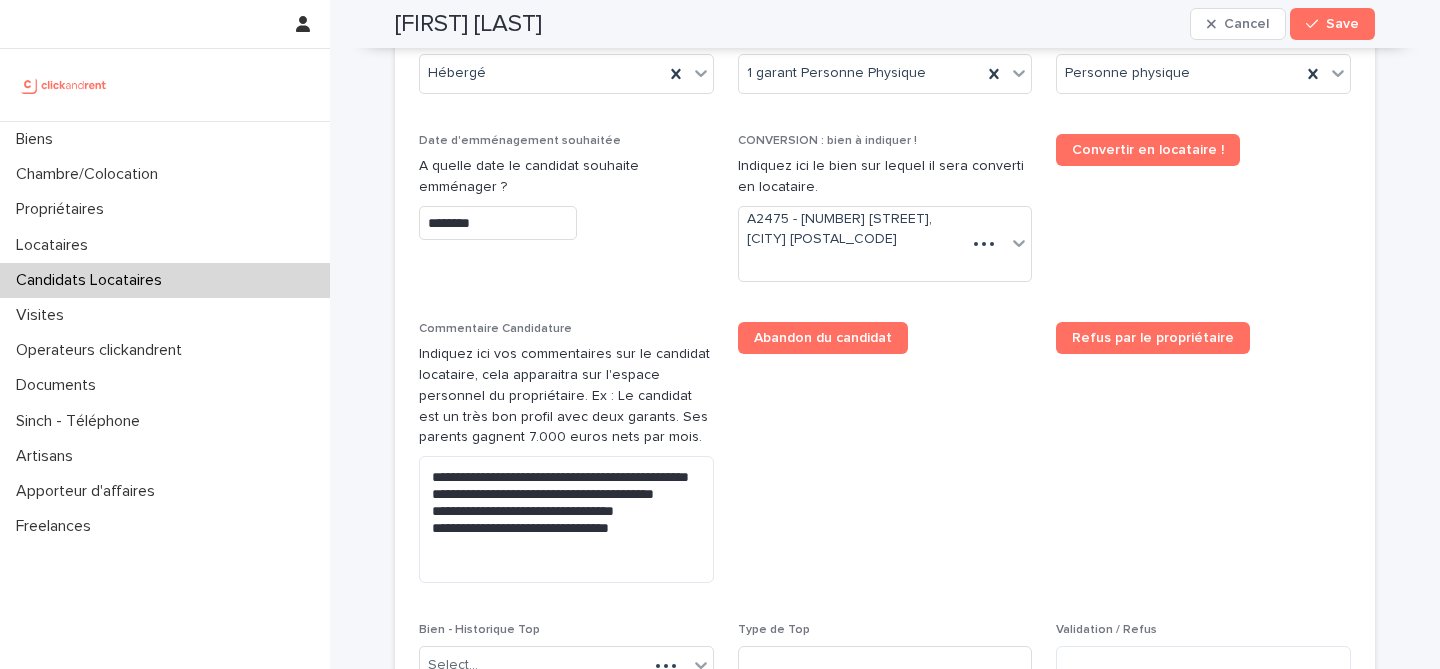 scroll, scrollTop: 916, scrollLeft: 0, axis: vertical 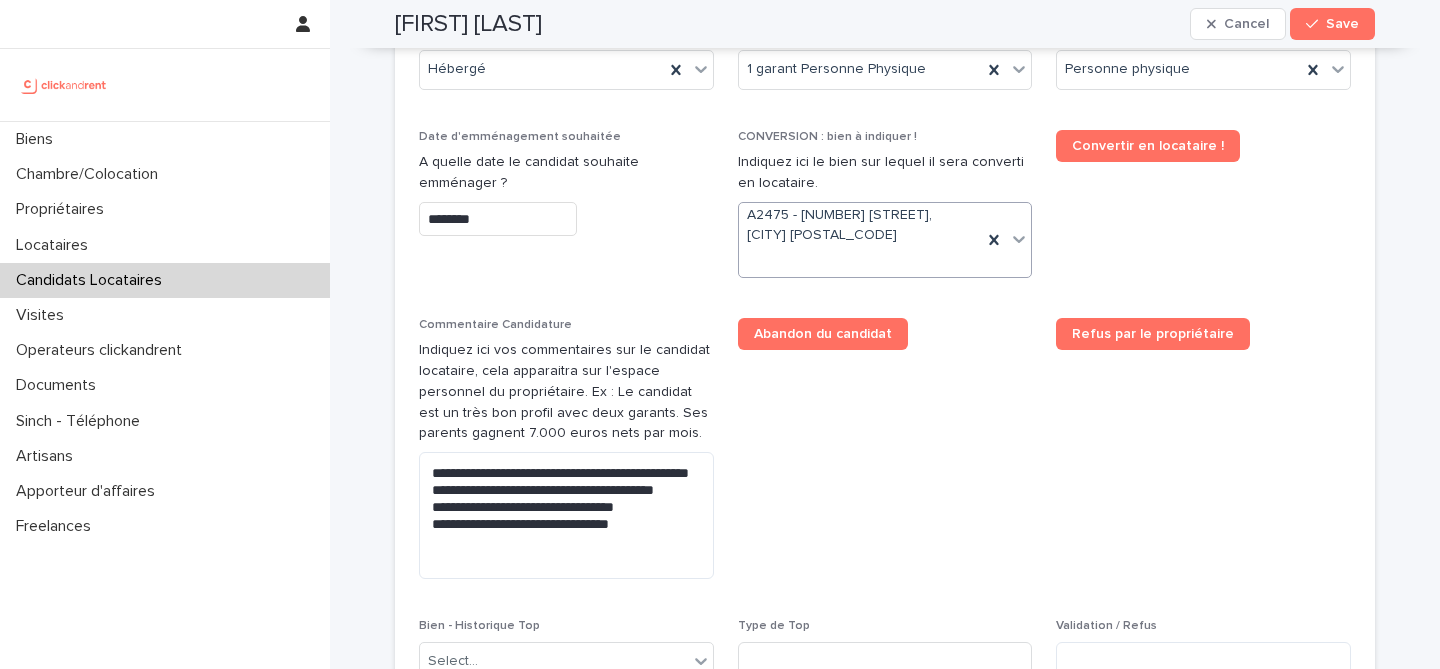 click 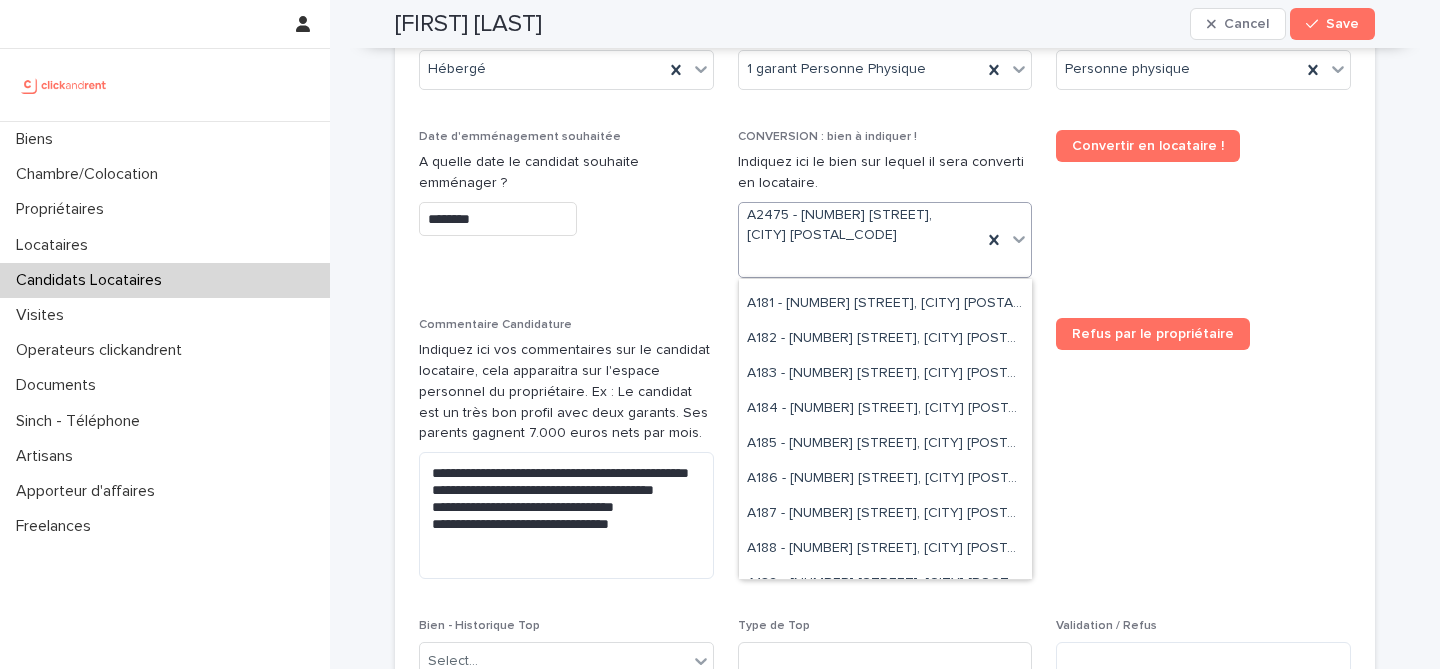 scroll, scrollTop: 3202, scrollLeft: 0, axis: vertical 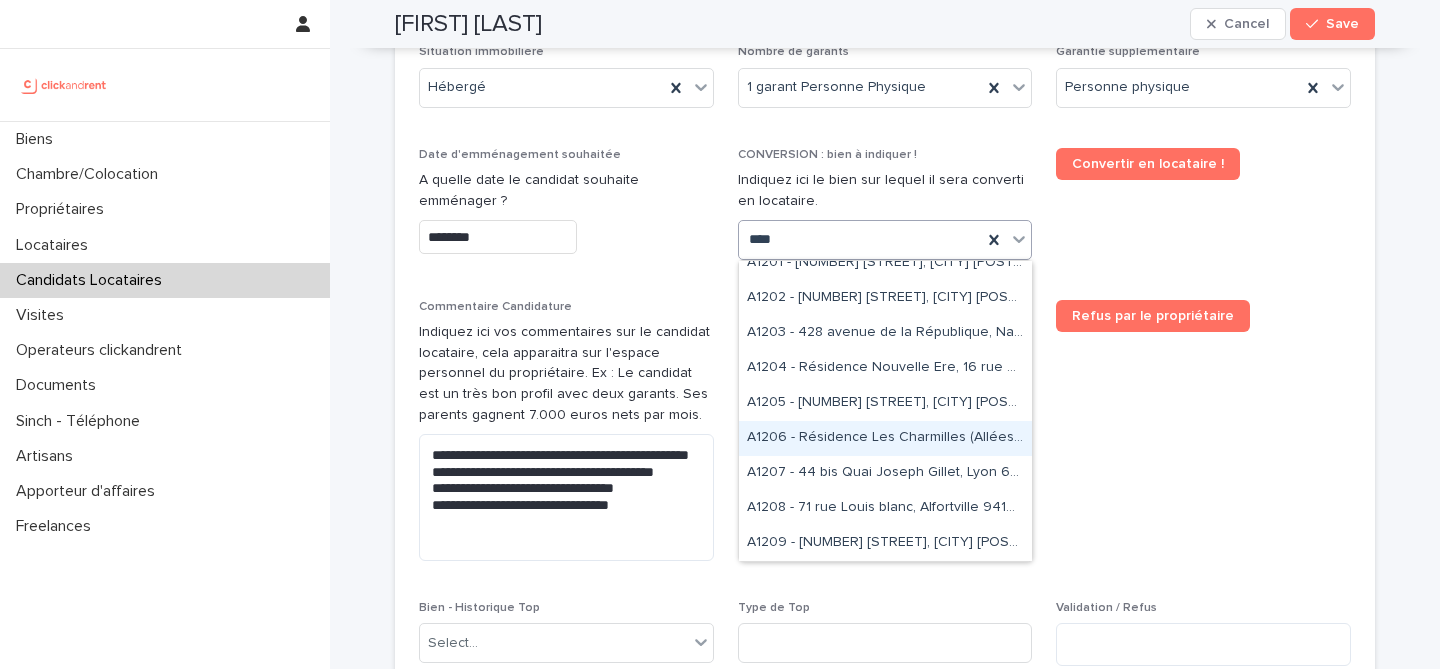 type on "****" 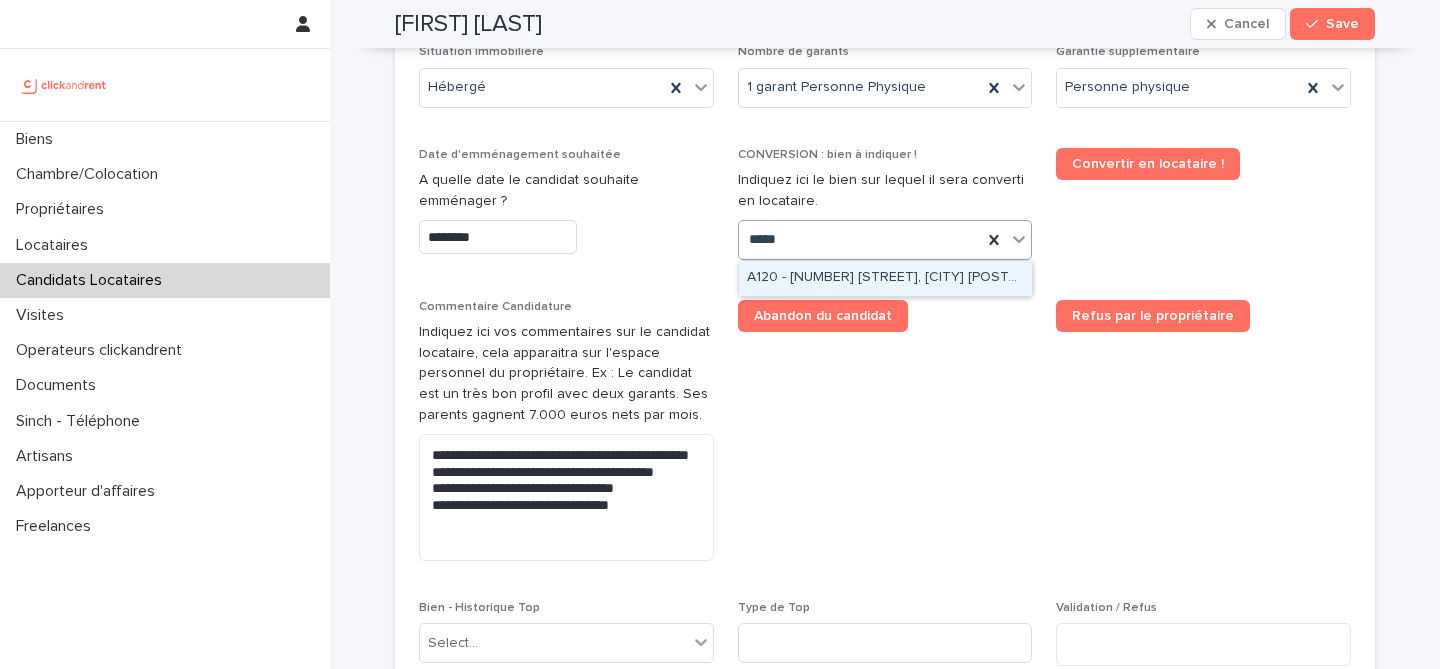 scroll, scrollTop: 0, scrollLeft: 0, axis: both 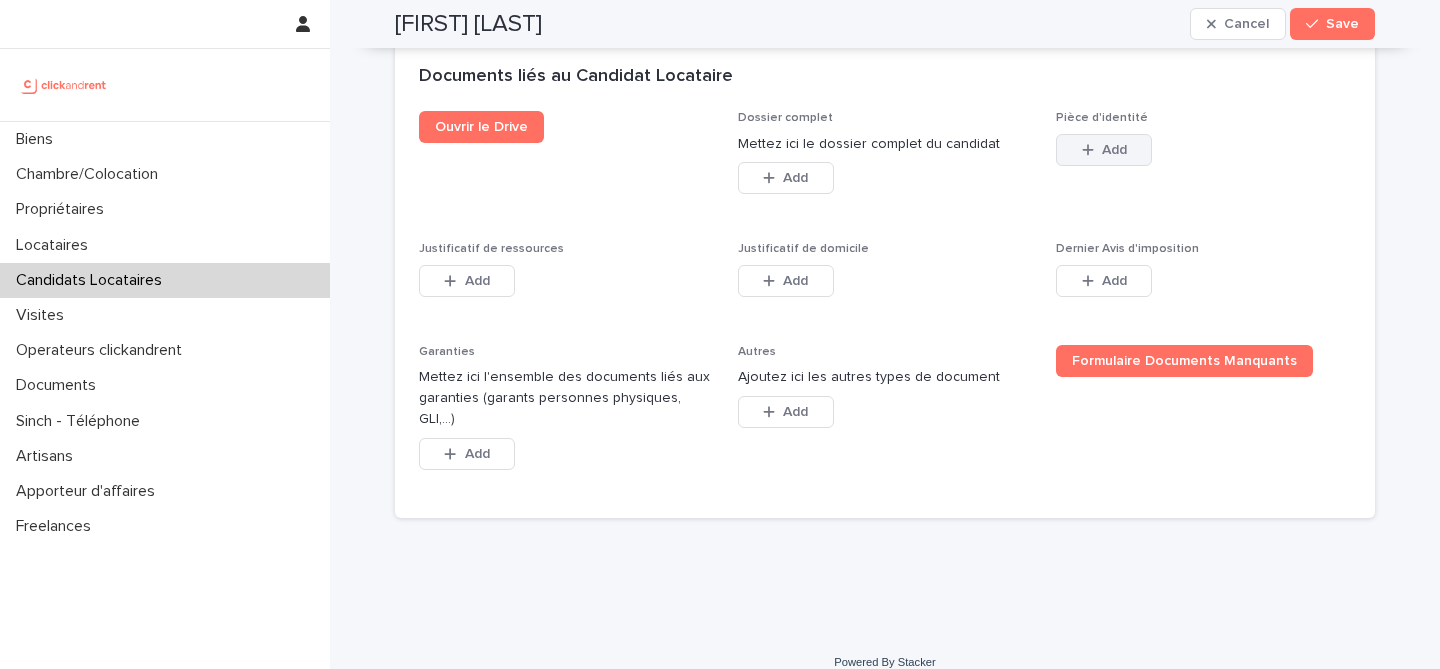 click on "Add" at bounding box center (1104, 150) 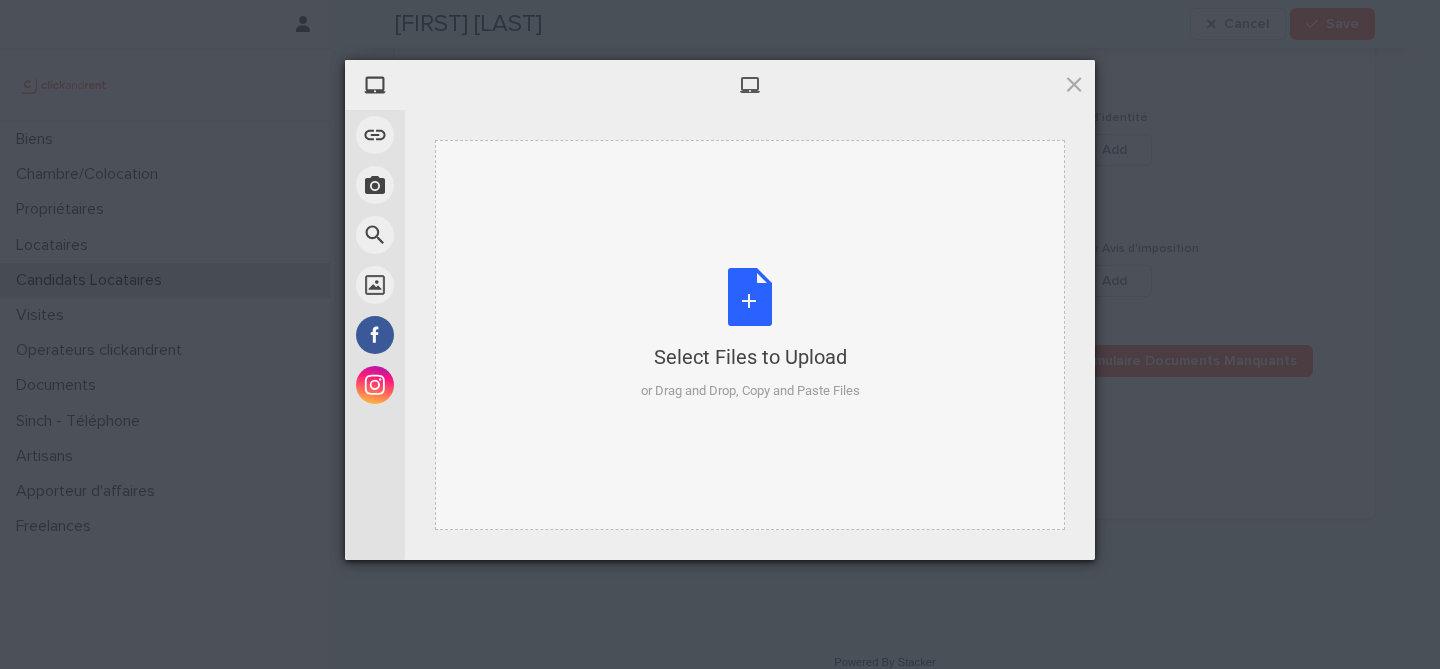 click on "Select Files to Upload
or Drag and Drop, Copy and Paste Files" at bounding box center (750, 334) 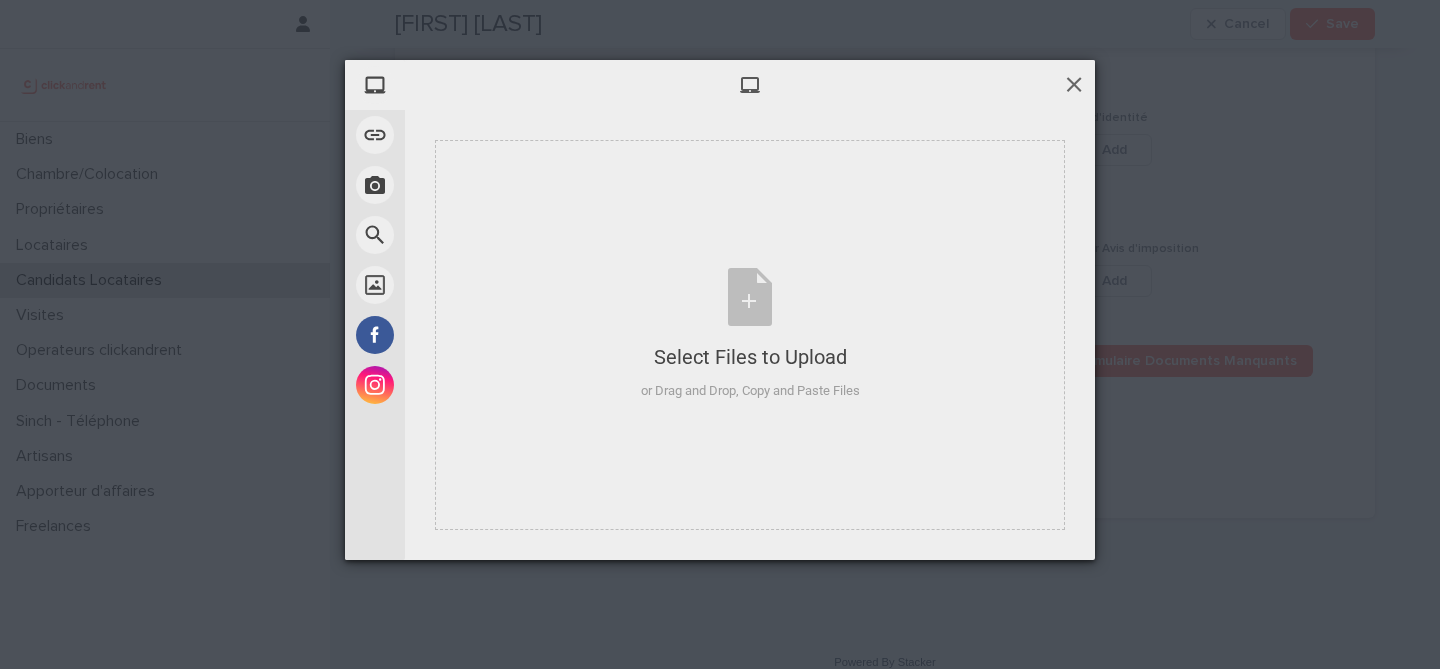 click at bounding box center (1074, 84) 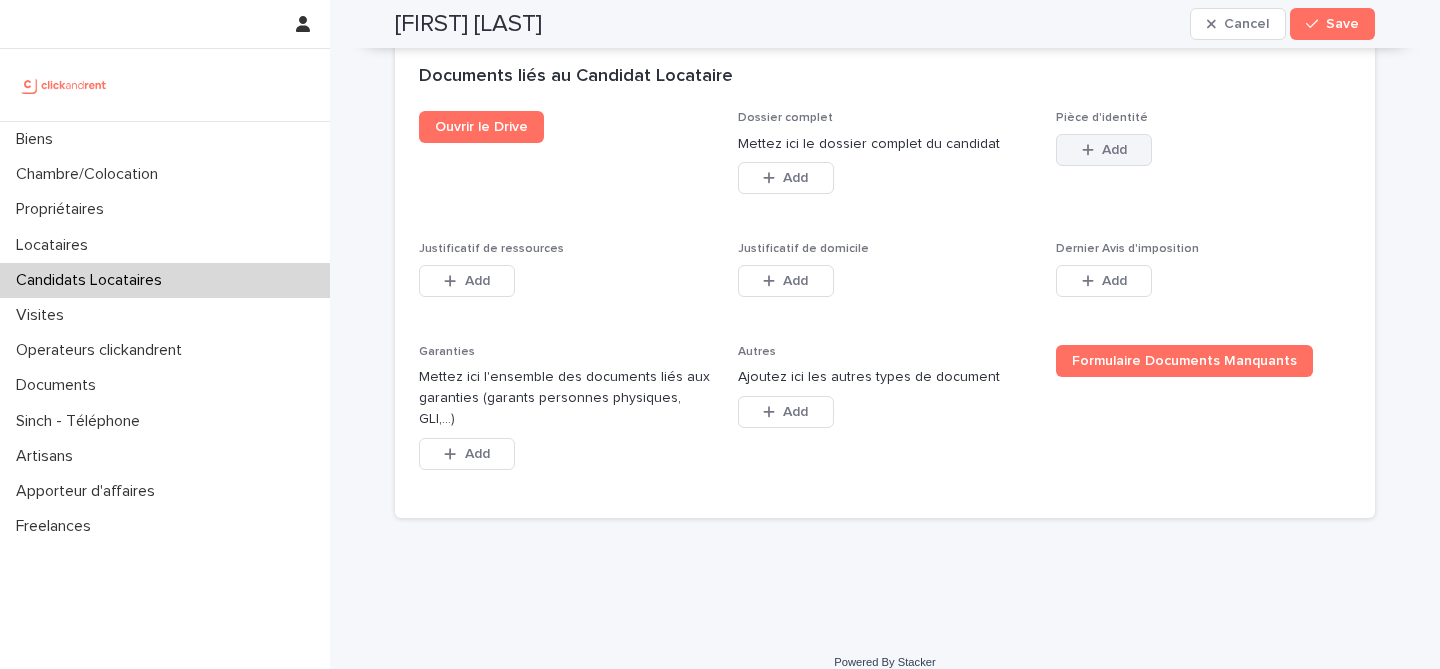 click 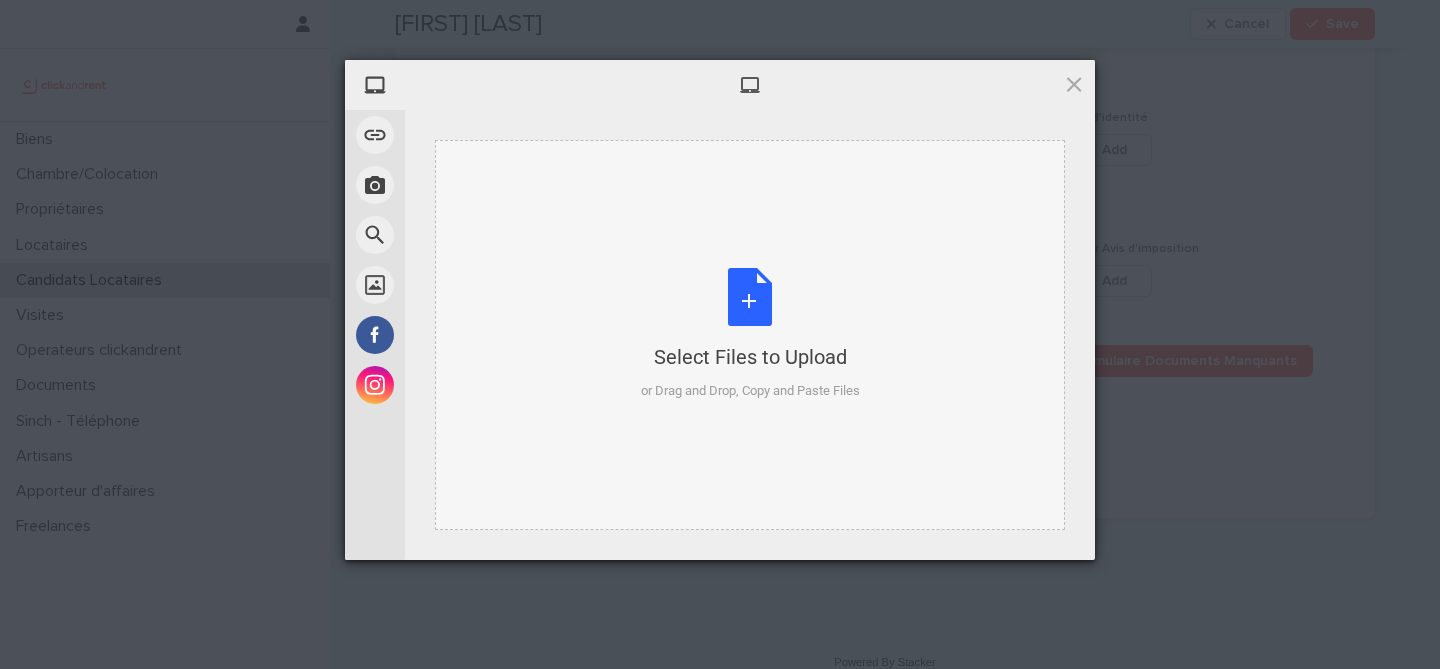 click on "Select Files to Upload
or Drag and Drop, Copy and Paste Files" at bounding box center (750, 334) 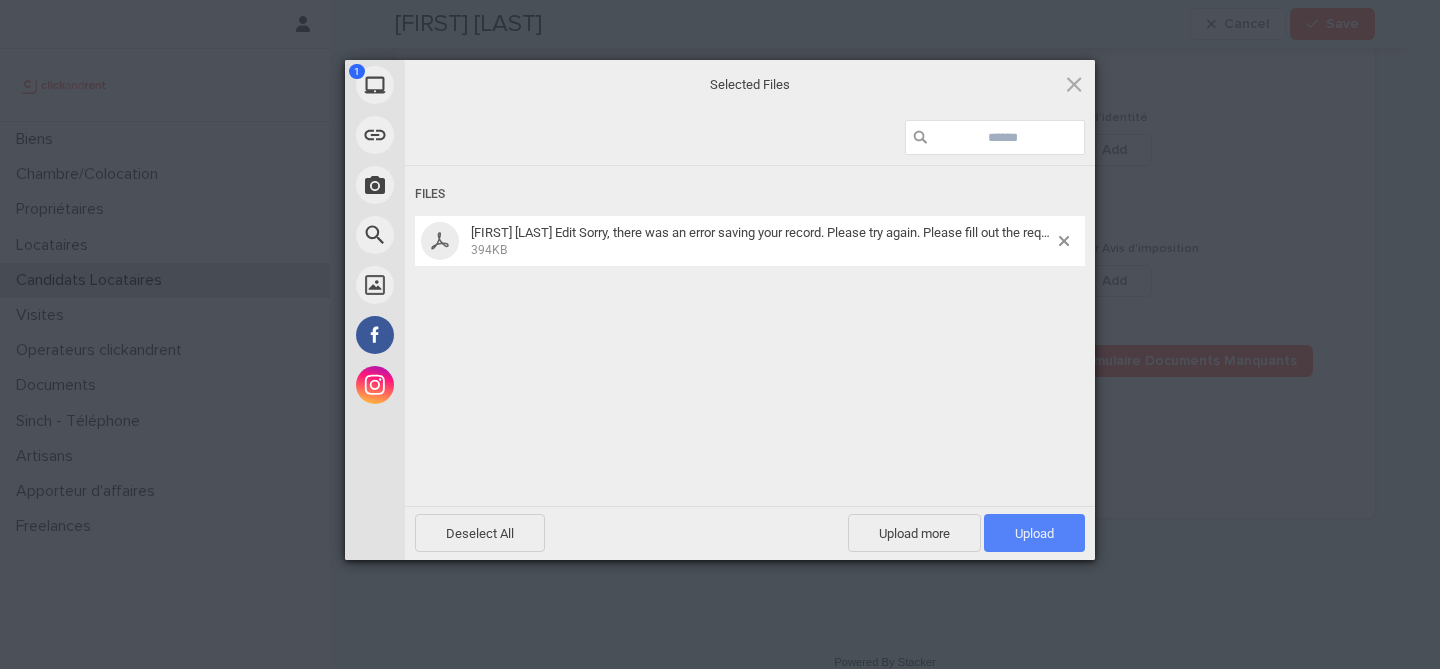 click on "Upload
1" at bounding box center [1034, 533] 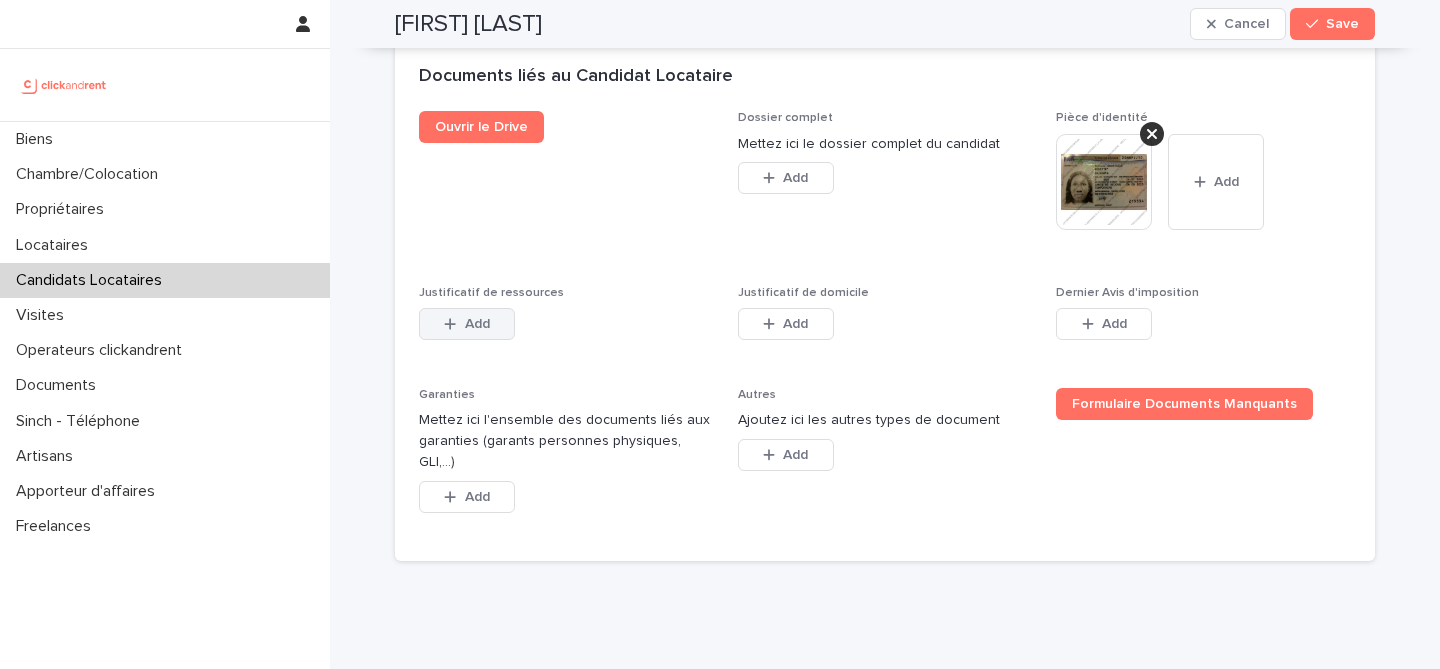 click on "Add" at bounding box center (477, 324) 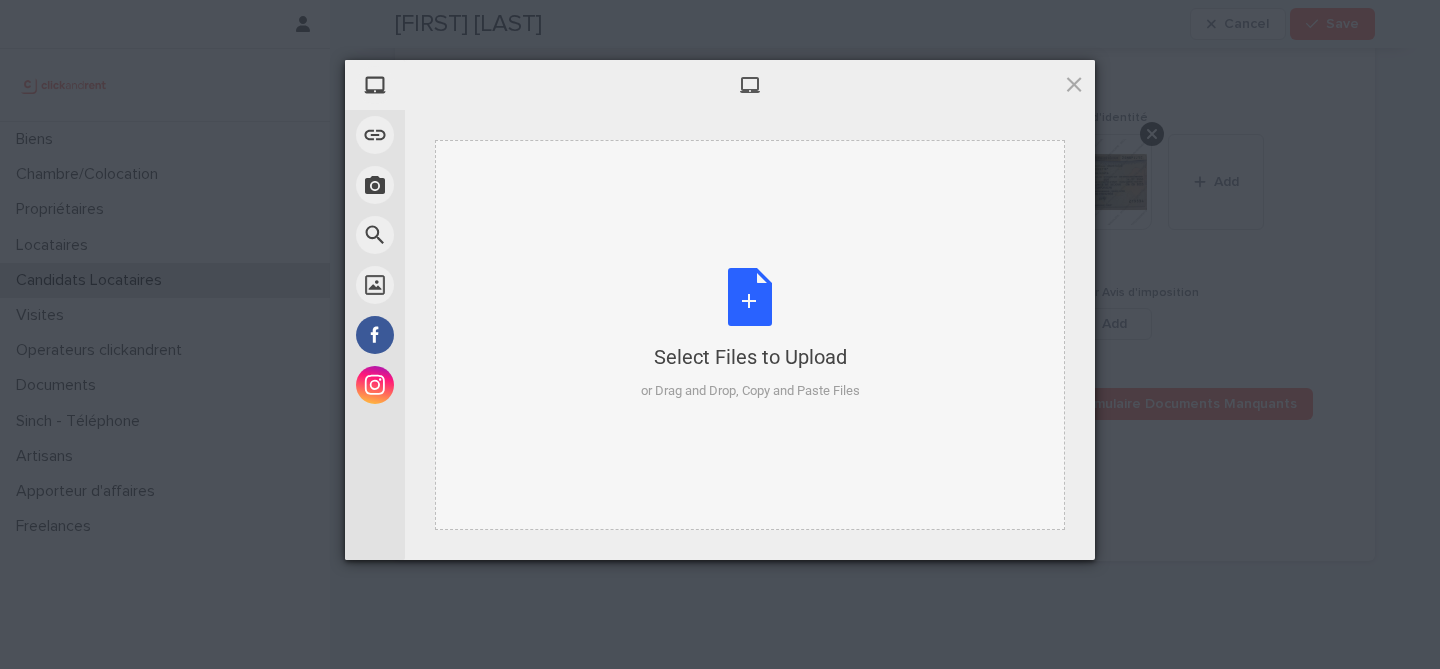 click on "Select Files to Upload
or Drag and Drop, Copy and Paste Files" at bounding box center (750, 334) 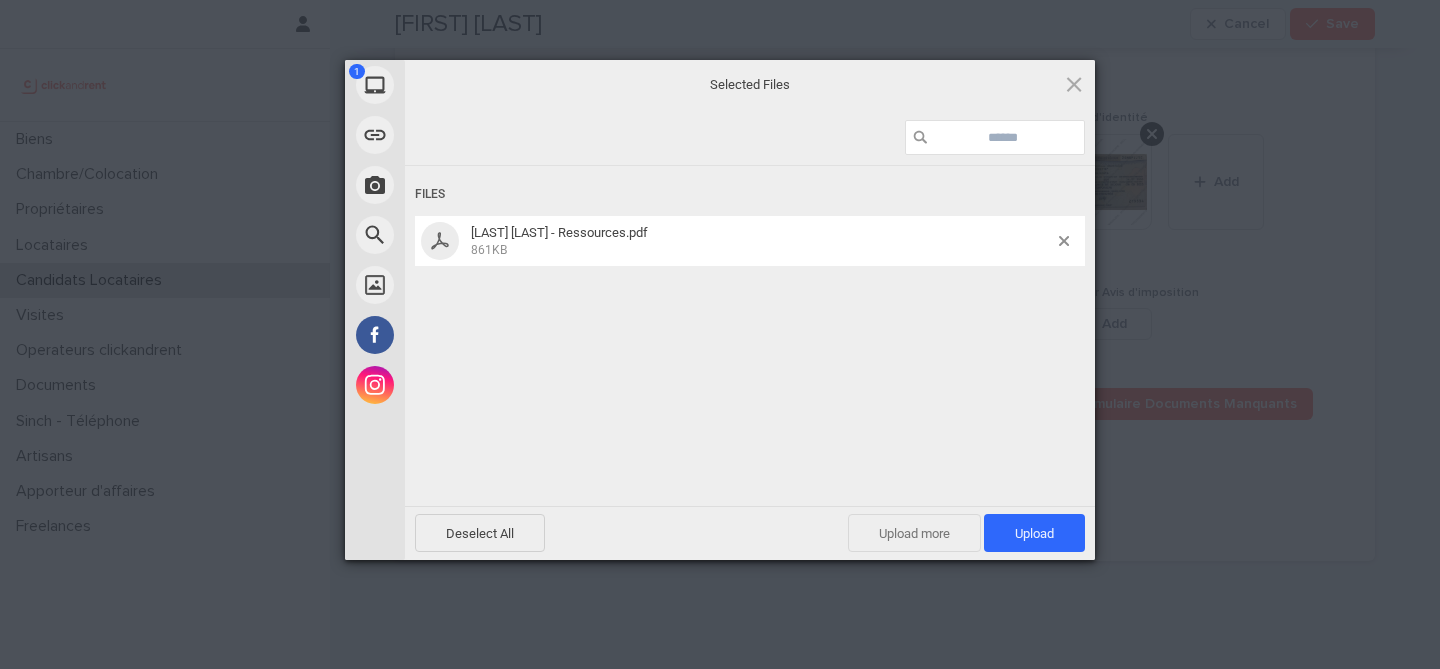 click on "Upload more" at bounding box center [914, 533] 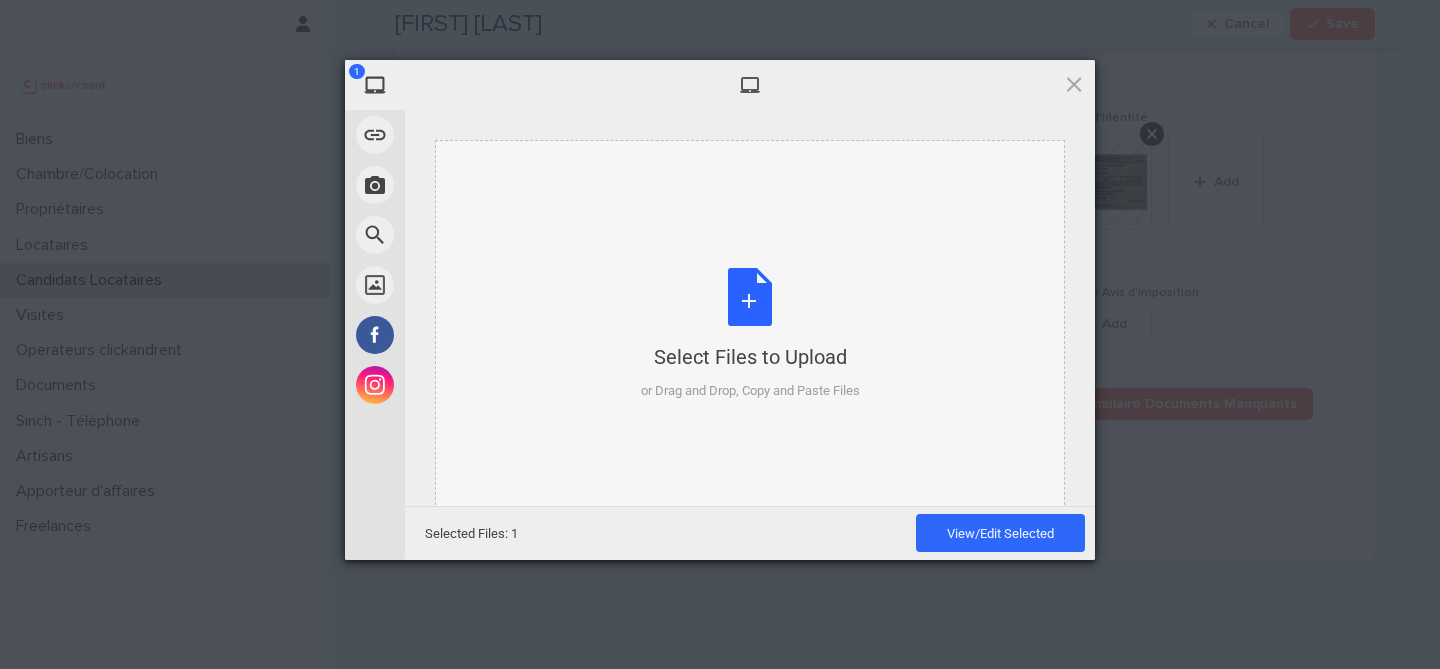 click on "Select Files to Upload
or Drag and Drop, Copy and Paste Files" at bounding box center [750, 334] 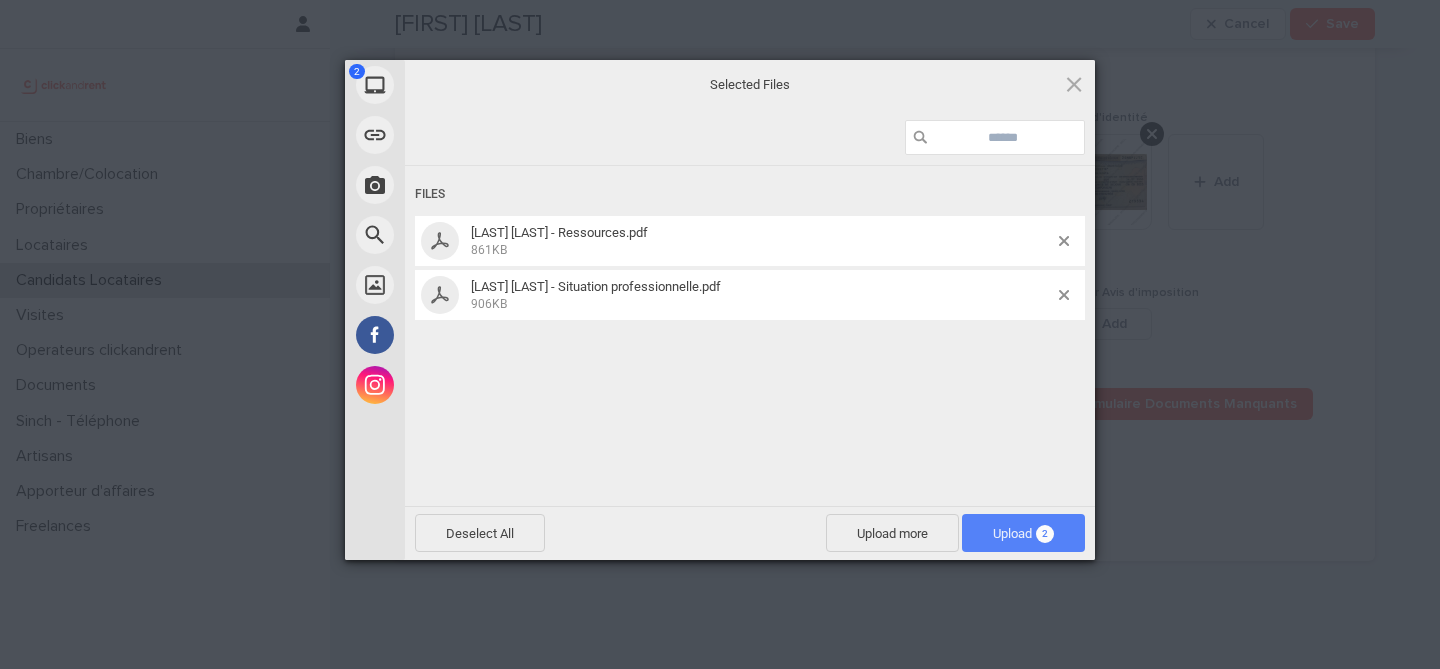 click on "Upload
2" at bounding box center [1023, 533] 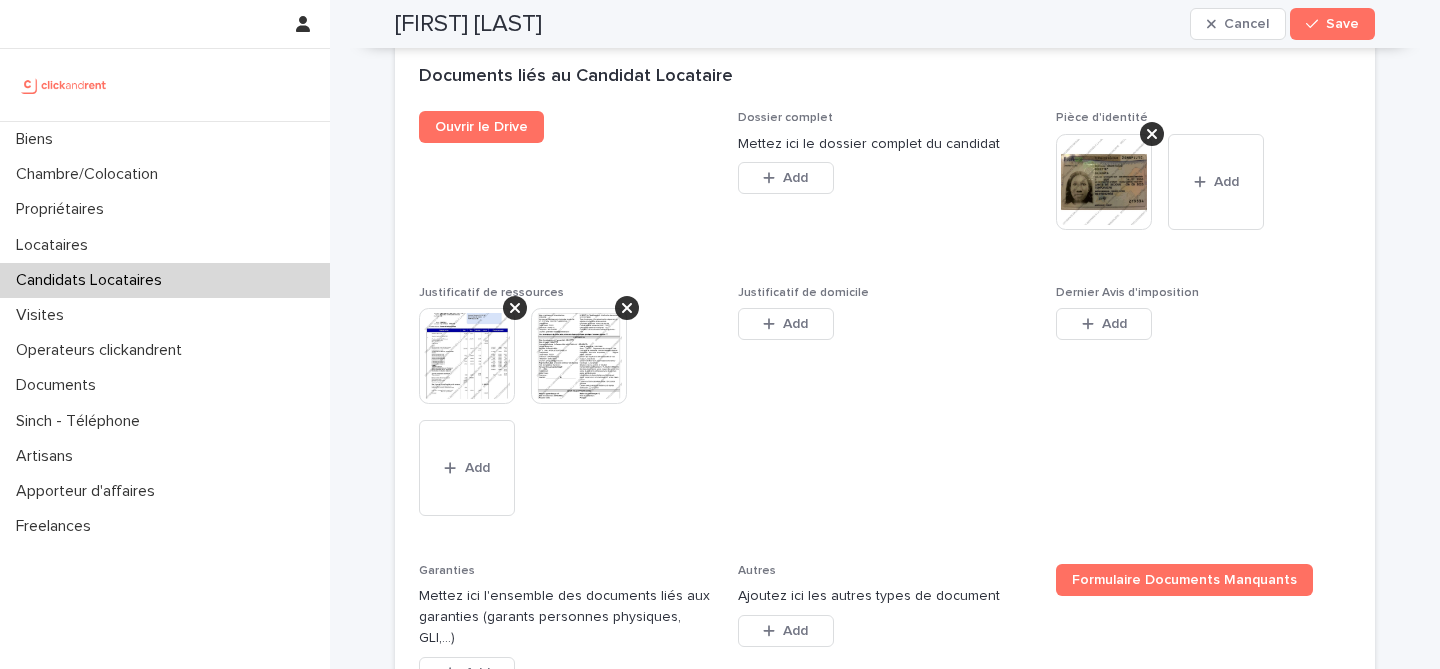 scroll, scrollTop: 1660, scrollLeft: 0, axis: vertical 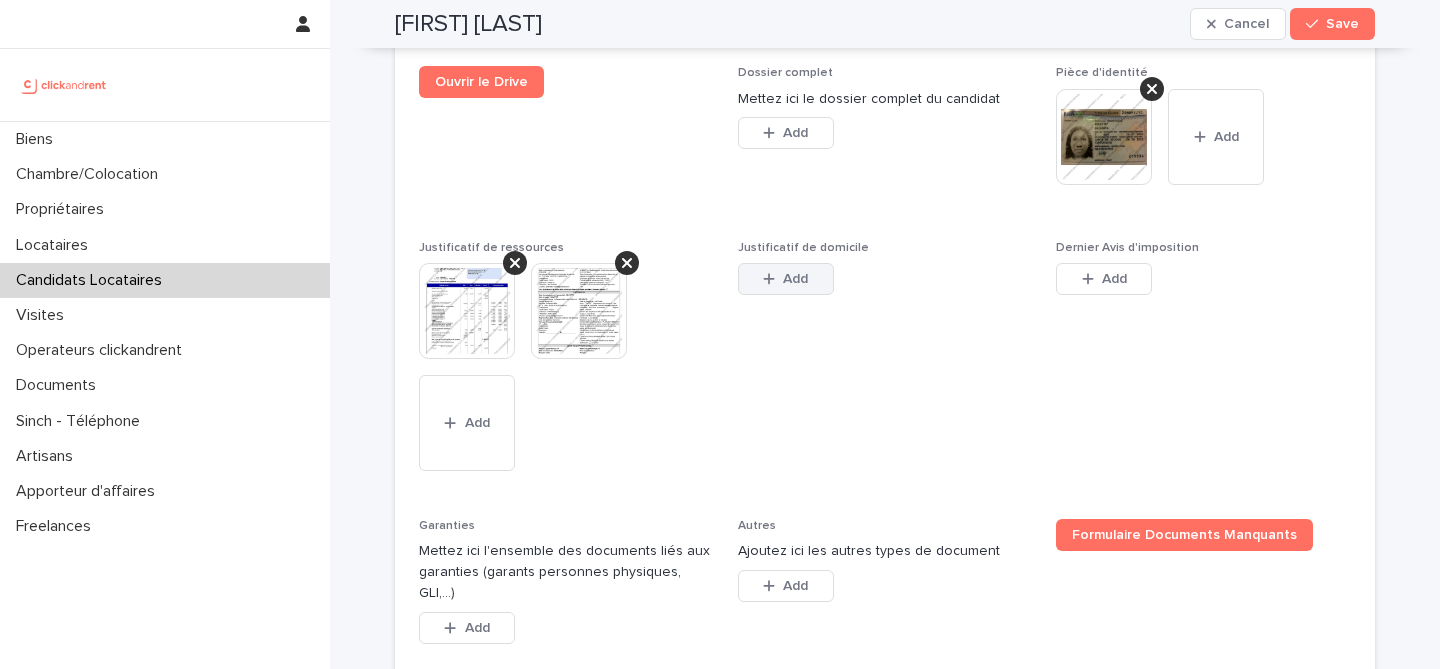 click on "Add" at bounding box center (786, 279) 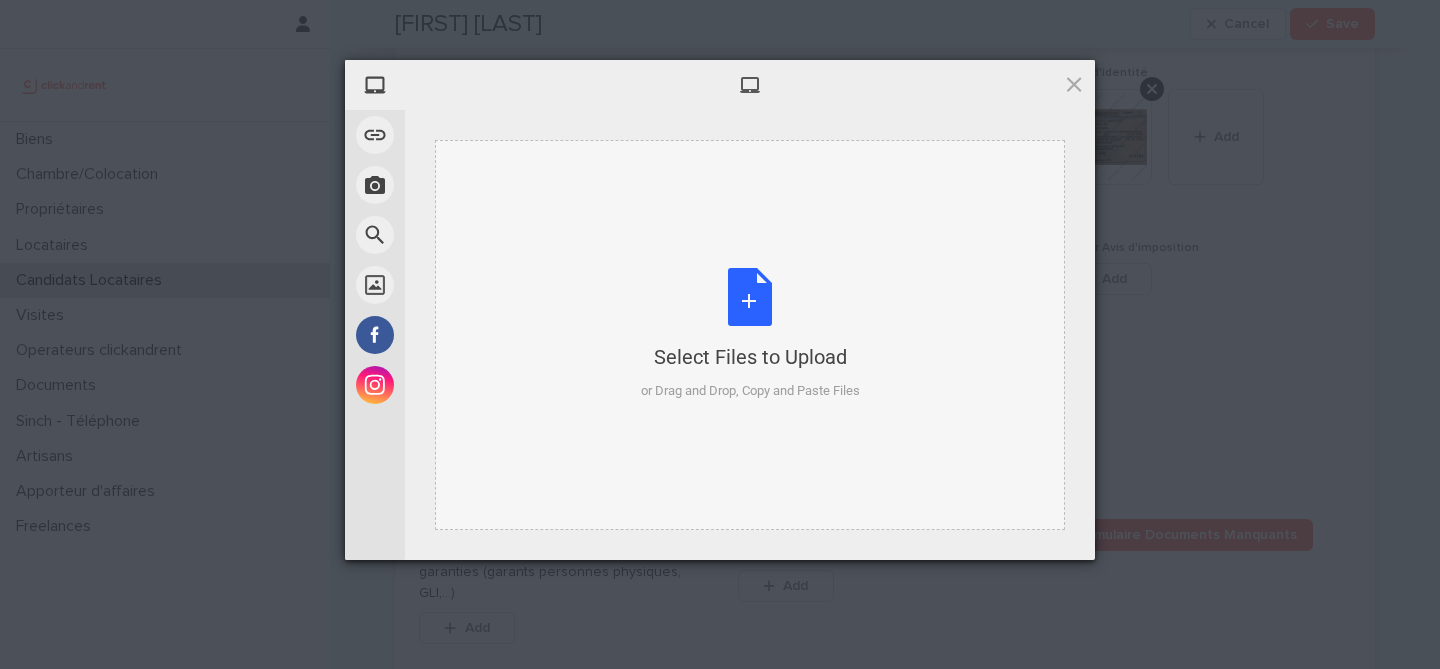 click on "Select Files to Upload
or Drag and Drop, Copy and Paste Files" at bounding box center [750, 334] 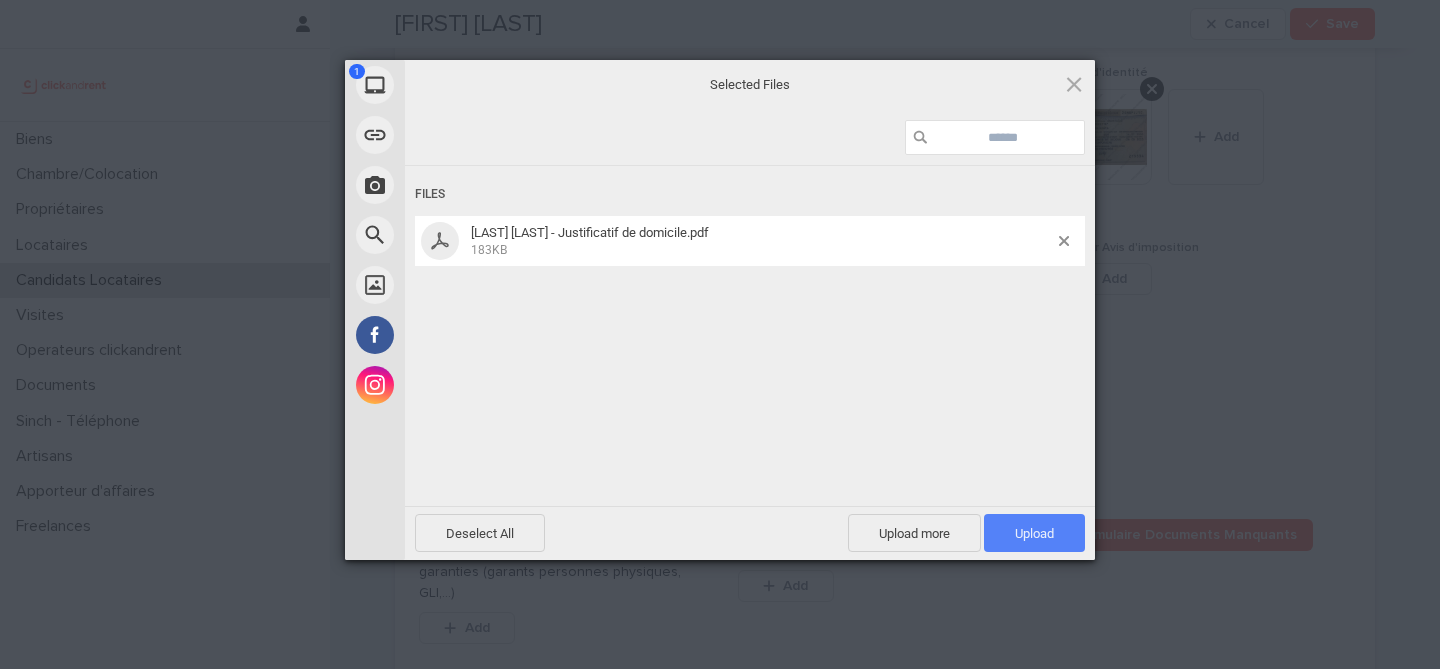 click on "Upload
1" at bounding box center [1034, 533] 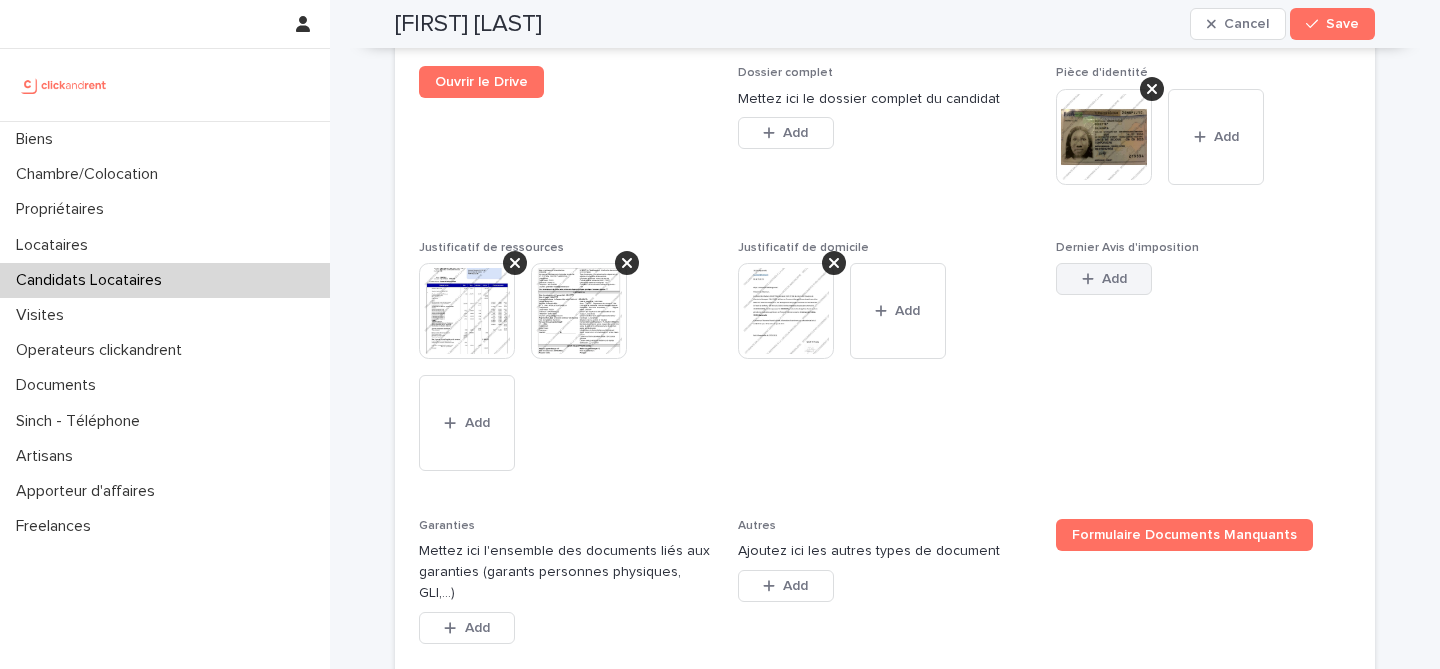 click on "Add" at bounding box center [1114, 279] 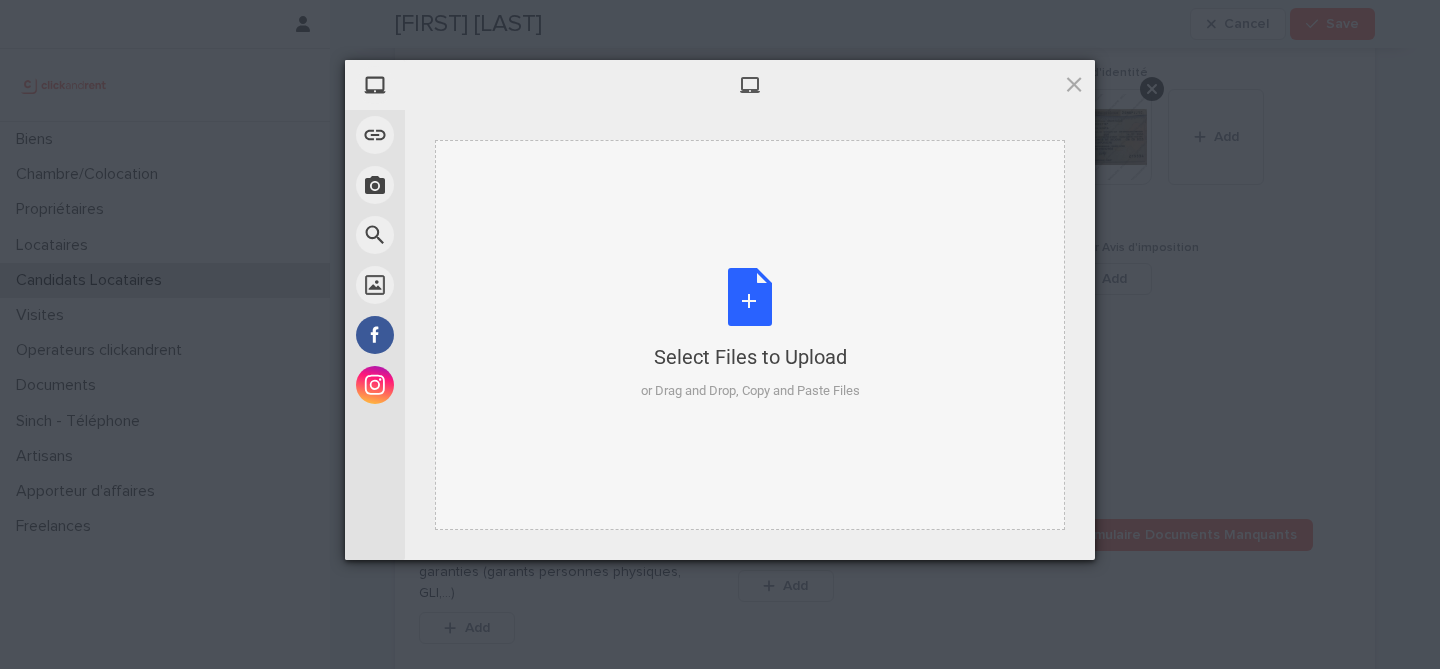 click on "Select Files to Upload
or Drag and Drop, Copy and Paste Files" at bounding box center (750, 334) 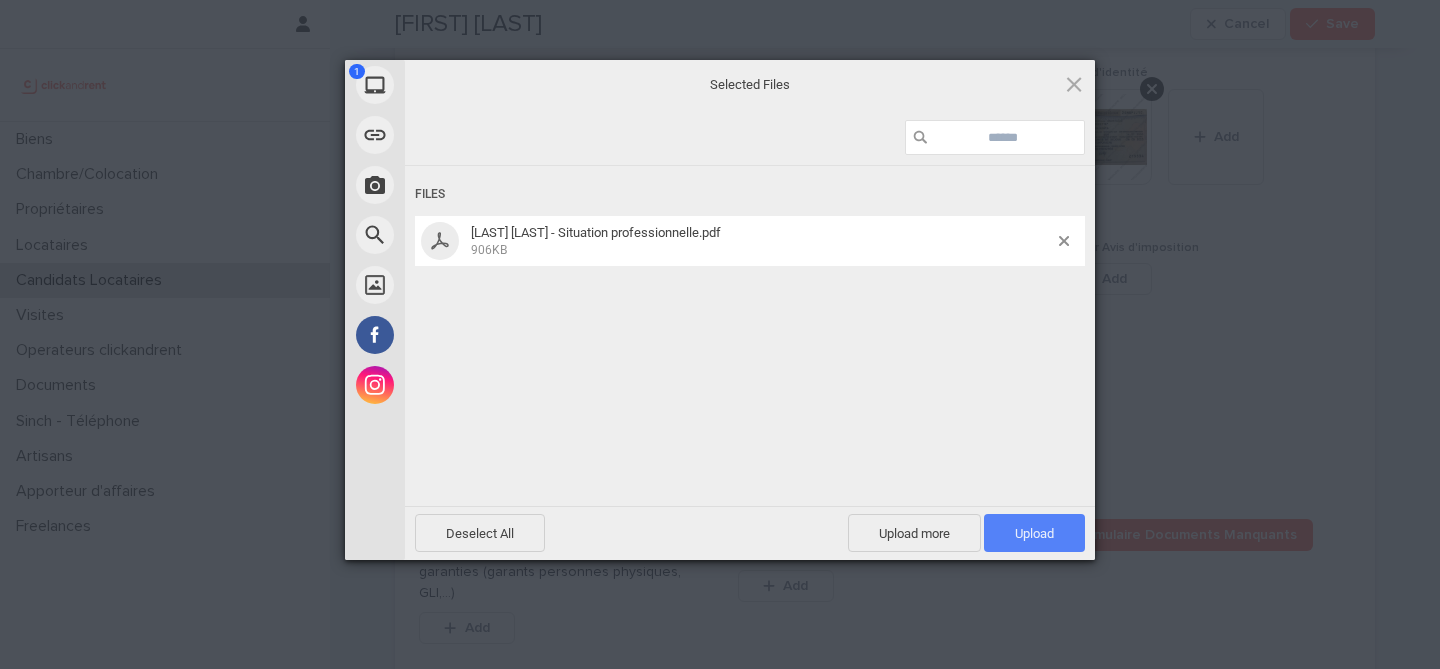 click on "Upload
1" at bounding box center [1034, 533] 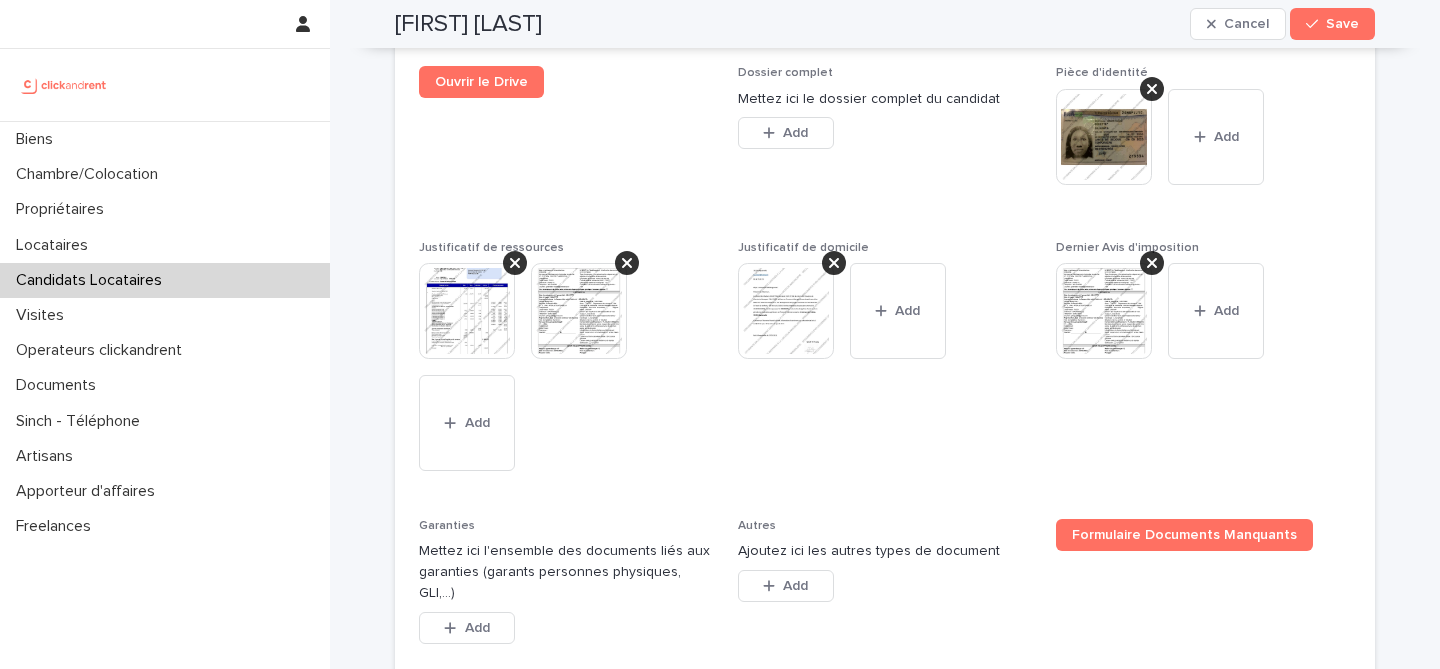 scroll, scrollTop: 1722, scrollLeft: 0, axis: vertical 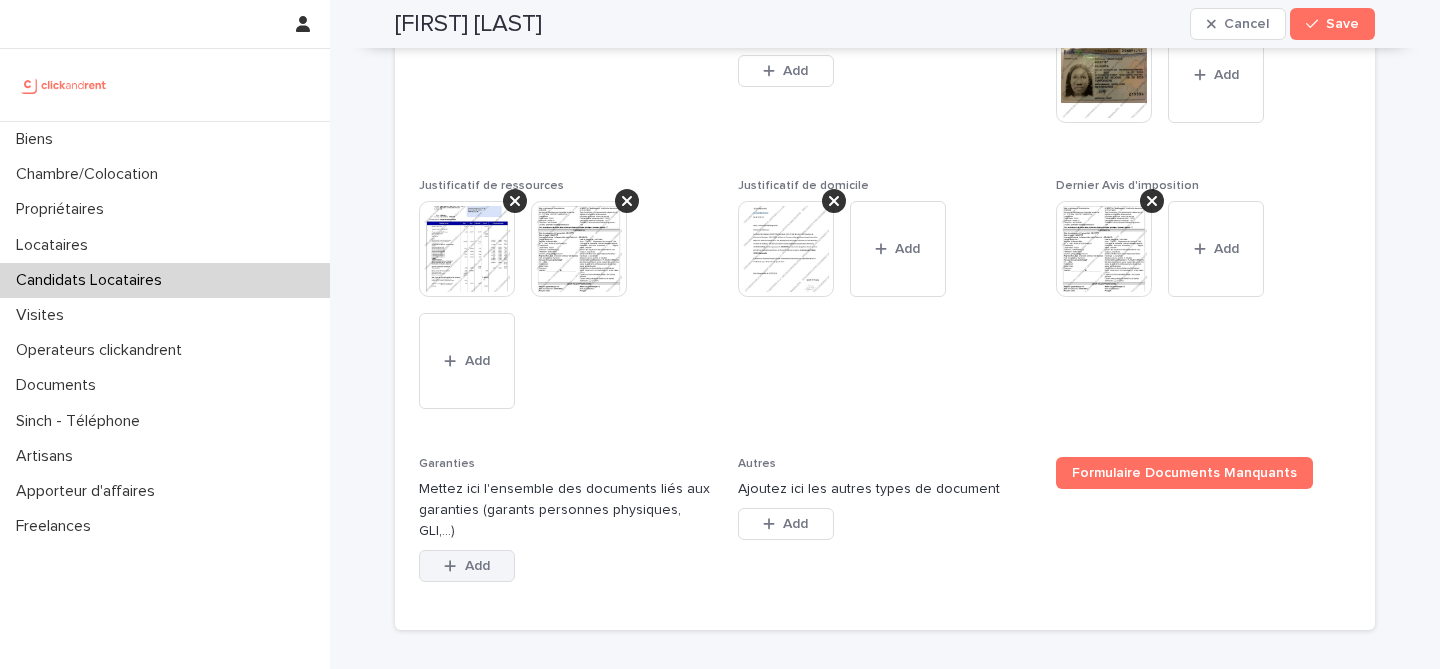 click on "Add" at bounding box center [477, 566] 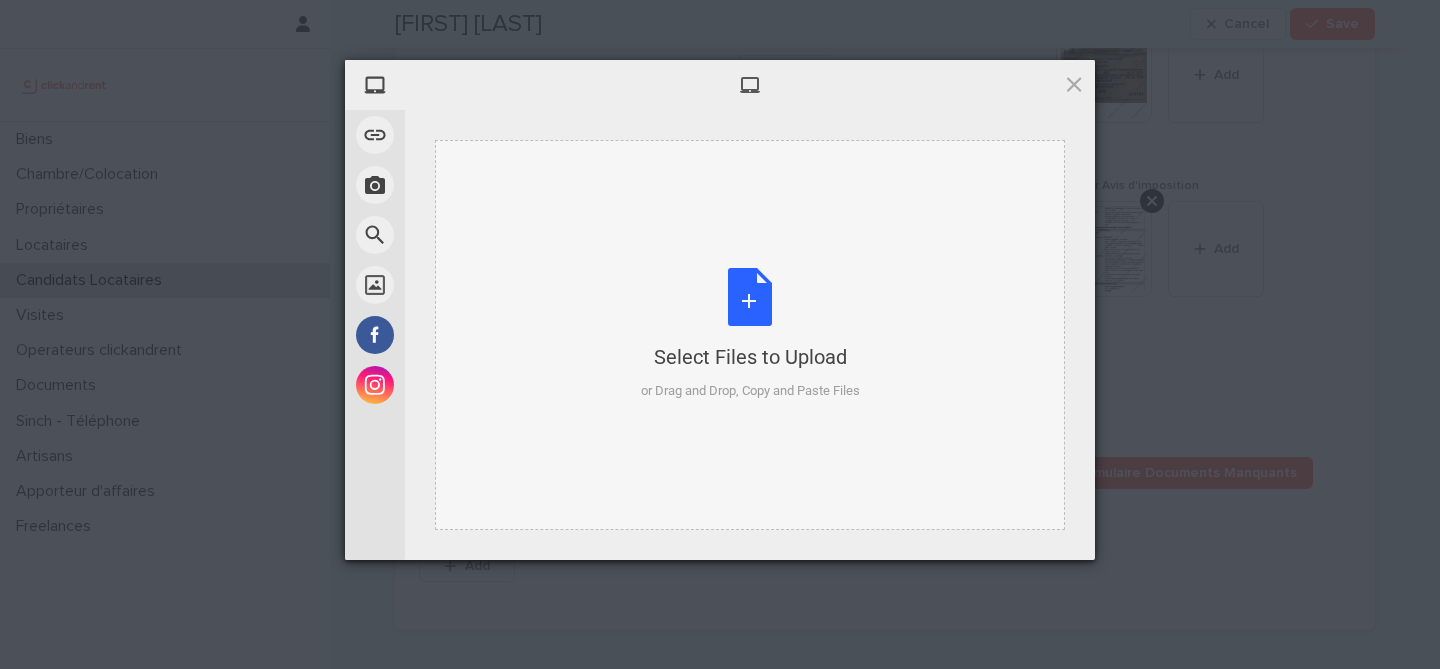 click on "Select Files to Upload
or Drag and Drop, Copy and Paste Files" at bounding box center [750, 334] 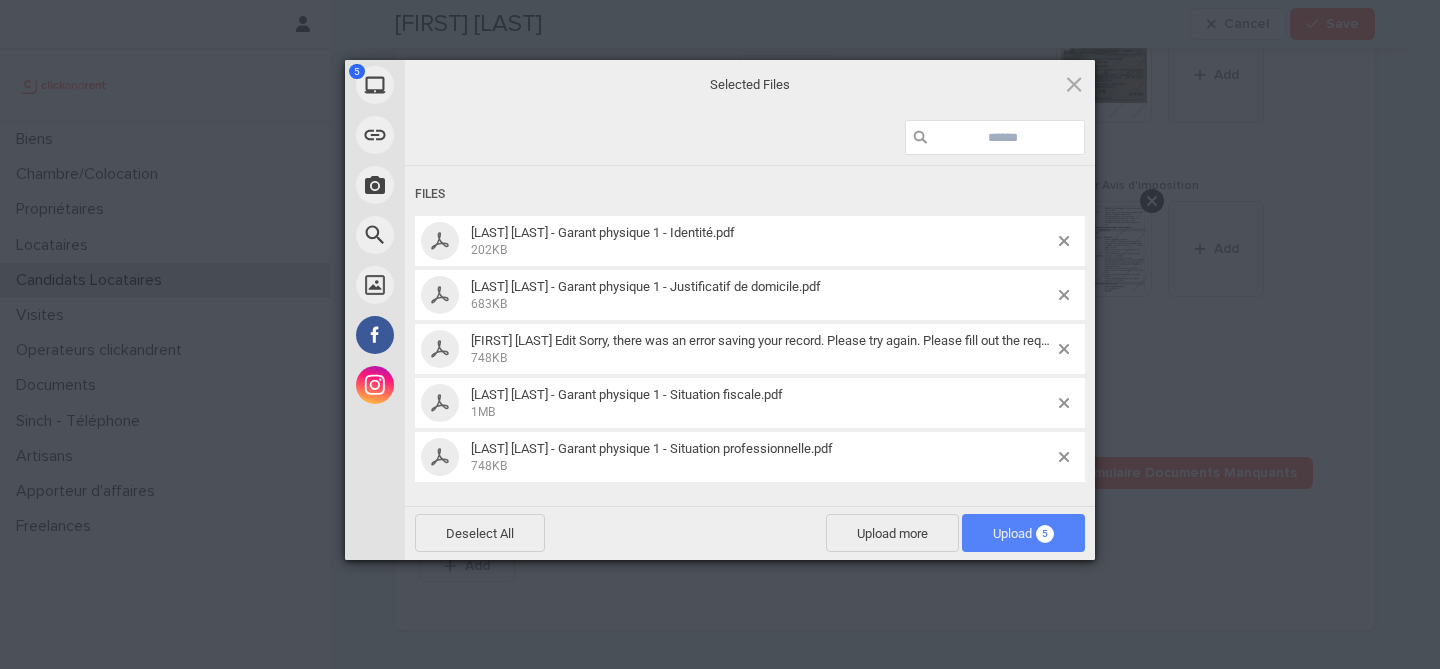 click on "Upload
5" at bounding box center (1023, 533) 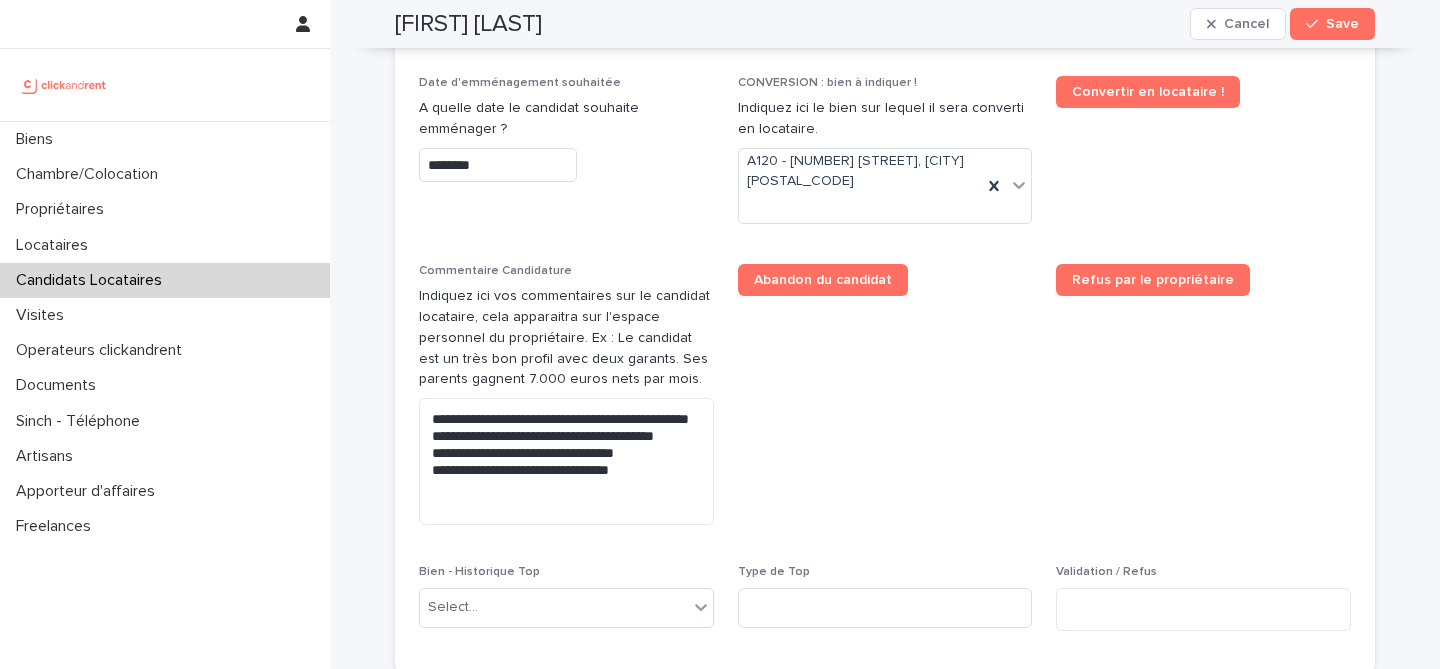 scroll, scrollTop: 975, scrollLeft: 0, axis: vertical 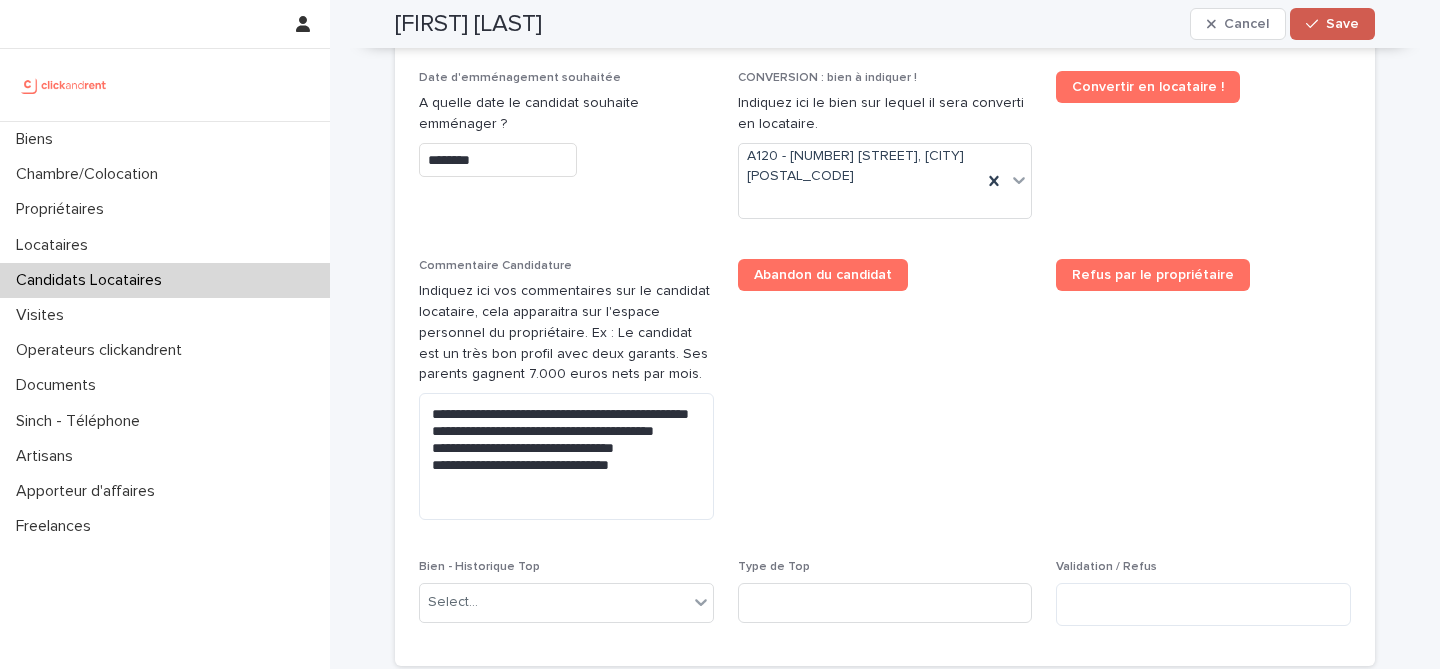 click on "Save" at bounding box center [1332, 24] 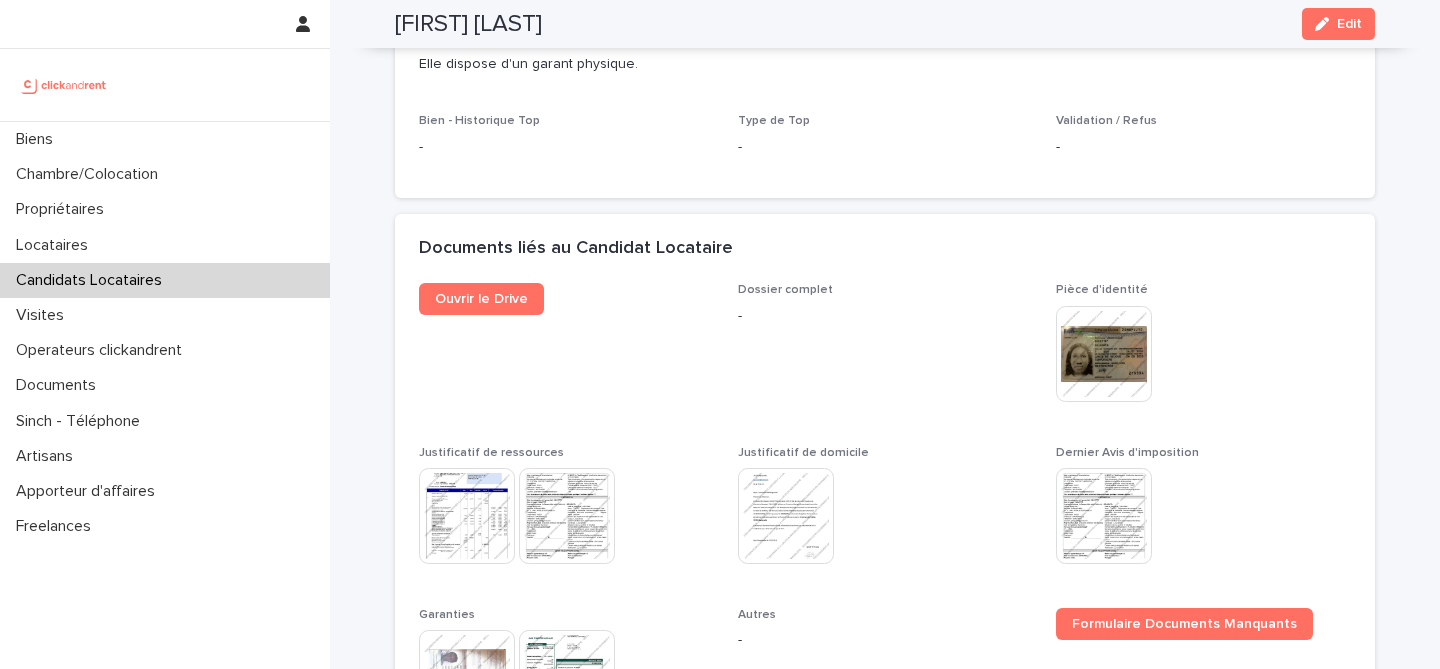 scroll, scrollTop: 562, scrollLeft: 0, axis: vertical 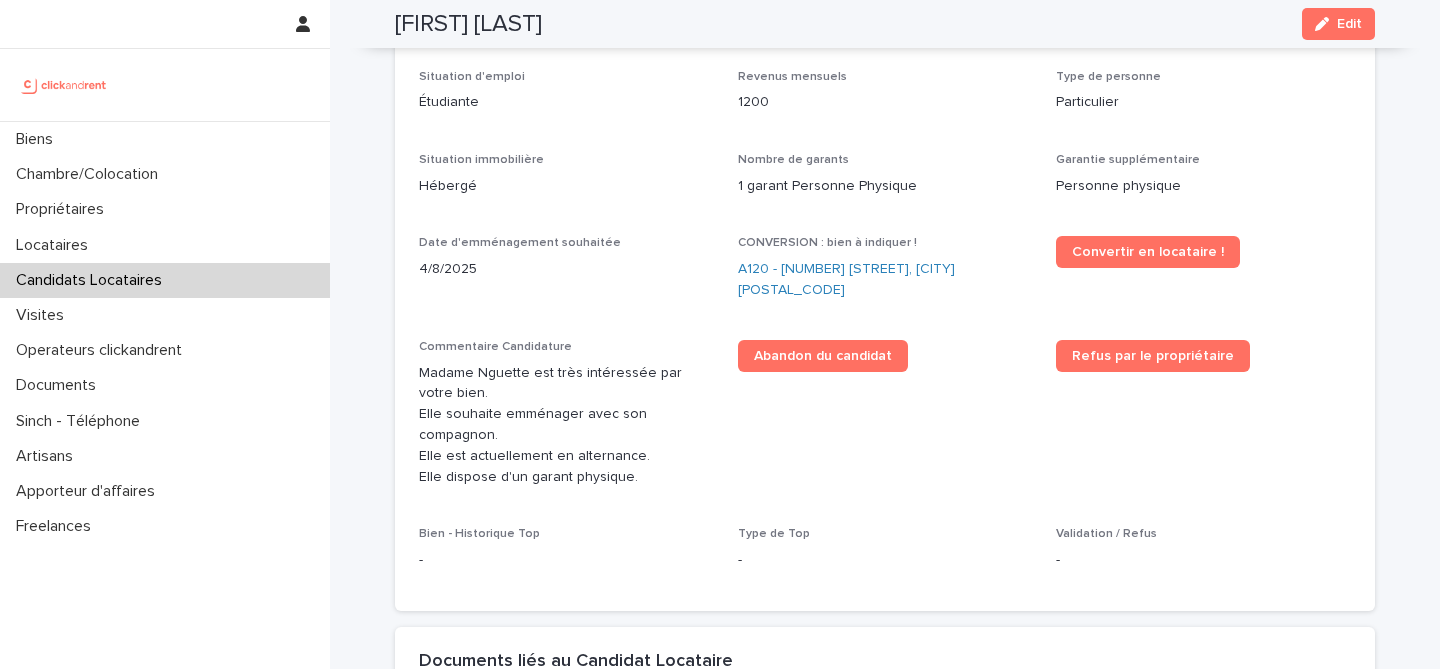 click on "Salamata Nguette" at bounding box center [468, 24] 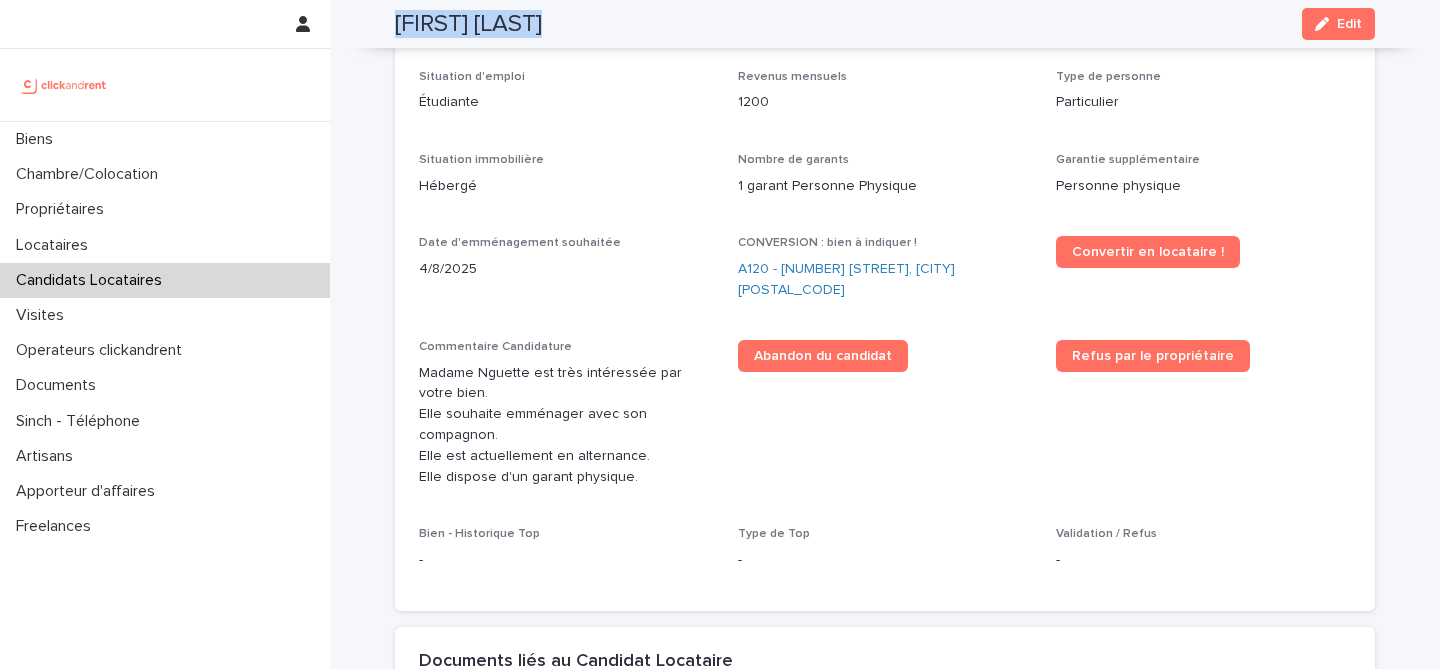 click on "Salamata Nguette" at bounding box center [468, 24] 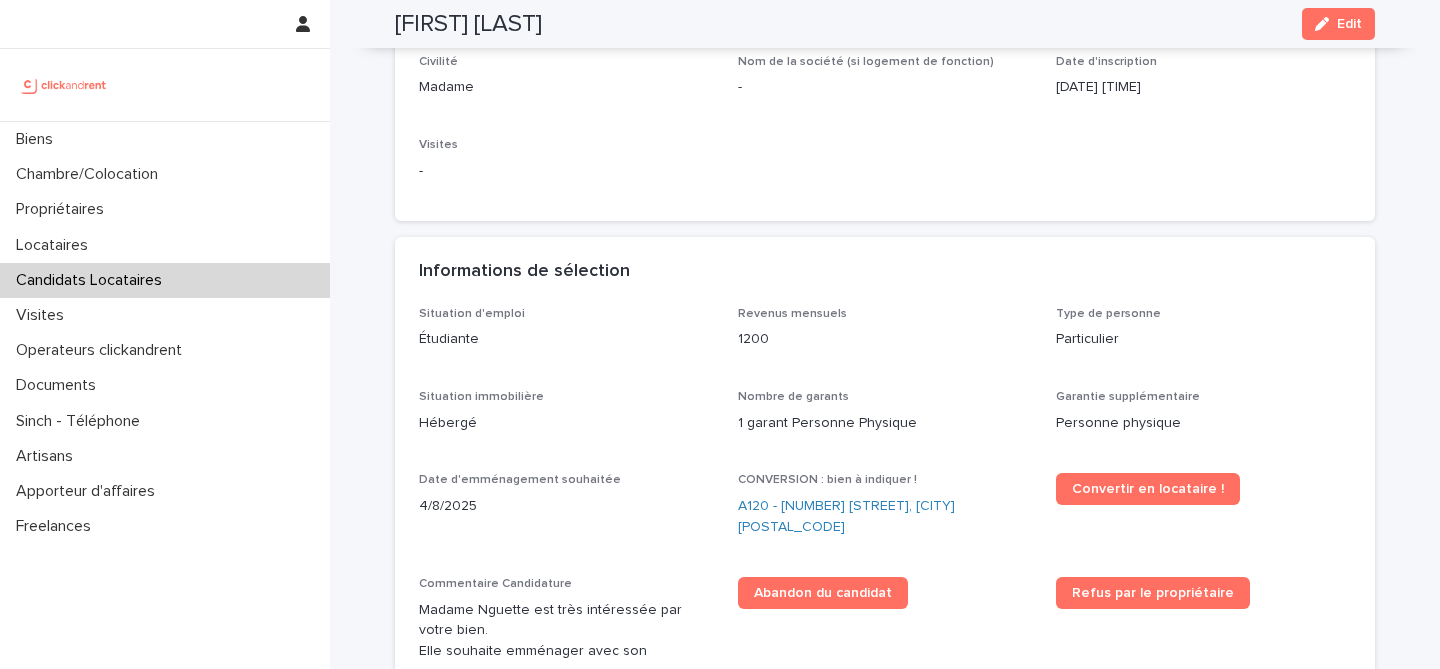 scroll, scrollTop: 0, scrollLeft: 0, axis: both 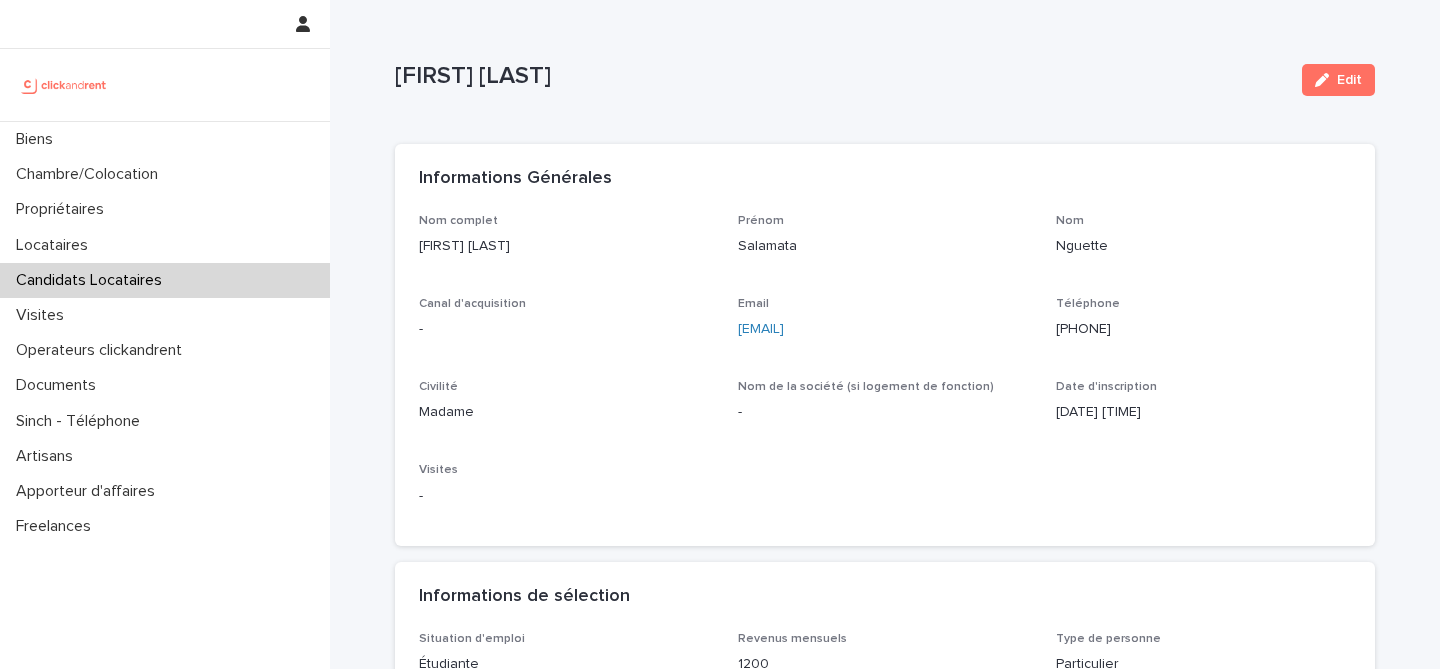 click on "Salamata Nguette" at bounding box center [840, 76] 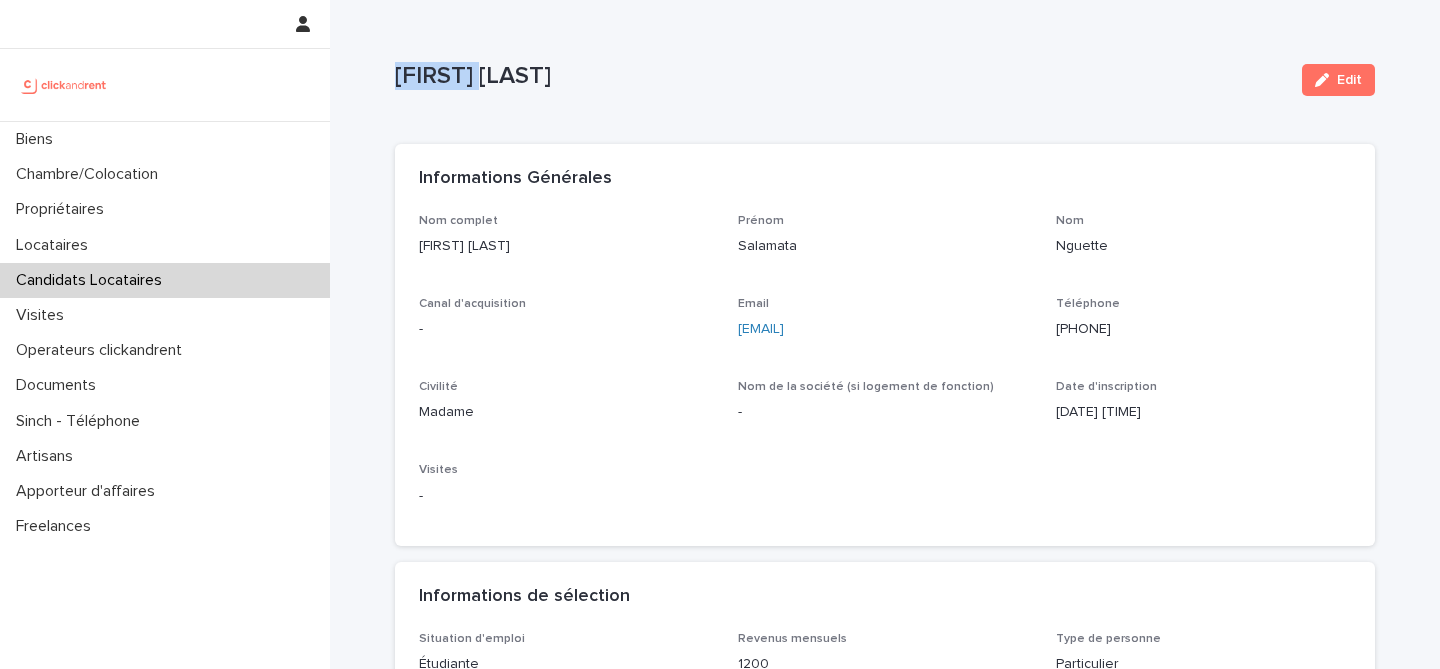 click on "Salamata Nguette" at bounding box center (840, 76) 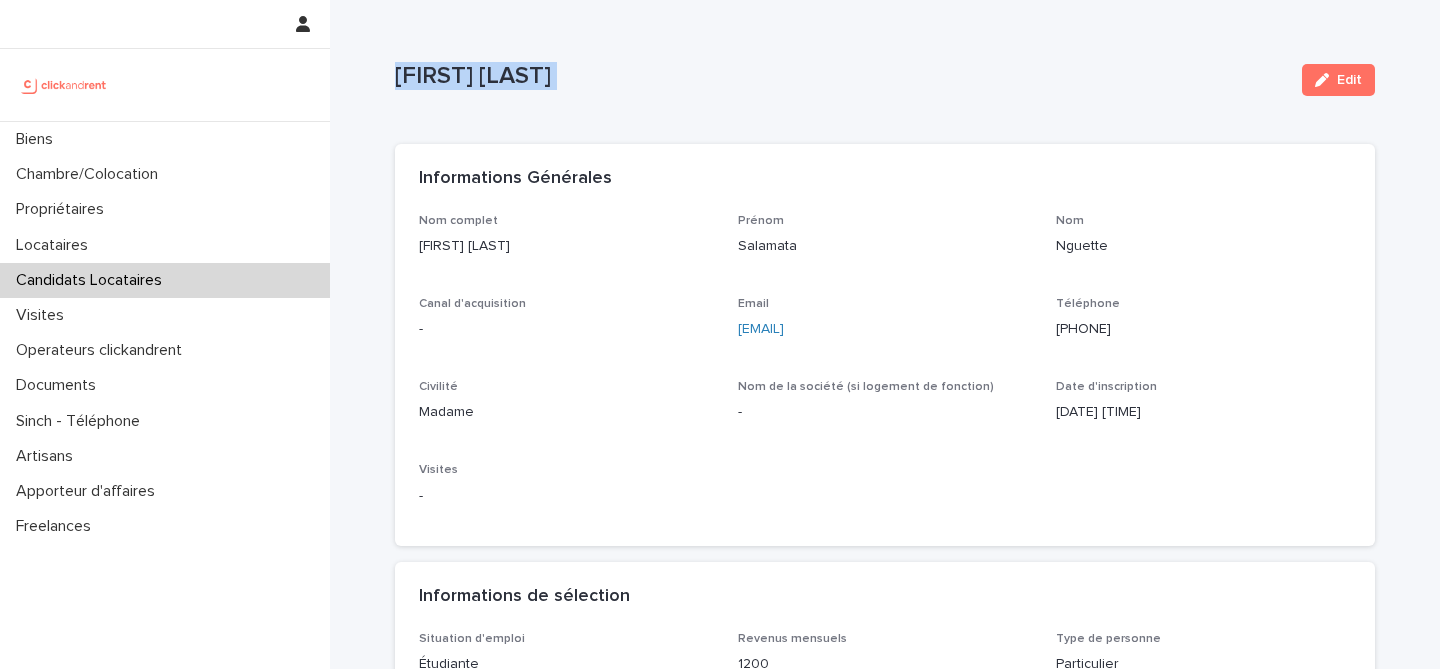 click on "Salamata Nguette" at bounding box center (840, 76) 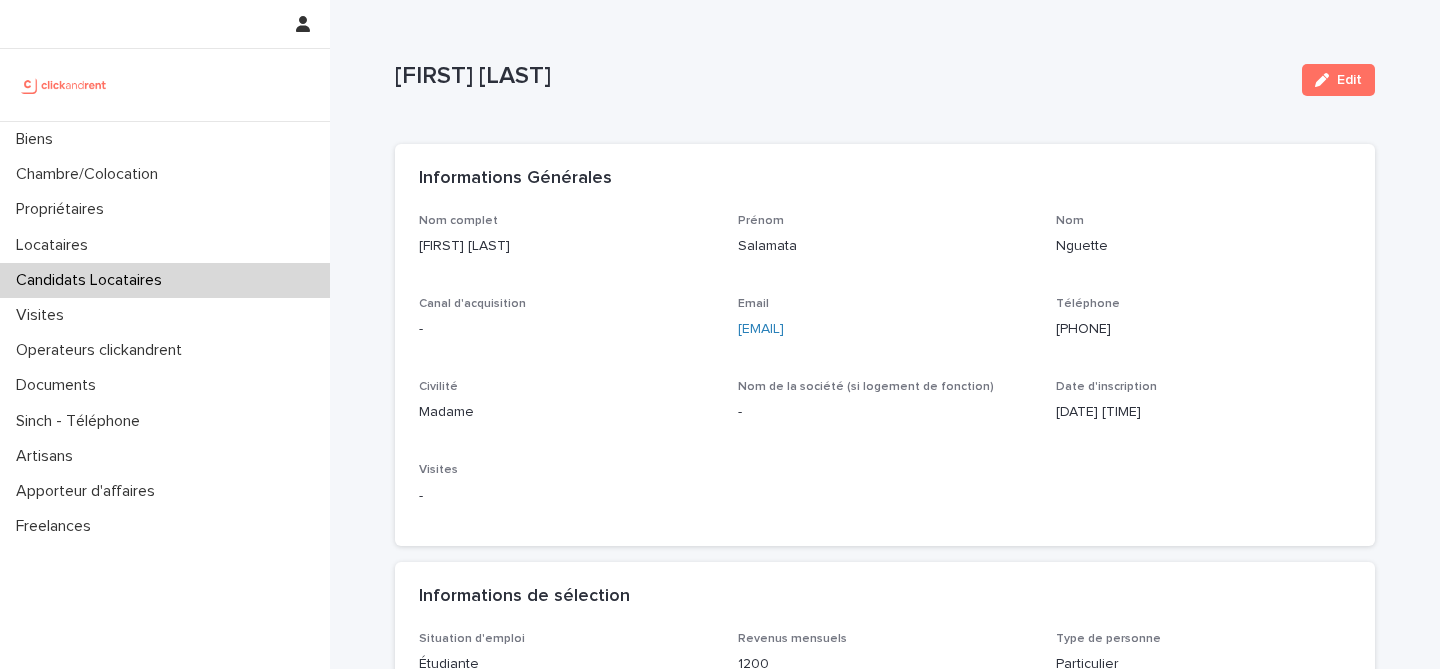 click on "Salamata Nguette" at bounding box center [840, 74] 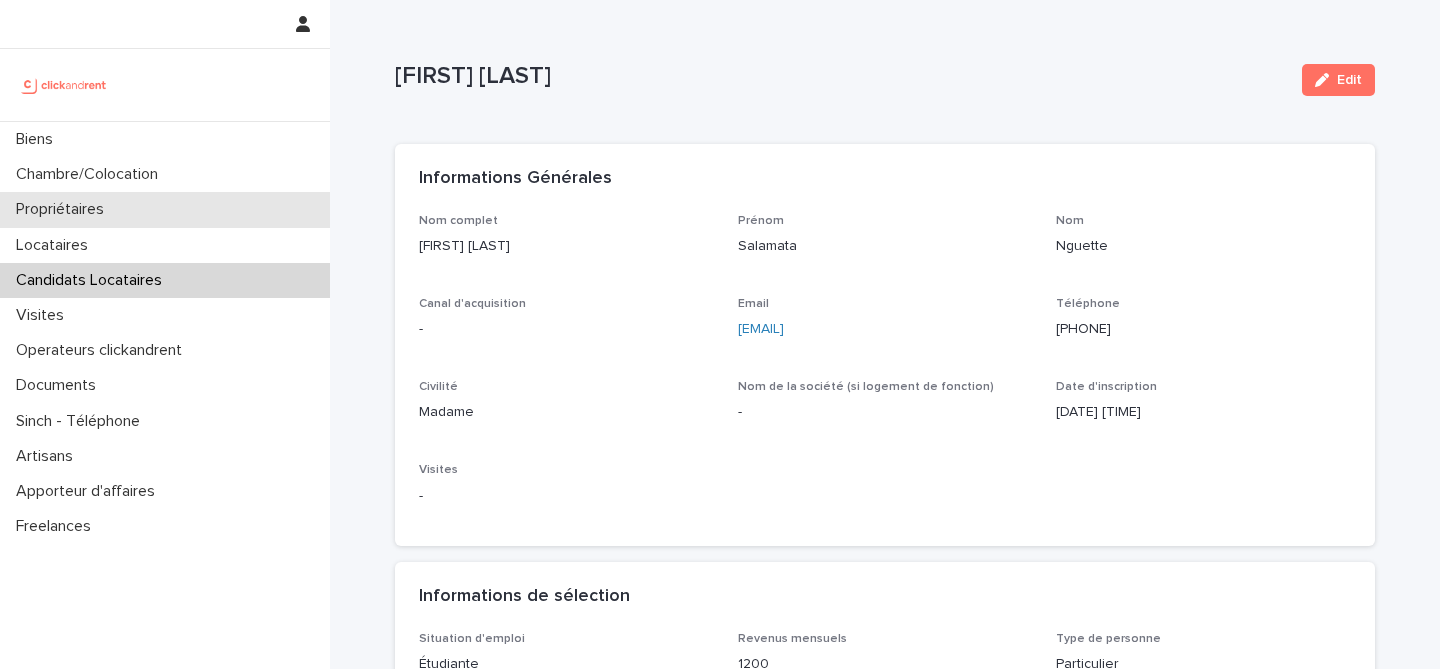 click on "Propriétaires" at bounding box center (165, 209) 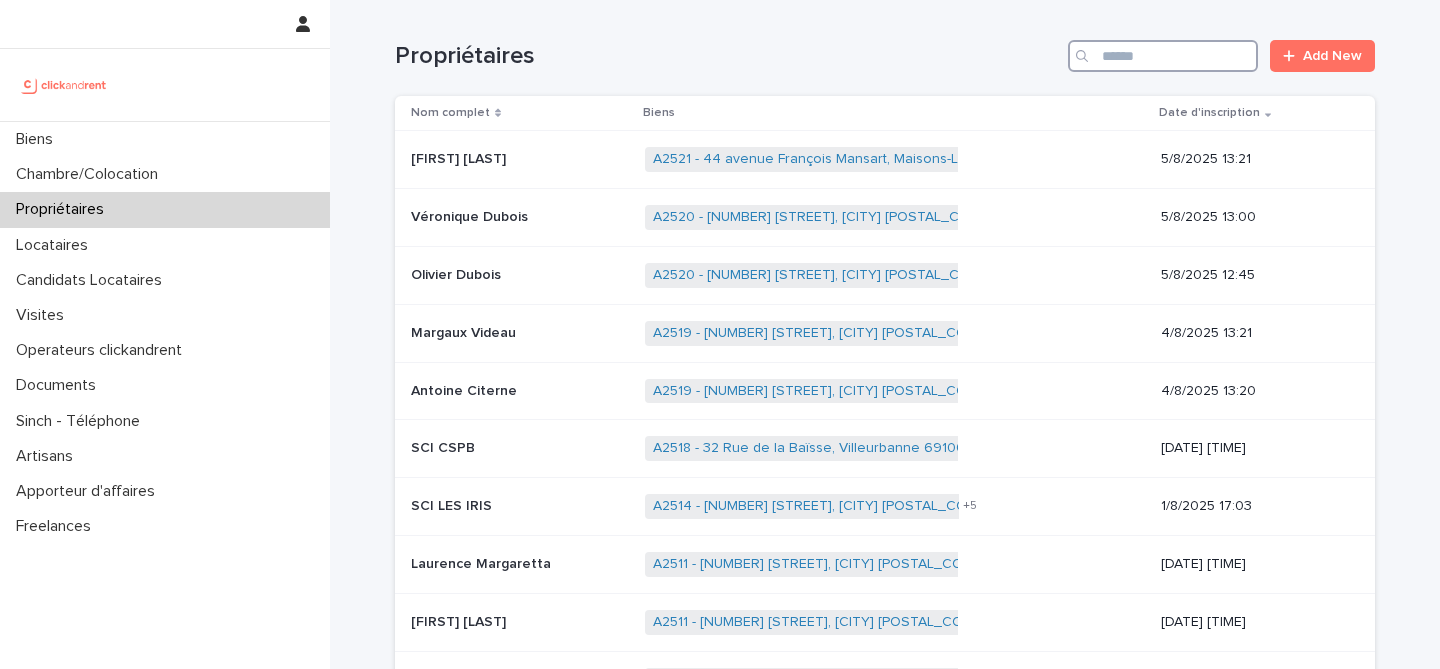 click at bounding box center [1163, 56] 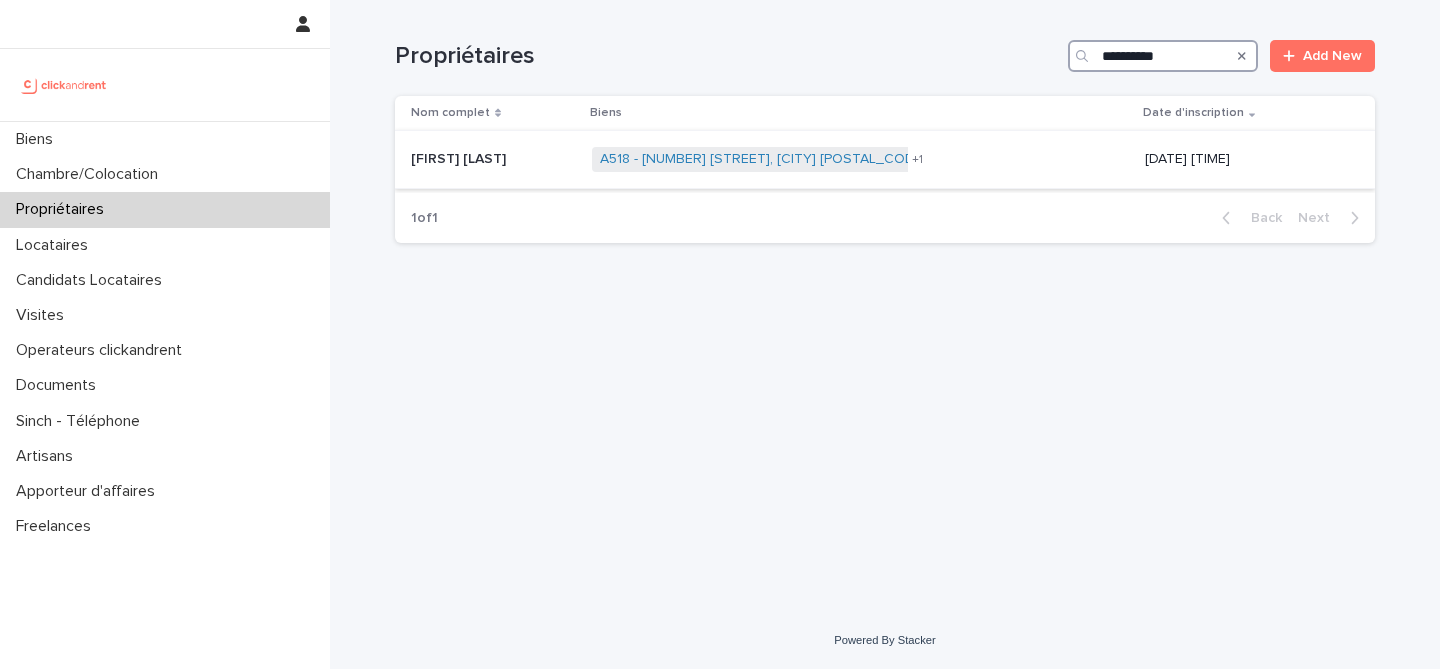 type on "**********" 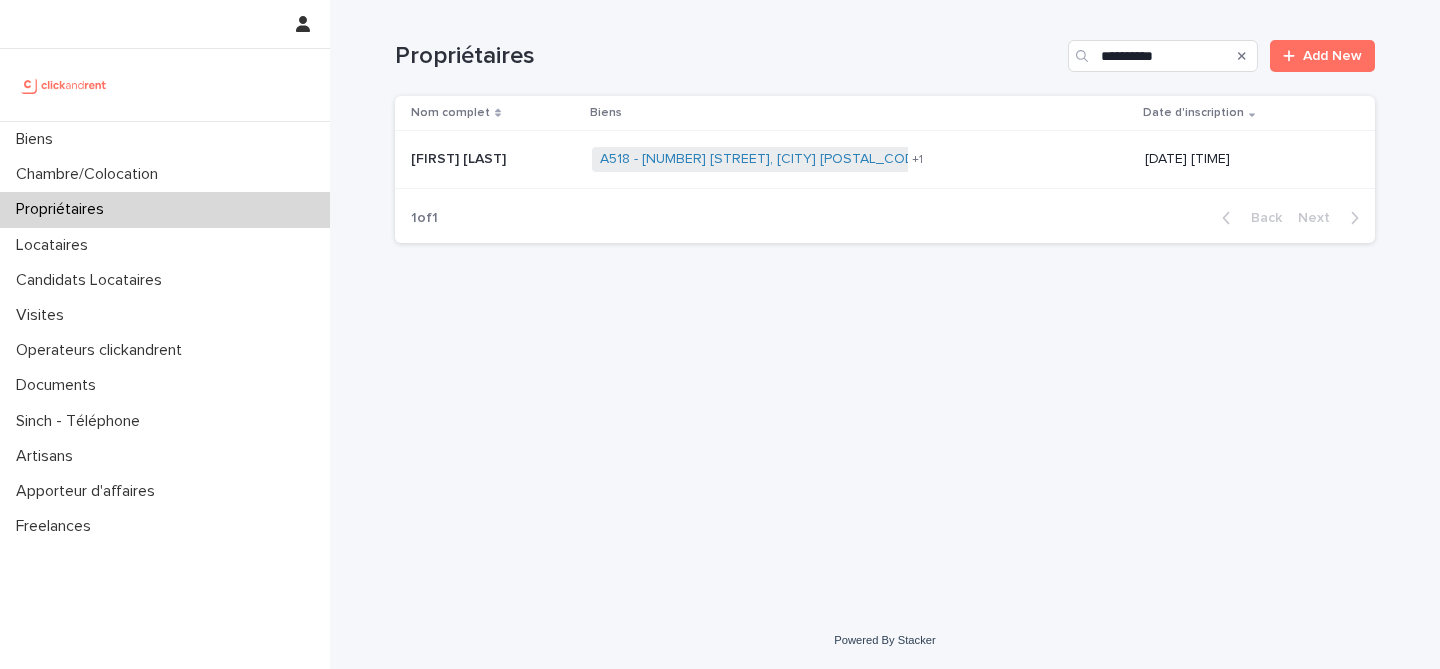 click on "Sara Rabhi Sara Rabhi" at bounding box center [489, 160] 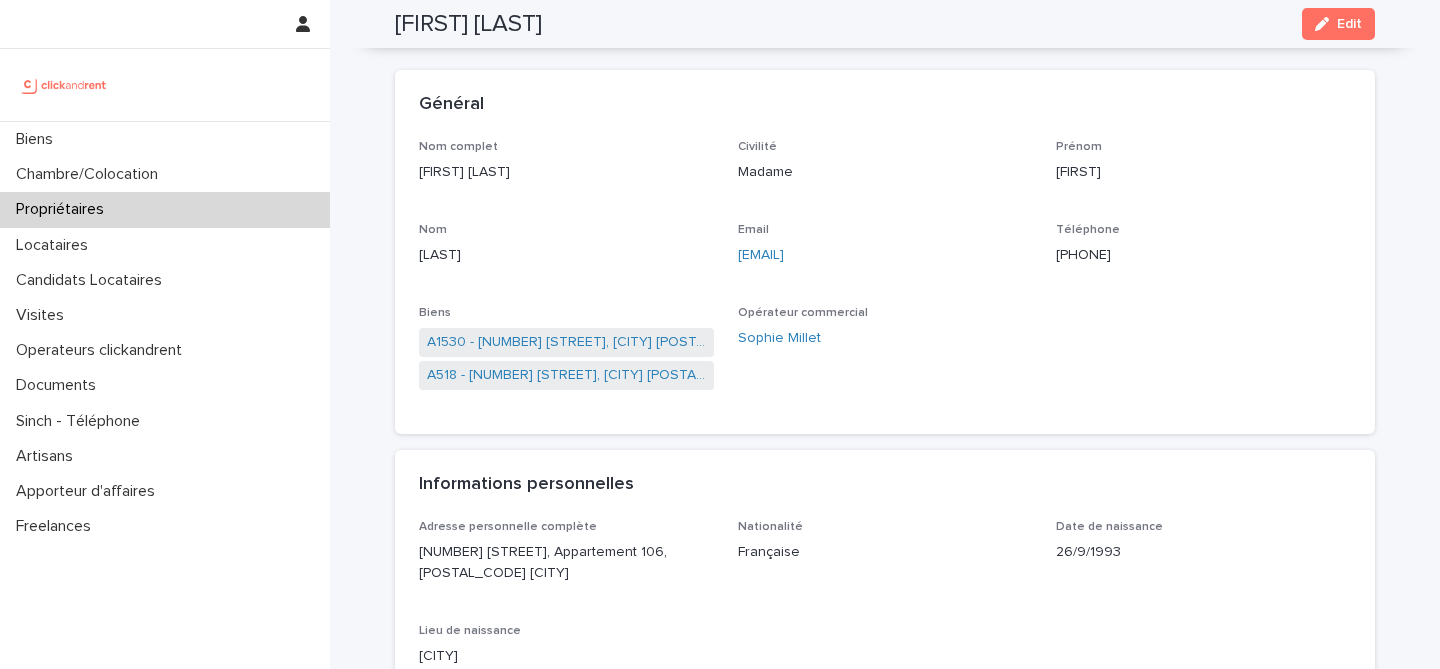 scroll, scrollTop: 0, scrollLeft: 0, axis: both 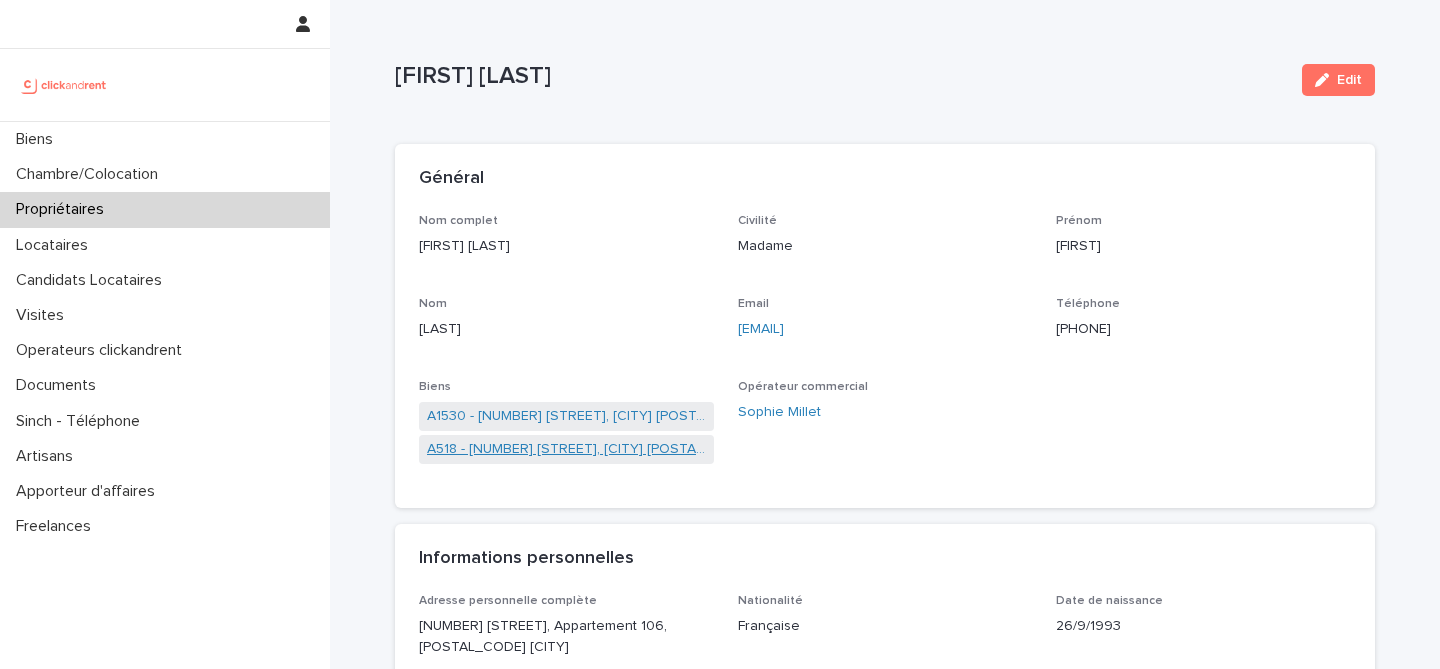 click on "A518 - 67 Rue de Meaux,  Vaujours 93410" at bounding box center [566, 449] 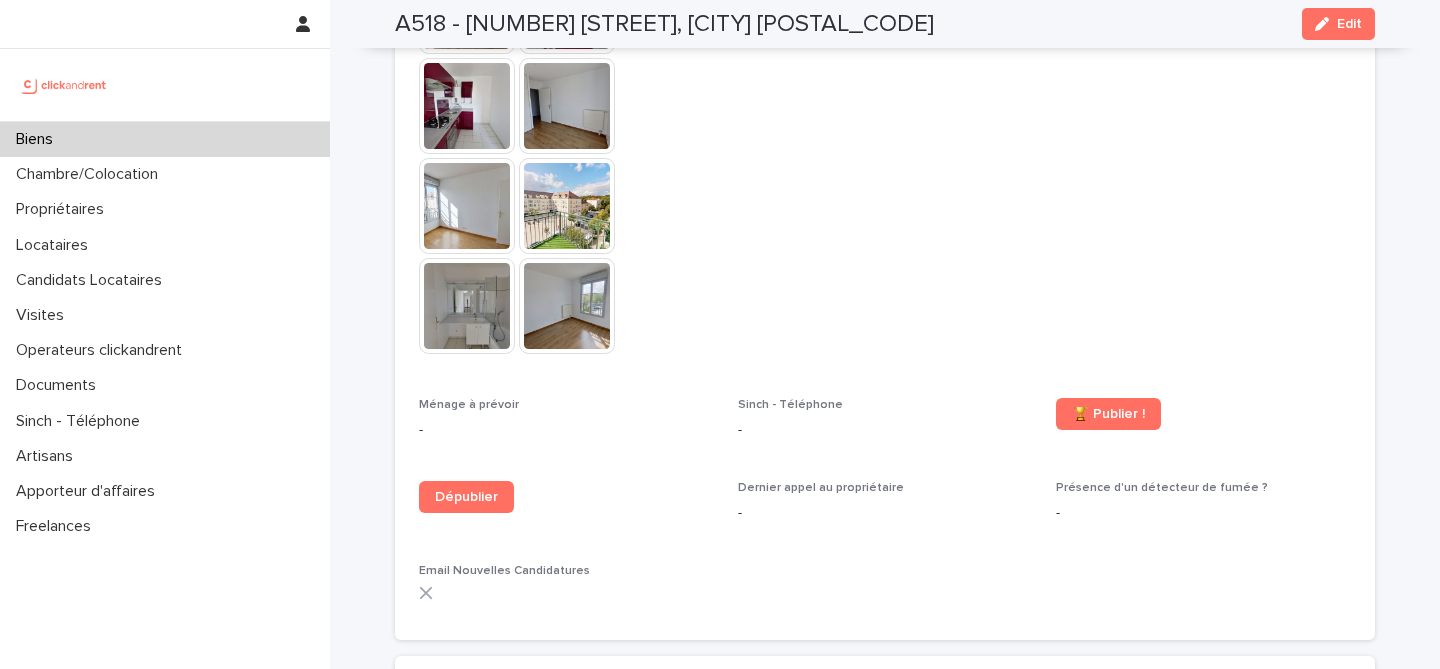scroll, scrollTop: 5209, scrollLeft: 0, axis: vertical 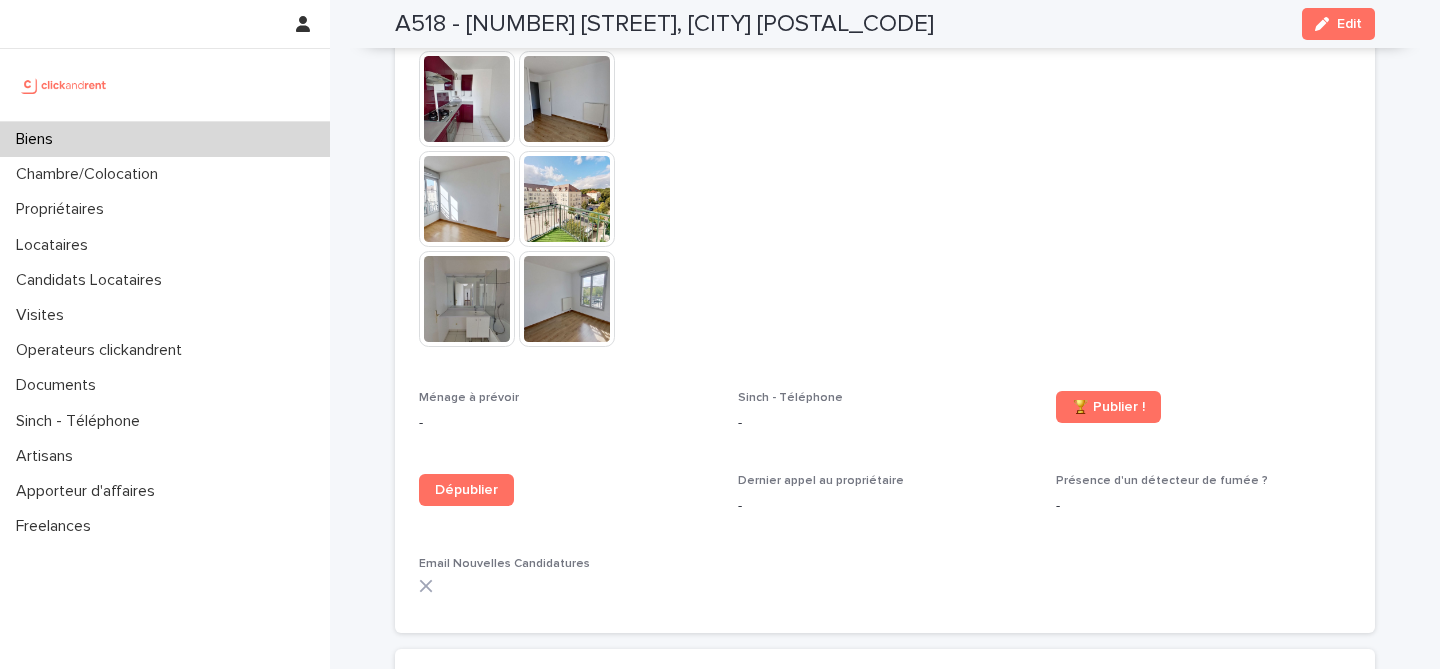 click on "Biens" at bounding box center [165, 139] 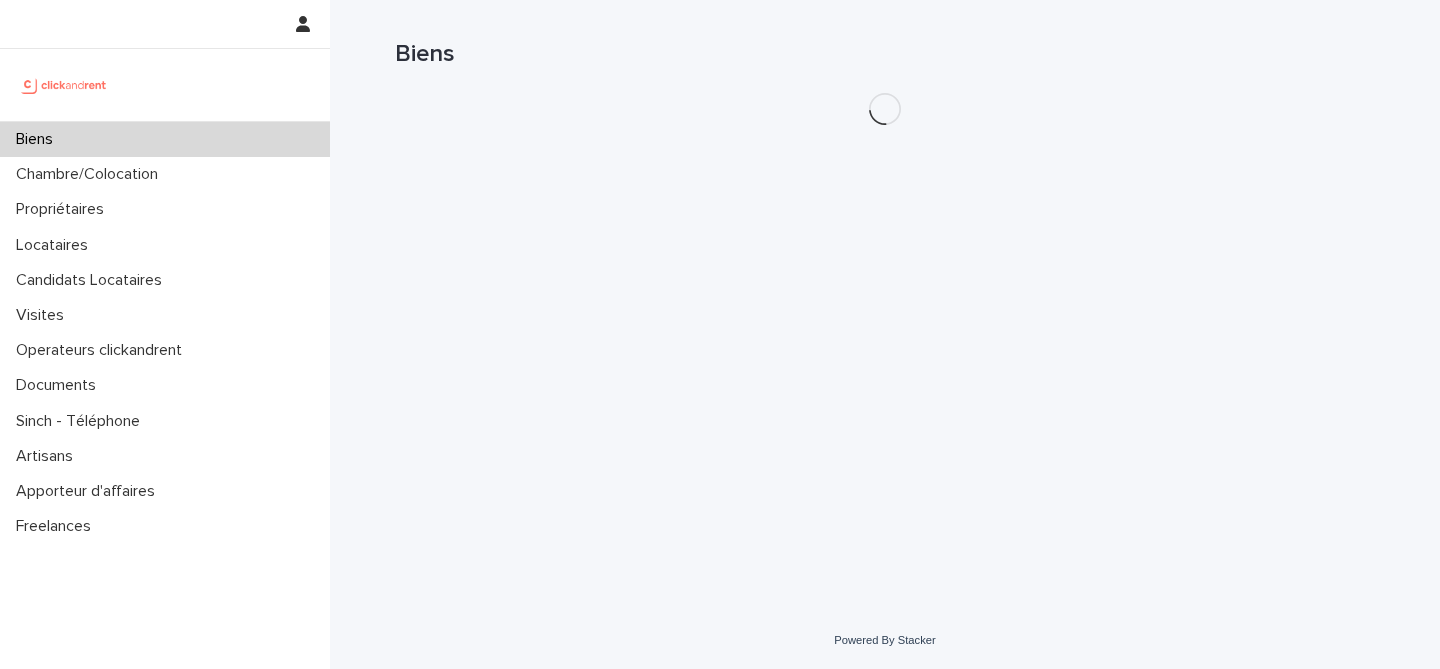 scroll, scrollTop: 0, scrollLeft: 0, axis: both 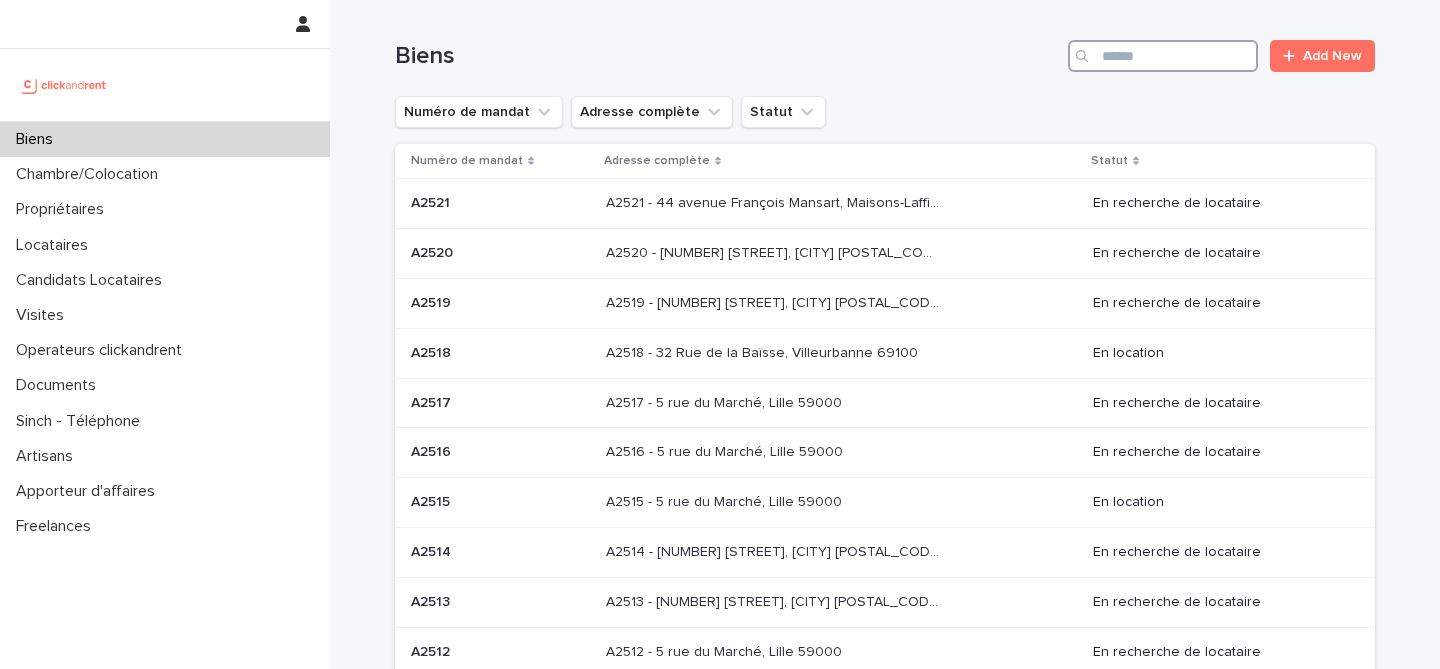 click at bounding box center (1163, 56) 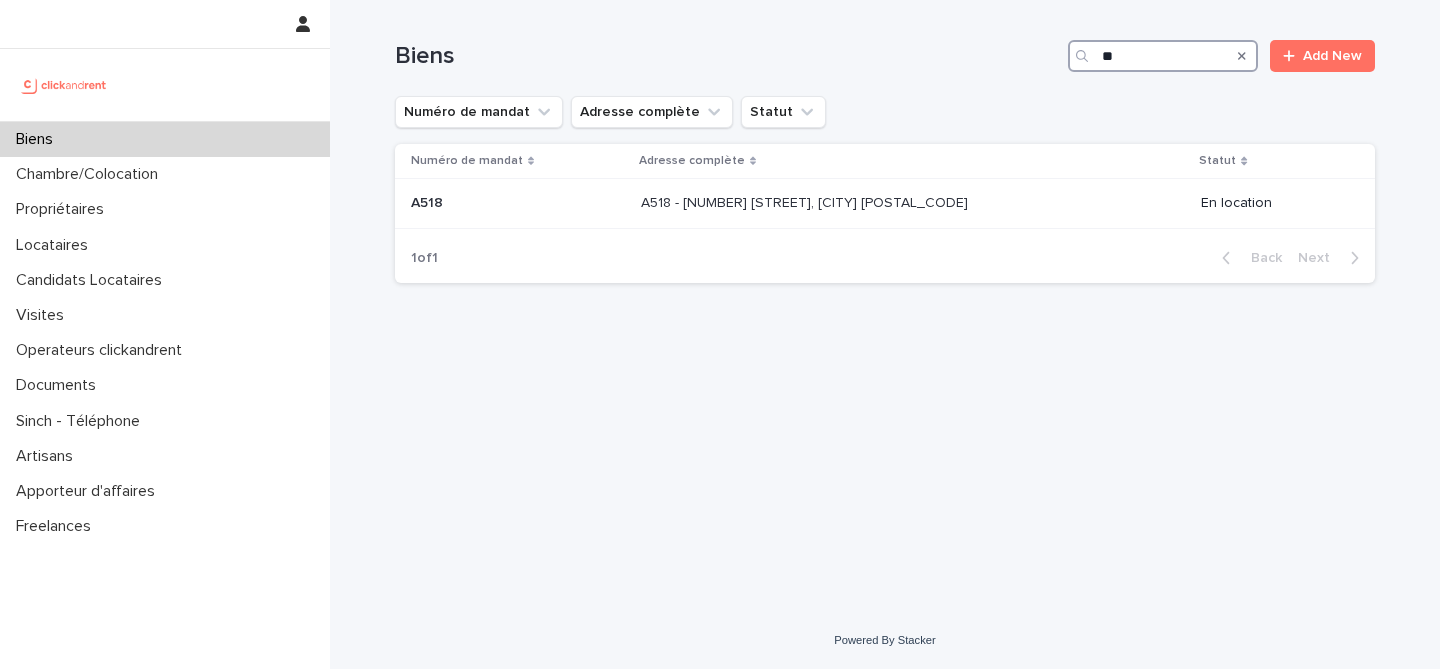 type on "*" 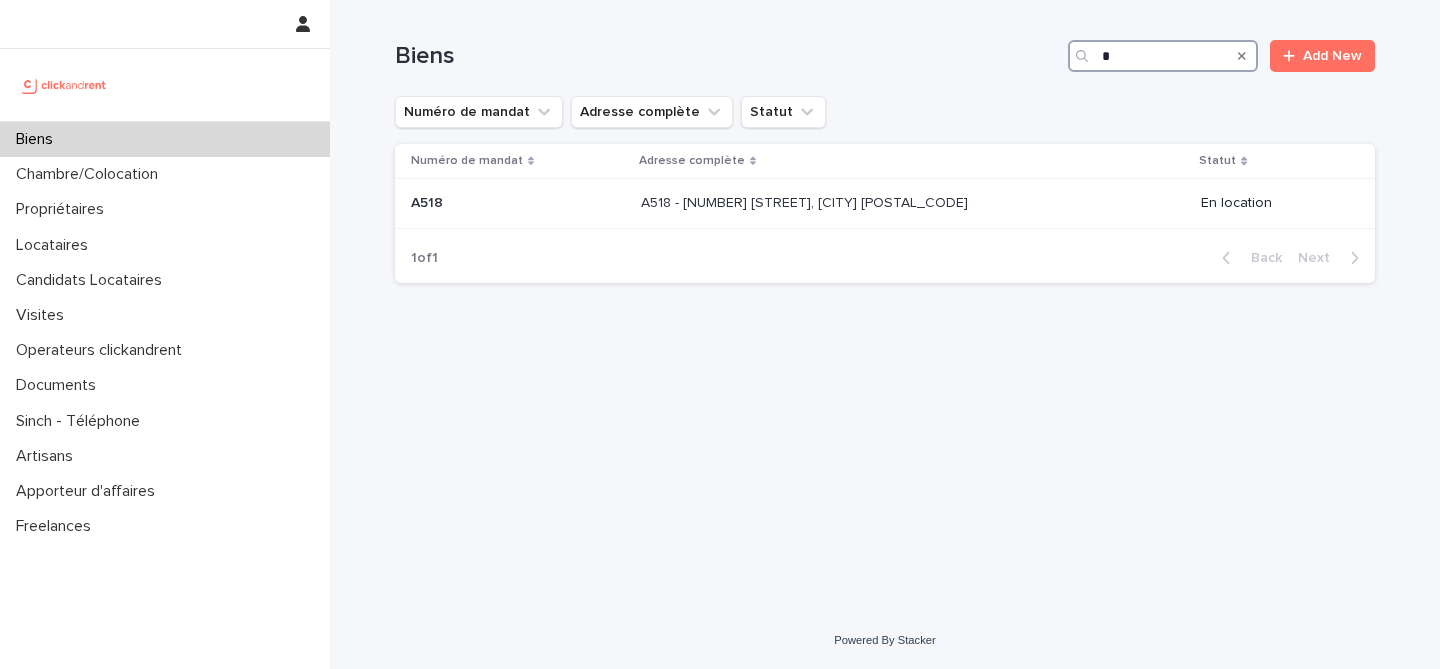 type 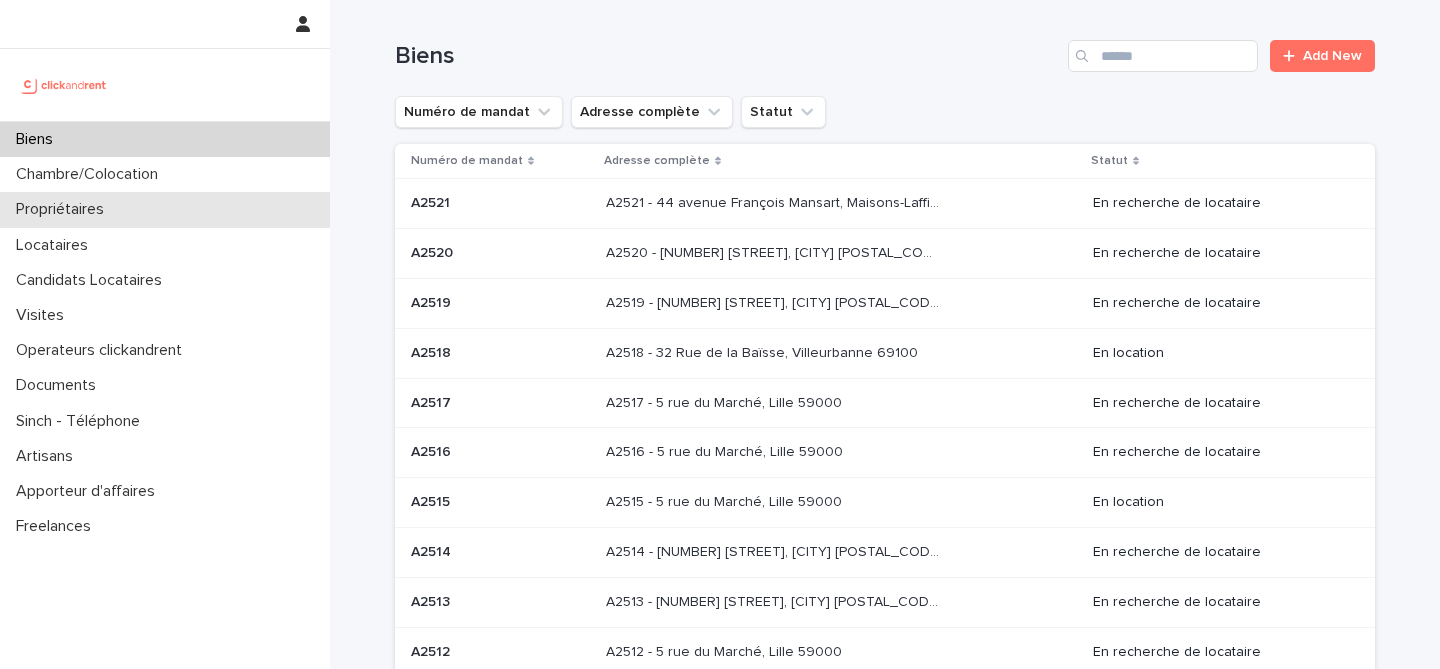 click on "Propriétaires" at bounding box center (165, 209) 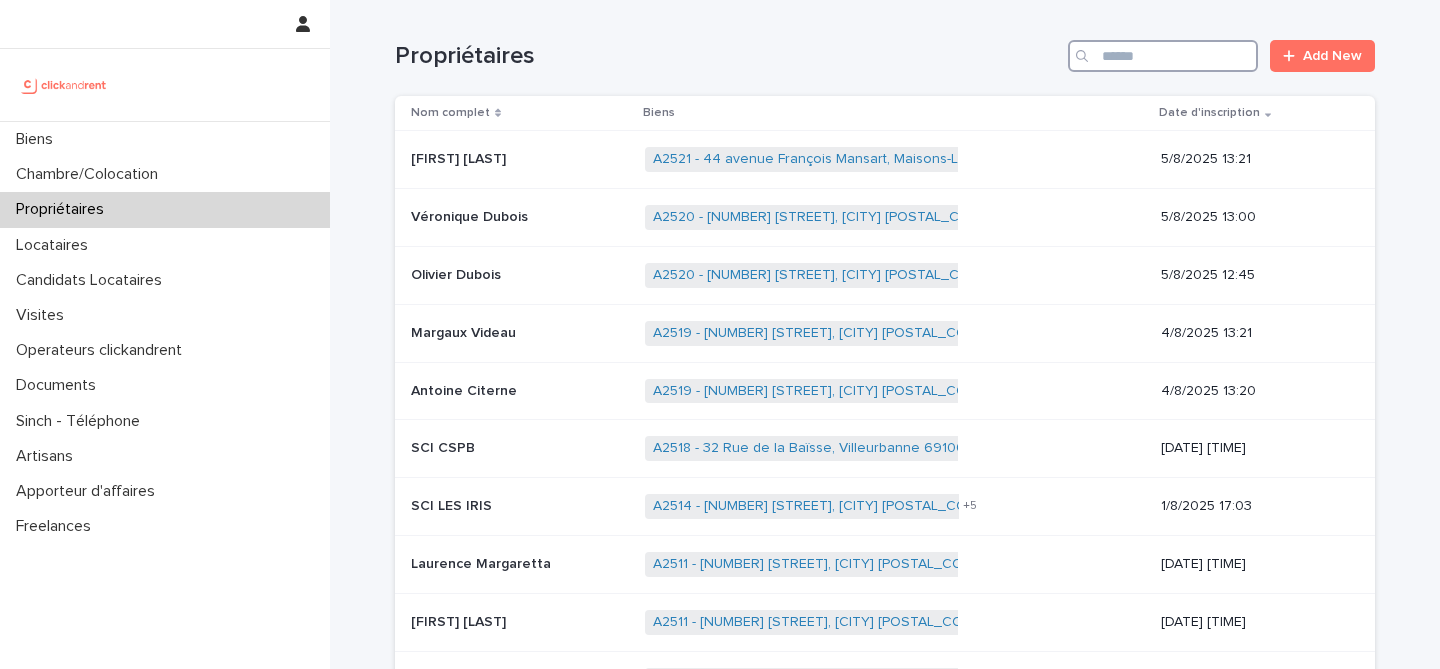 click at bounding box center (1163, 56) 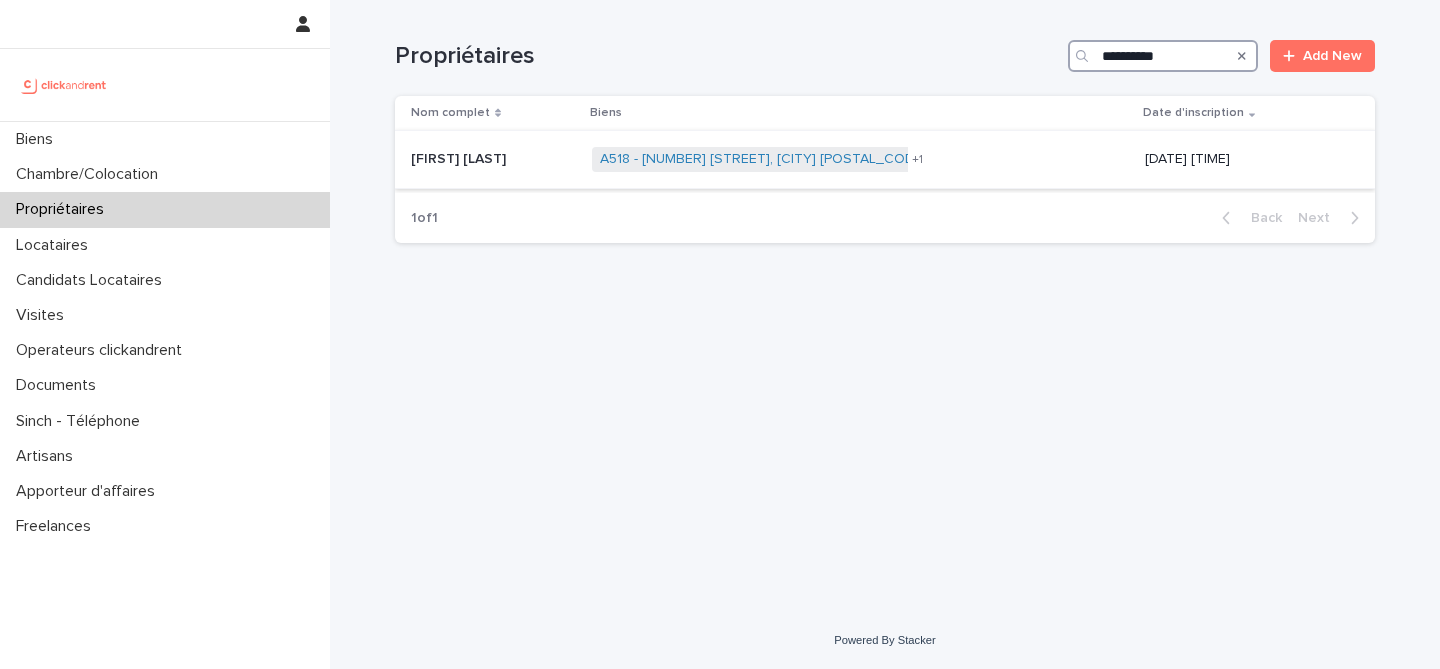 type on "**********" 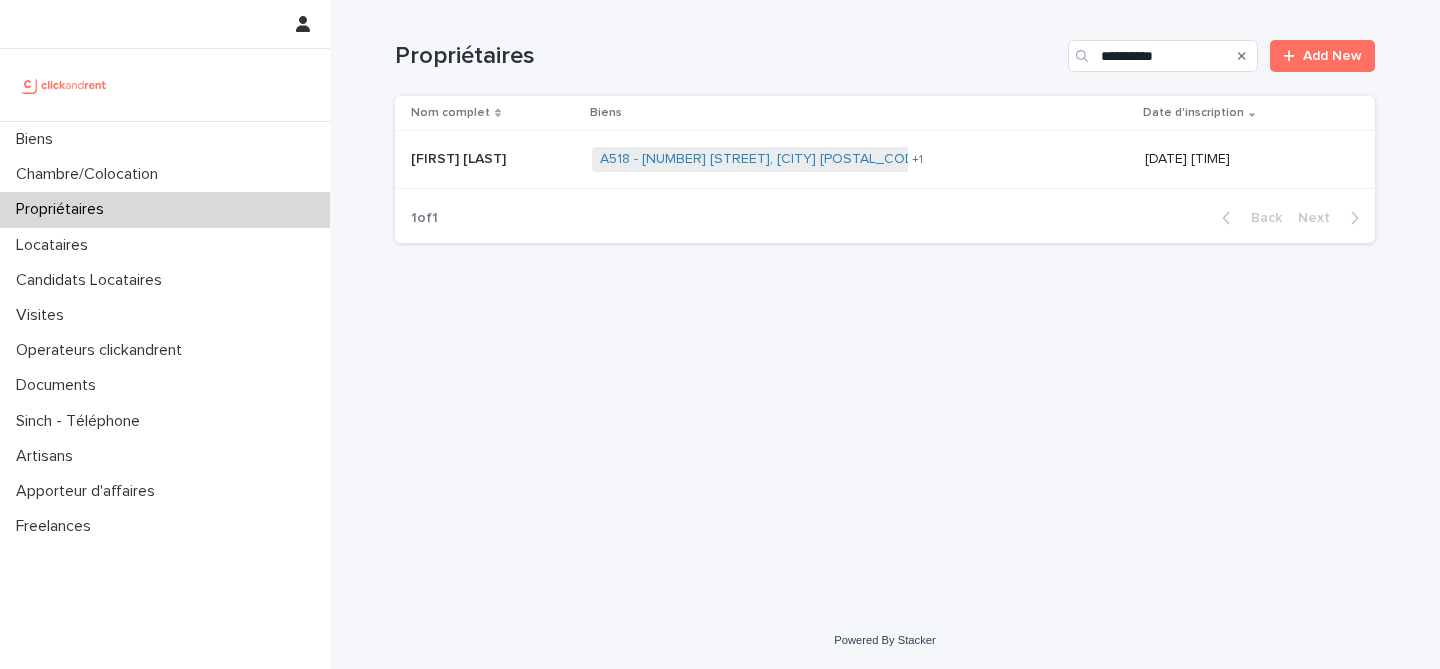 click on "Sara Rabhi Sara Rabhi" at bounding box center (493, 159) 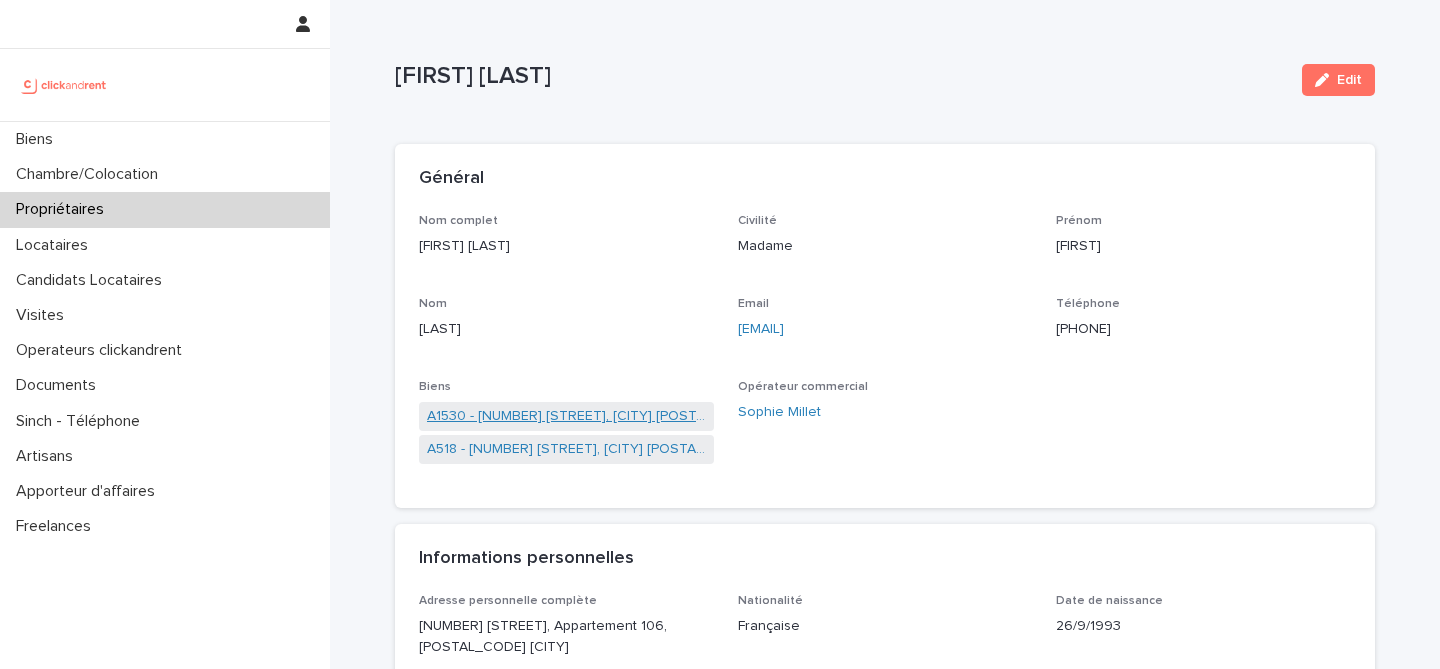 click on "A1530 - 33 Avenue des Martyrs de Chateaubriant,  Orly 94310" at bounding box center [566, 416] 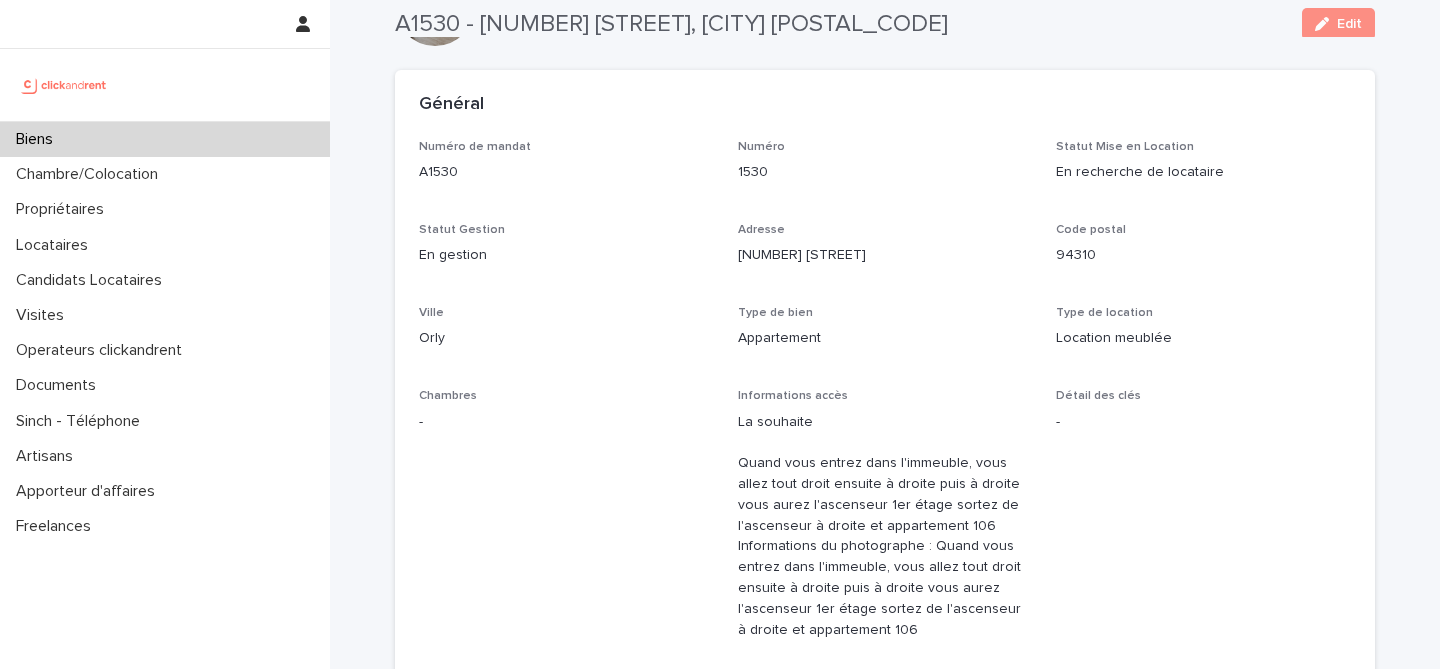 scroll, scrollTop: 0, scrollLeft: 0, axis: both 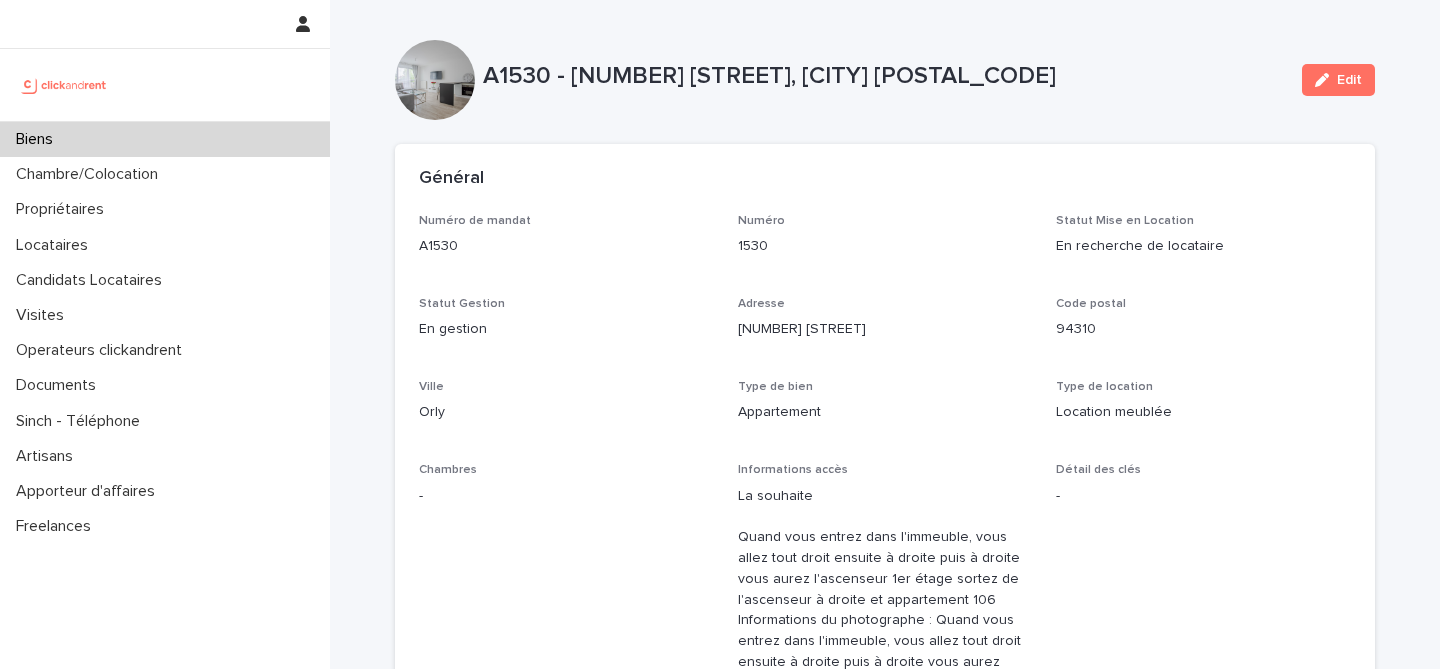 click on "A1530" at bounding box center (566, 246) 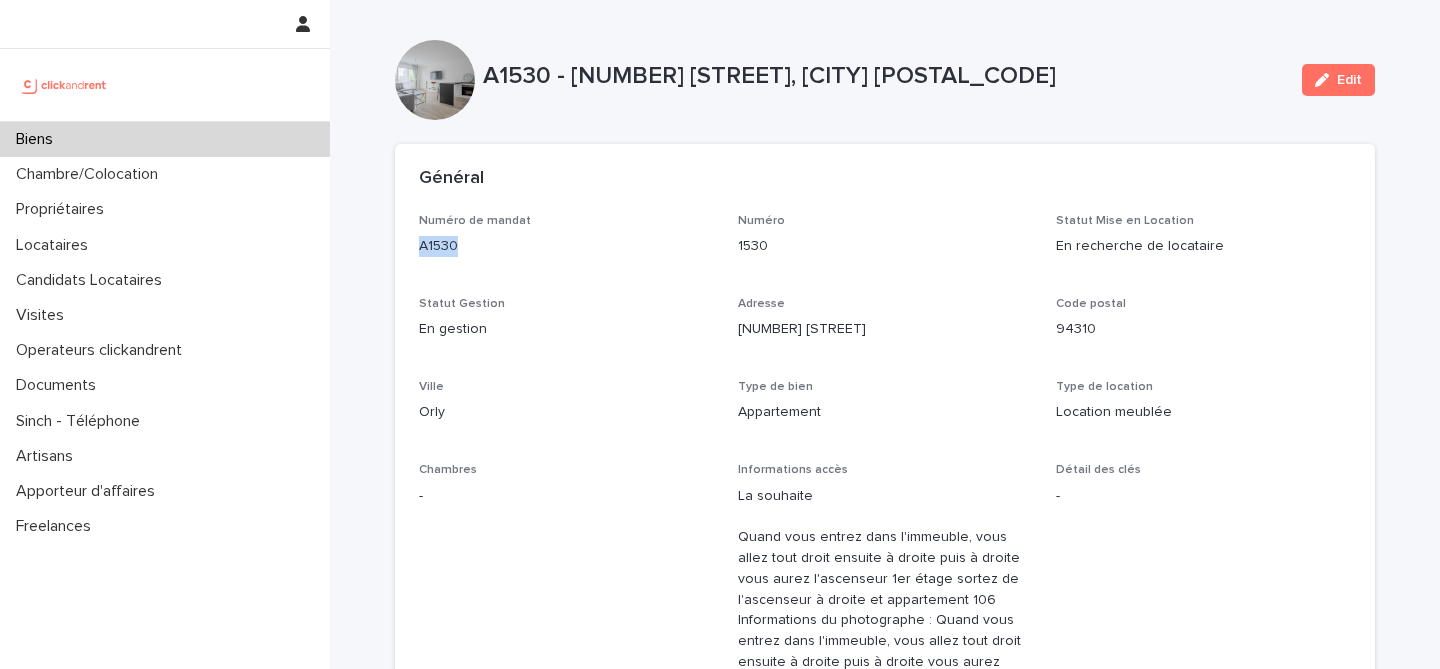 click on "A1530" at bounding box center (566, 246) 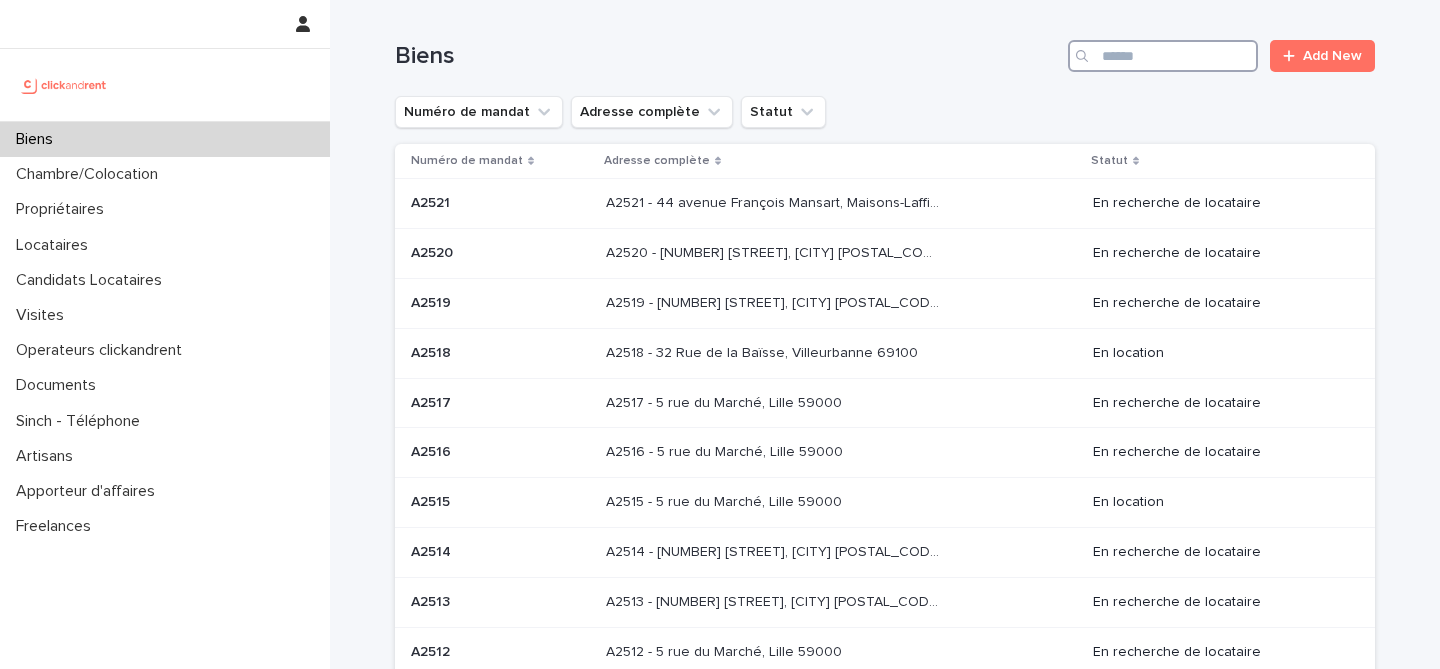 click at bounding box center [1163, 56] 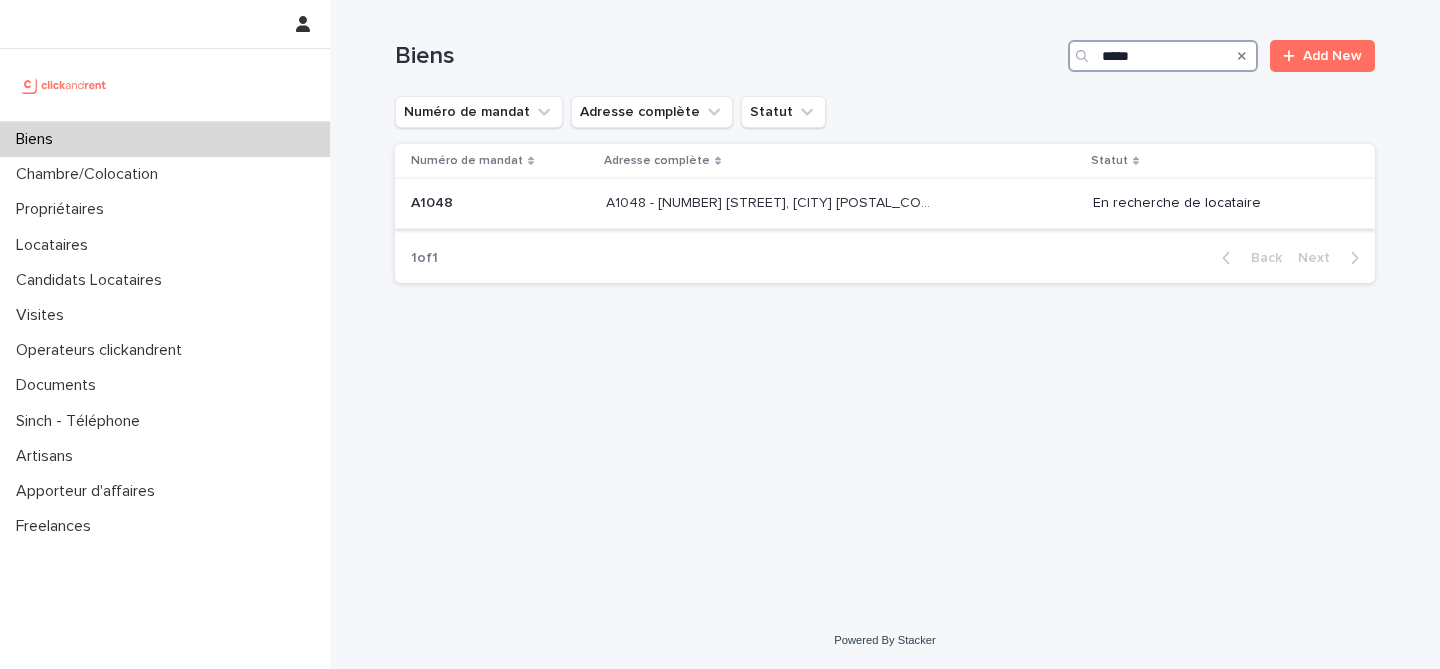 type on "*****" 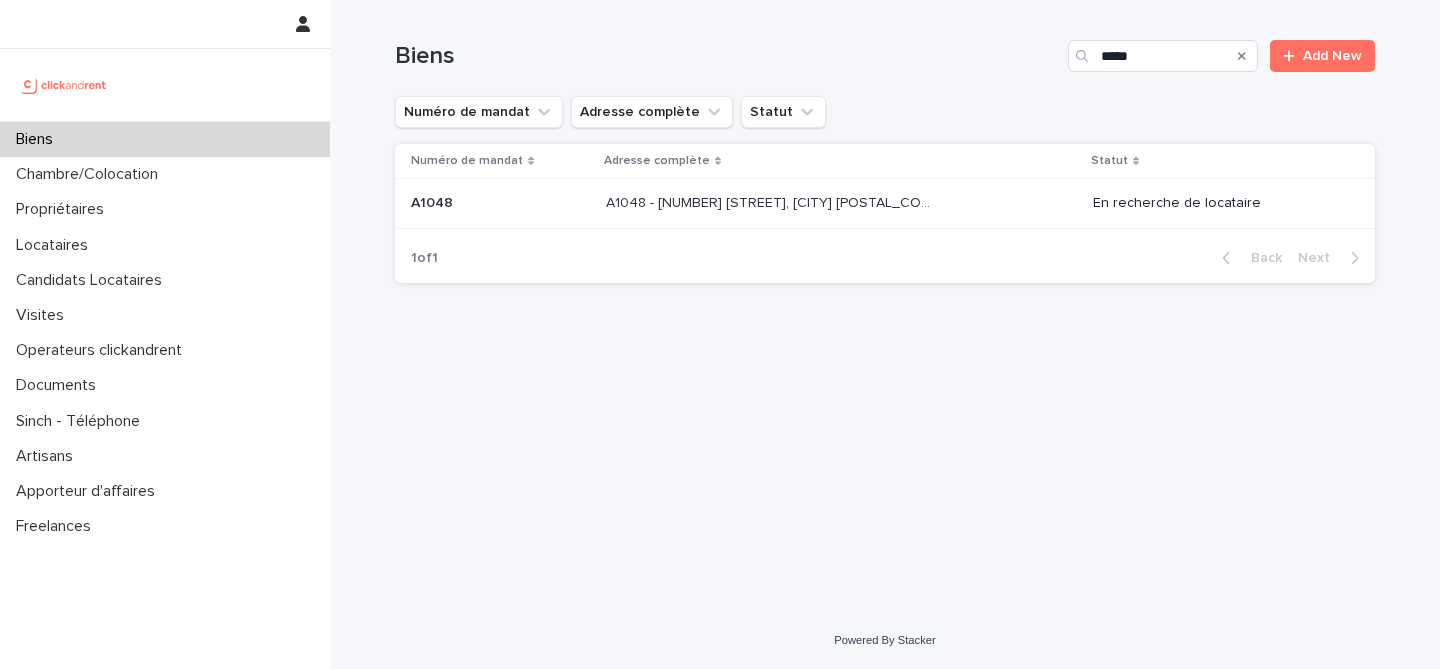click at bounding box center [500, 203] 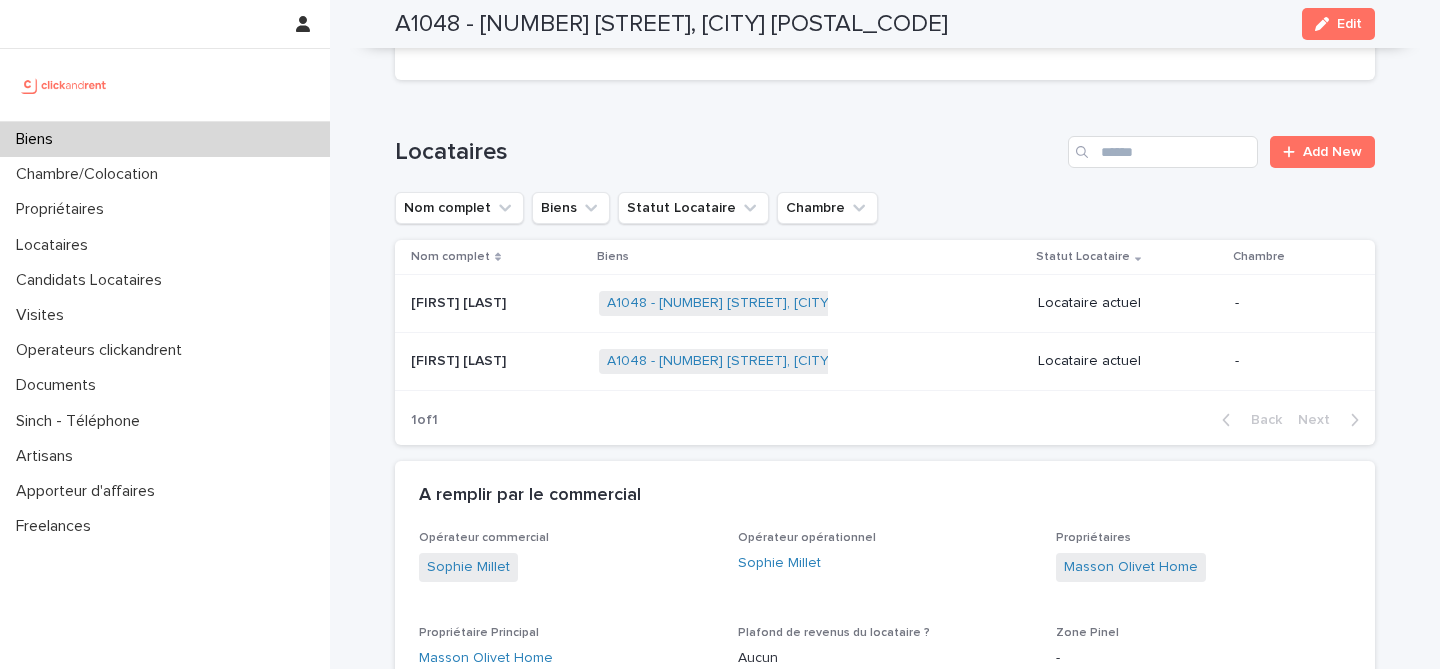 scroll, scrollTop: 990, scrollLeft: 0, axis: vertical 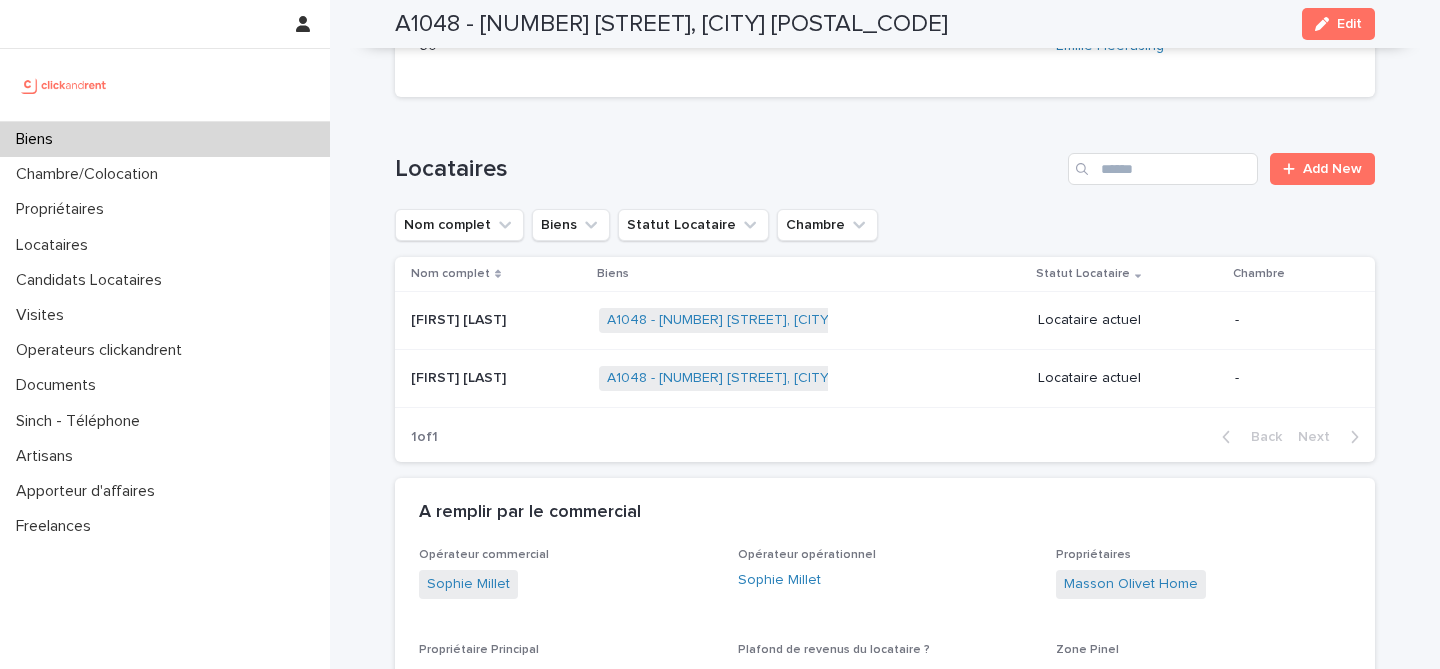 click at bounding box center (497, 320) 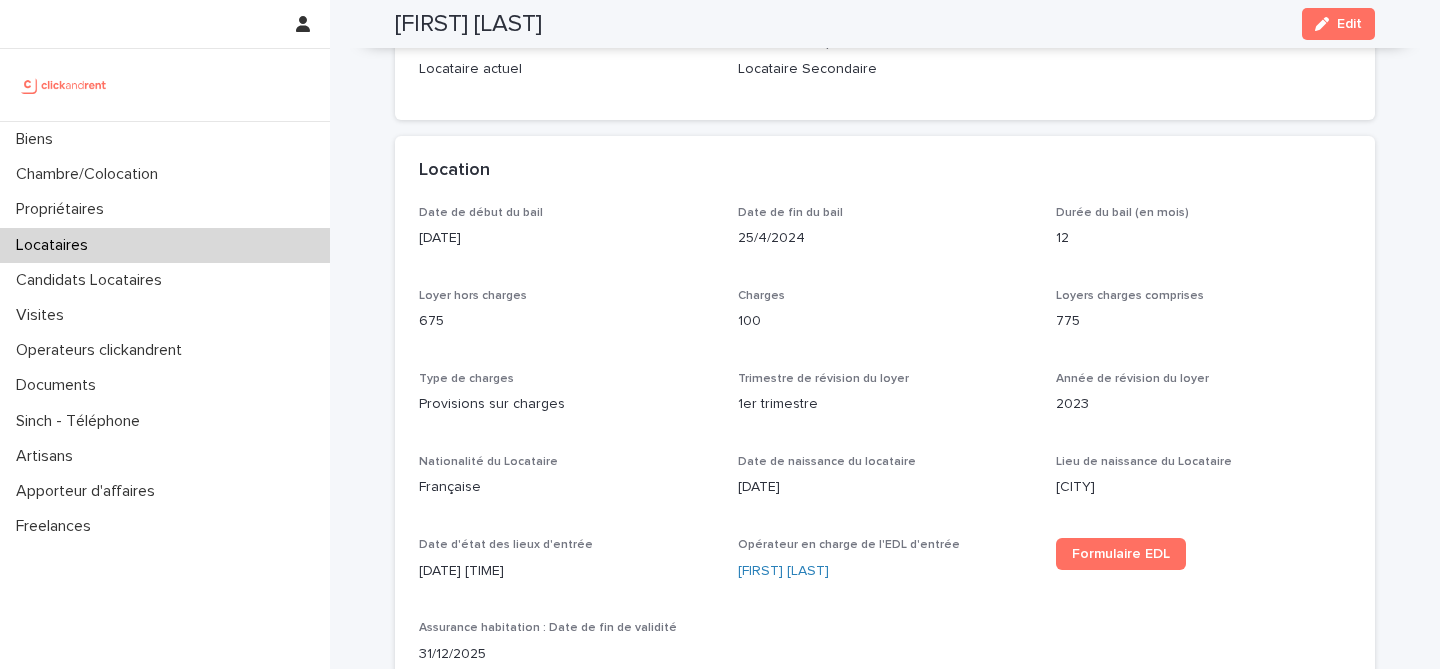 scroll, scrollTop: 0, scrollLeft: 0, axis: both 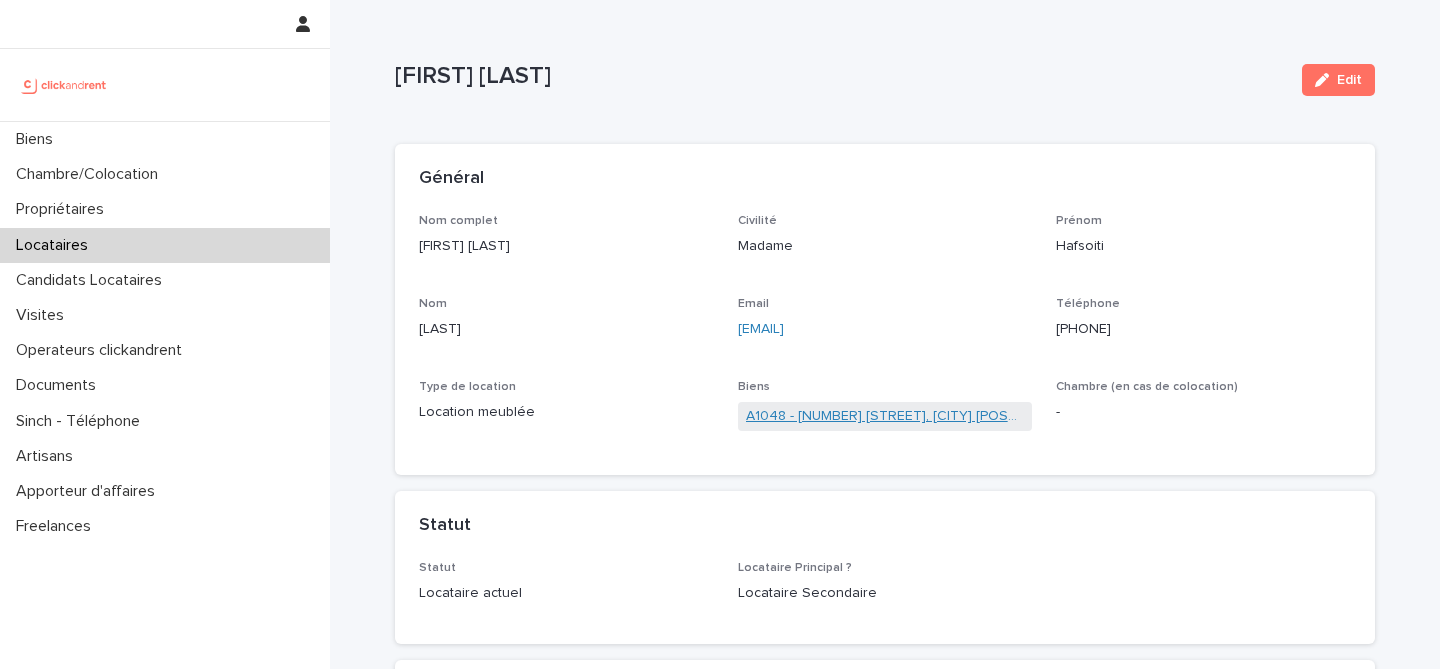 click on "A1048 - 336 rue de L'Aumône,  Olivet 45160" at bounding box center (885, 416) 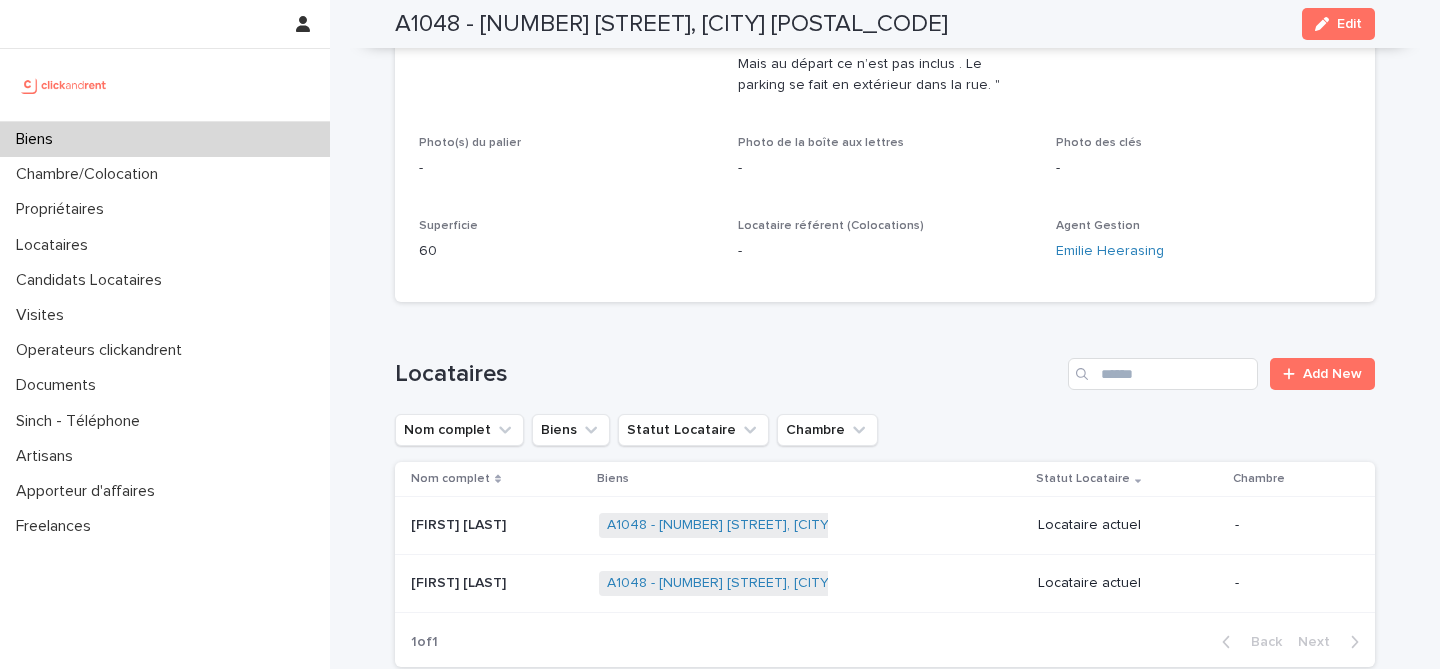 scroll, scrollTop: 857, scrollLeft: 0, axis: vertical 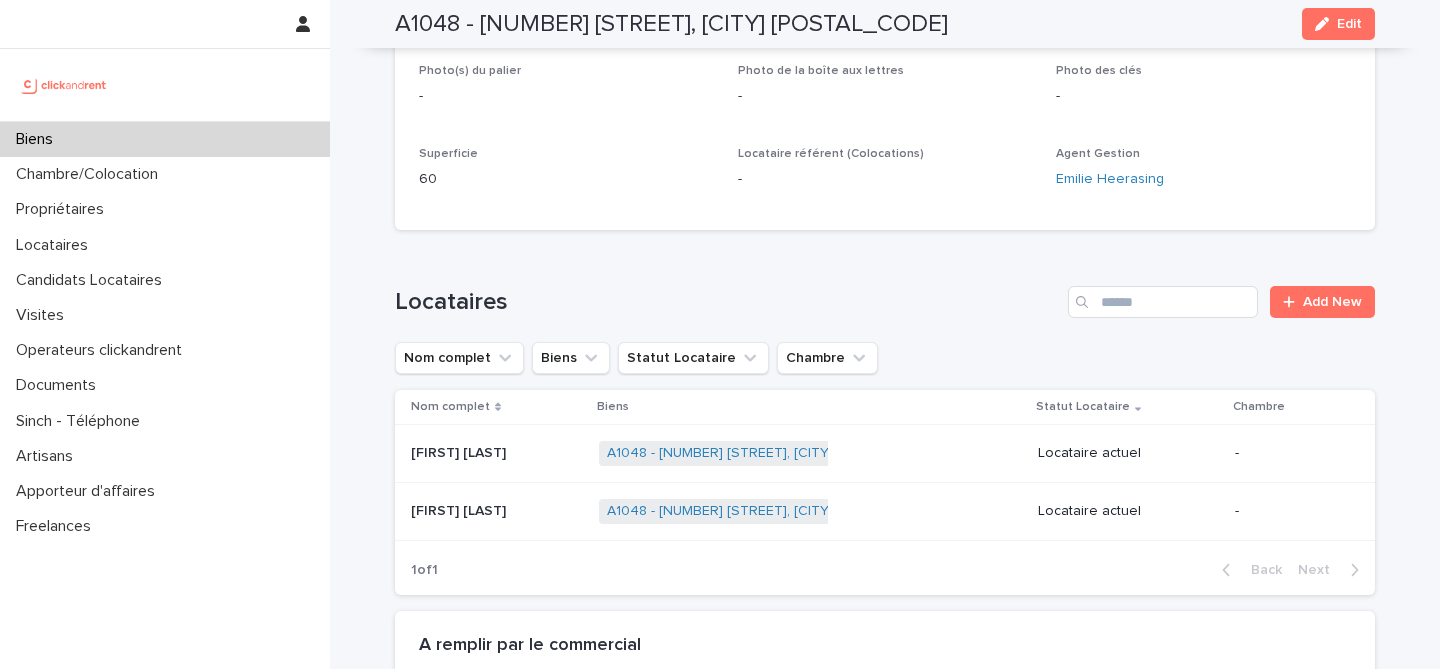 click on "Soifiati Attoumani Soifiati Attoumani" at bounding box center [493, 512] 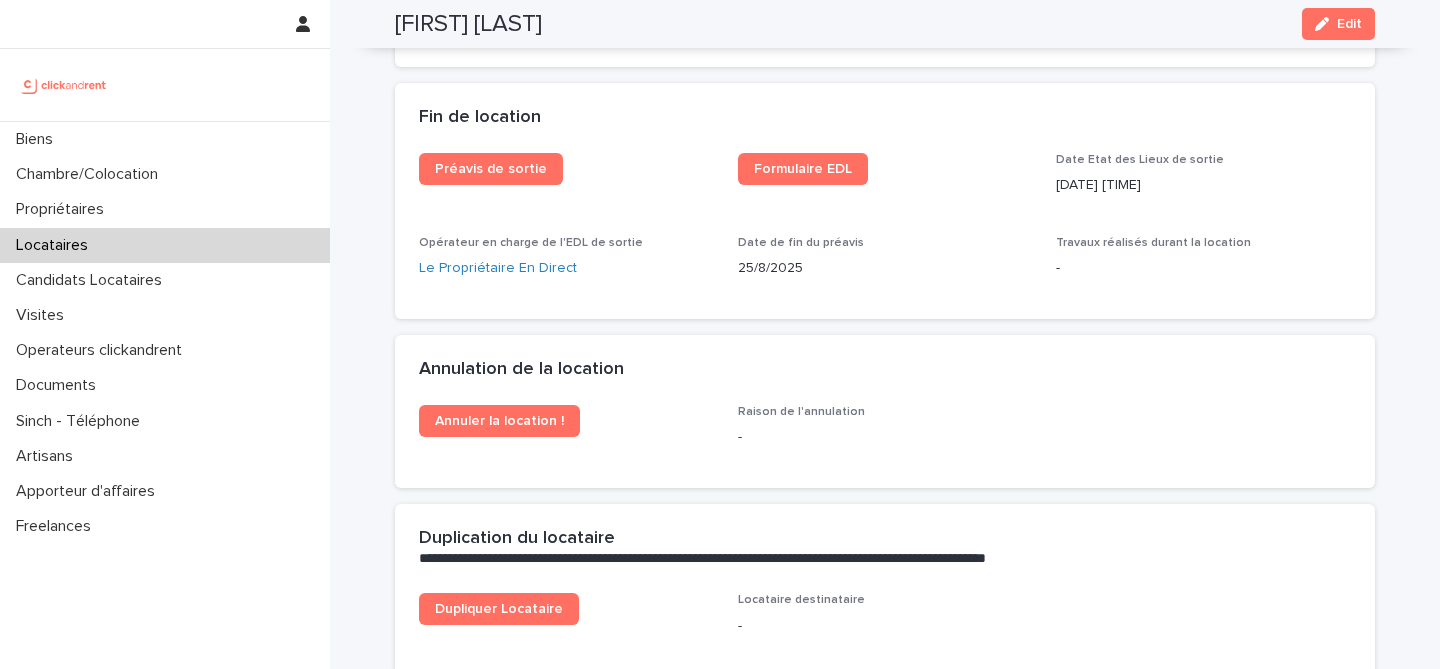 scroll, scrollTop: 2542, scrollLeft: 0, axis: vertical 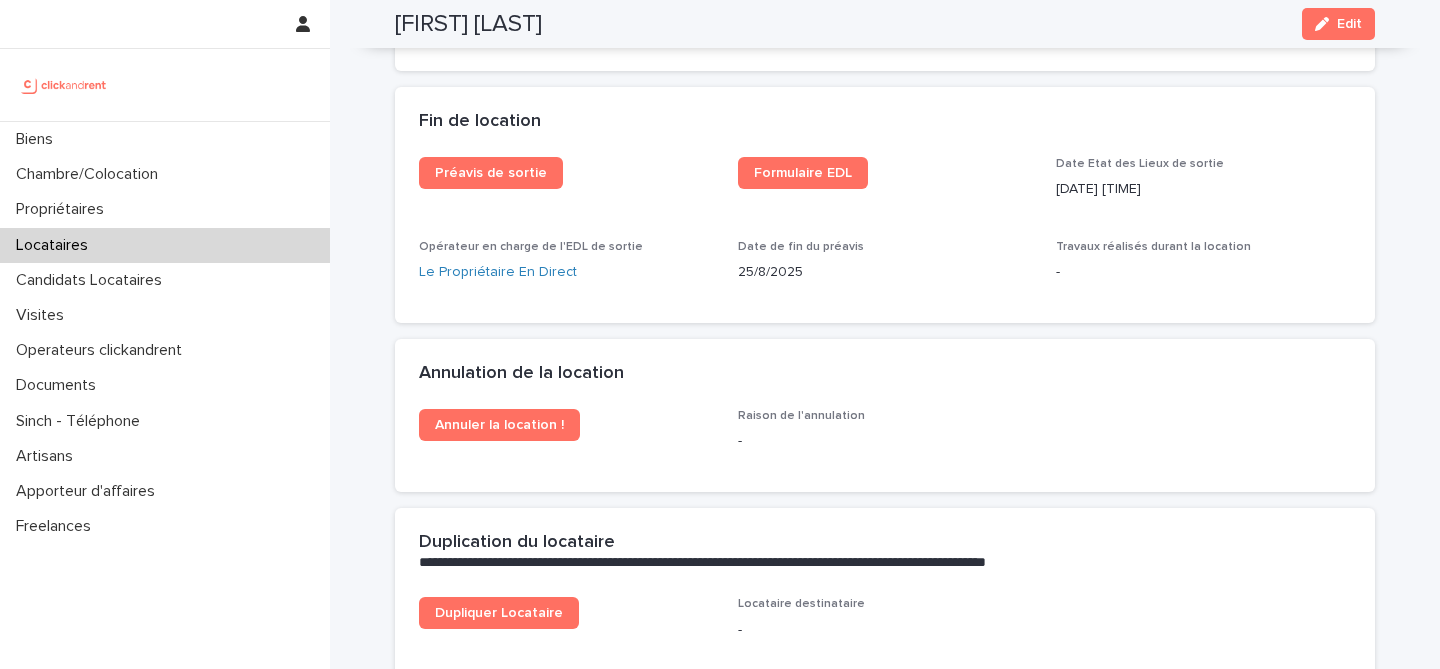 click on "Date de fin du préavis" at bounding box center (801, 247) 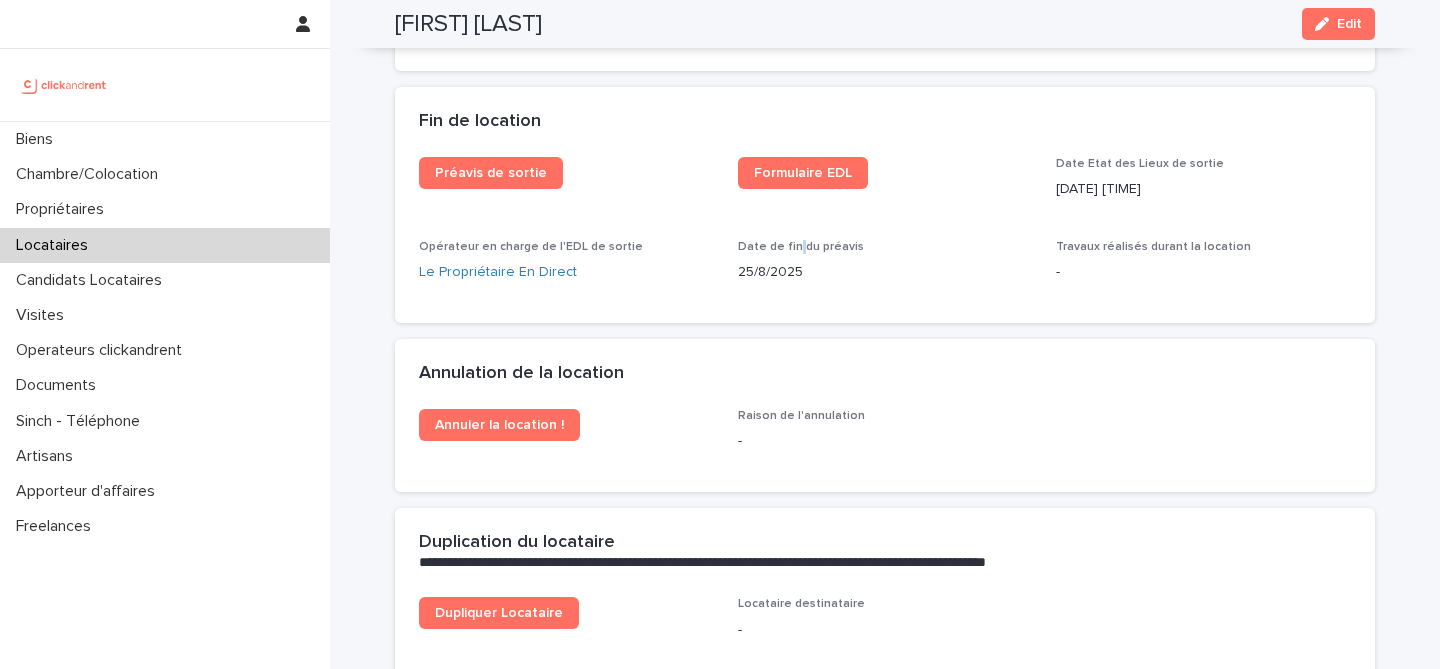 click on "Date de fin du préavis" at bounding box center [801, 247] 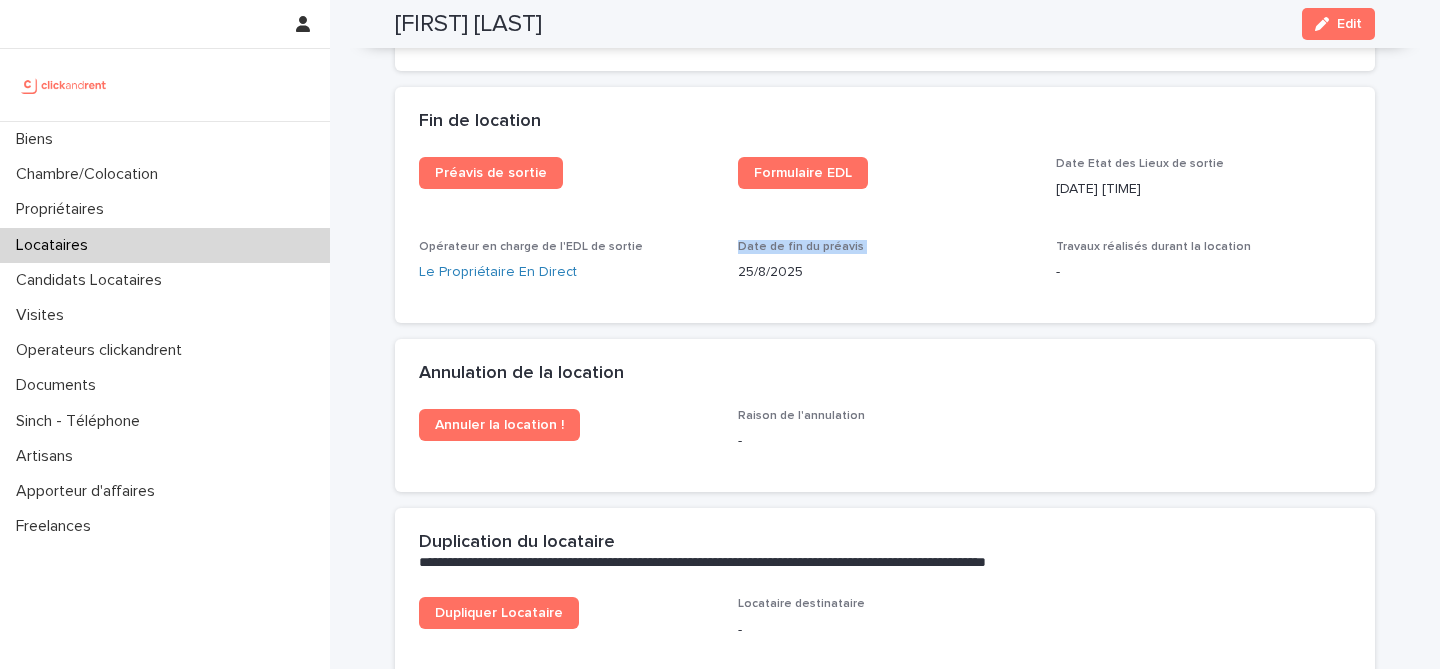 click on "Date de fin du préavis" at bounding box center (801, 247) 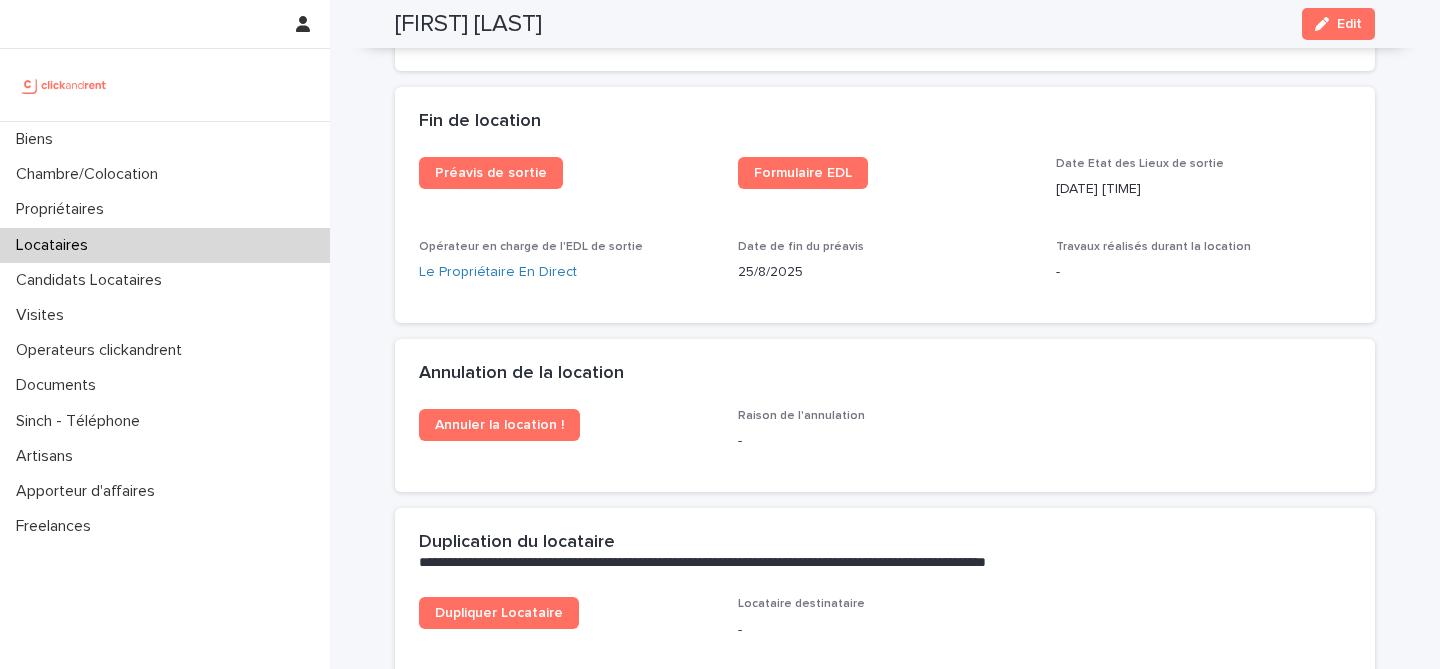click on "25/8/2025" at bounding box center (885, 272) 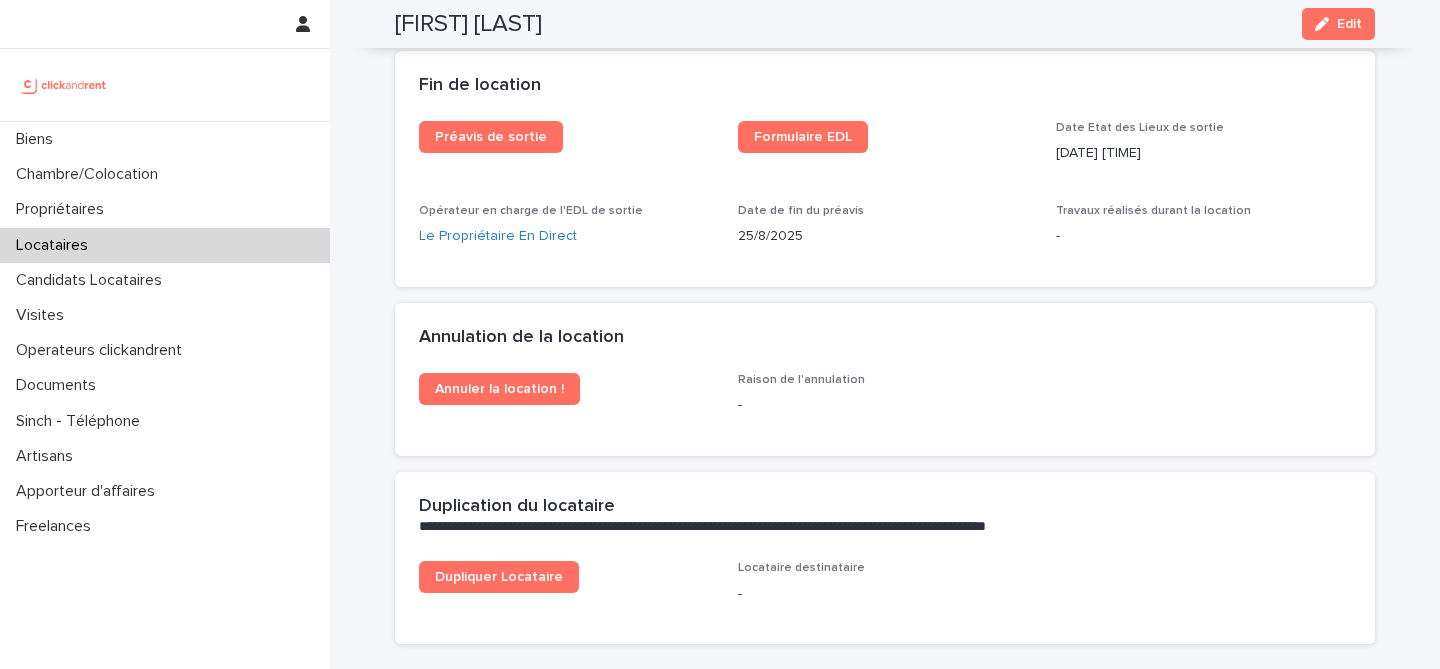 scroll, scrollTop: 2576, scrollLeft: 0, axis: vertical 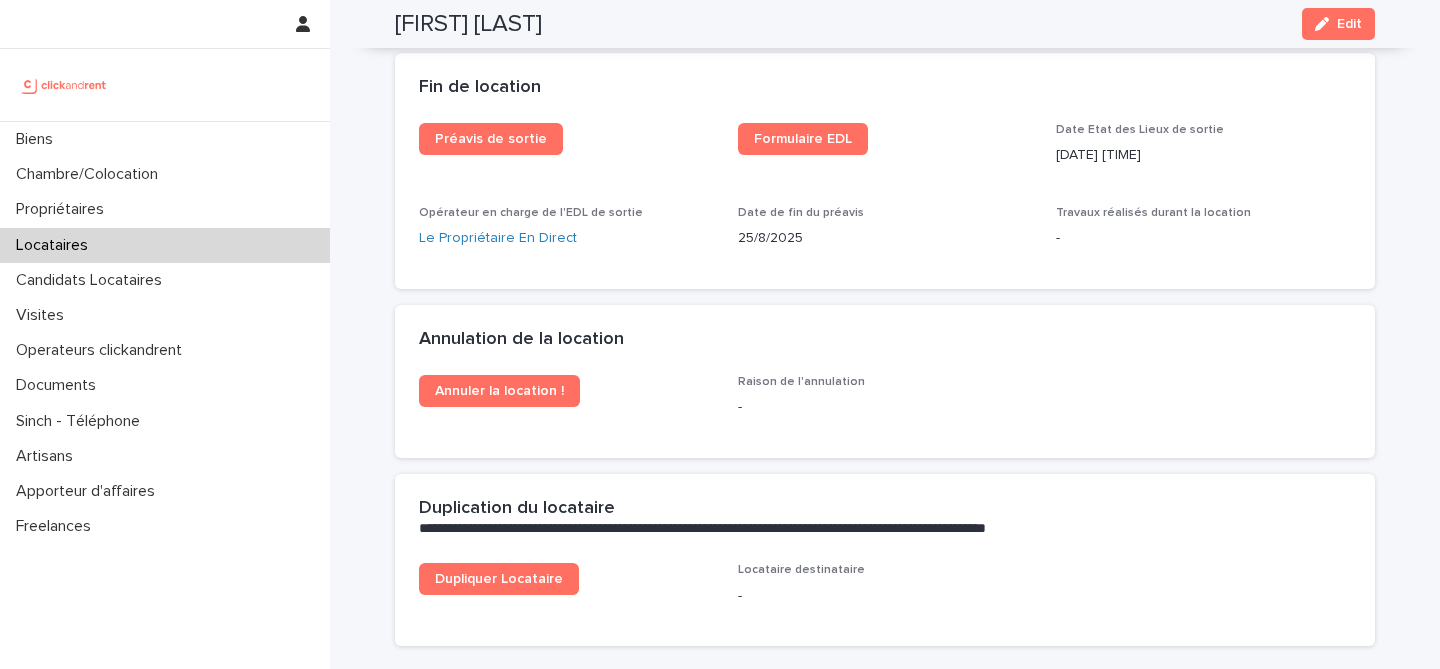 click on "5/8/2025 16:30" at bounding box center [1203, 153] 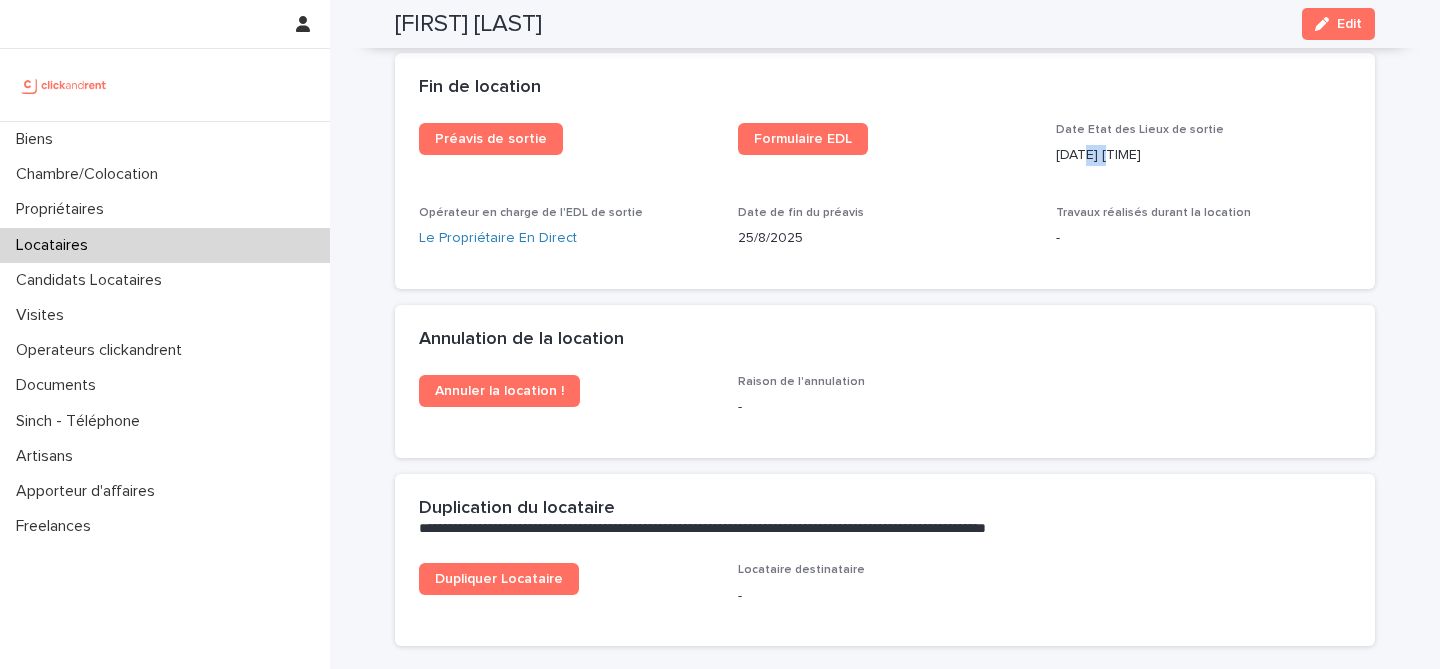 click on "5/8/2025 16:30" at bounding box center (1203, 155) 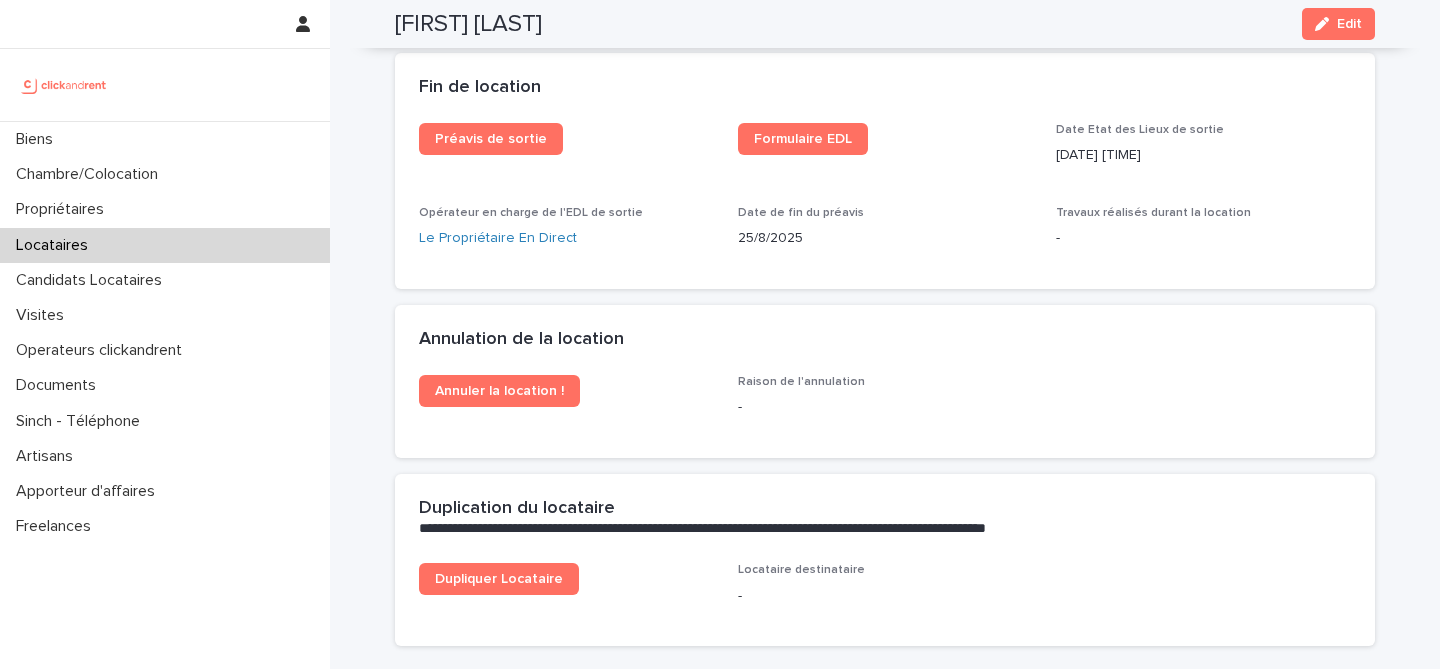 click on "Préavis de sortie Formulaire EDL Date Etat des Lieux de sortie 5/8/2025 16:30 Opérateur en charge de l'EDL de sortie Le Propriétaire En Direct   Date de fin du préavis 25/8/2025 Travaux réalisés durant la location -" at bounding box center (885, 194) 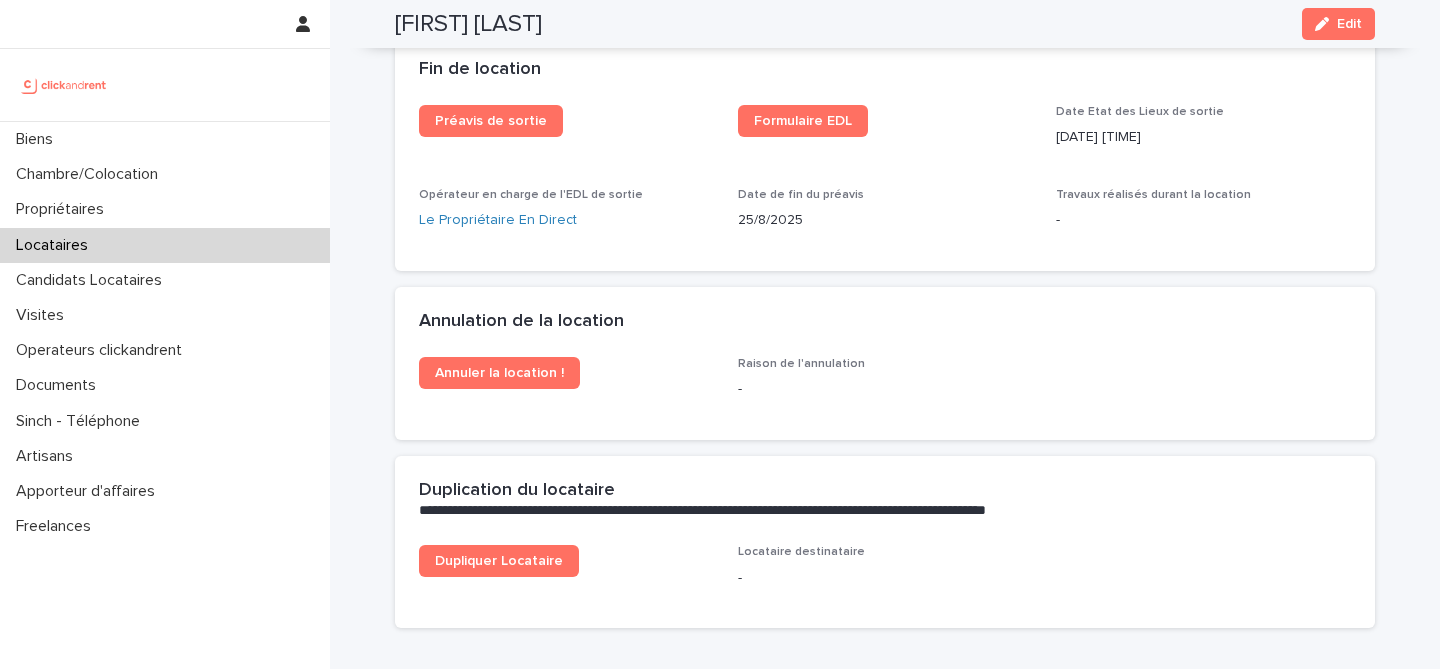 scroll, scrollTop: 2608, scrollLeft: 0, axis: vertical 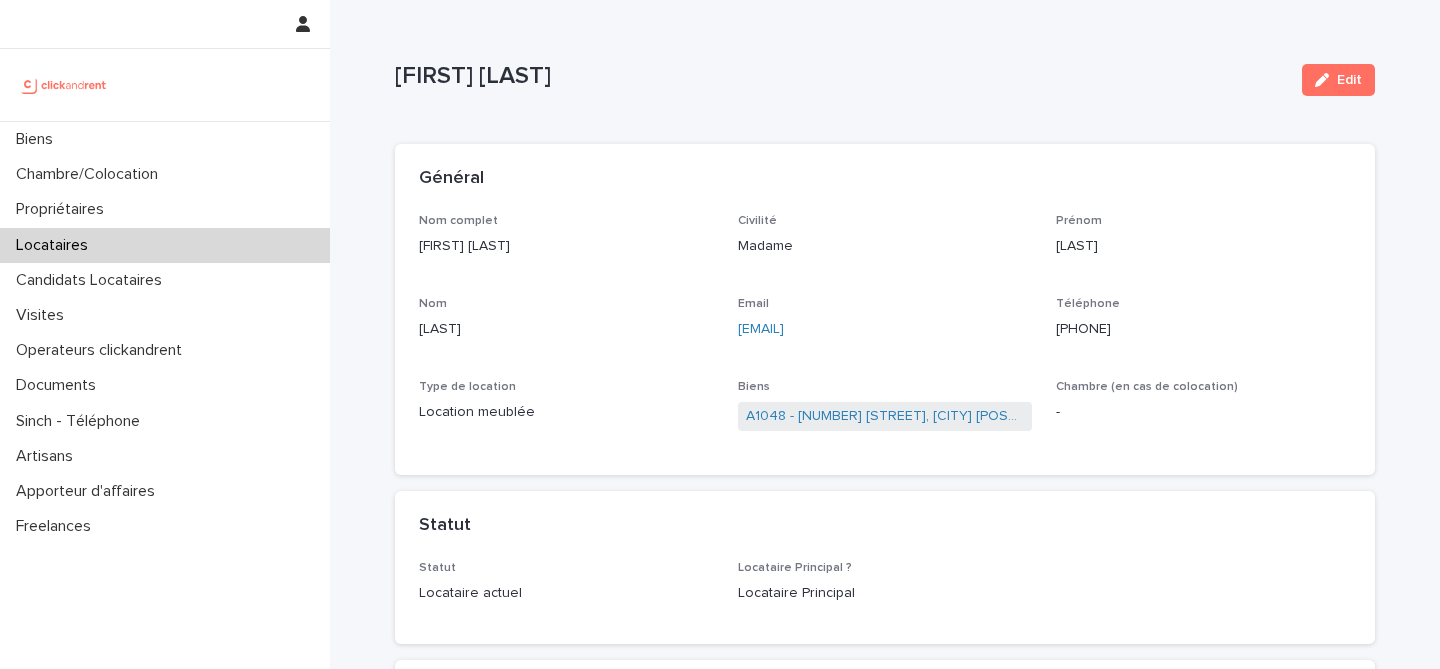 click on "+33769043520" 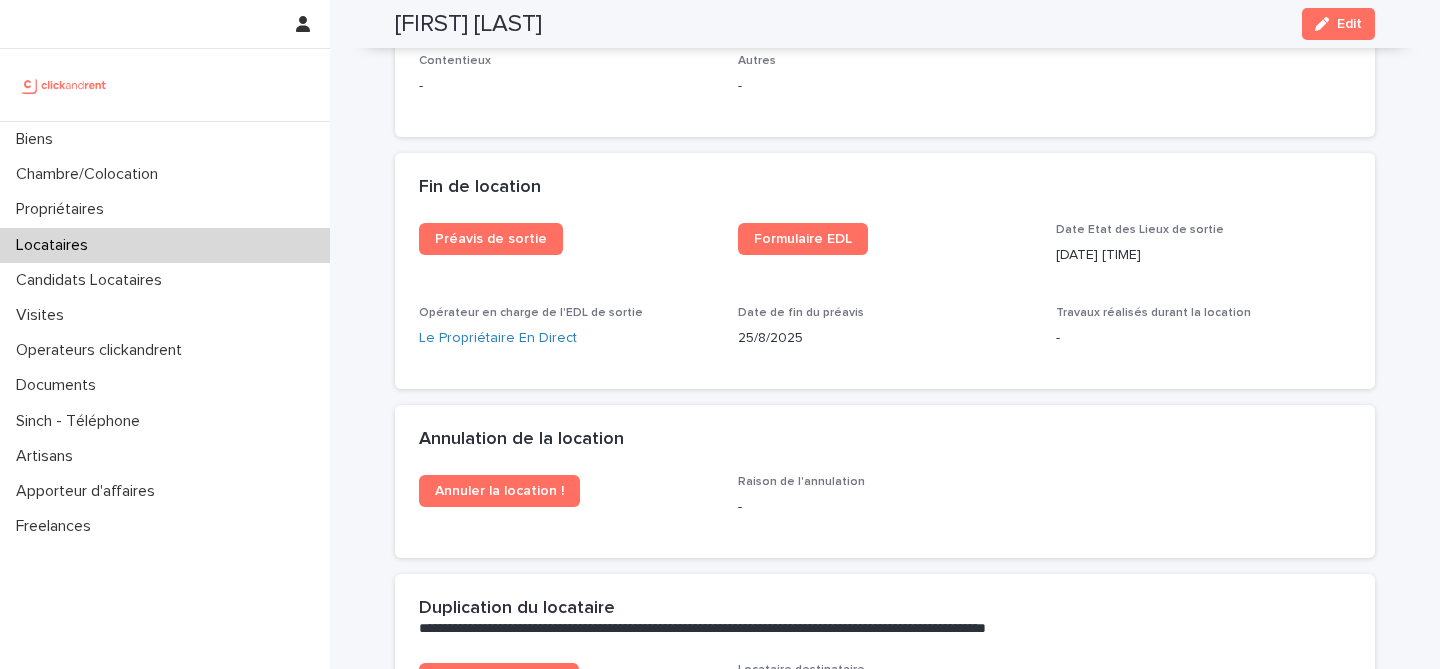 scroll, scrollTop: 2420, scrollLeft: 0, axis: vertical 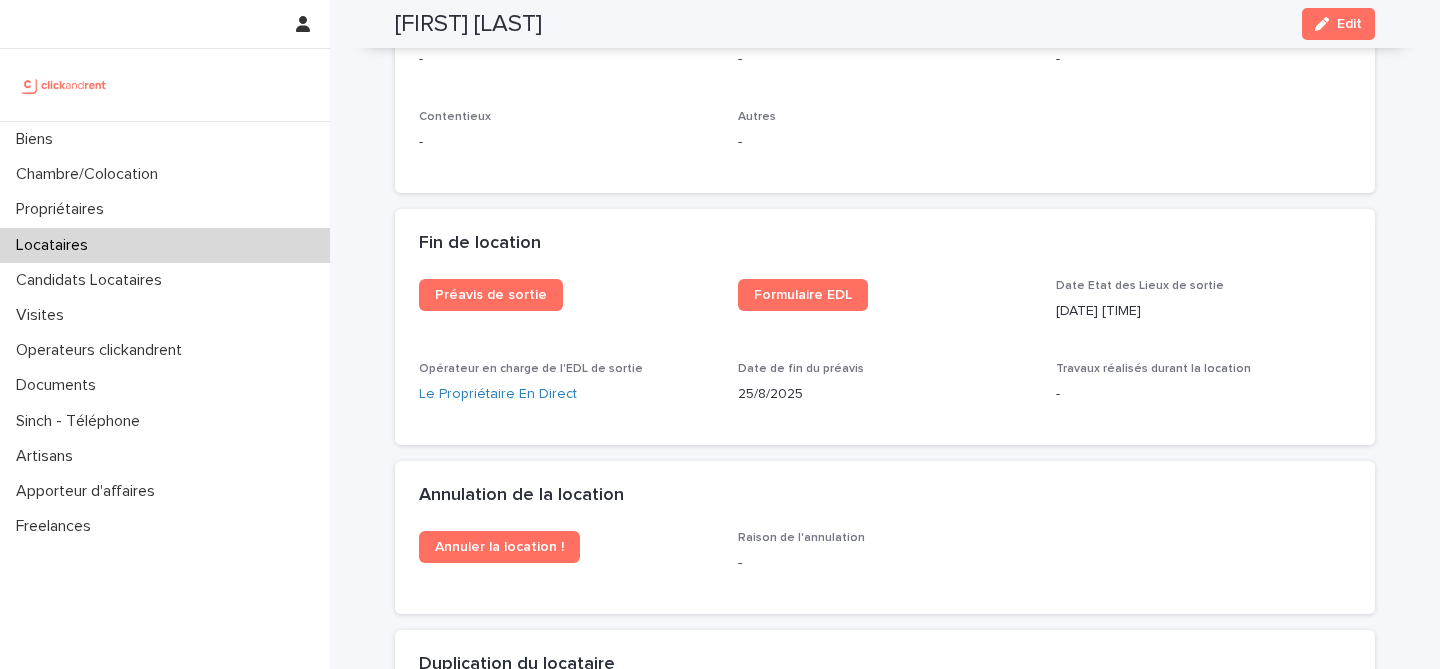 click on "Locataires" at bounding box center [165, 245] 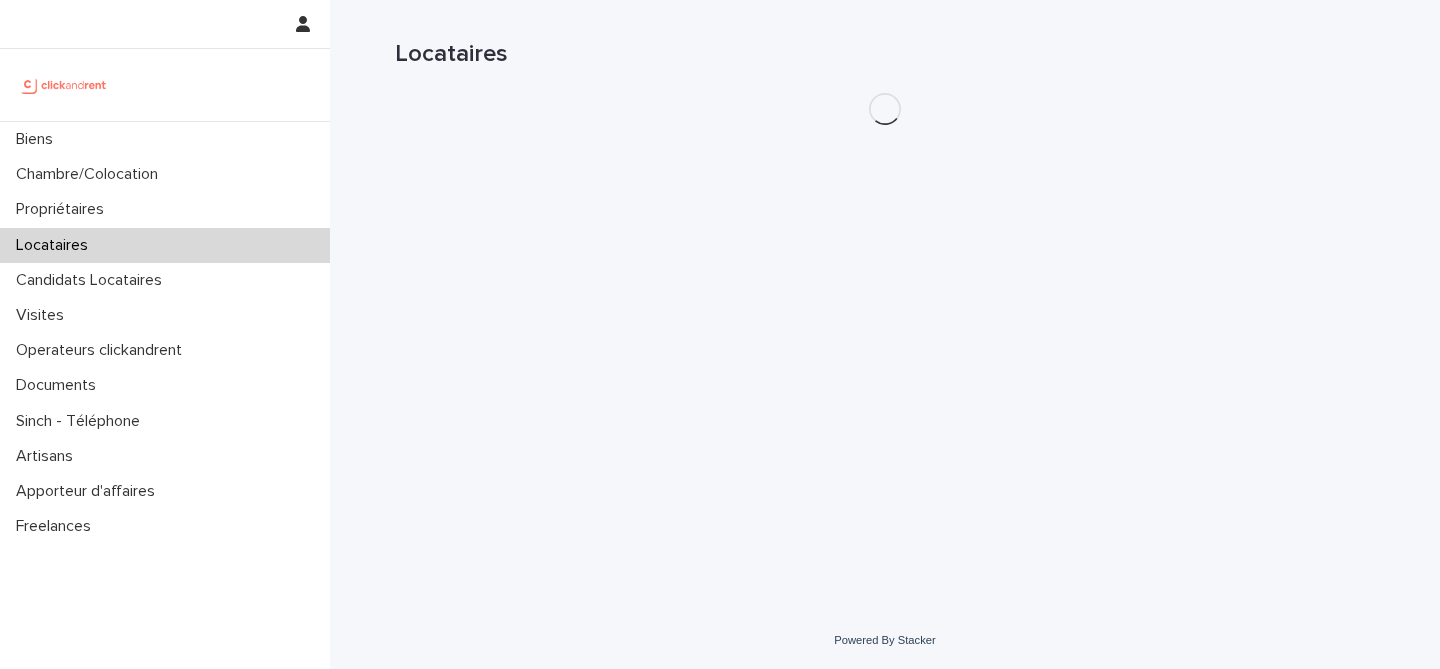 scroll, scrollTop: 0, scrollLeft: 0, axis: both 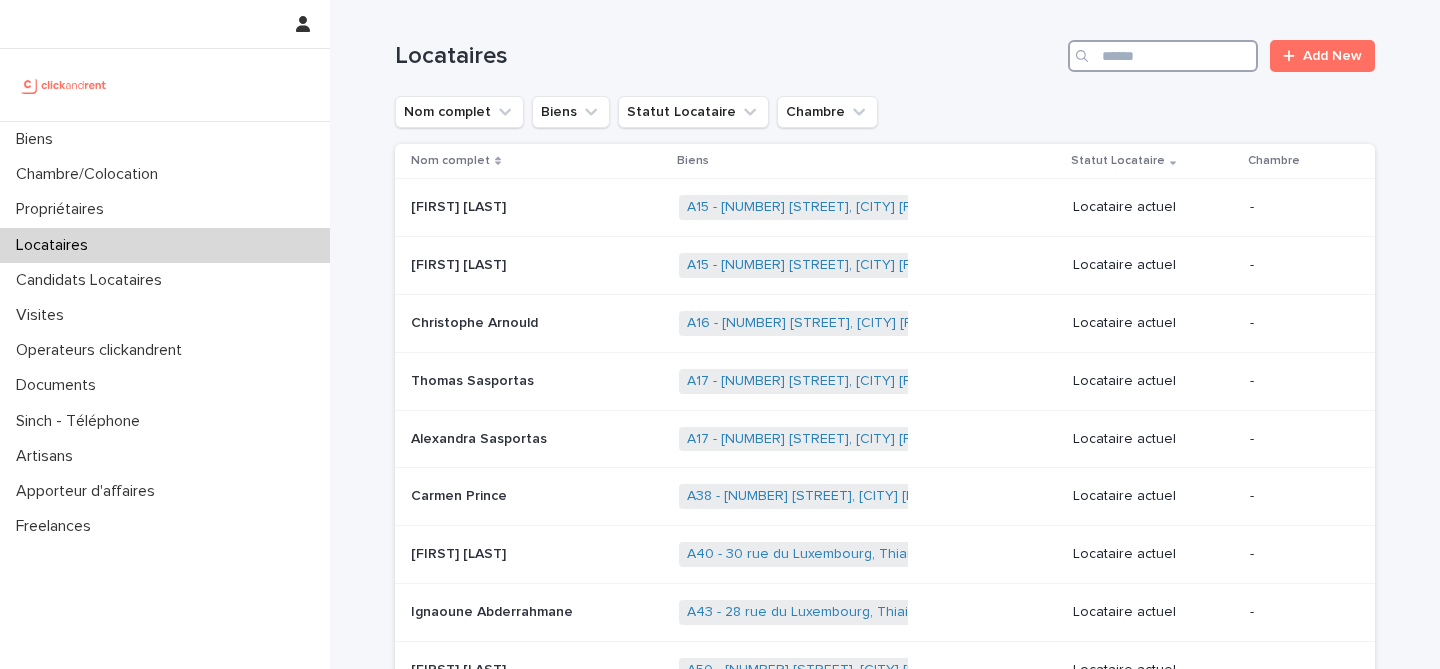 click at bounding box center [1163, 56] 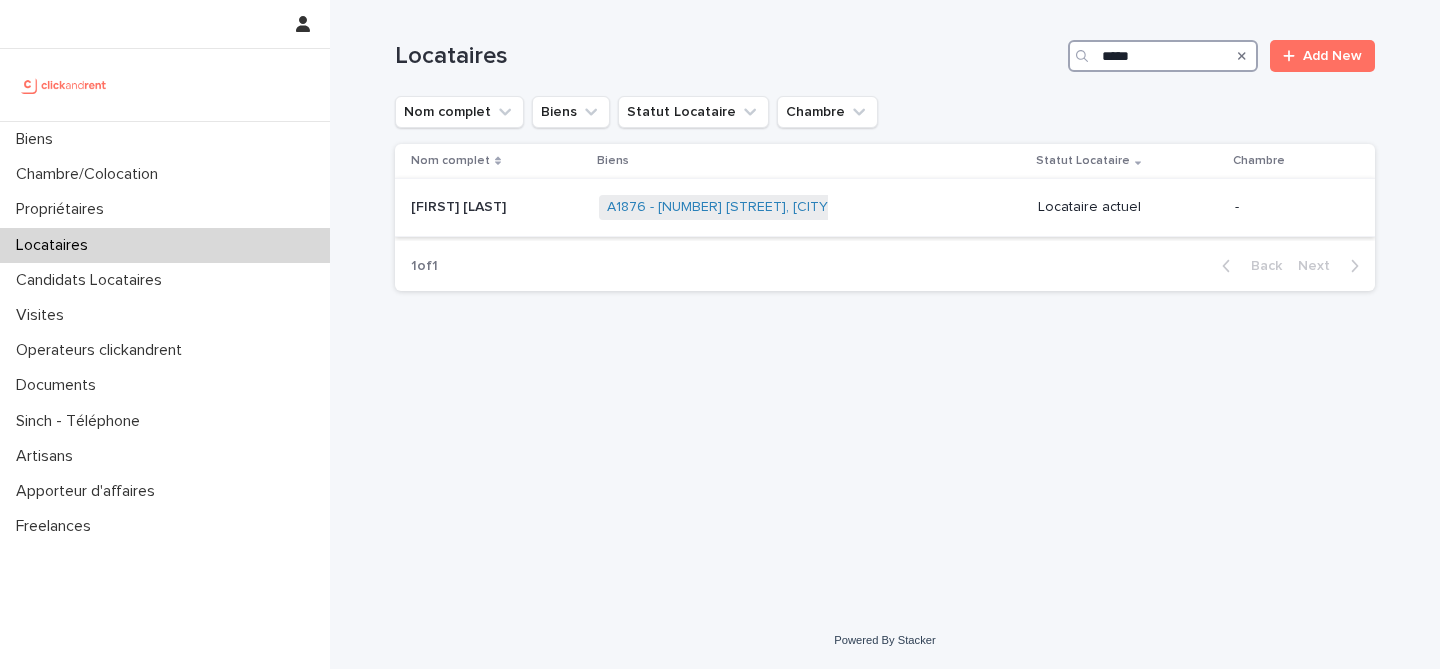 type on "*****" 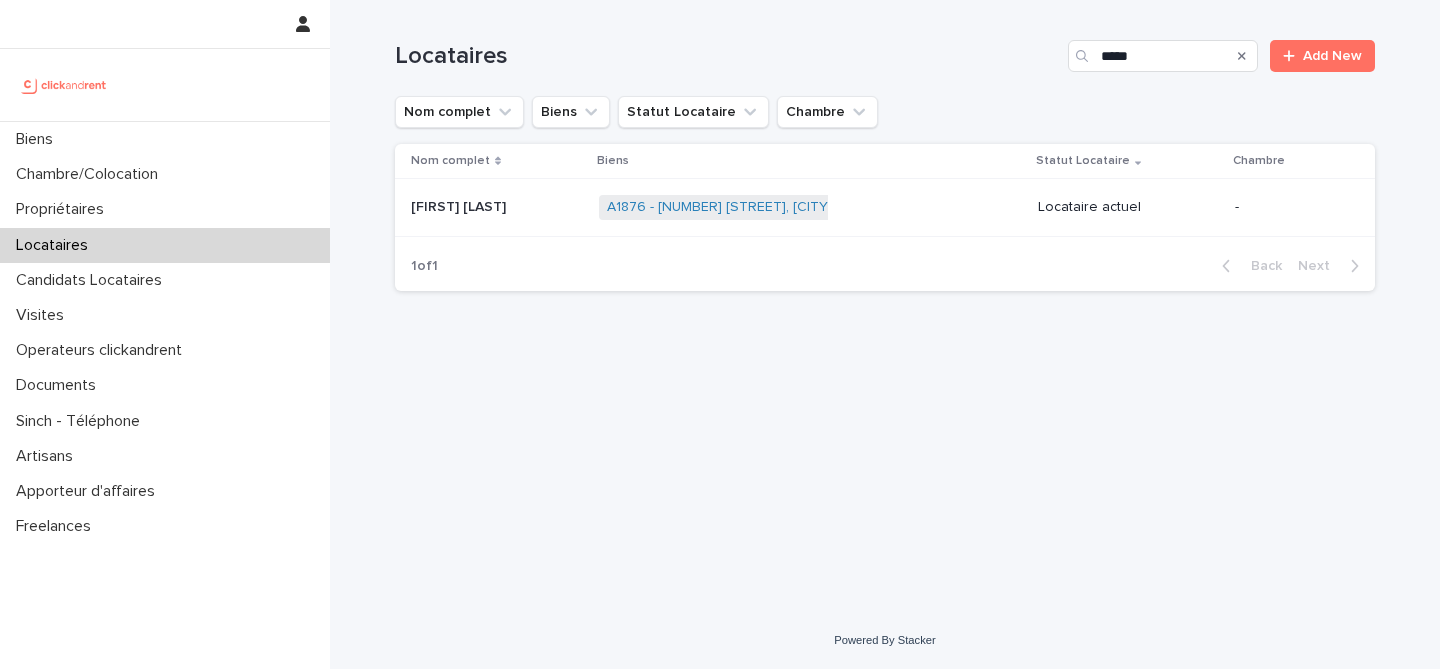 click at bounding box center (497, 207) 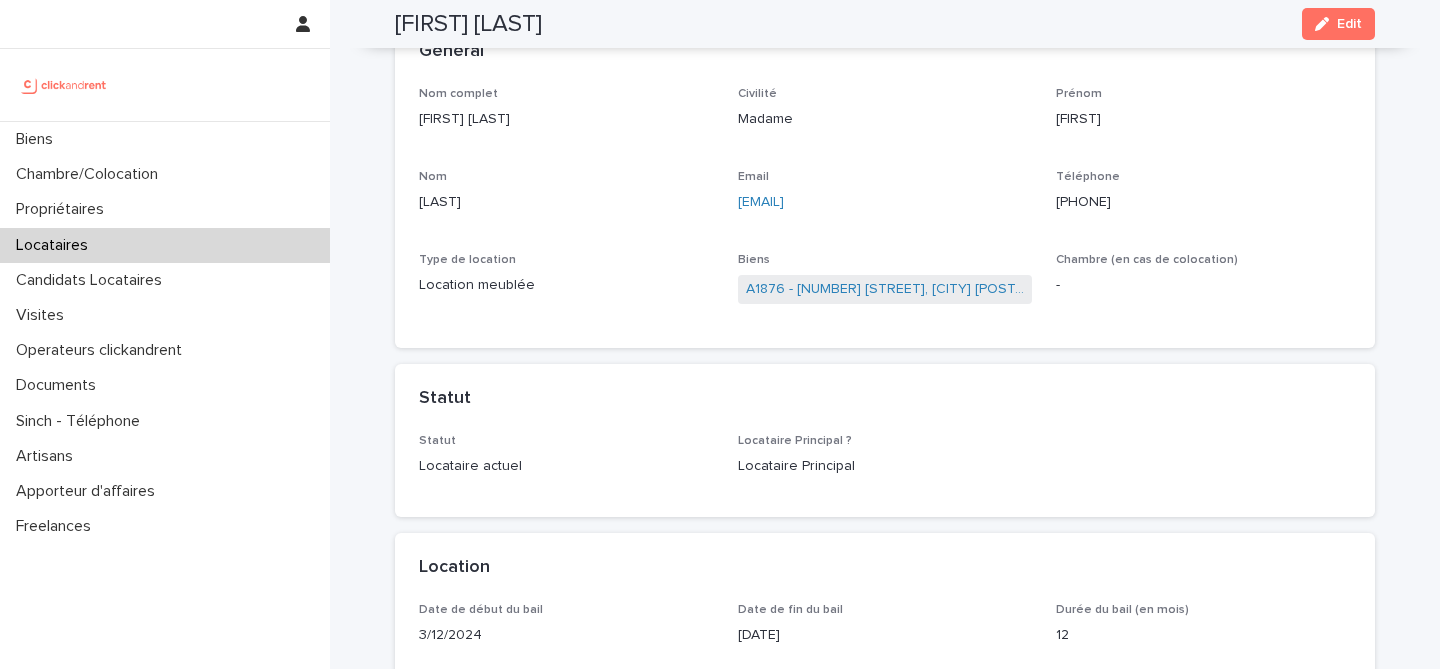 scroll, scrollTop: 0, scrollLeft: 0, axis: both 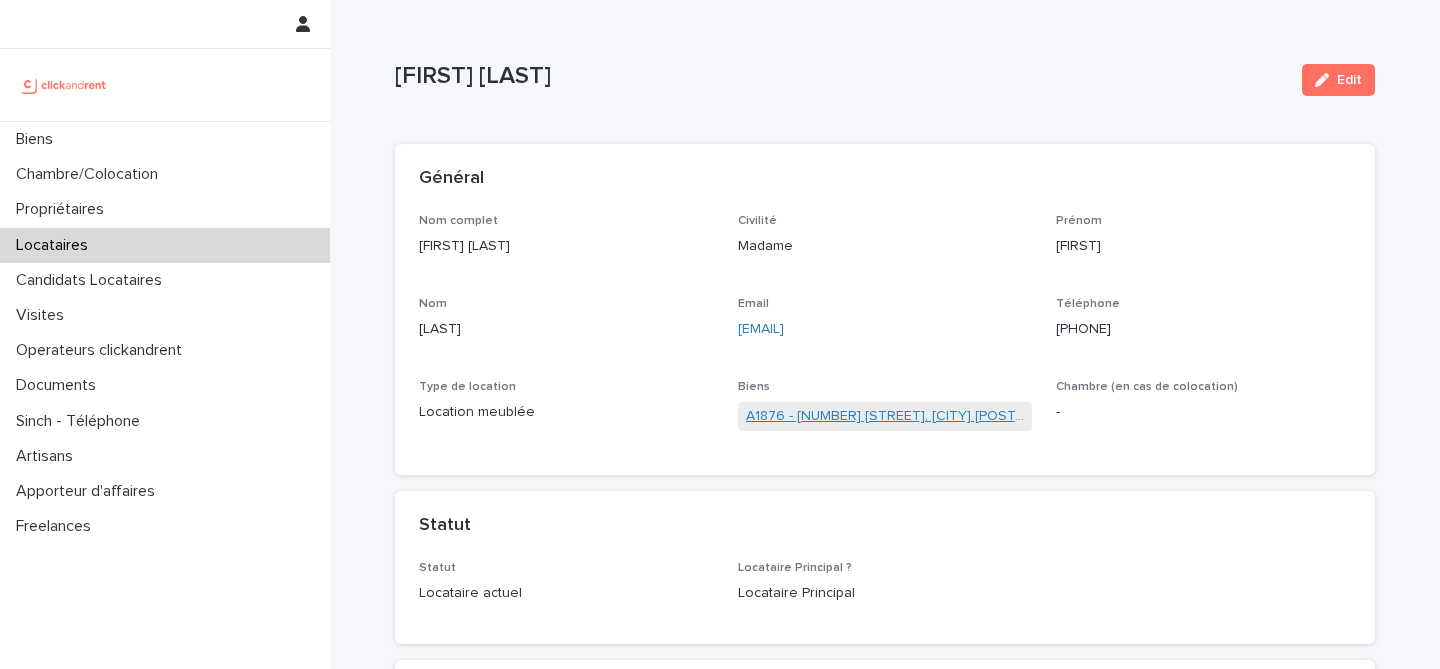 click on "A1876 - 4 rue Fourcade,  Paris 75015" at bounding box center (885, 416) 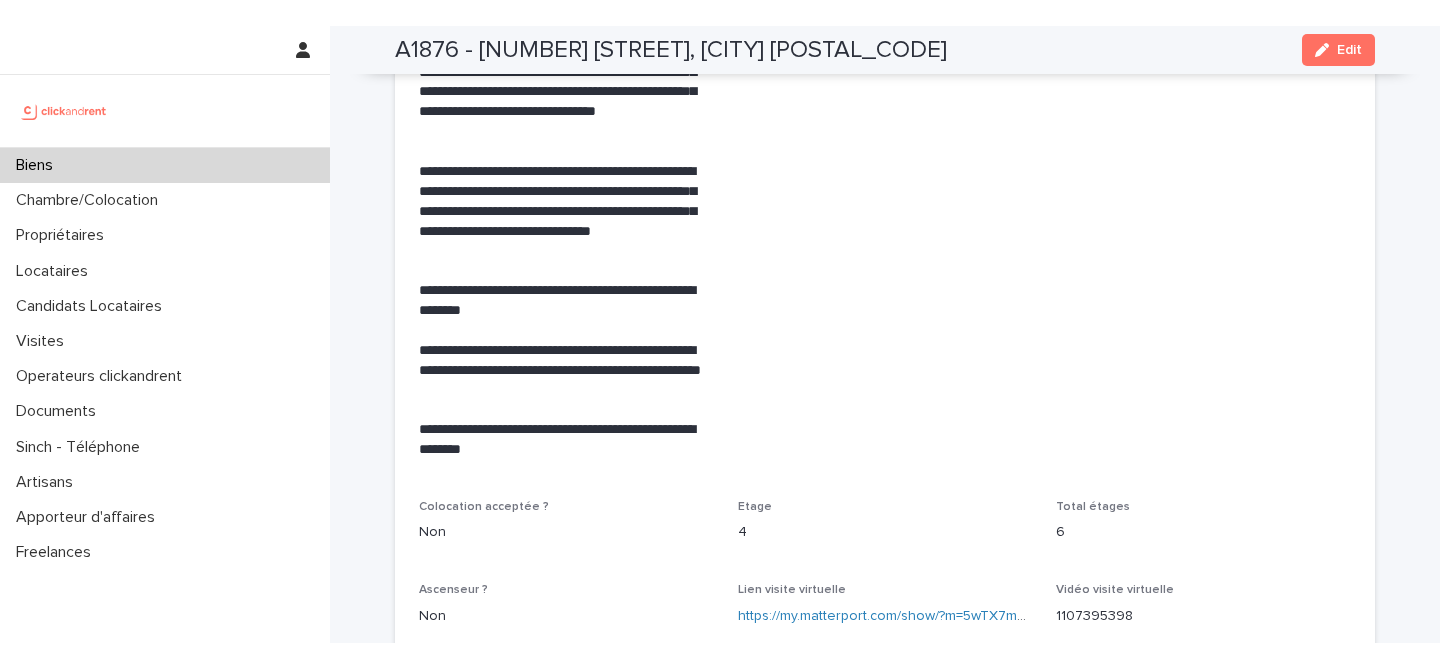 scroll, scrollTop: 3885, scrollLeft: 0, axis: vertical 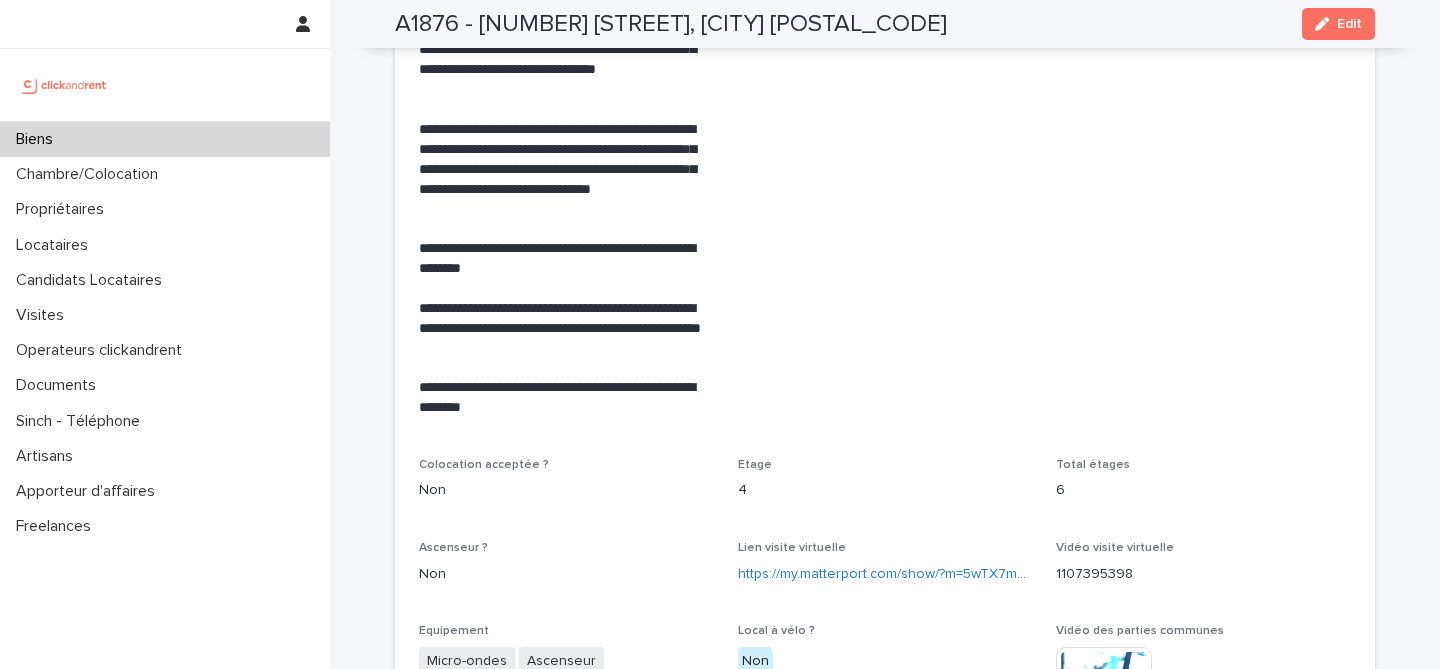 click on "Biens" at bounding box center (165, 139) 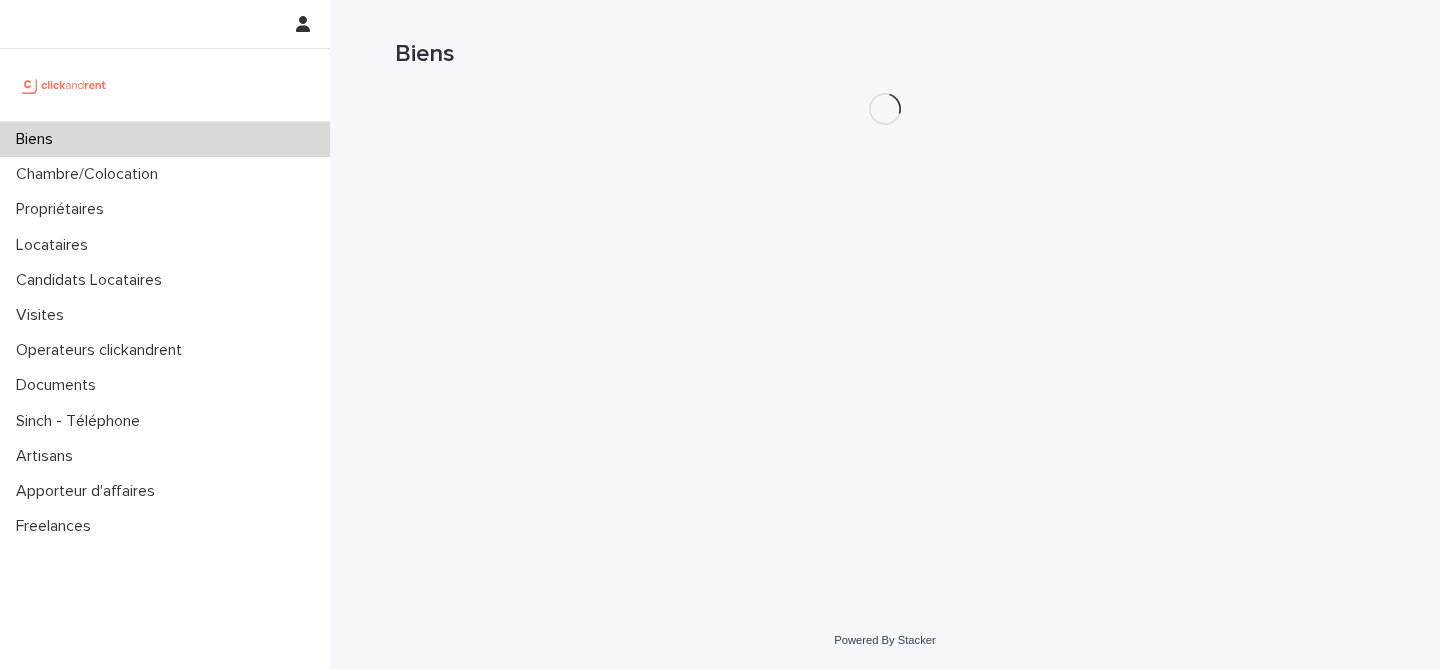 scroll, scrollTop: 0, scrollLeft: 0, axis: both 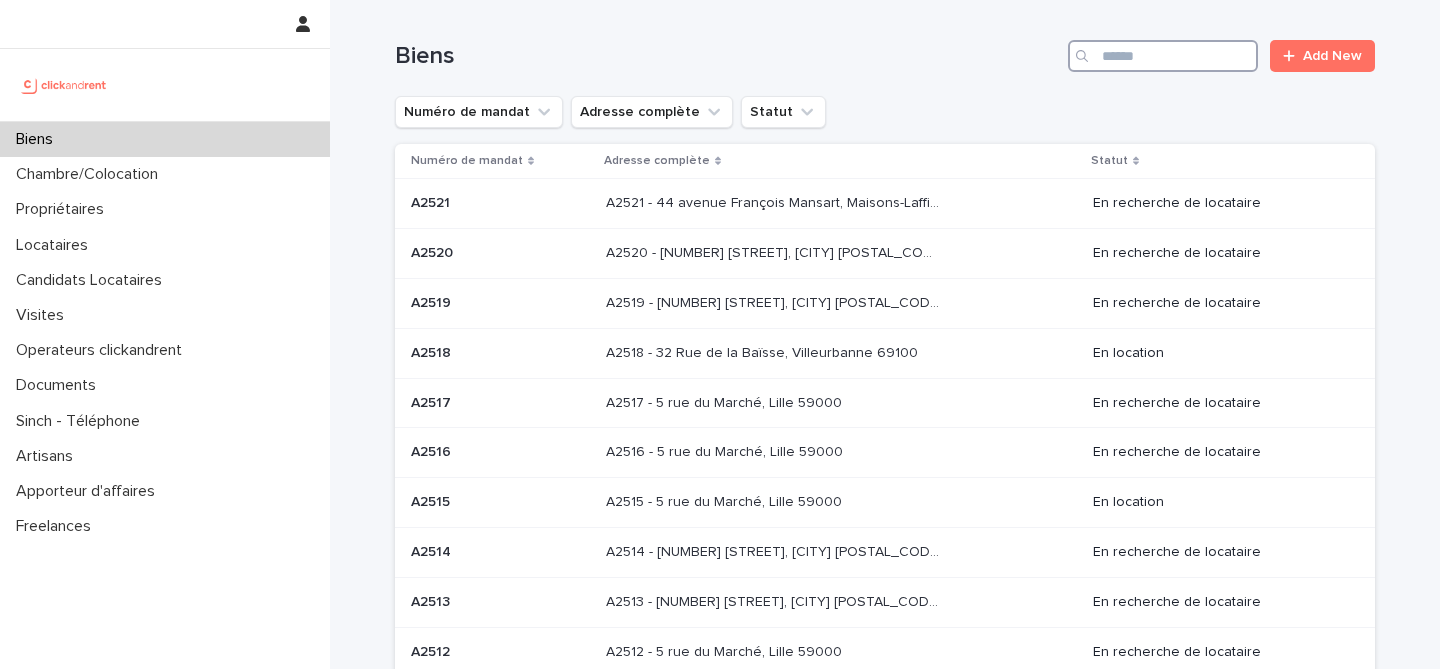 click at bounding box center (1163, 56) 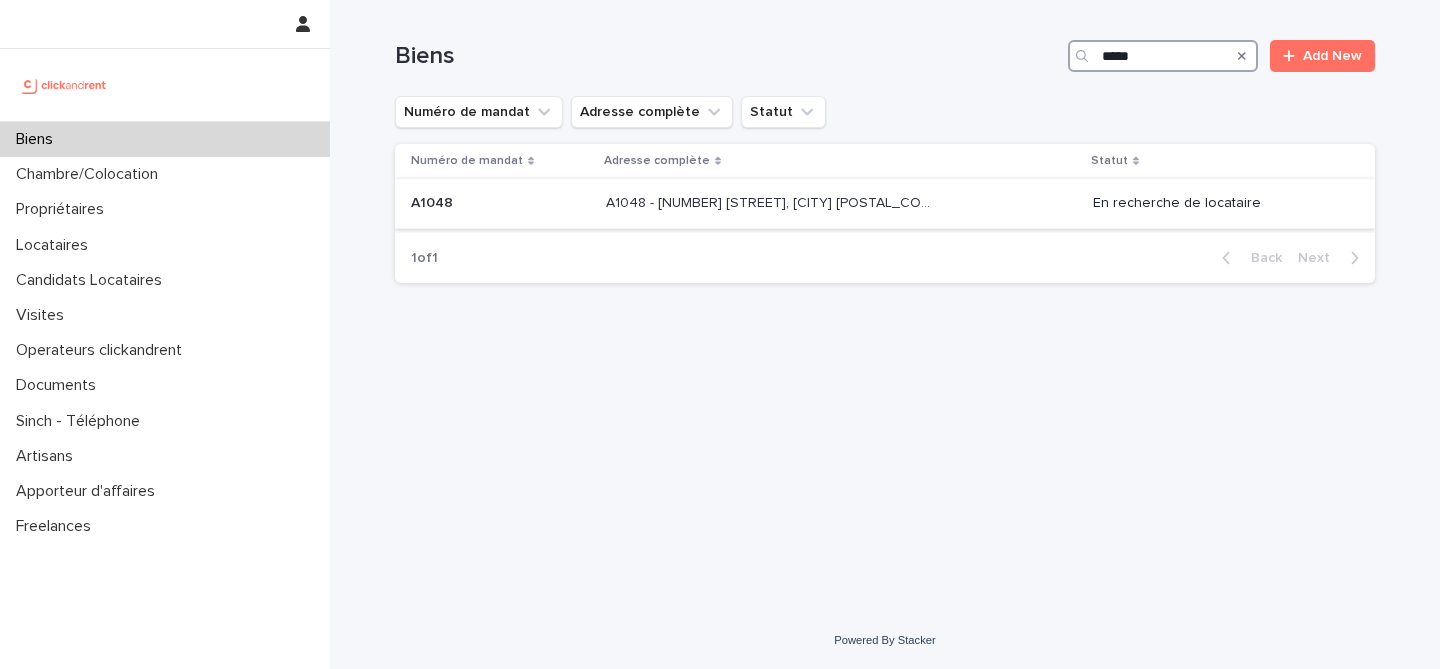 type on "*****" 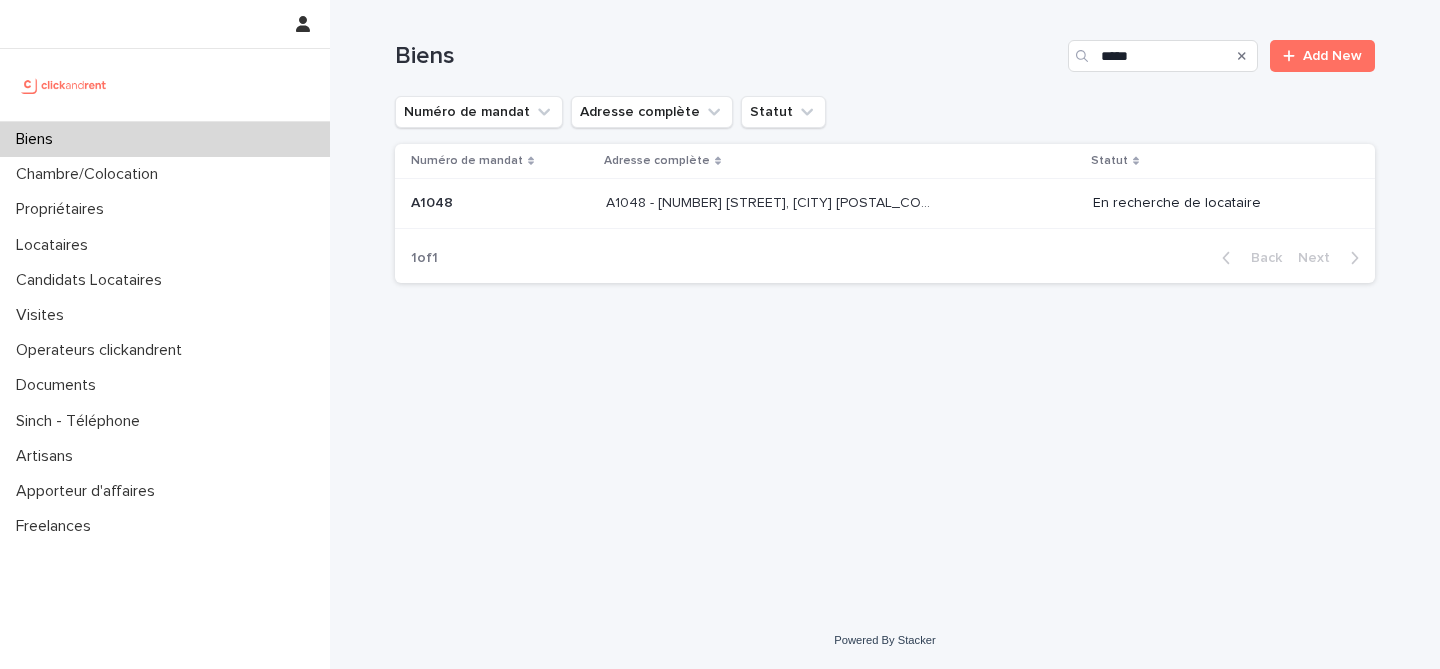 click on "A1048 A1048" at bounding box center (496, 204) 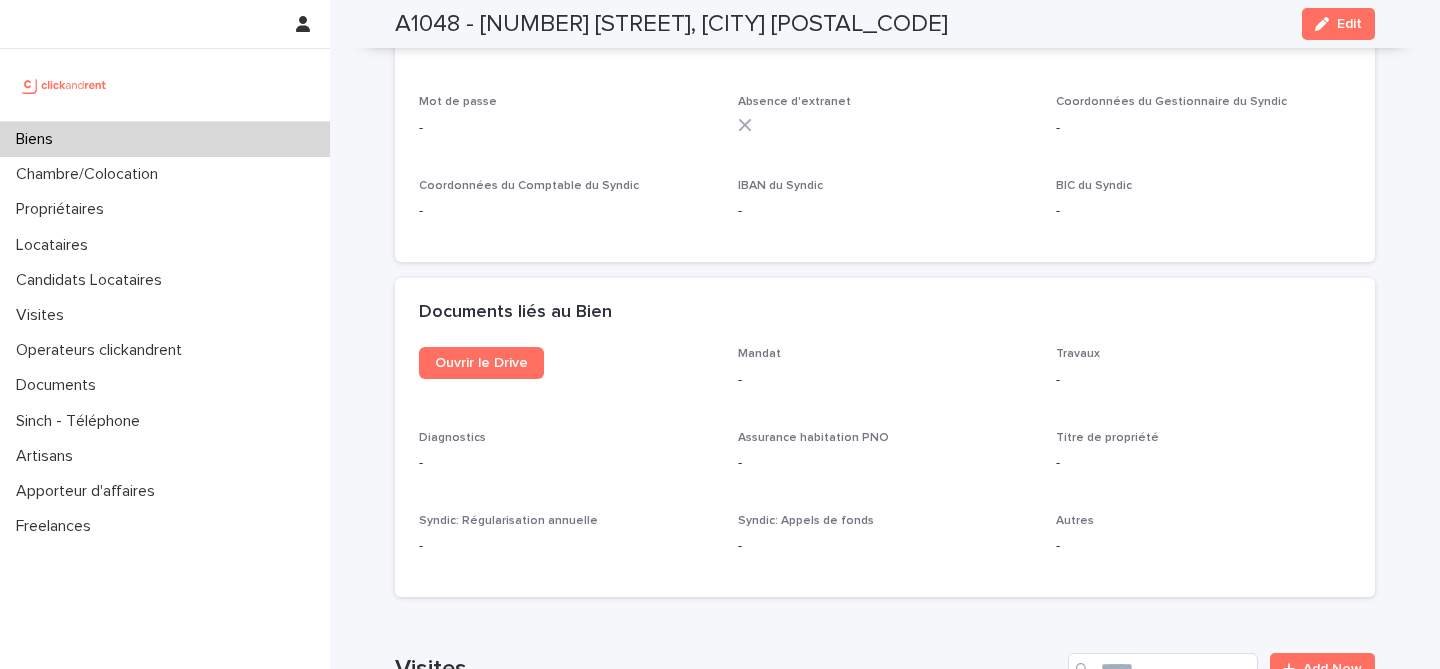 scroll, scrollTop: 5976, scrollLeft: 0, axis: vertical 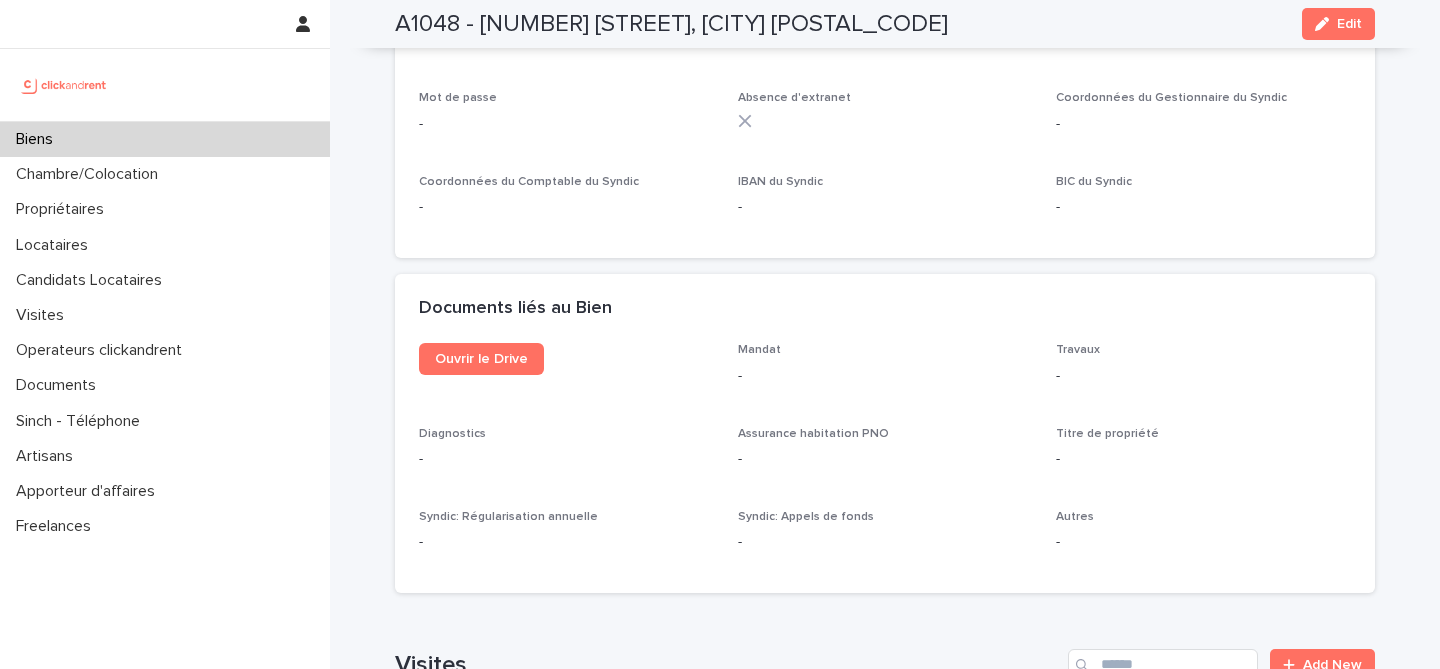 click on "Biens" at bounding box center [165, 139] 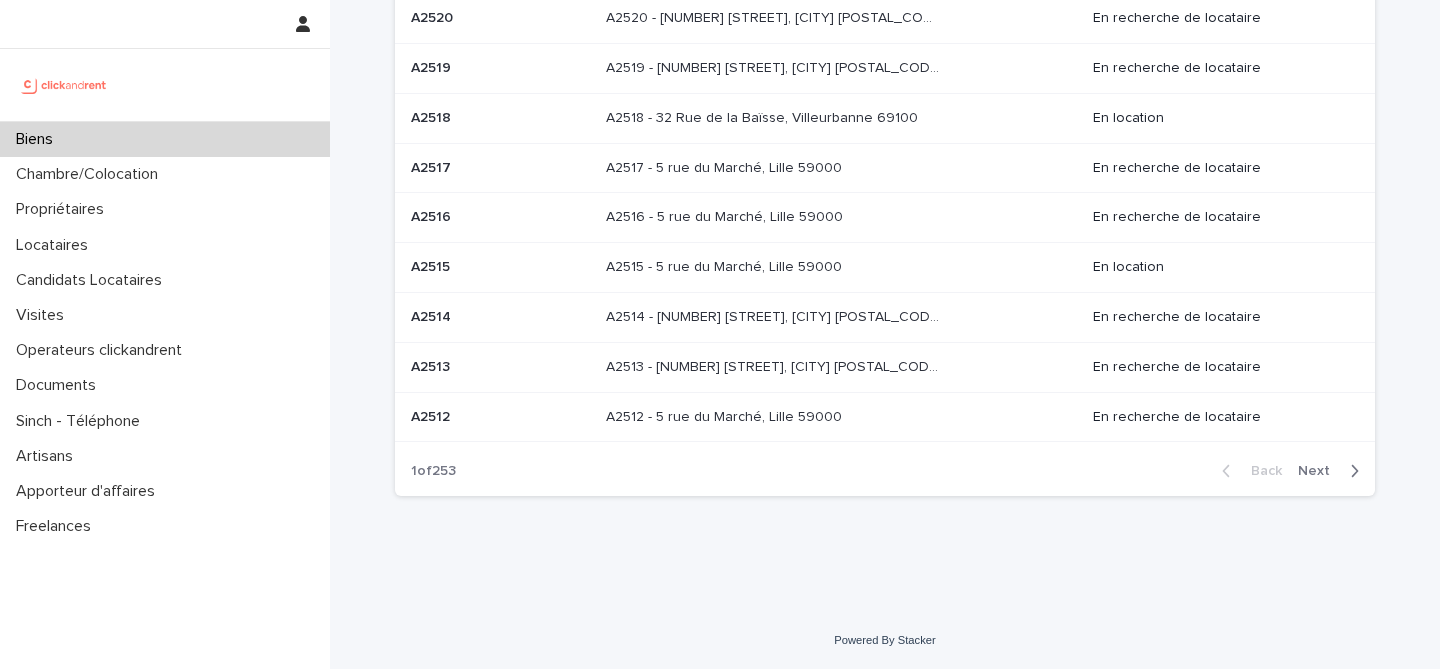 scroll, scrollTop: 0, scrollLeft: 0, axis: both 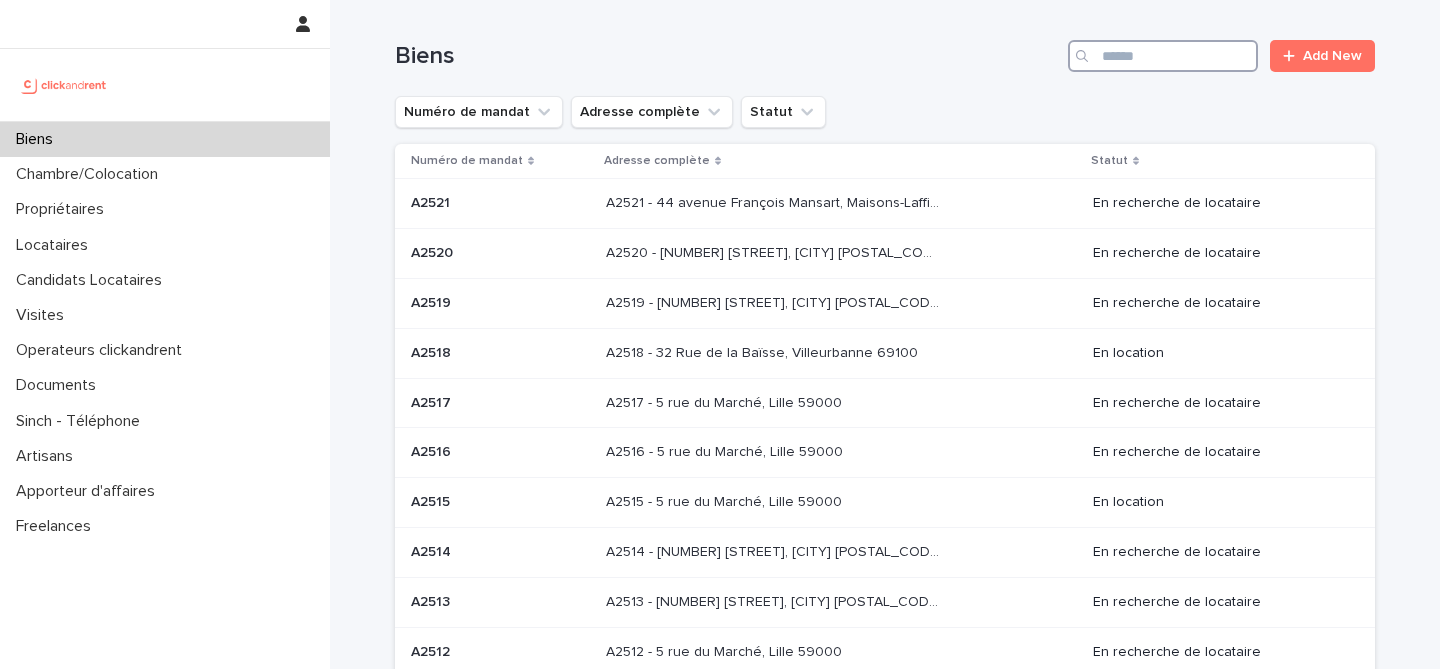 click at bounding box center (1163, 56) 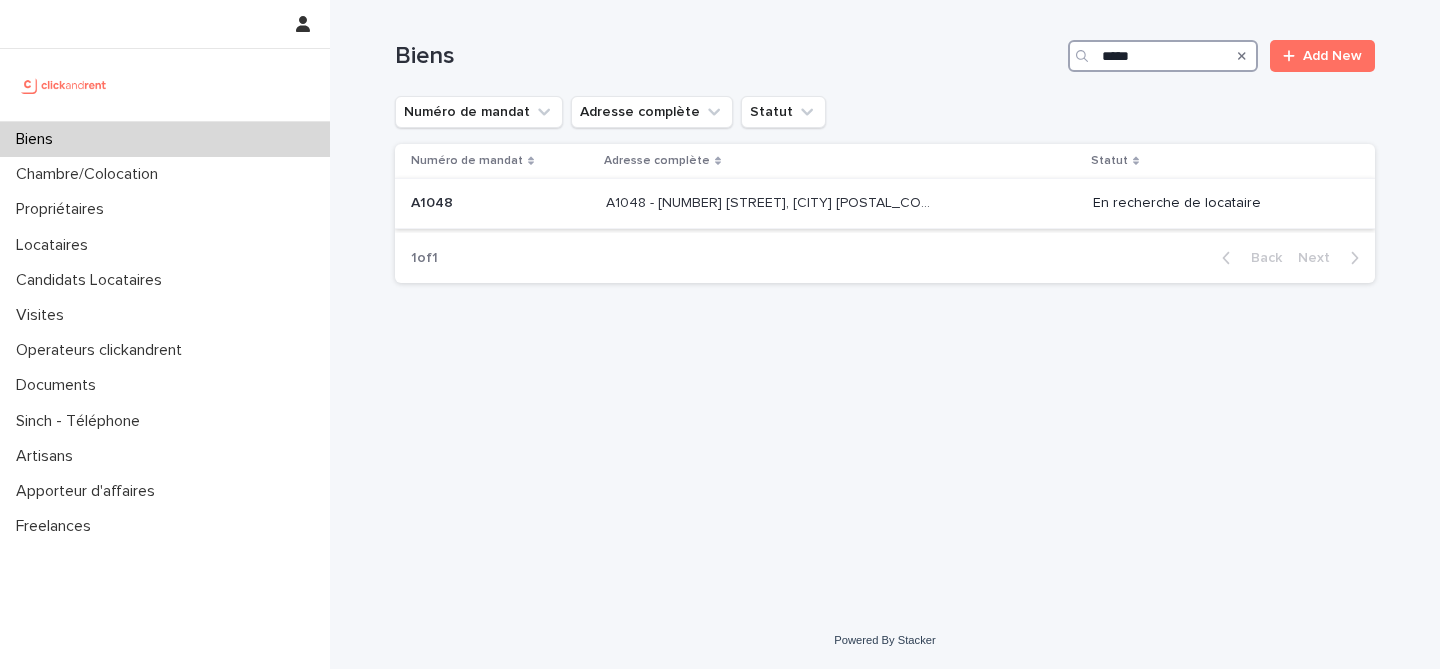 type on "*****" 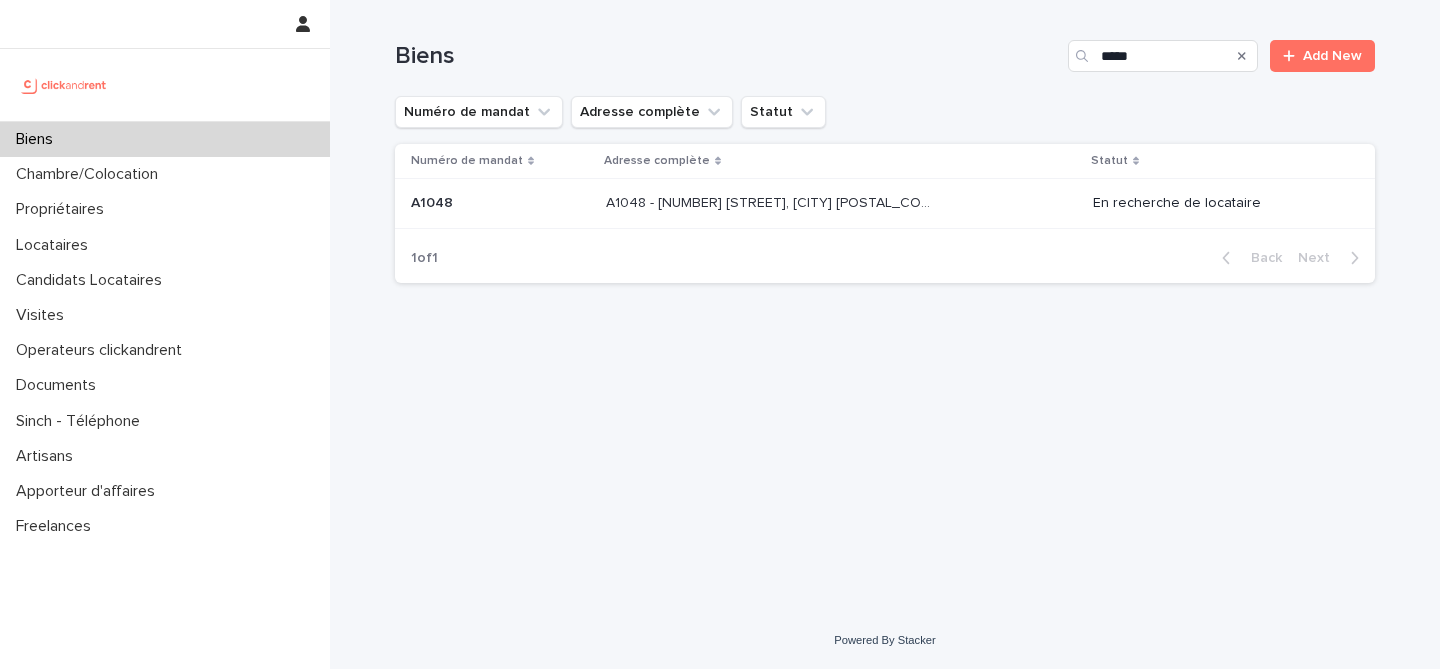click at bounding box center [500, 203] 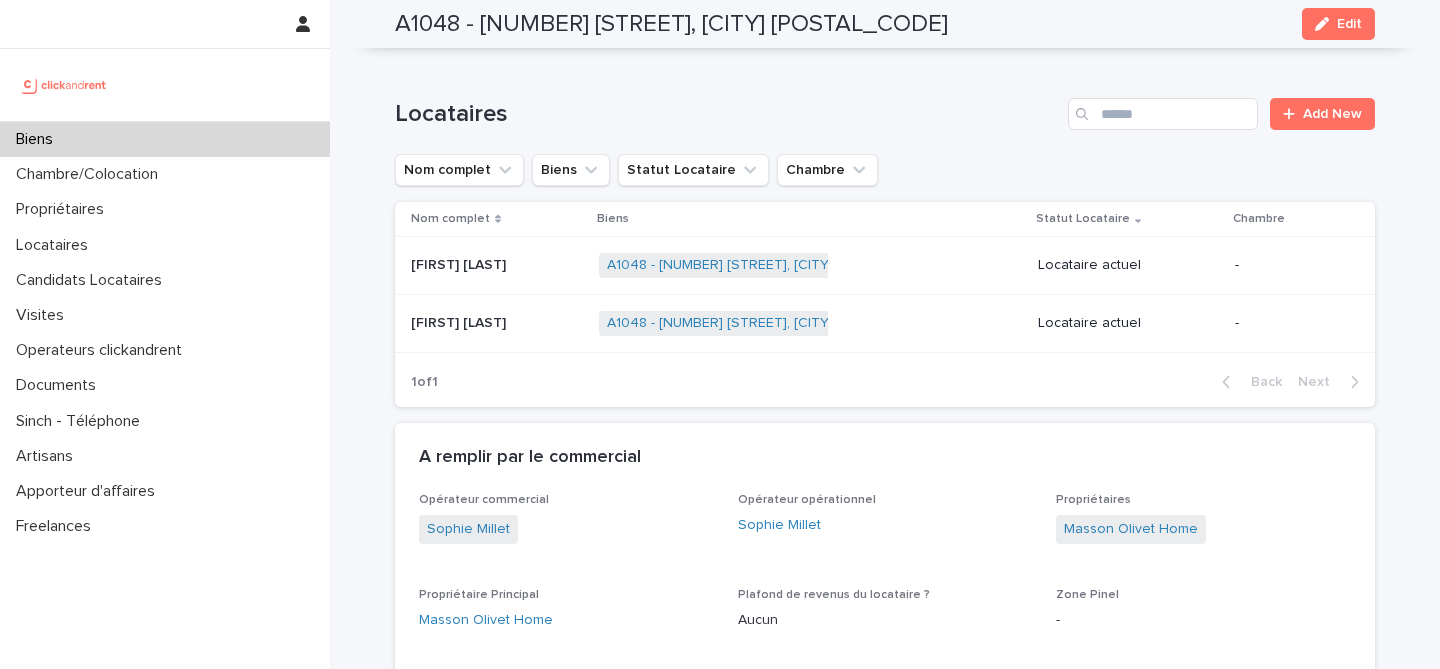 scroll, scrollTop: 1034, scrollLeft: 0, axis: vertical 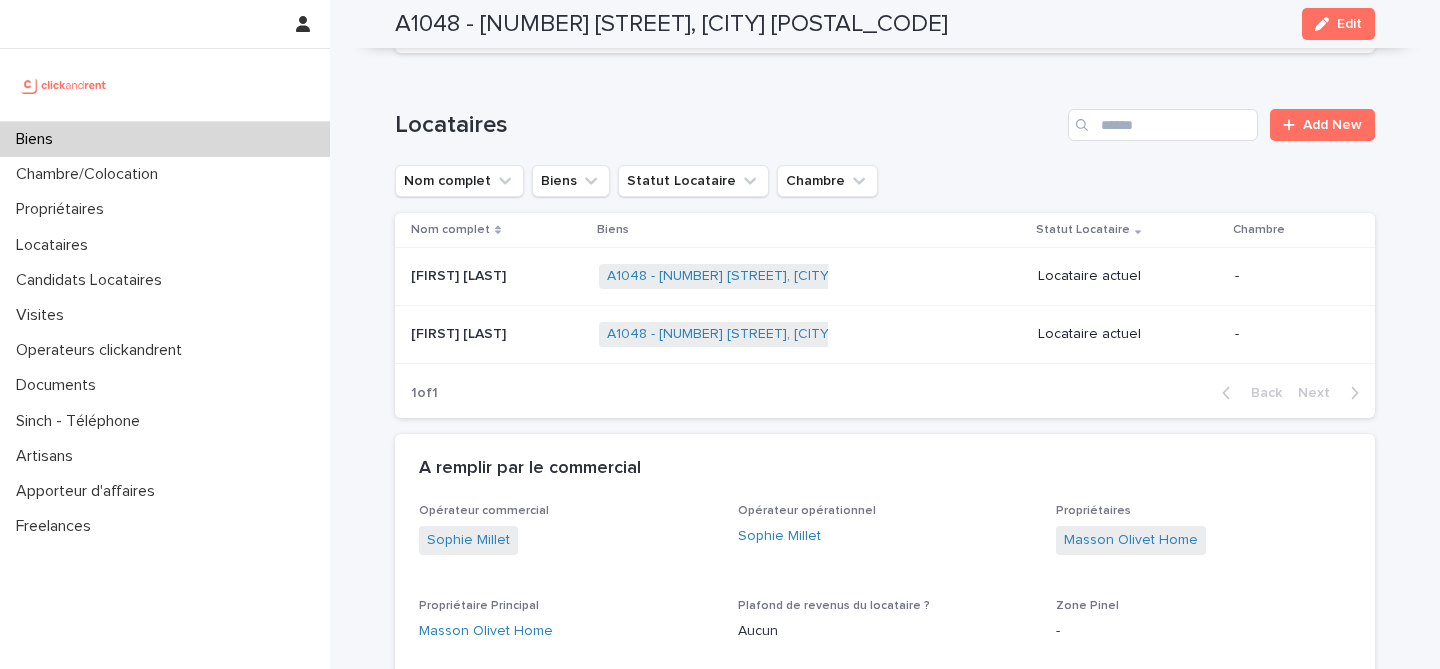 click on "Soifiati Attoumani Soifiati Attoumani" at bounding box center [493, 335] 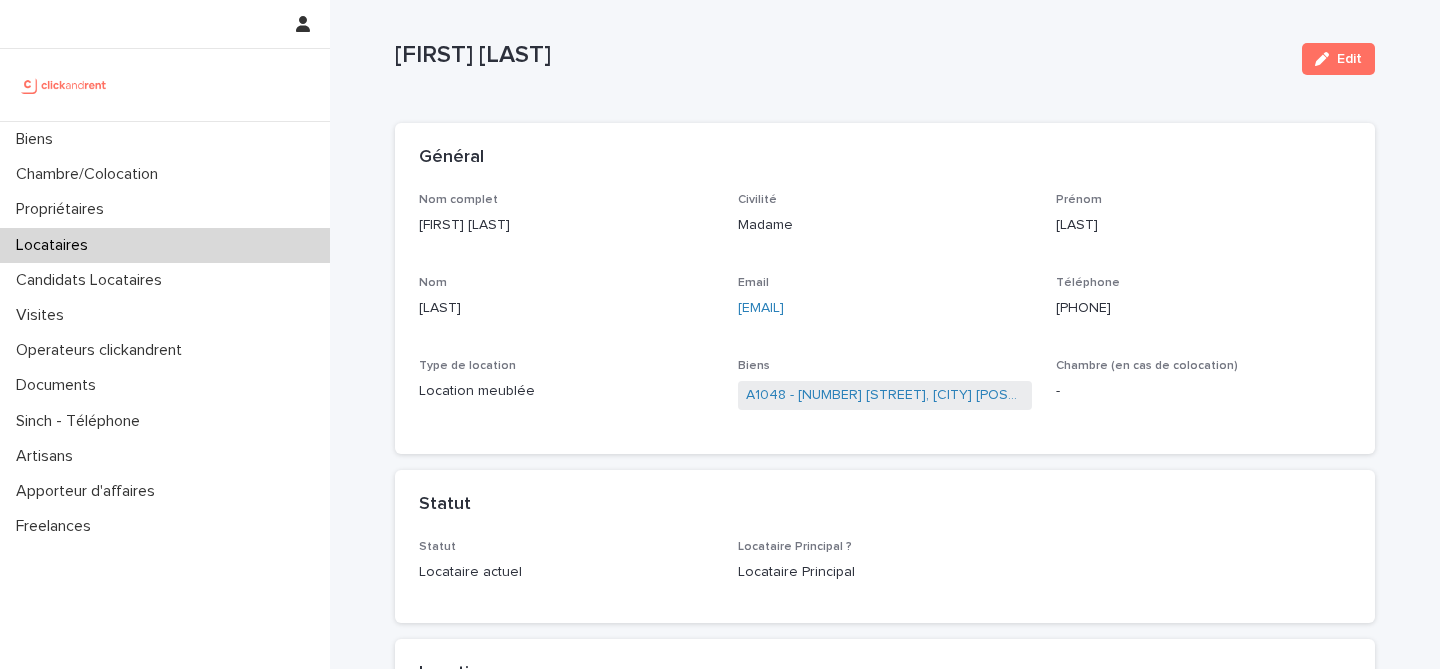 scroll, scrollTop: 0, scrollLeft: 0, axis: both 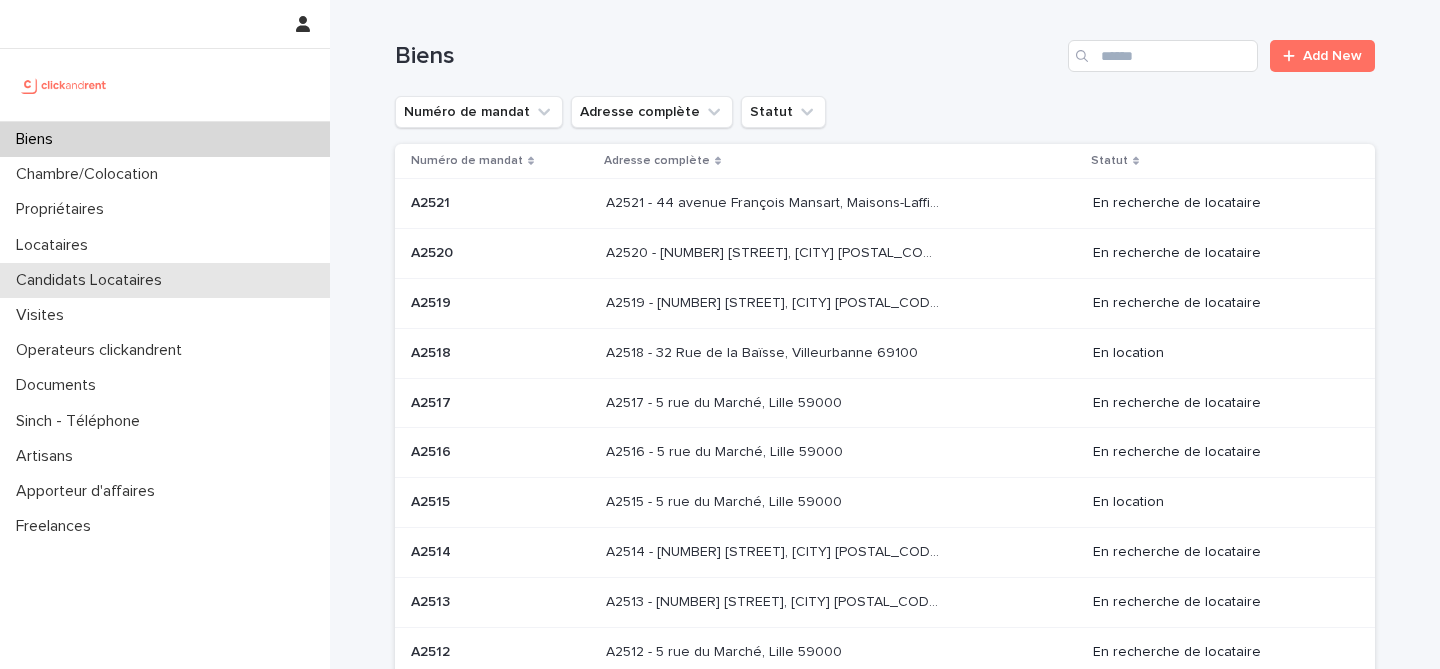 click on "Candidats Locataires" at bounding box center [93, 280] 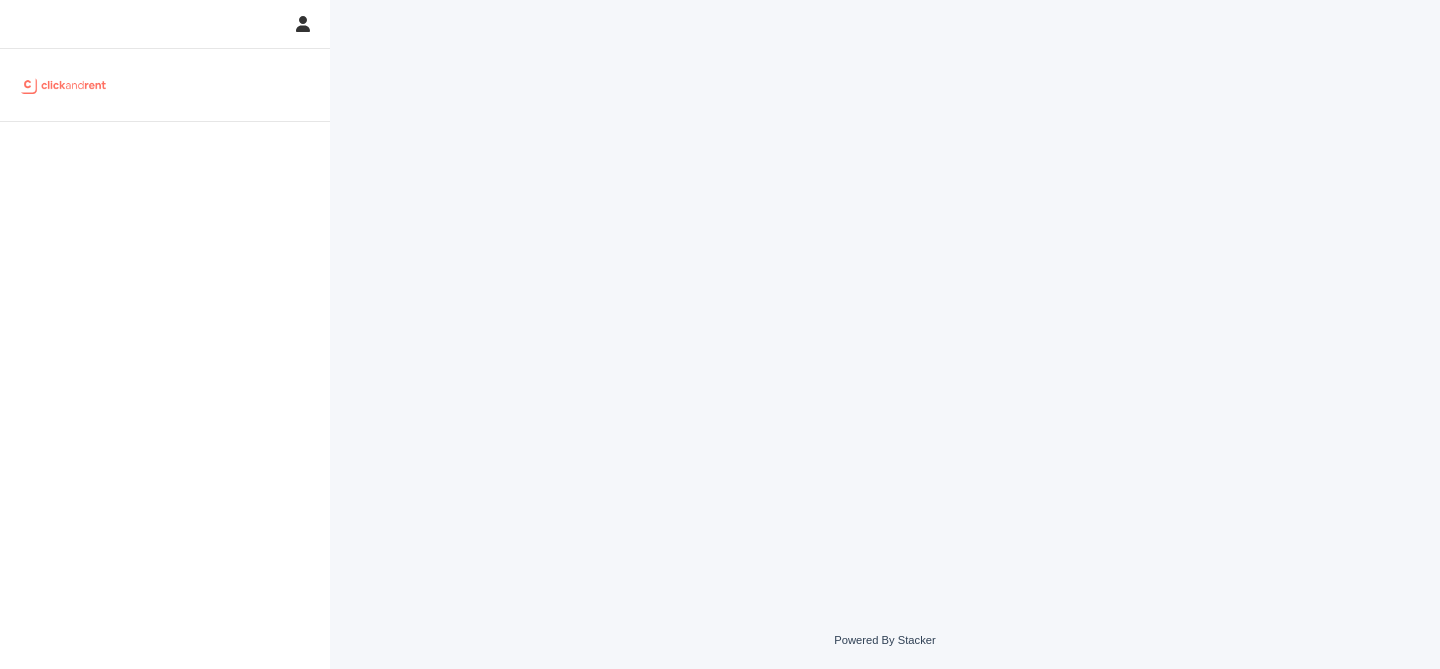 scroll, scrollTop: 0, scrollLeft: 0, axis: both 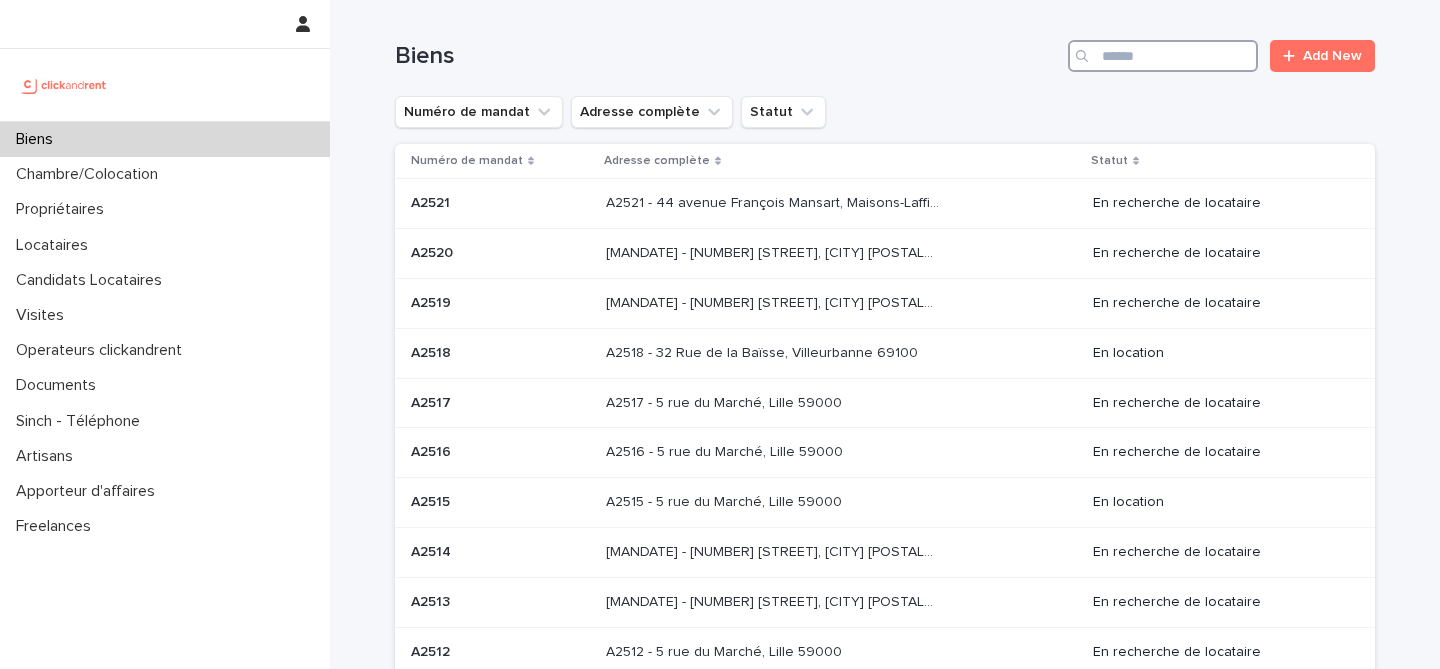 click at bounding box center (1163, 56) 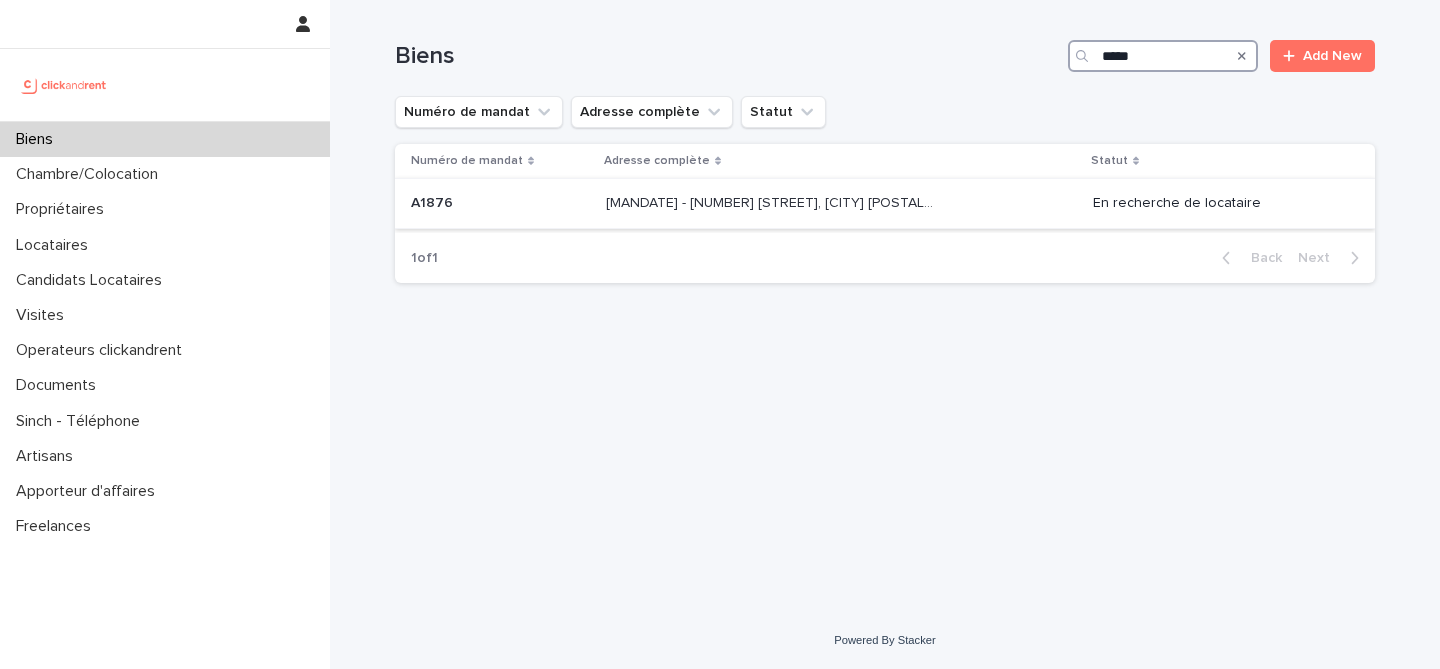 type on "*****" 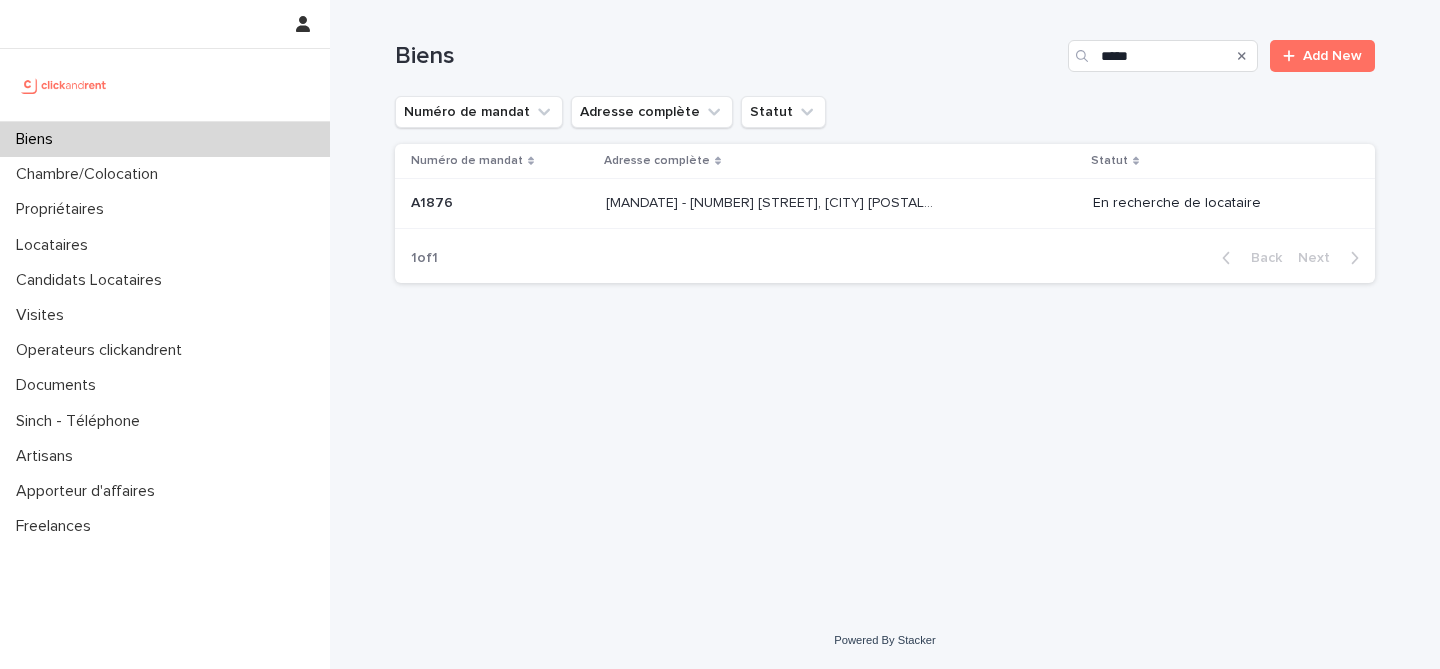 click on "[MANDATE] [MANDATE]" at bounding box center [500, 203] 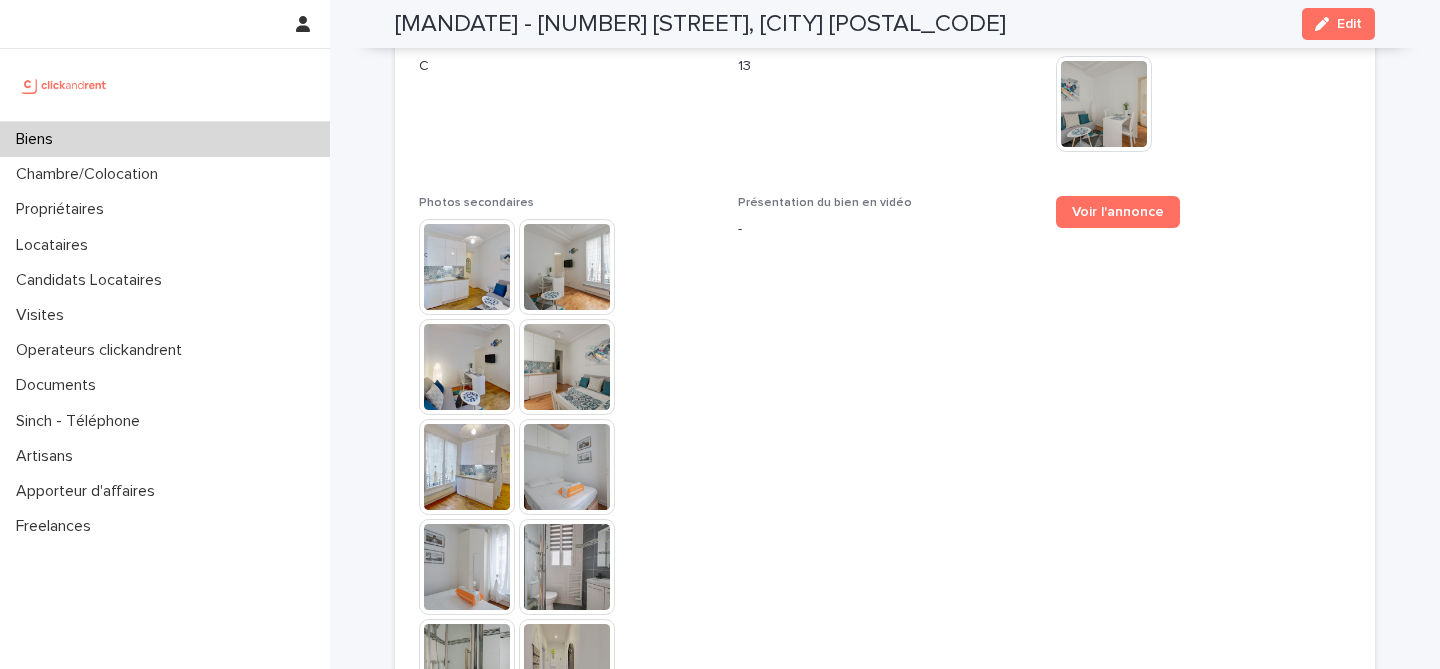 scroll, scrollTop: 5101, scrollLeft: 0, axis: vertical 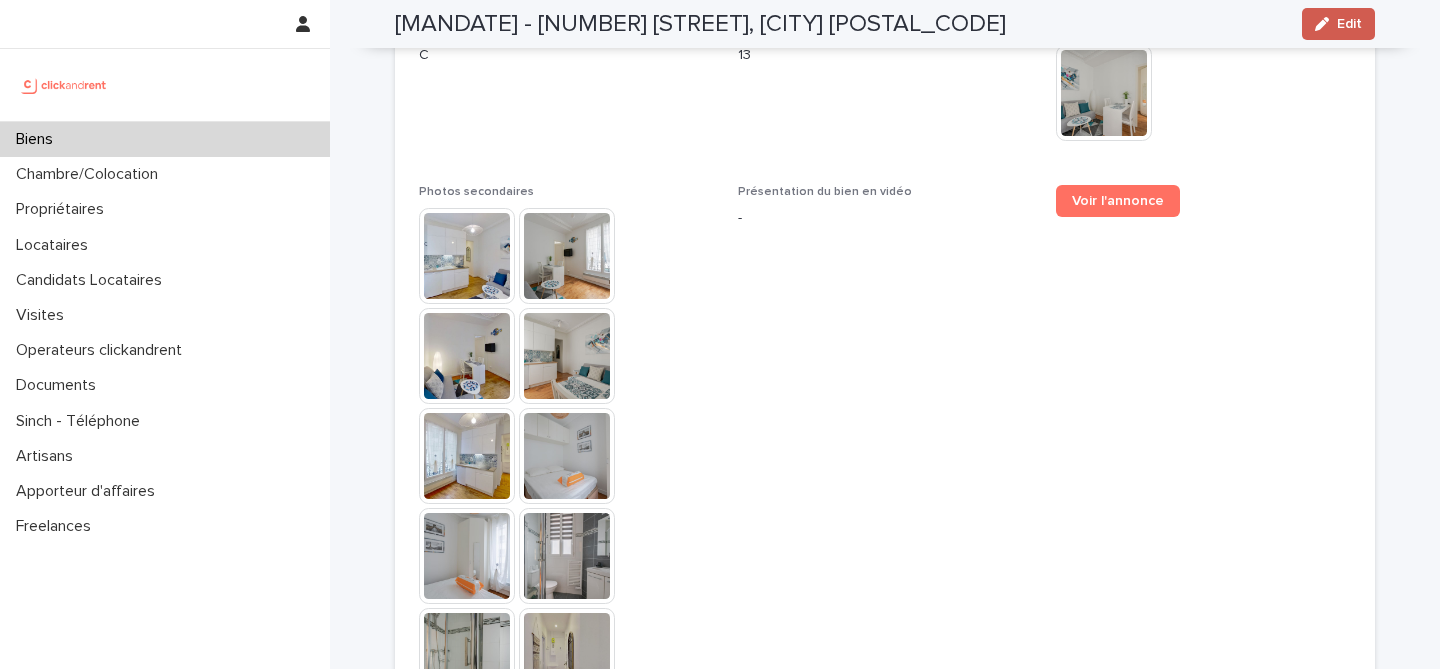 click at bounding box center [1326, 24] 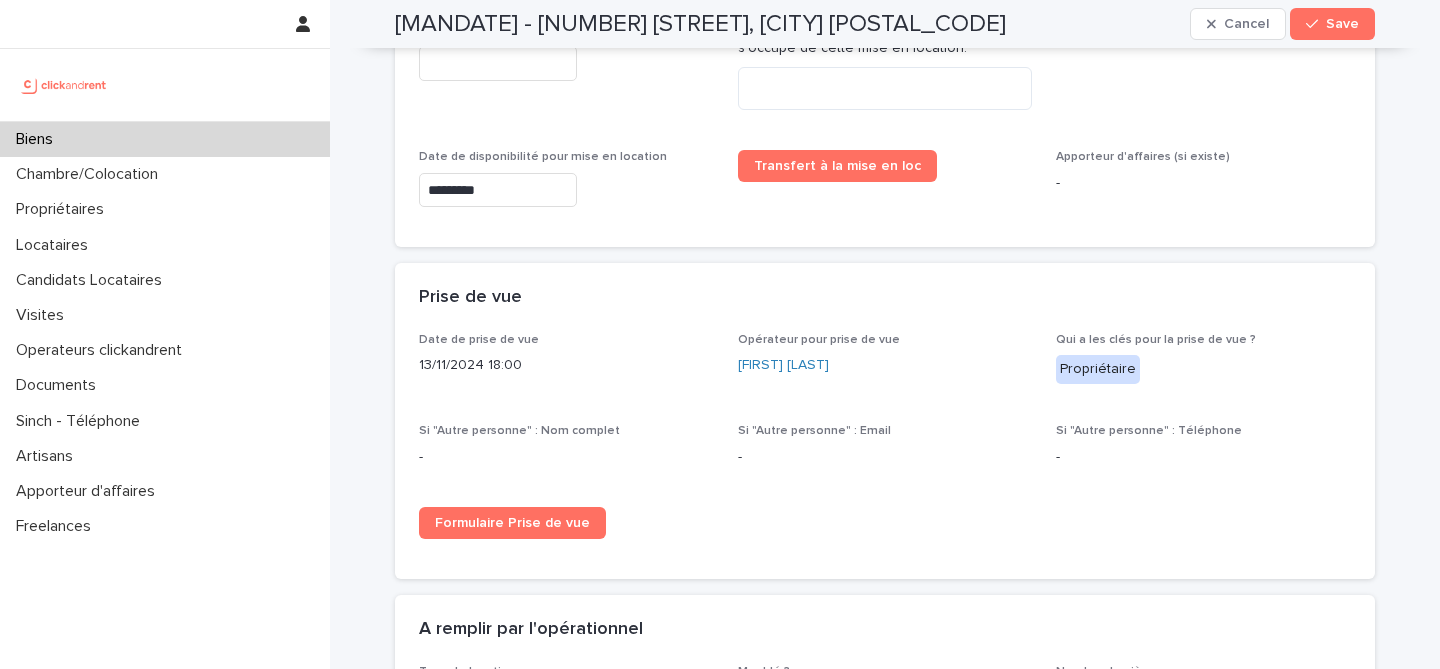 scroll, scrollTop: 5123, scrollLeft: 0, axis: vertical 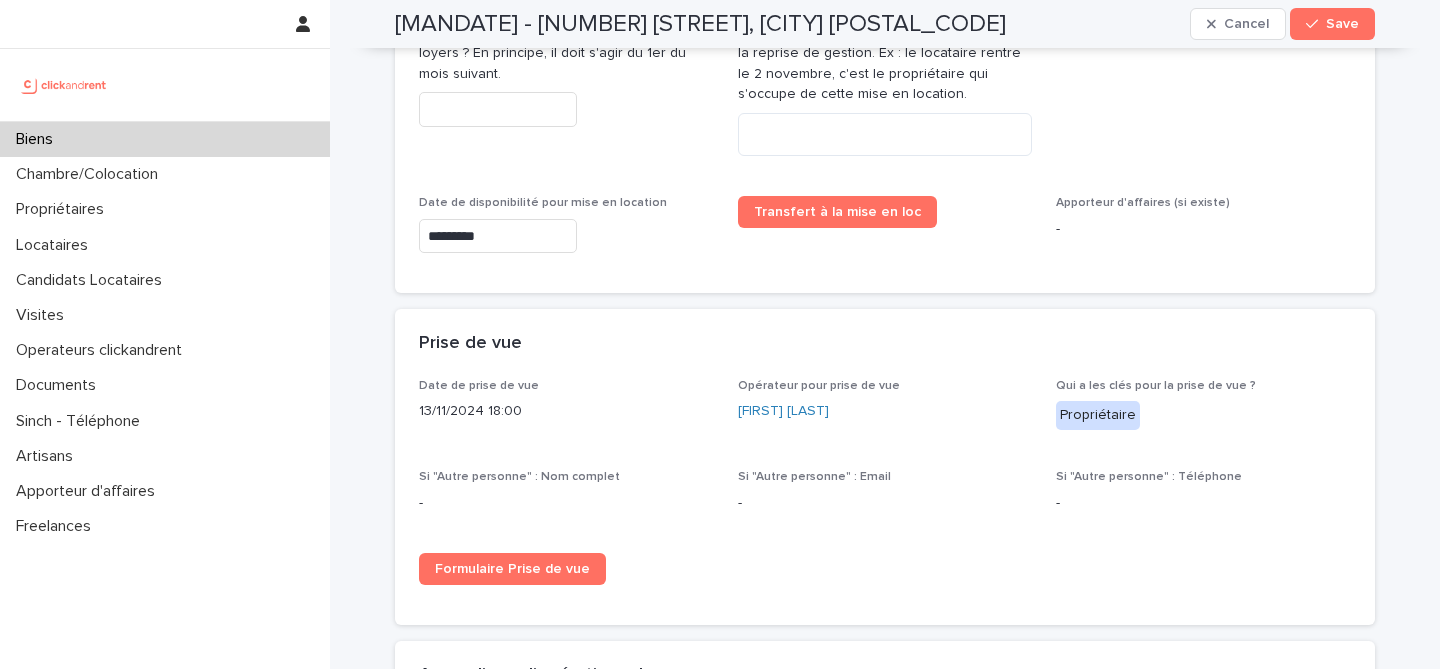click on "[MANDATE] - [NUMBER] [STREET], [CITY] [POSTAL_CODE]" at bounding box center [700, 24] 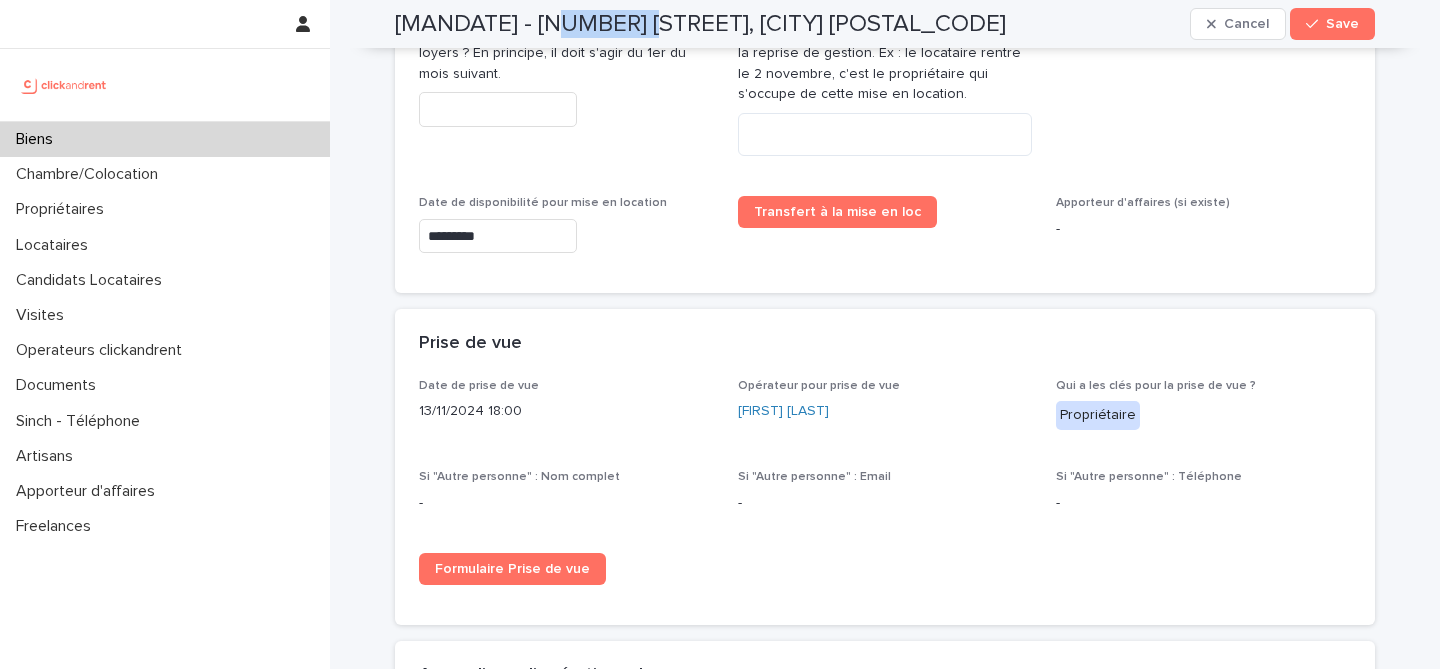 click on "A1876 - 4 rue Fourcade,  Paris 75015" at bounding box center (700, 24) 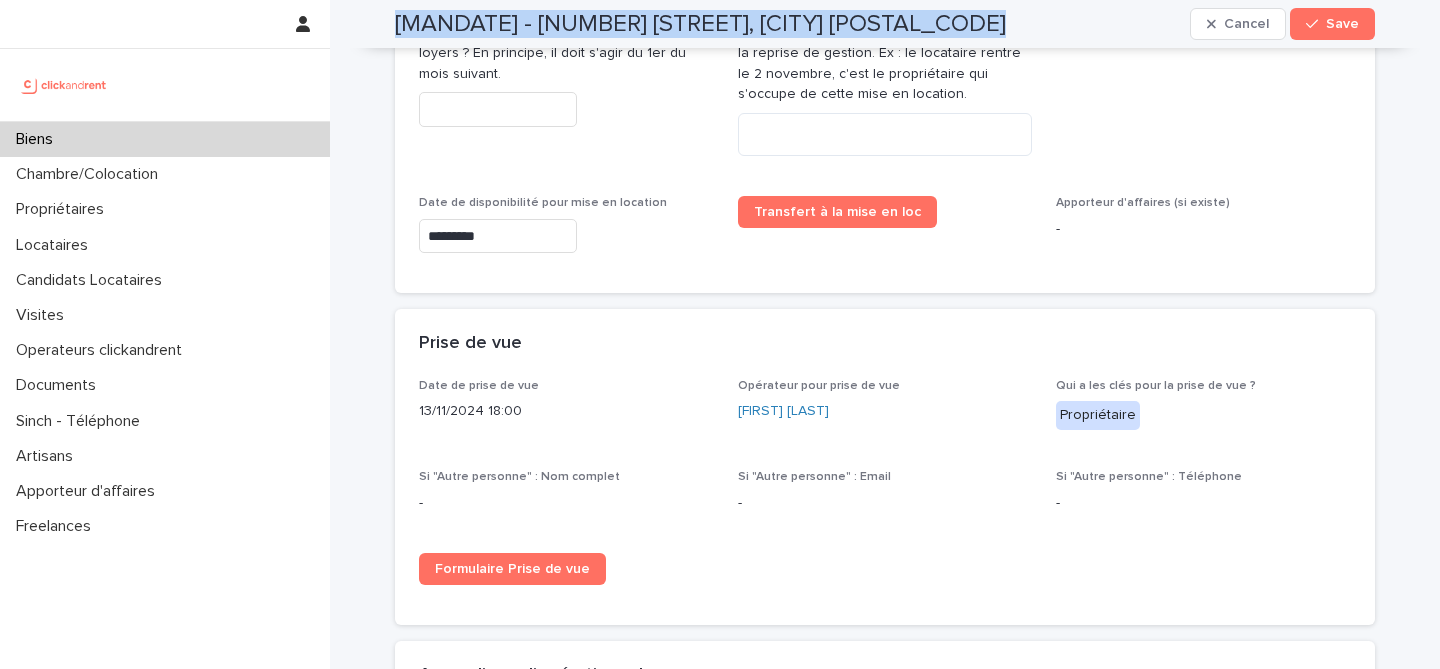 click on "A1876 - 4 rue Fourcade,  Paris 75015" at bounding box center (700, 24) 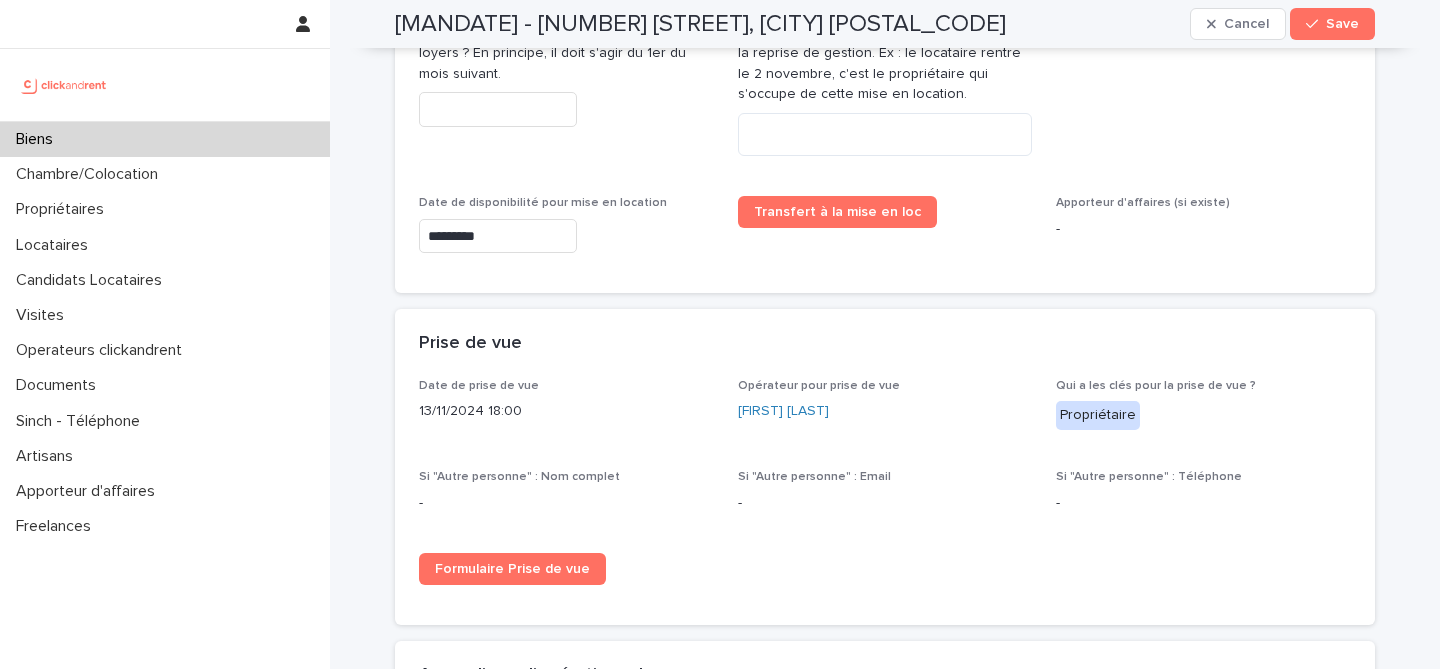 click on "Date de reprise gestion À partir de quelle date doit-on appeler les loyers ? En principe, il doit s'agir du 1er du mois suivant. Reprise de gestion - Commentaires Indiquez ici l'ensemble des particularités pour la reprise de gestion.
Ex : le locataire rentre le 2 novembre, c'est le propriétaire qui s'occupe de cette mise en location. Envoi Reprise de gestion Date de disponibilité pour mise en location ********* Transfert à la mise en loc Apporteur d'affaires (si existe) -" at bounding box center [885, 147] 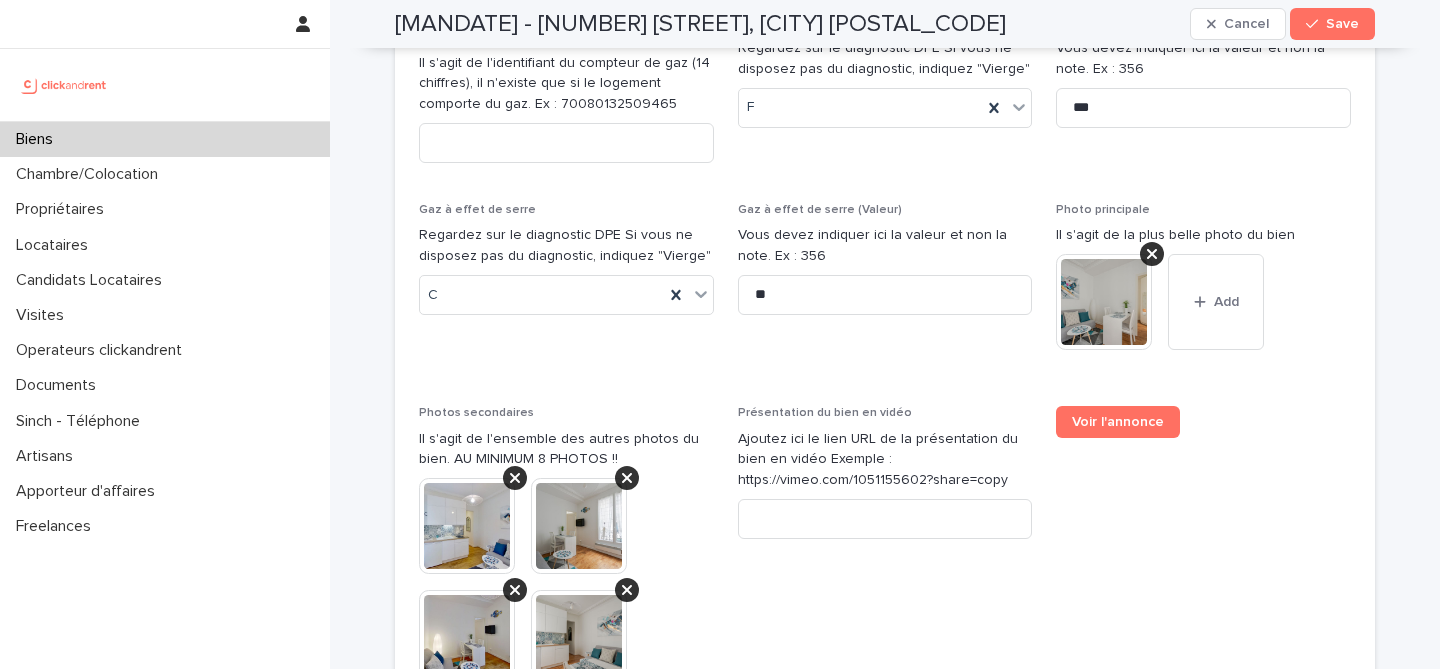 scroll, scrollTop: 8225, scrollLeft: 0, axis: vertical 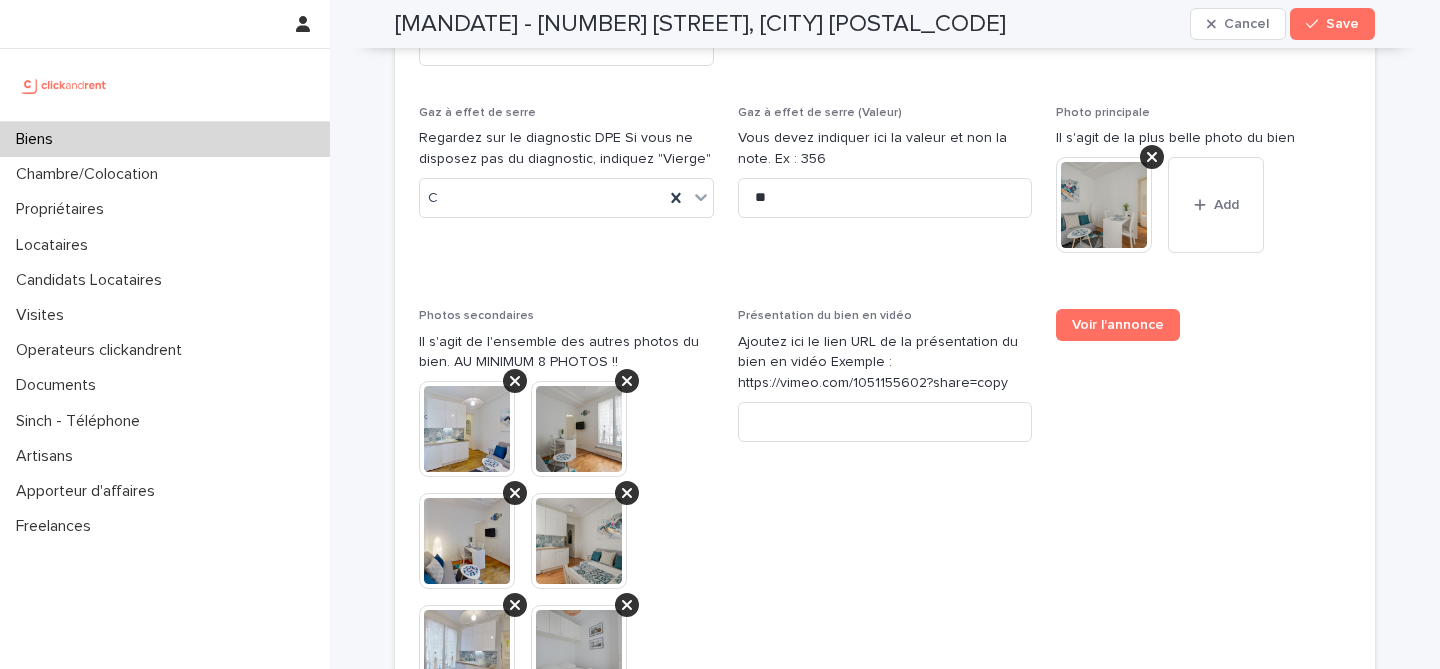 click on "Présentation du bien en vidéo Ajoutez ici le lien URL de la présentation du bien en vidéo
Exemple : https://vimeo.com/1051155602?share=copy" at bounding box center (885, 383) 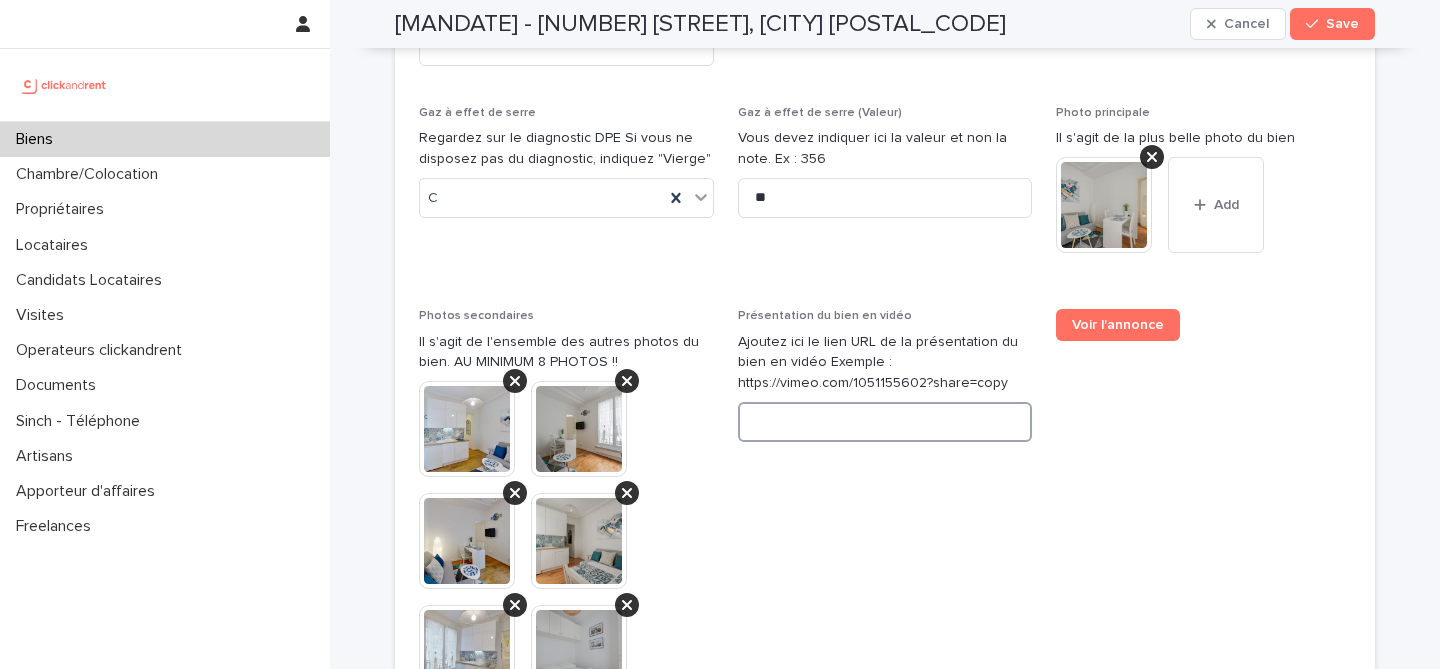 click at bounding box center (885, 422) 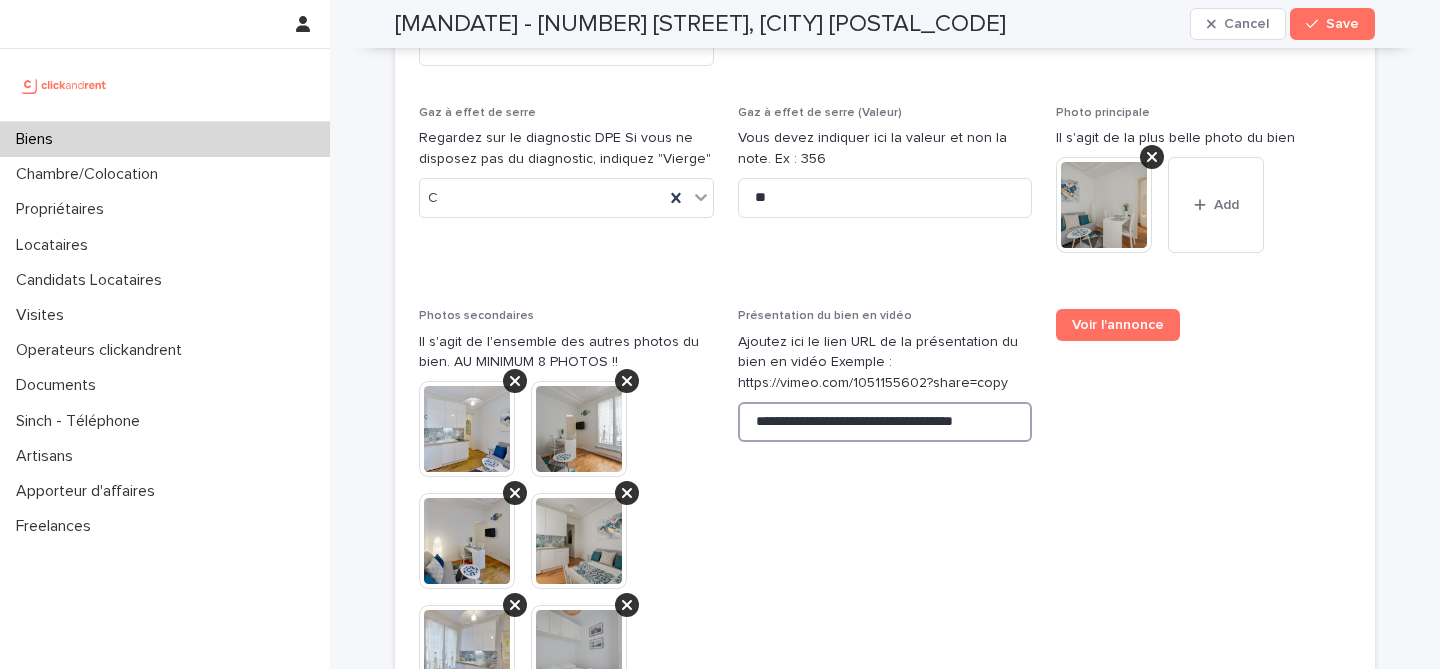 type on "**********" 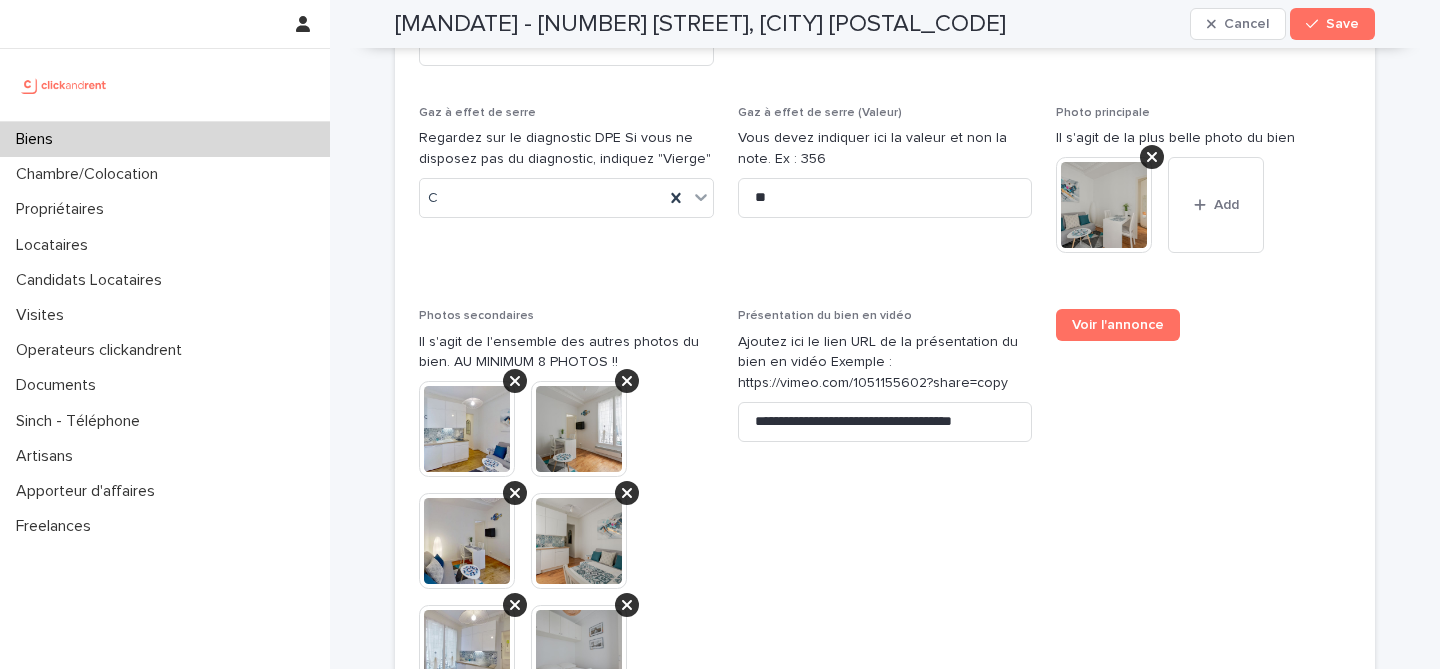 click on "Voir l'annonce" at bounding box center [1203, 685] 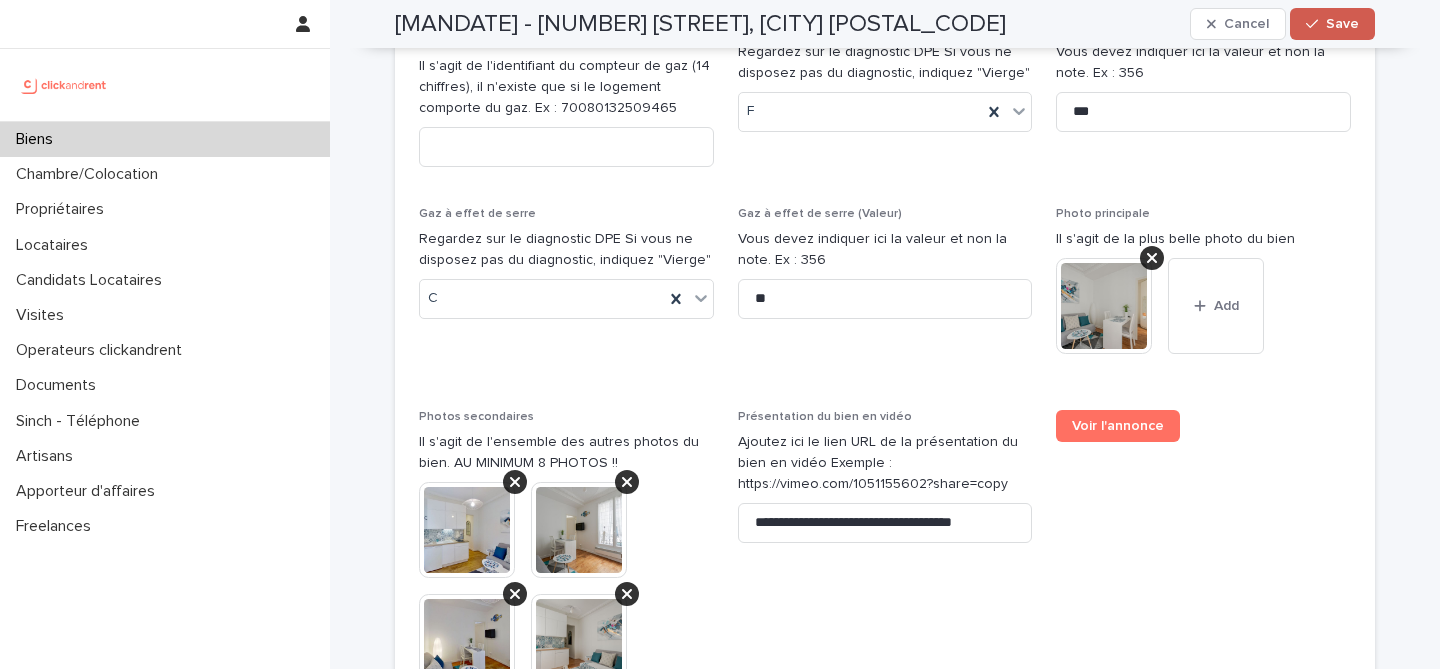 click on "Save" at bounding box center (1342, 24) 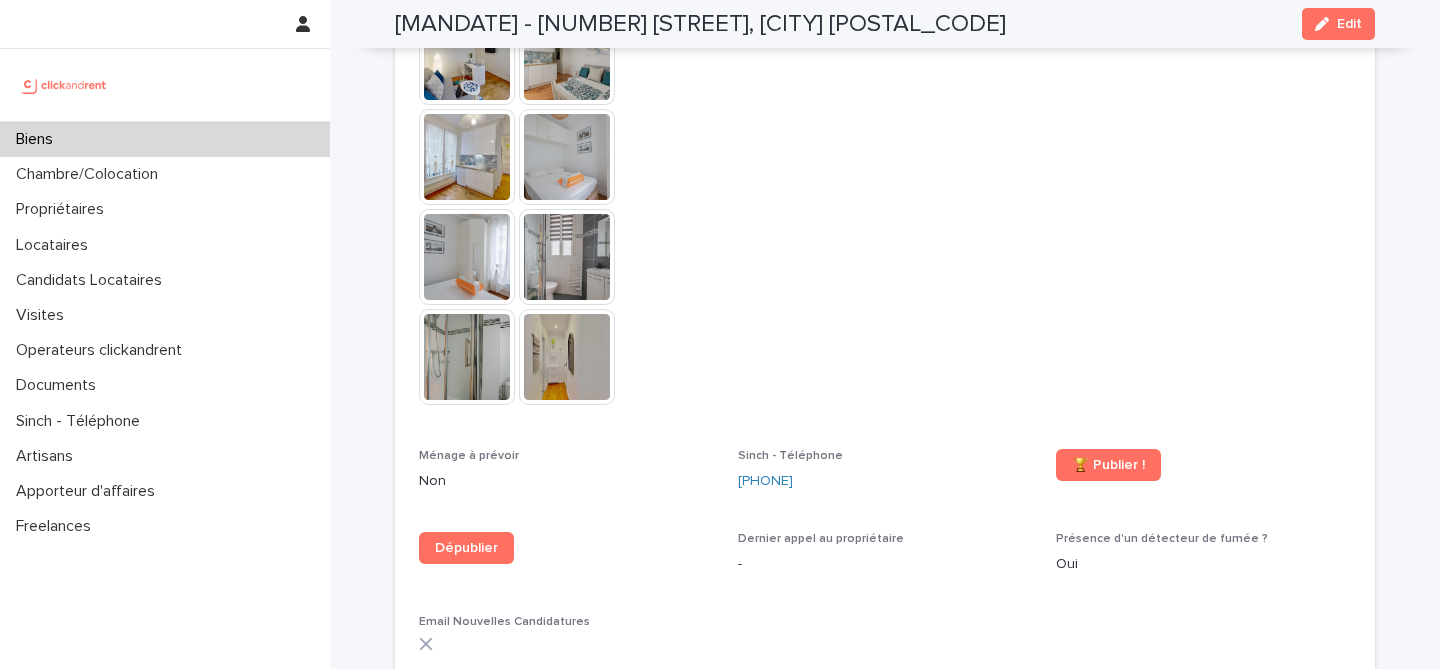 scroll, scrollTop: 5409, scrollLeft: 0, axis: vertical 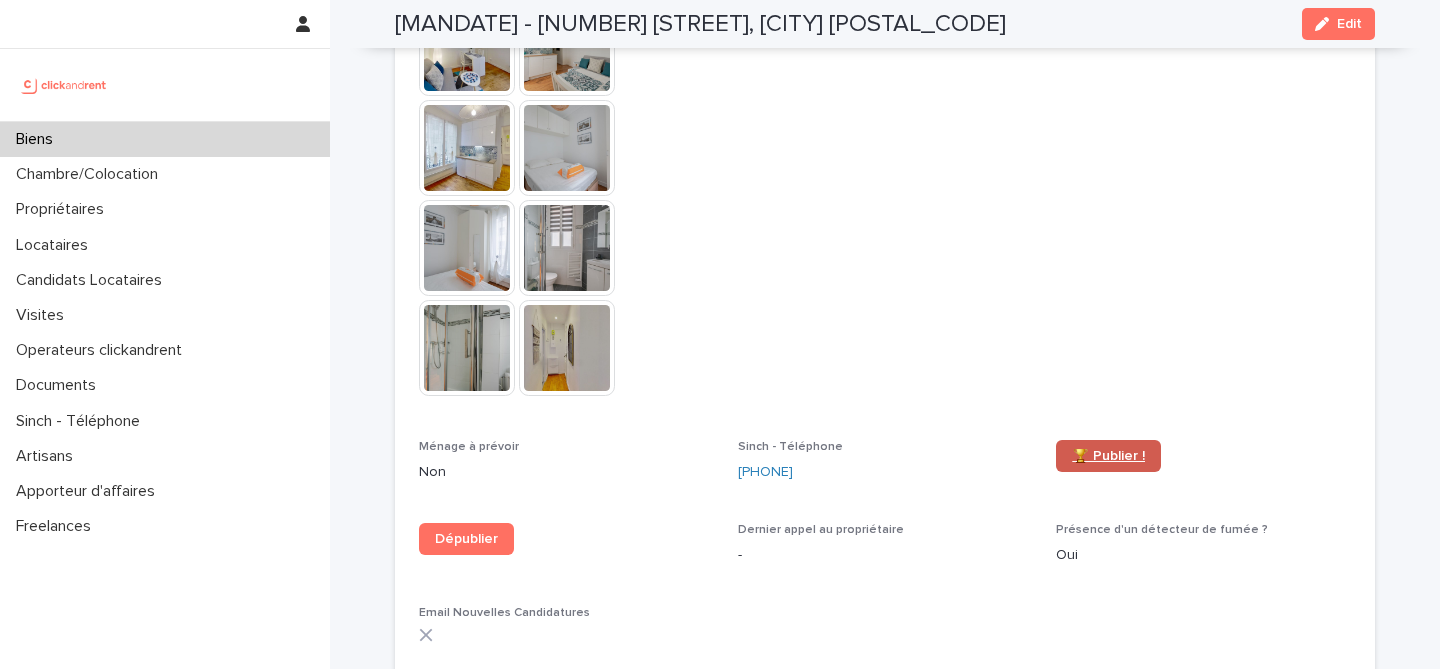 click on "🏆  Publier !" at bounding box center (1108, 456) 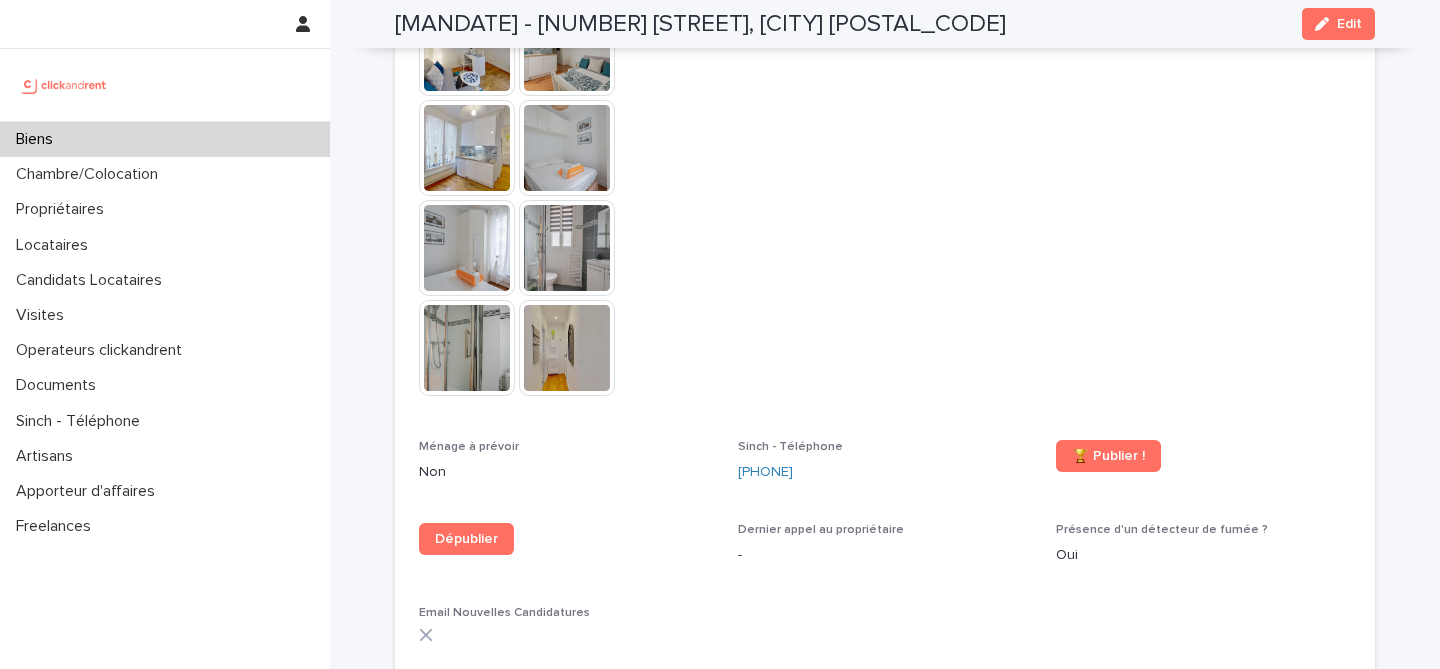click on "Biens" at bounding box center (165, 139) 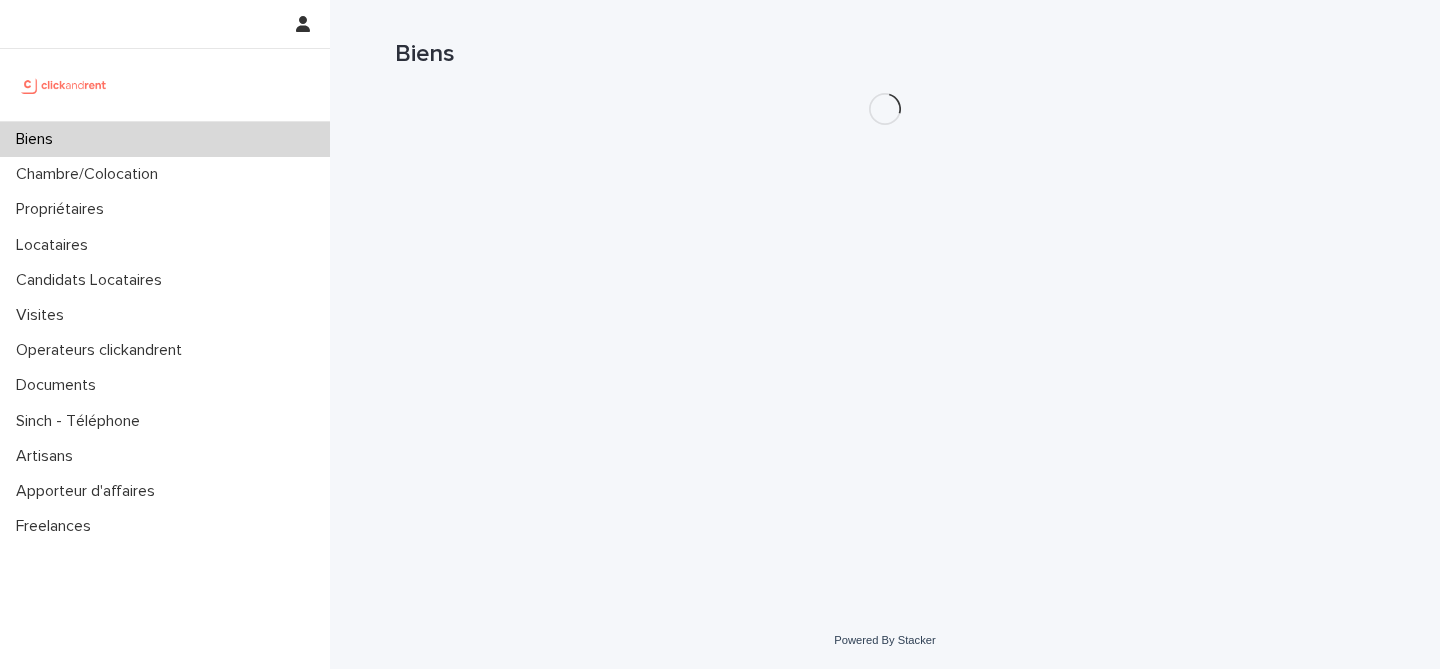 scroll, scrollTop: 0, scrollLeft: 0, axis: both 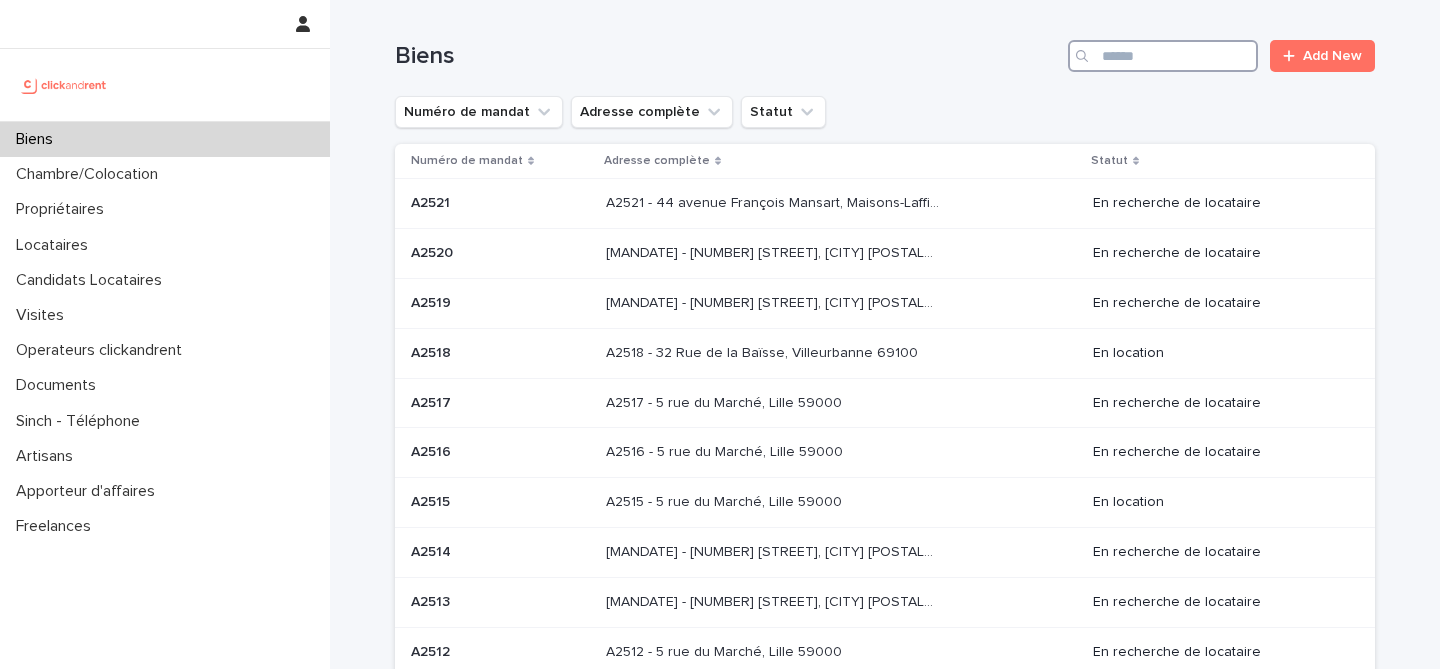 click at bounding box center [1163, 56] 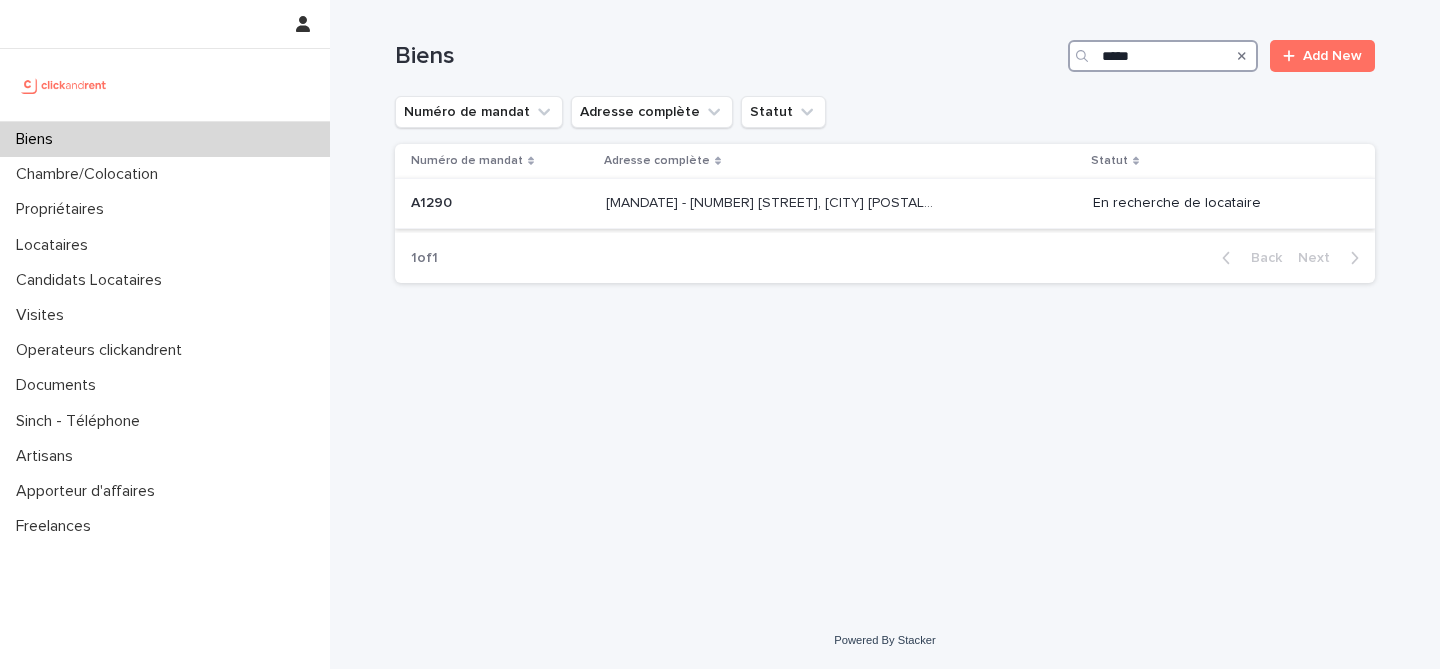 type on "*****" 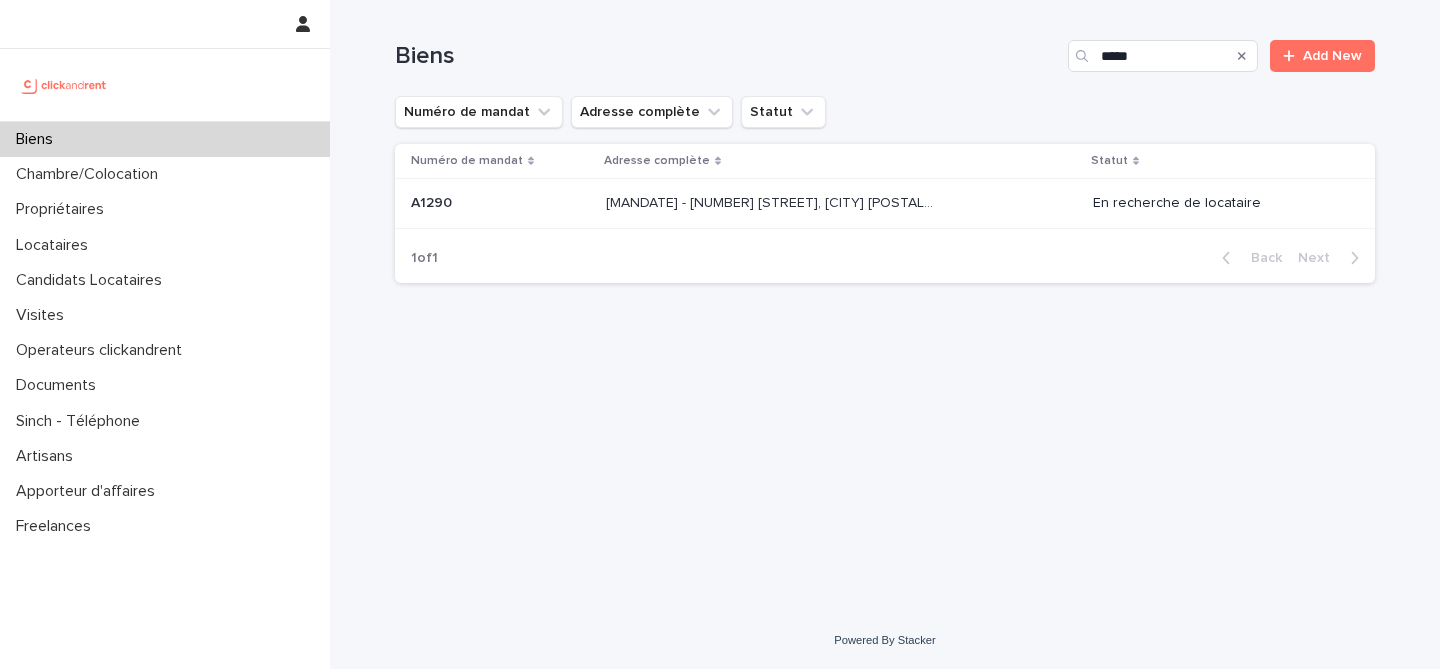 click at bounding box center (500, 203) 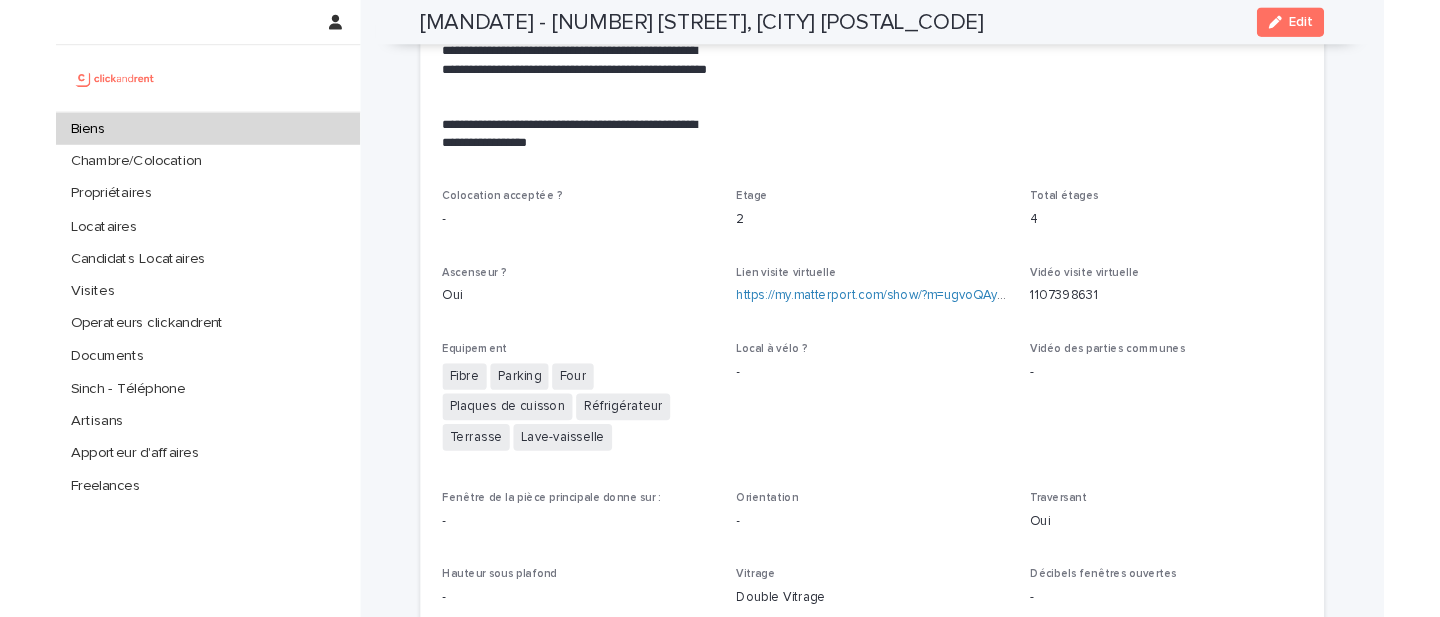 scroll, scrollTop: 4435, scrollLeft: 0, axis: vertical 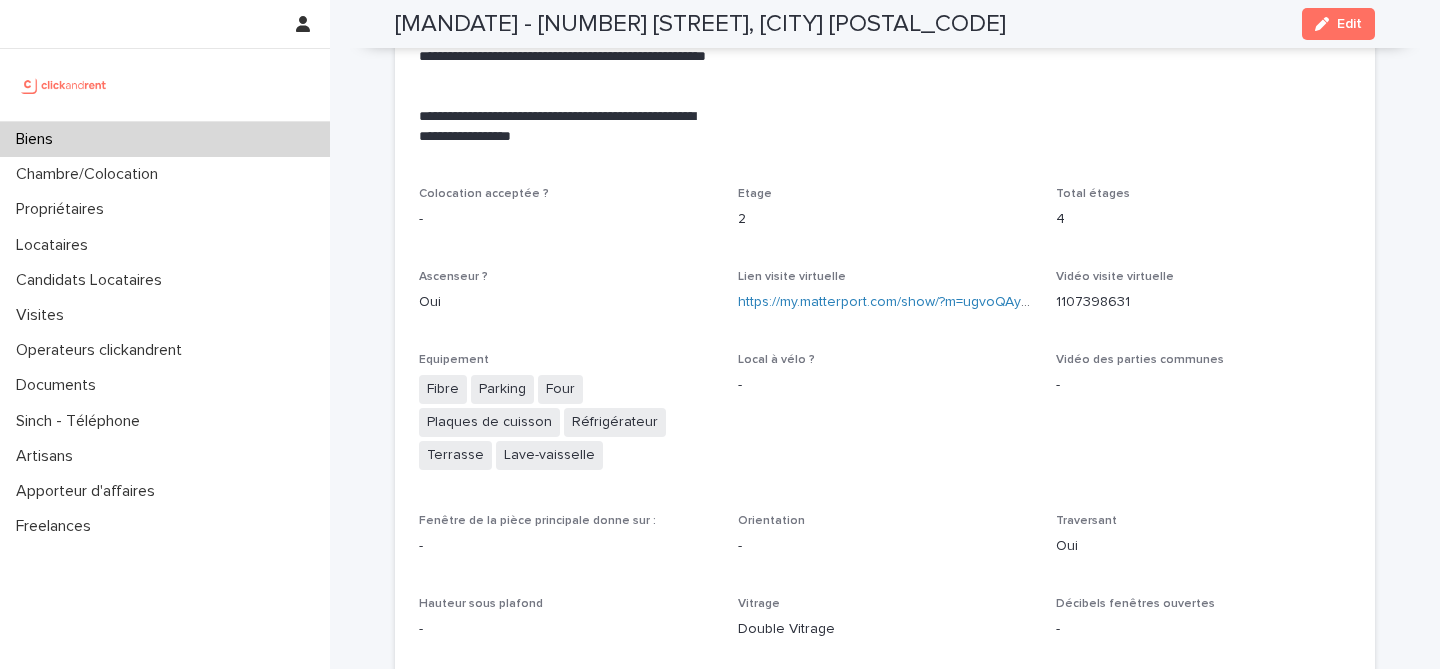 click on "A1290 - 55 avenue Barthélémy Buyer,  Lyon 69005" at bounding box center (700, 24) 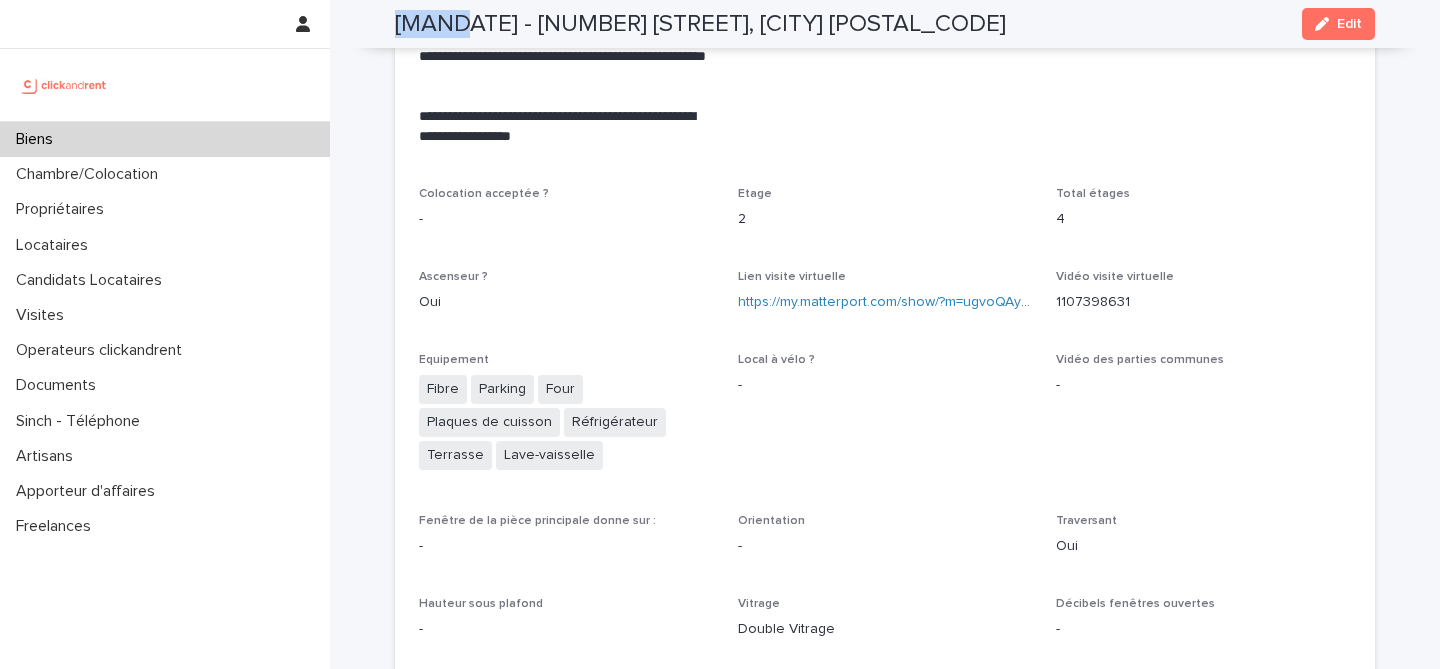 click on "A1290 - 55 avenue Barthélémy Buyer,  Lyon 69005" at bounding box center (700, 24) 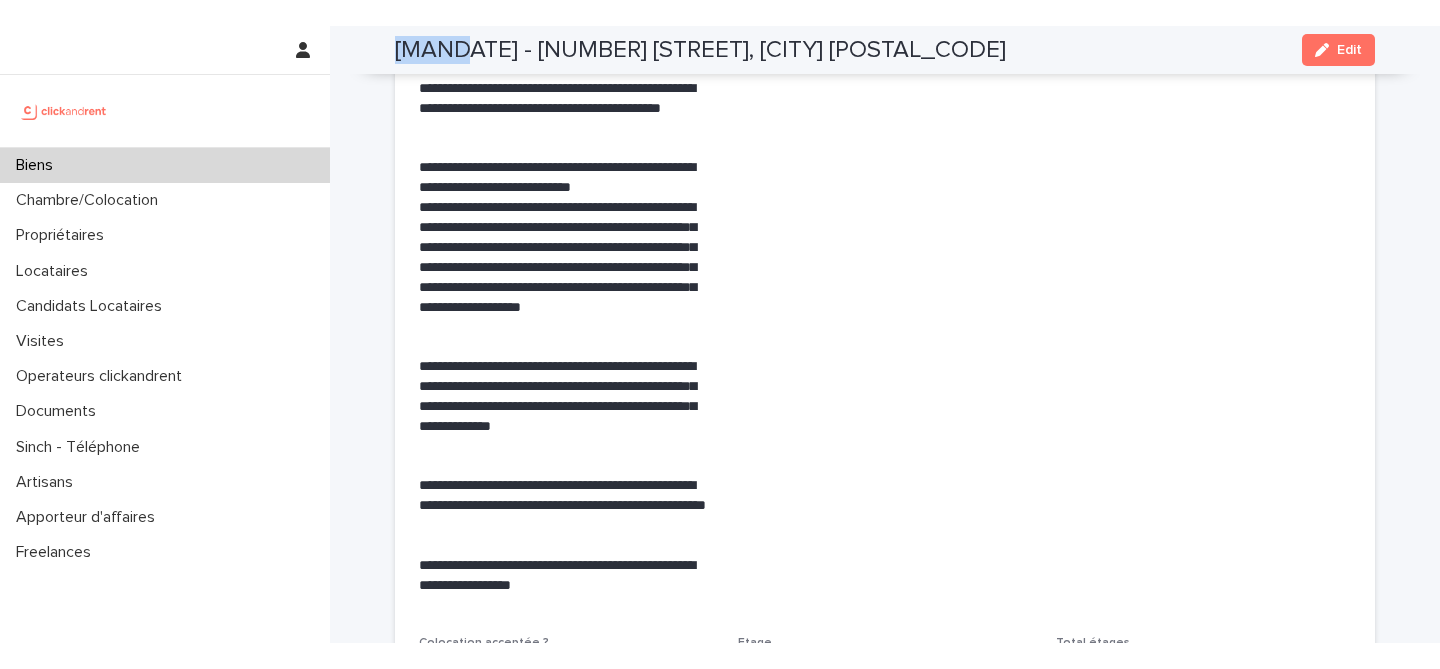 scroll, scrollTop: 4014, scrollLeft: 0, axis: vertical 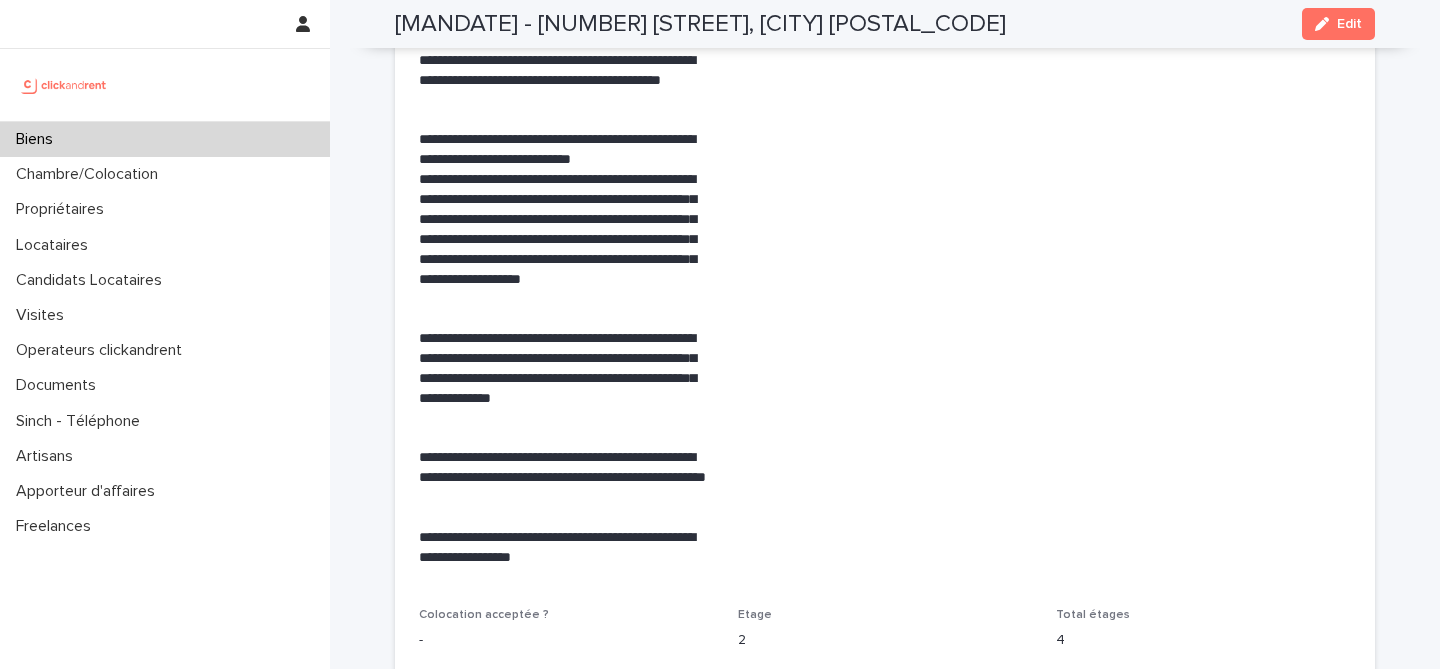 click at bounding box center (165, 85) 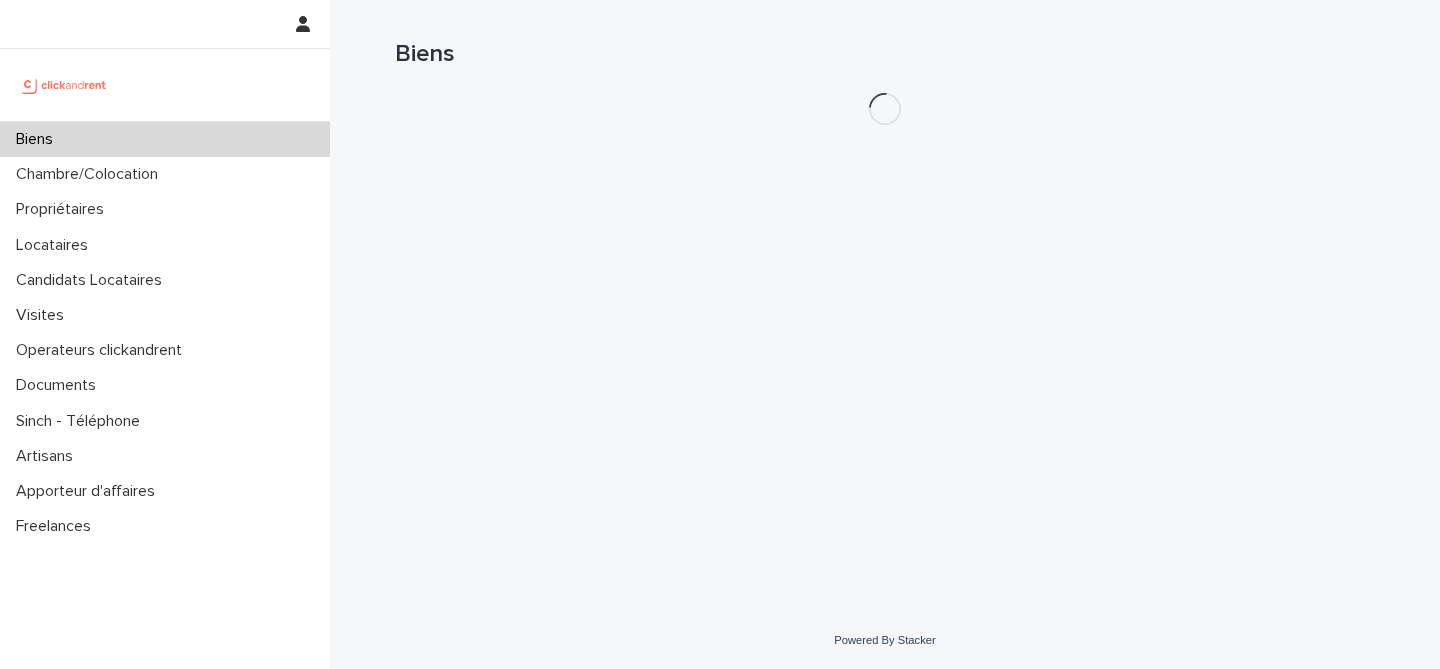 scroll, scrollTop: 0, scrollLeft: 0, axis: both 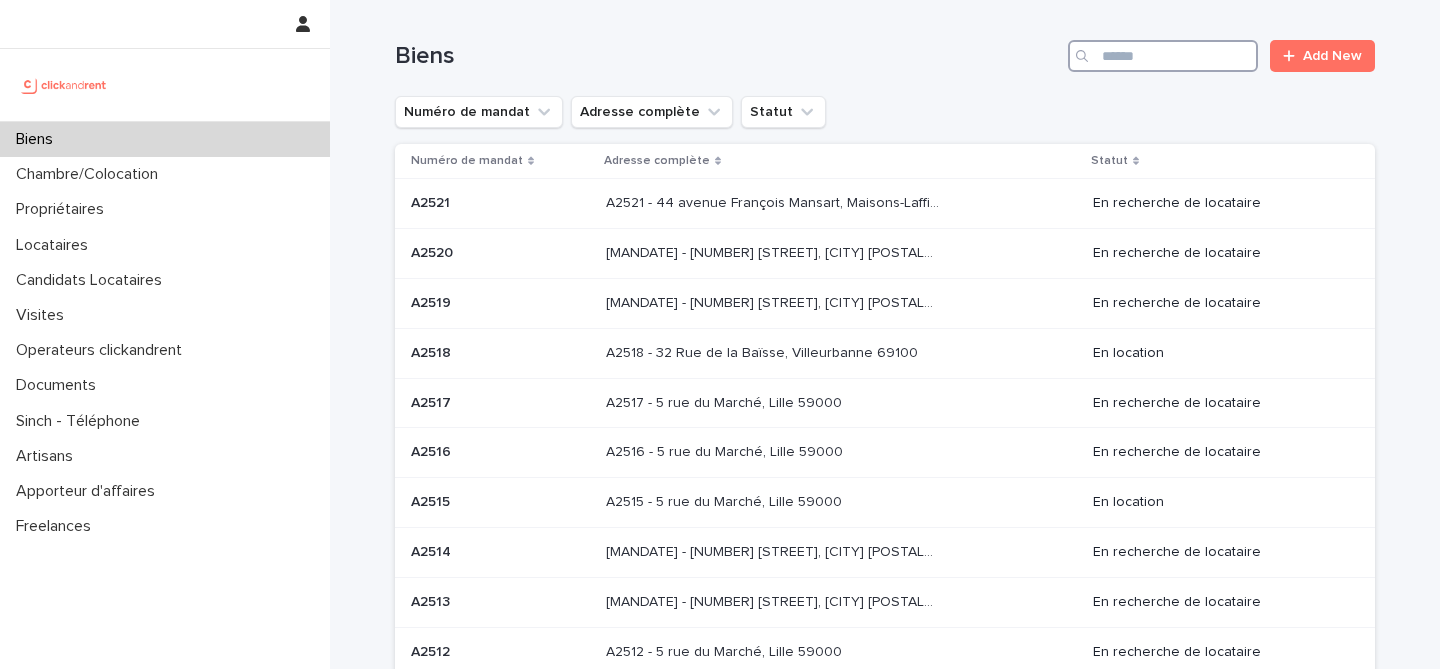 click at bounding box center (1163, 56) 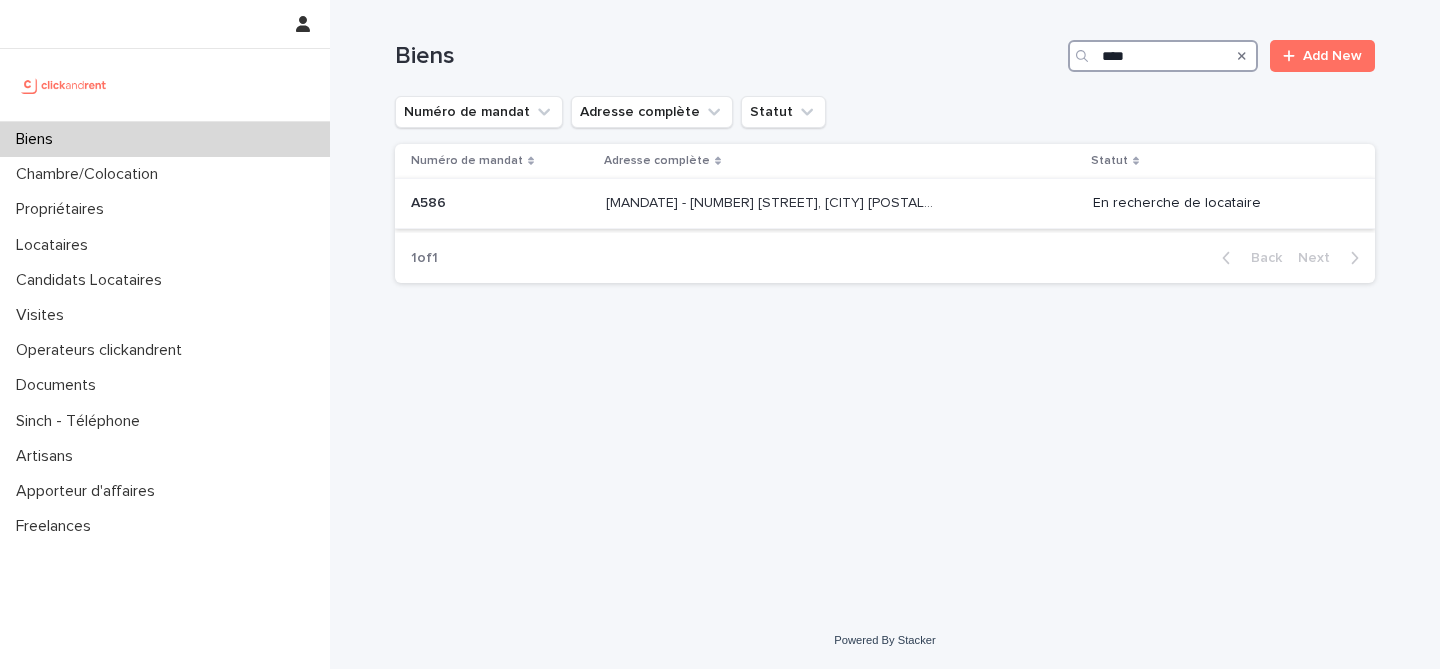 type on "****" 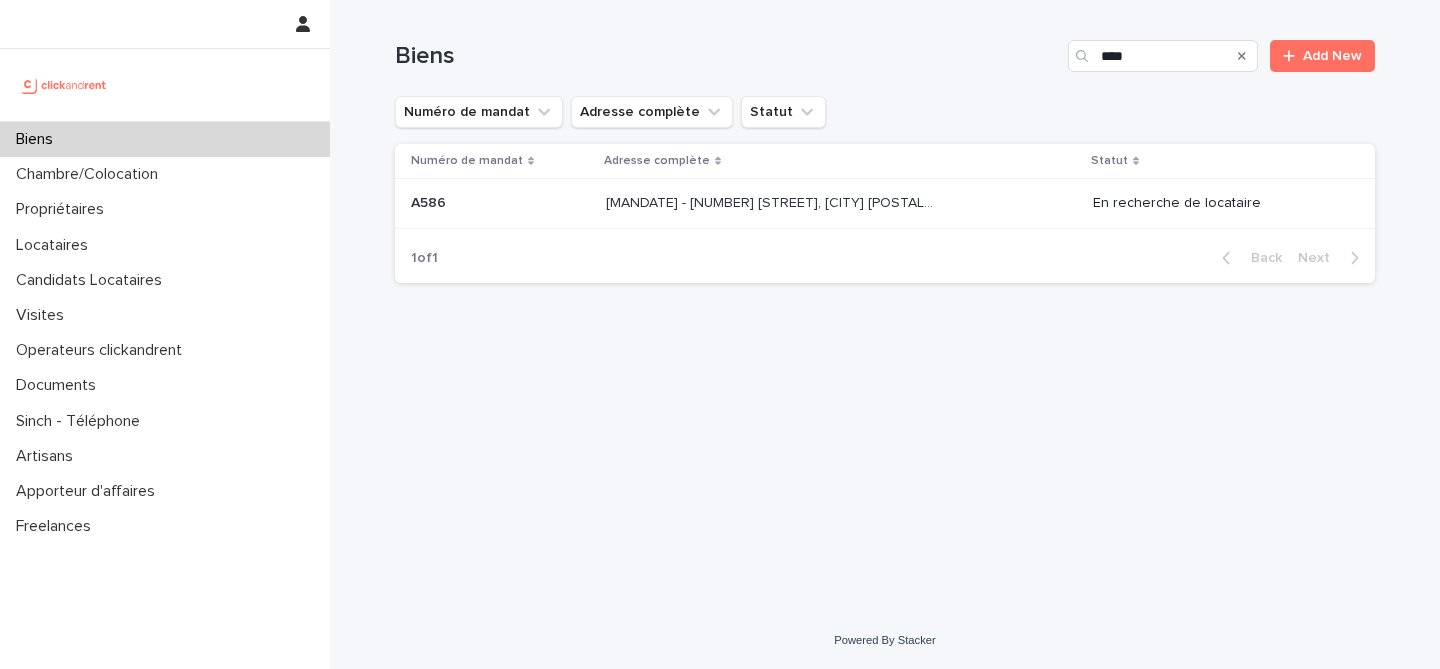 click on "A586 - 58 avenue Pierre Semard ,  Ivry-sur-Seine 94200" at bounding box center (774, 201) 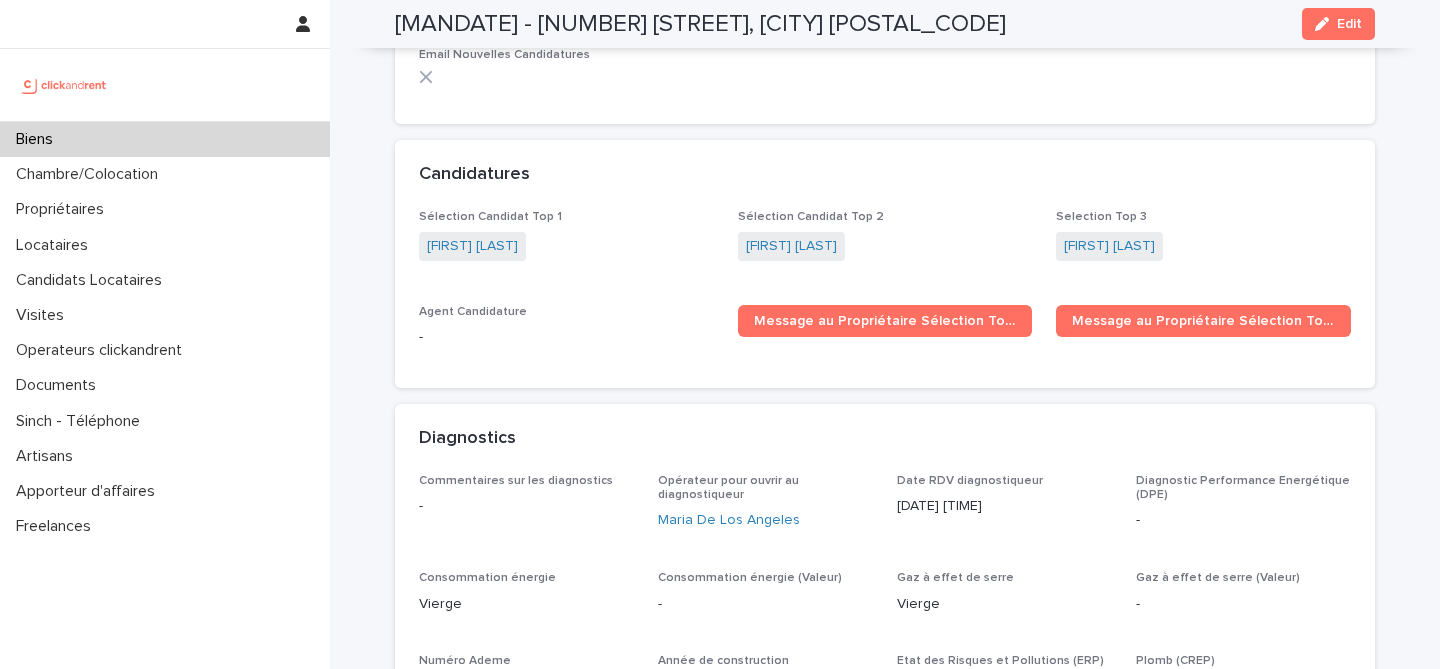 scroll, scrollTop: 6047, scrollLeft: 0, axis: vertical 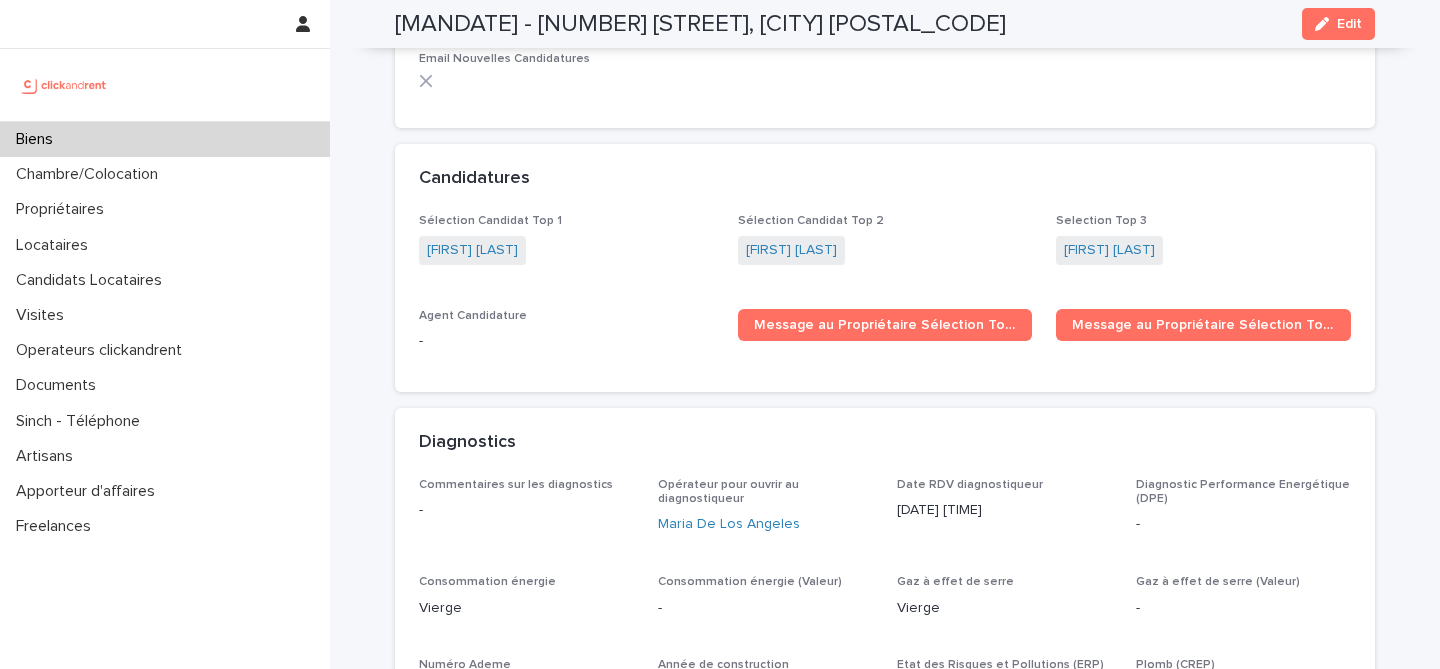 click on "Biens" at bounding box center (165, 139) 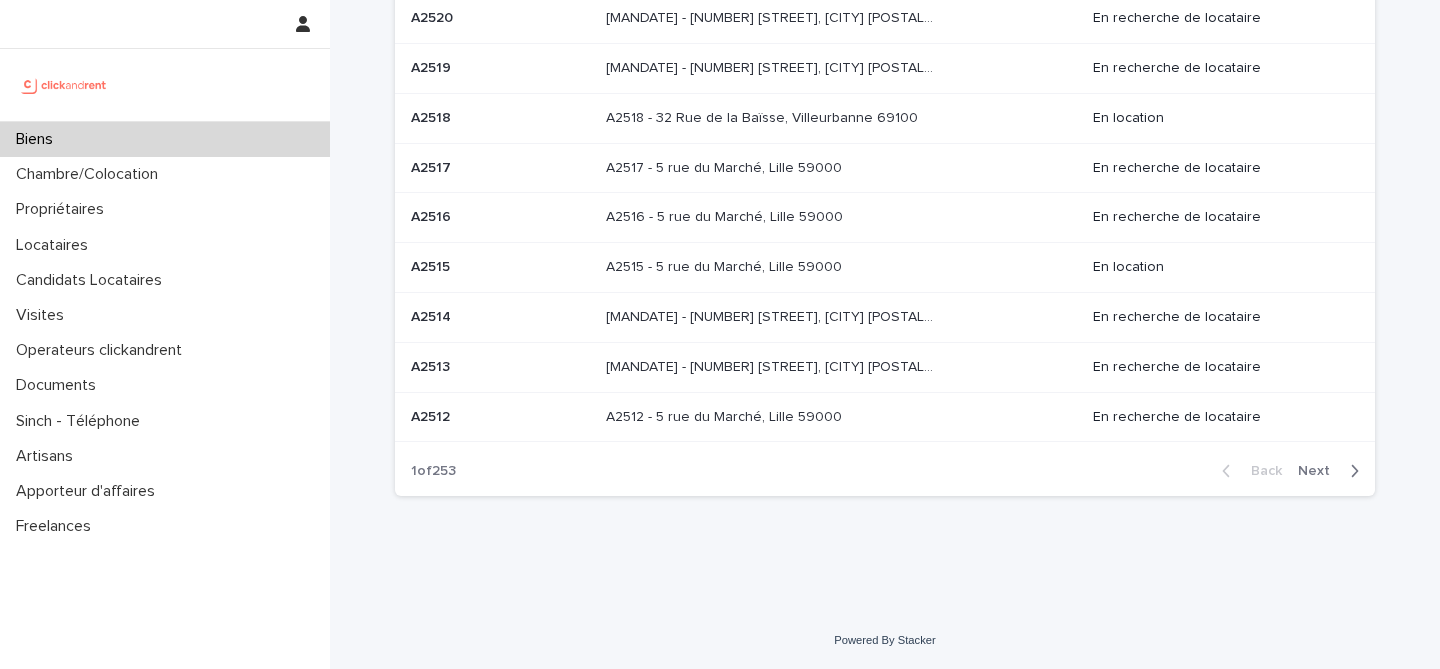 scroll, scrollTop: 0, scrollLeft: 0, axis: both 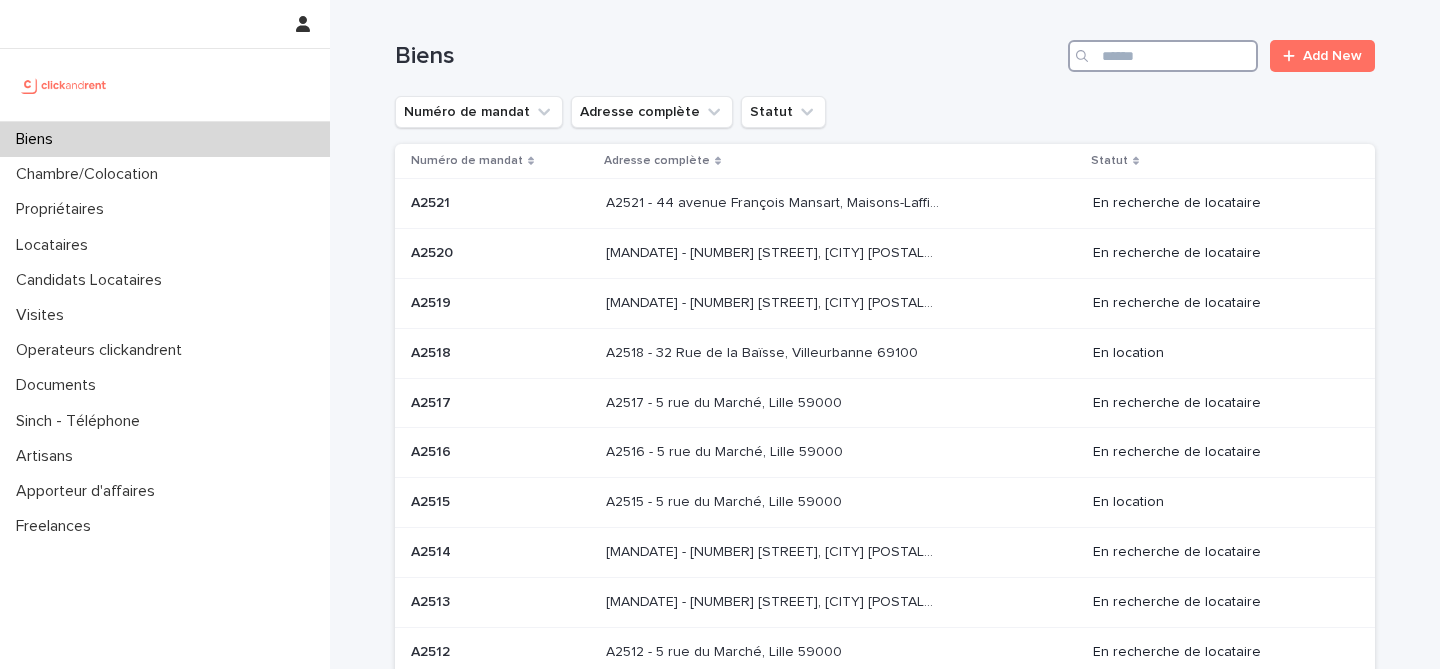 click at bounding box center [1163, 56] 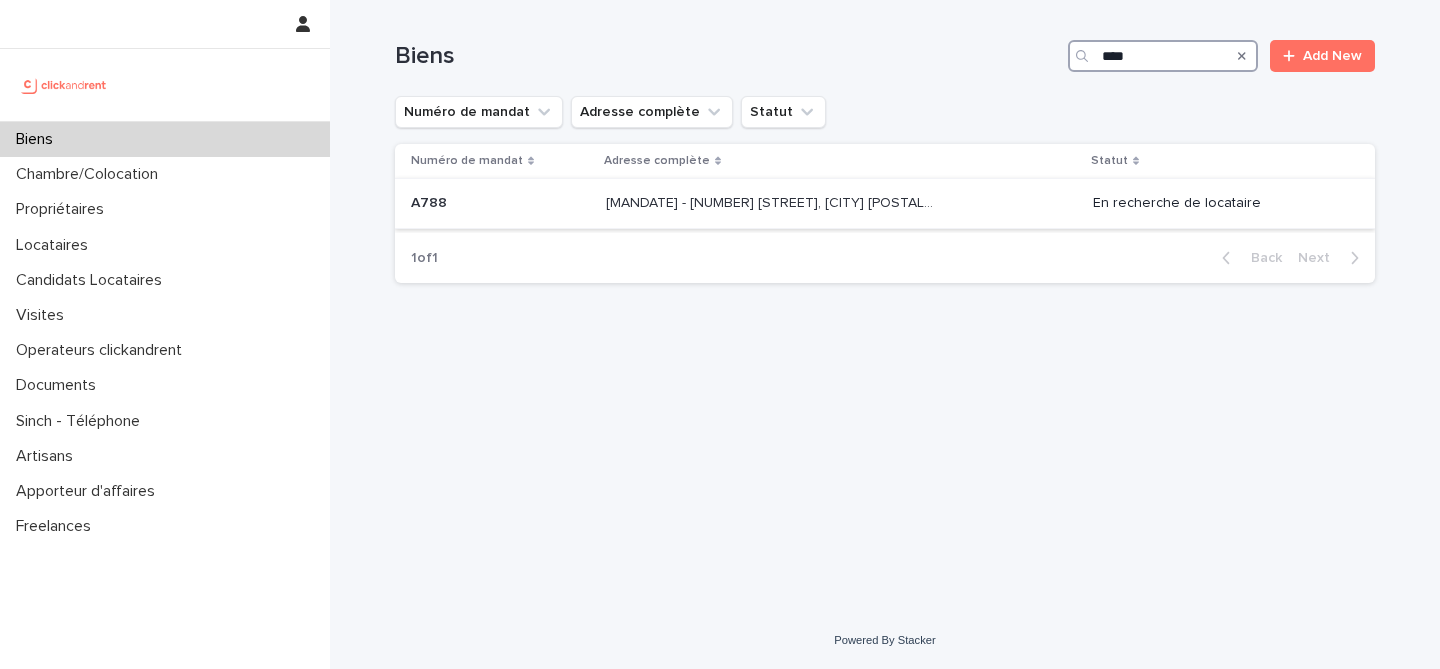 type on "****" 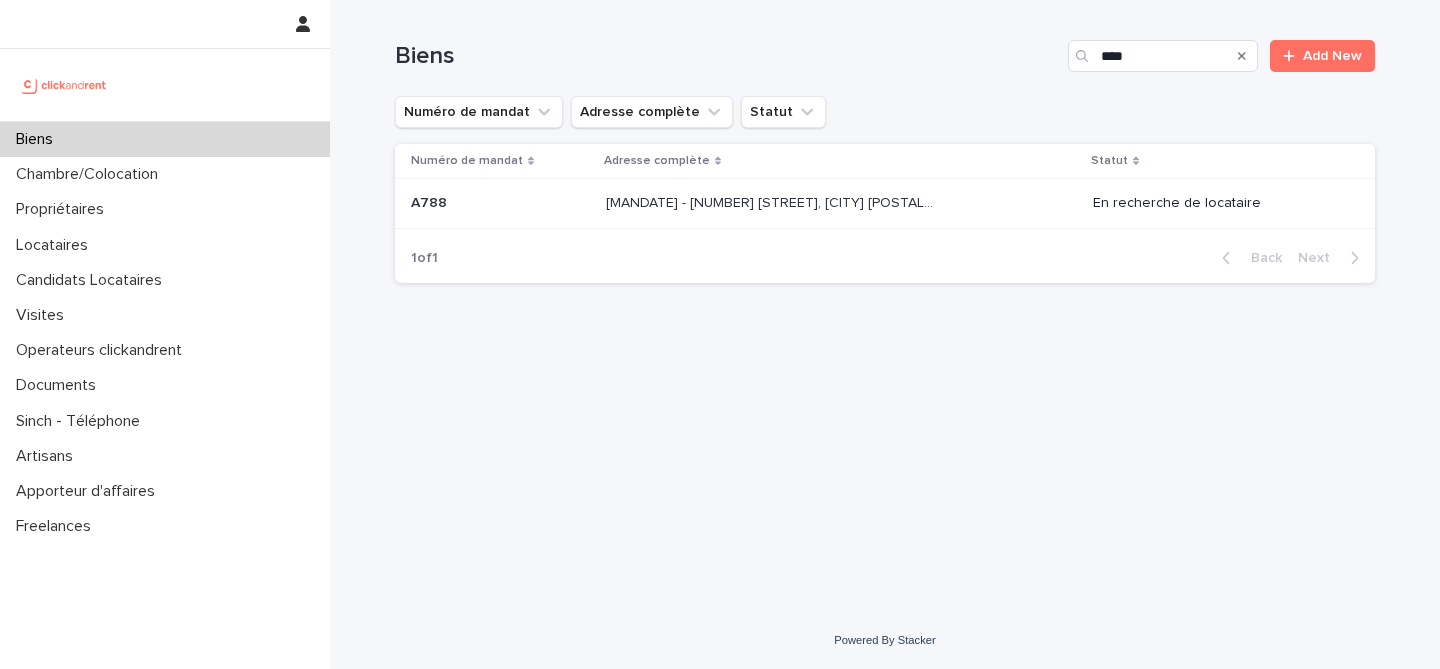 click on "A788 A788" at bounding box center [496, 204] 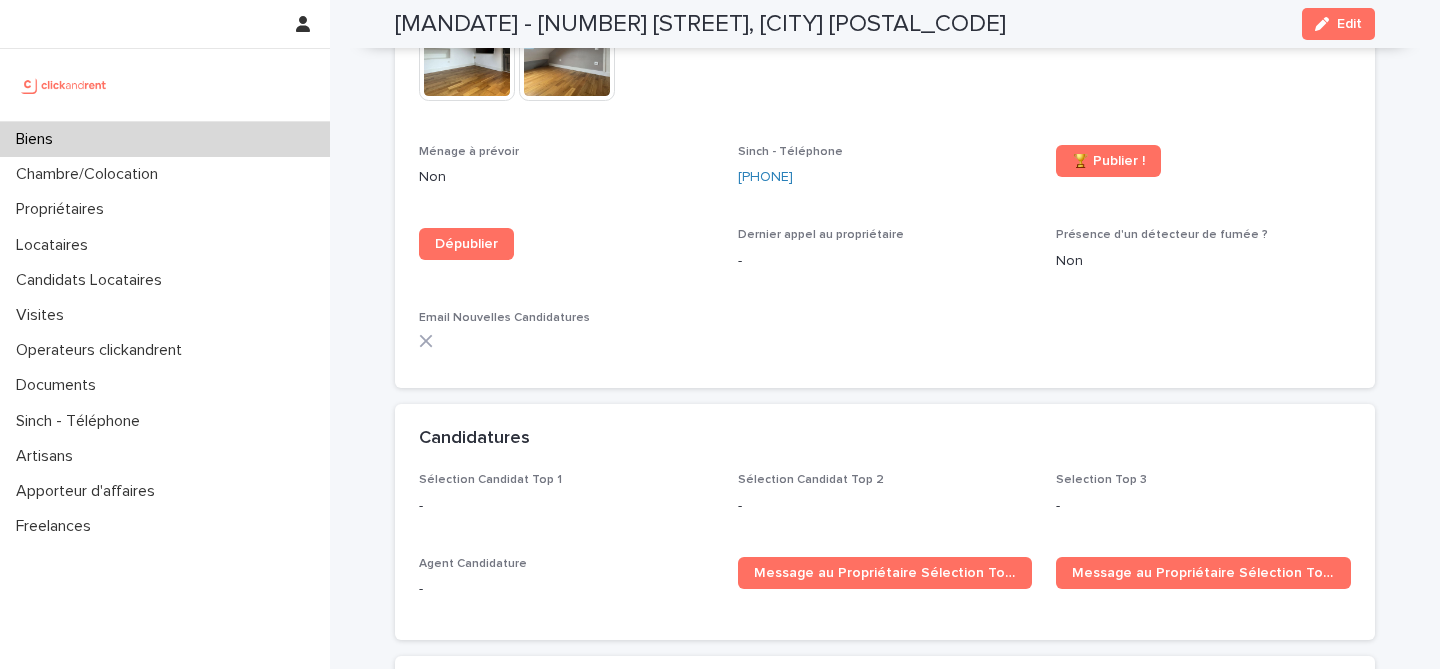 scroll, scrollTop: 5558, scrollLeft: 0, axis: vertical 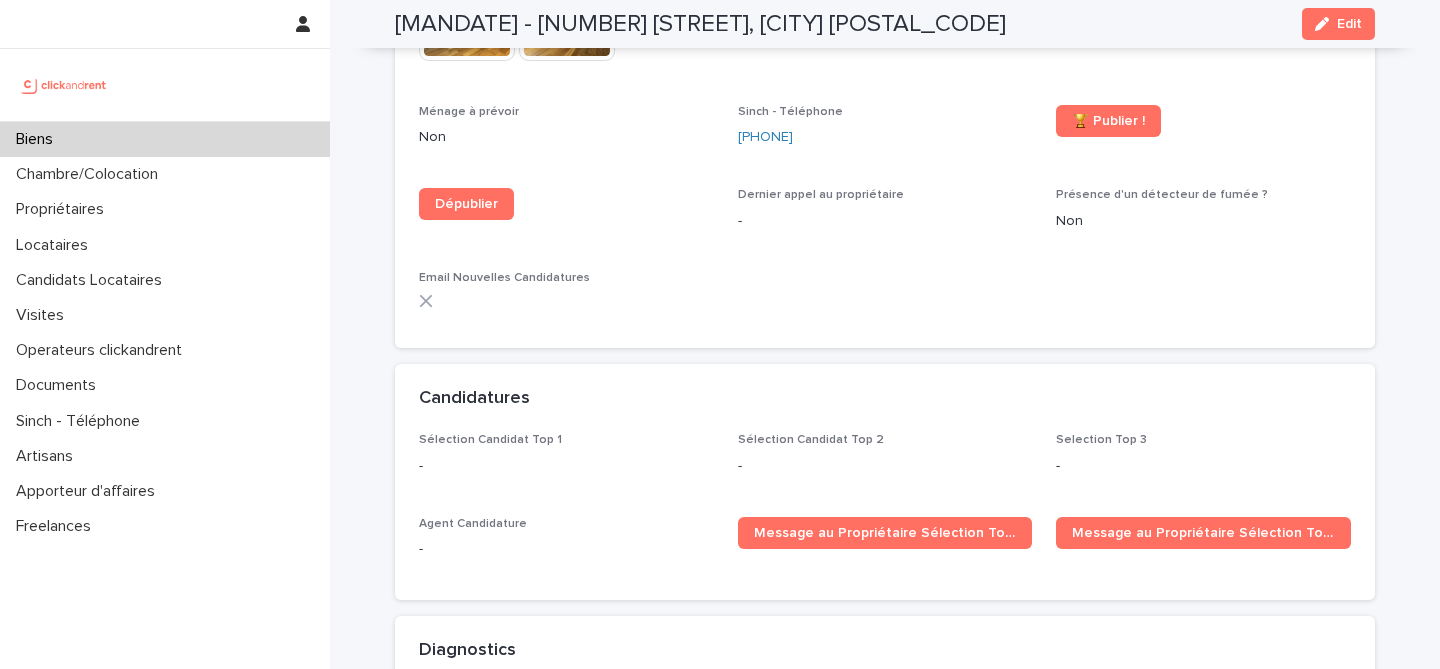 click on "Biens" at bounding box center (165, 139) 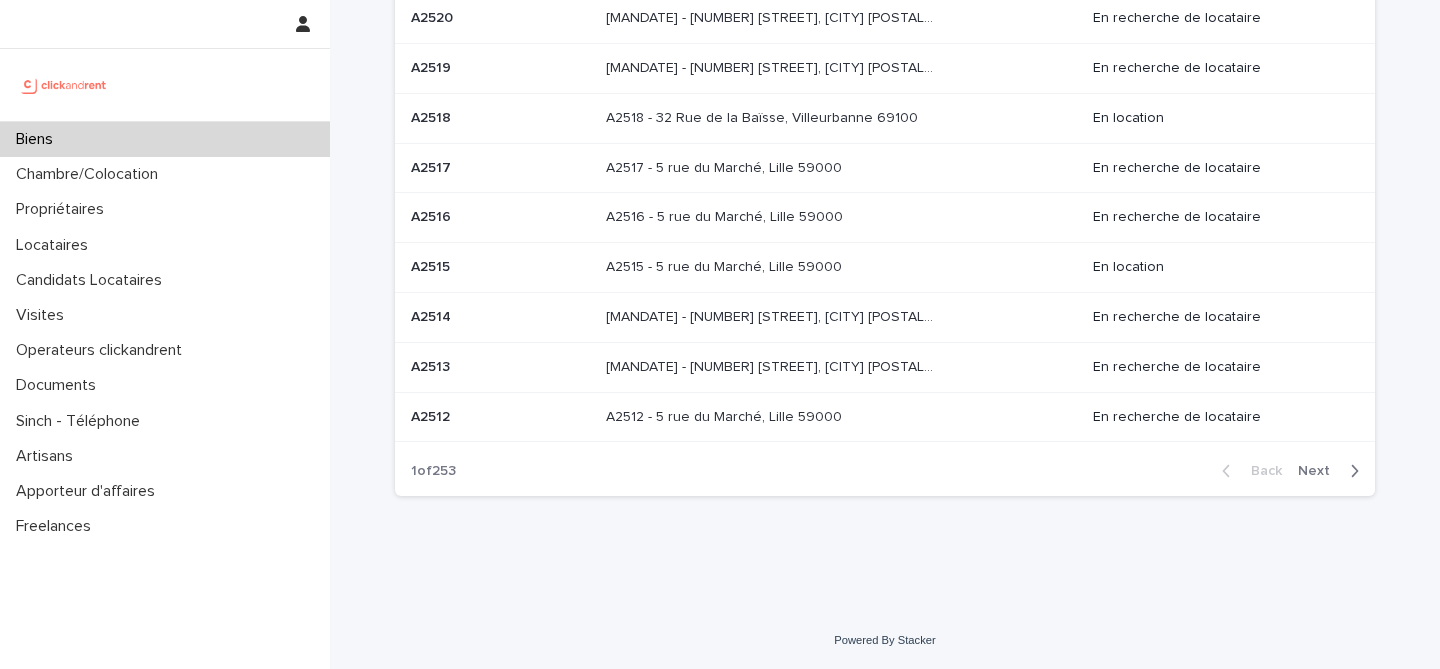 scroll, scrollTop: 0, scrollLeft: 0, axis: both 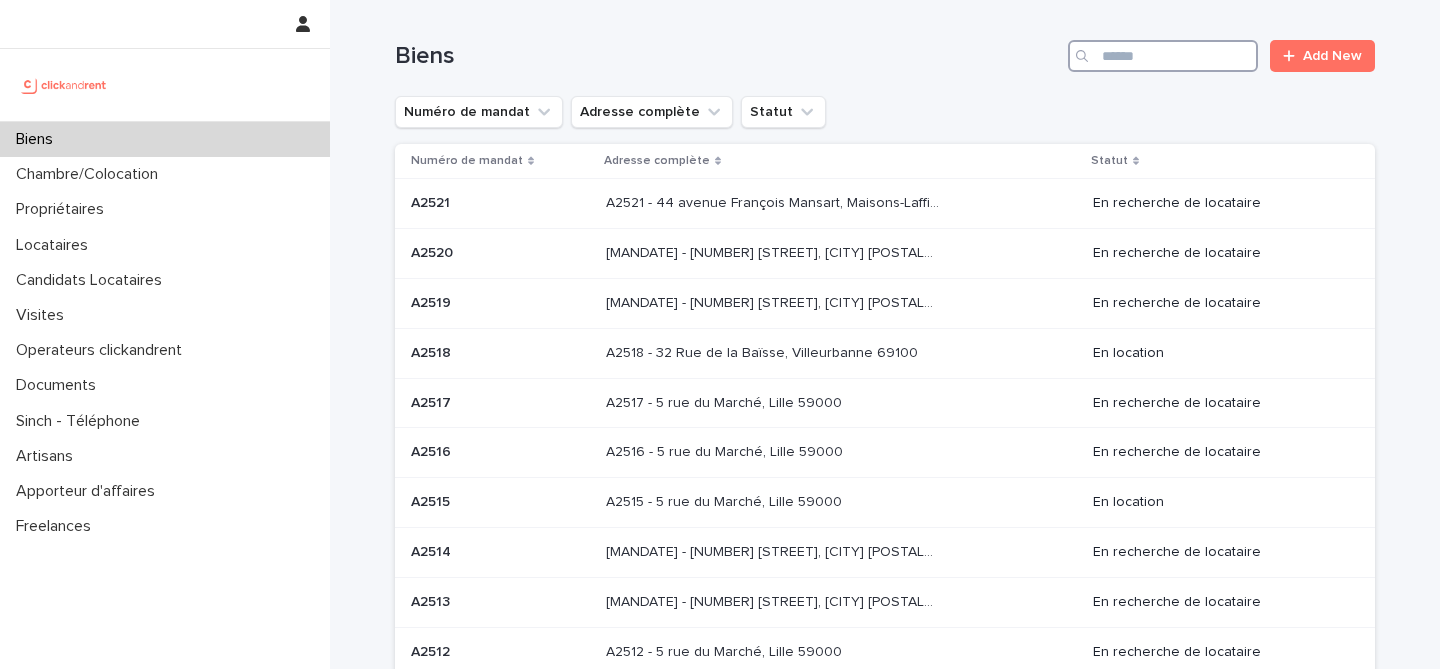click at bounding box center (1163, 56) 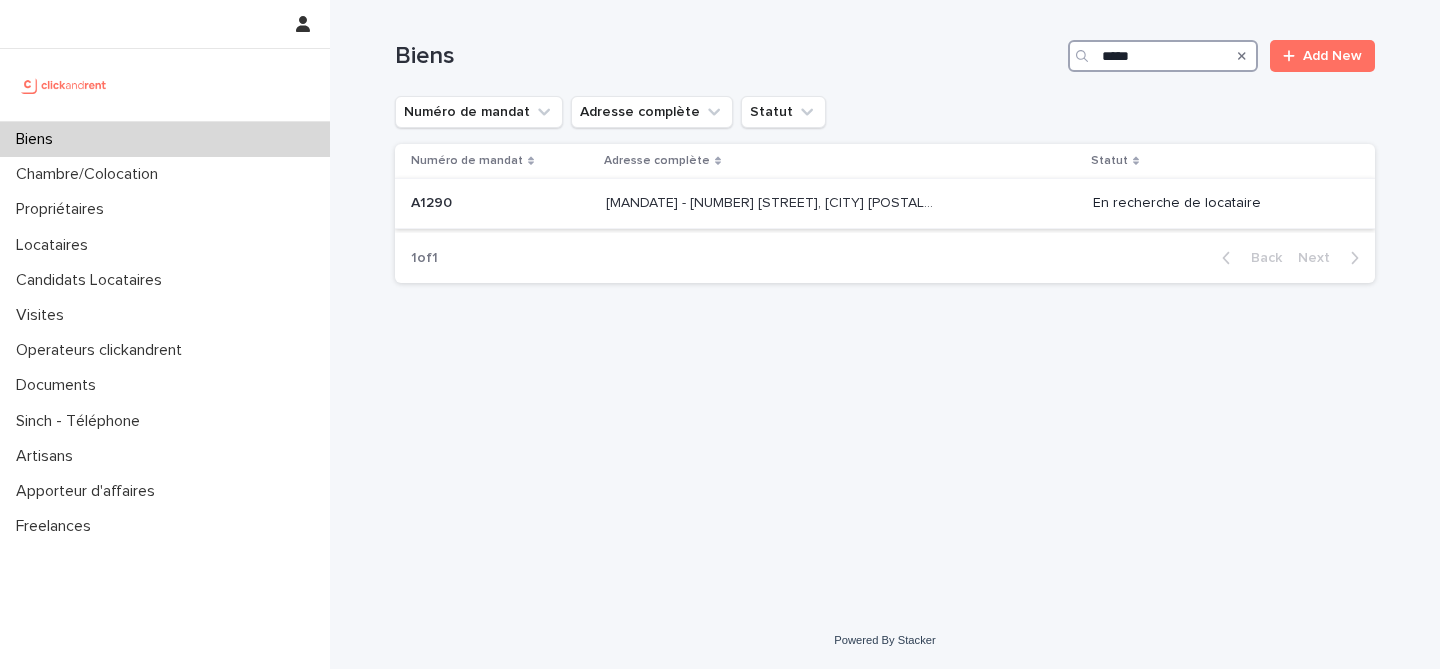 type on "*****" 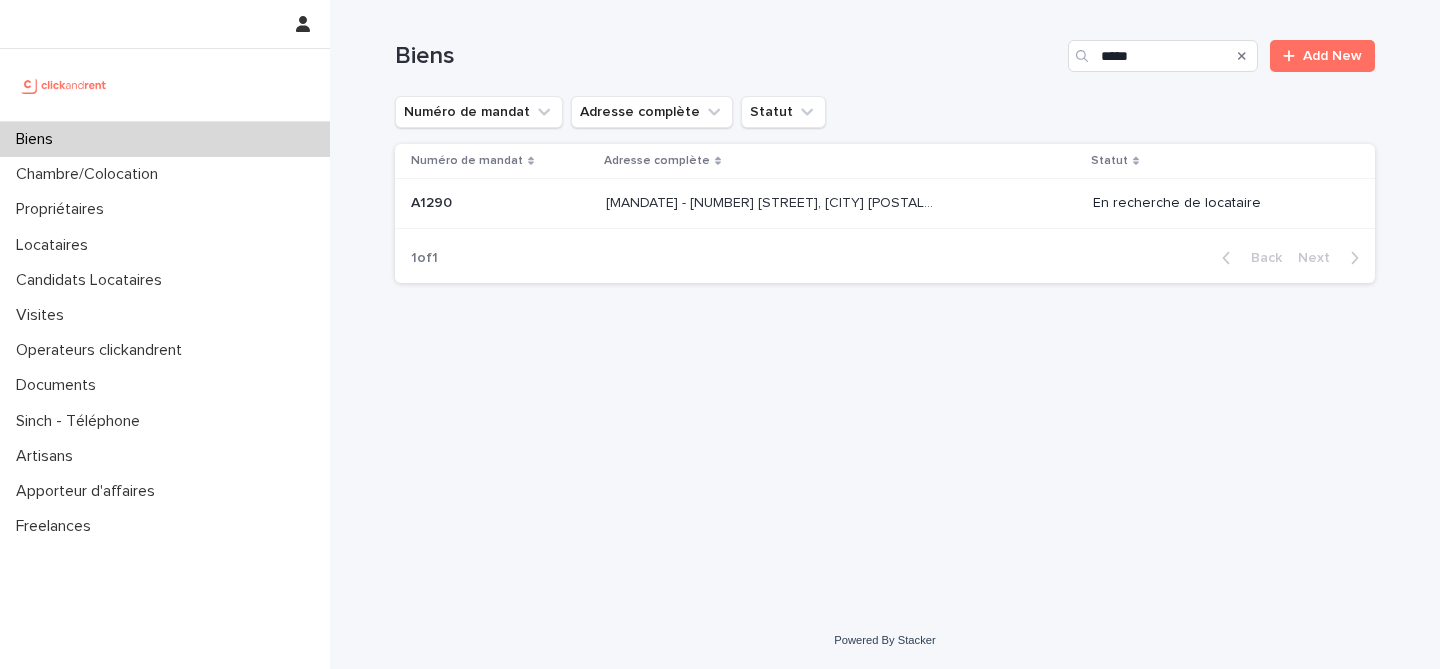 click on "A1290 - 55 avenue Barthélémy Buyer,  Lyon 69005" at bounding box center [774, 201] 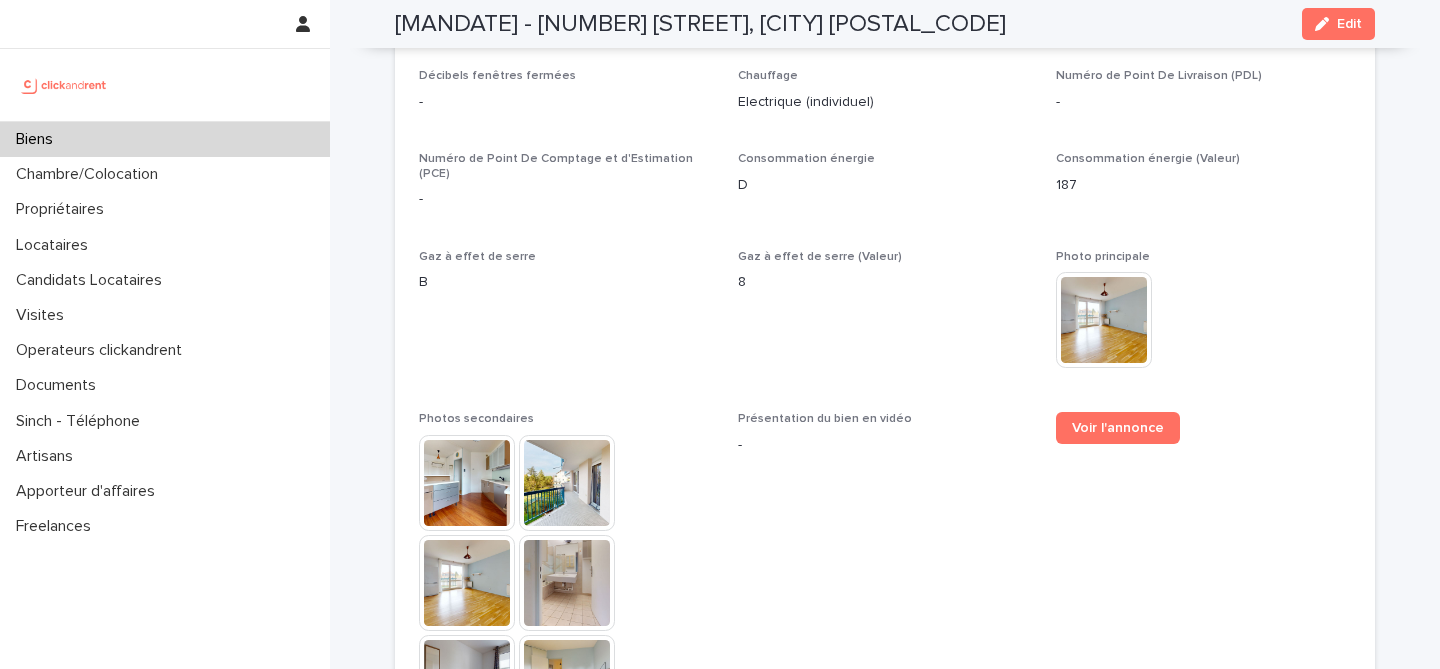 scroll, scrollTop: 5110, scrollLeft: 0, axis: vertical 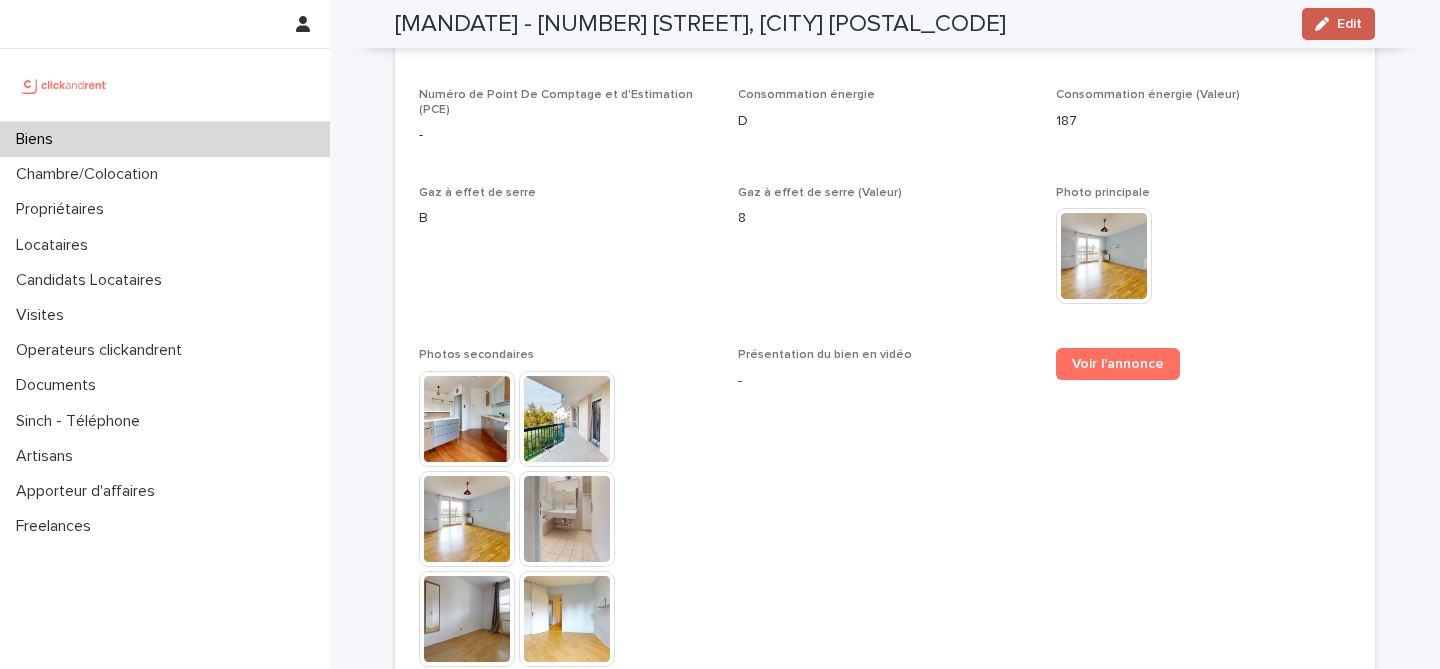 click at bounding box center [1326, 24] 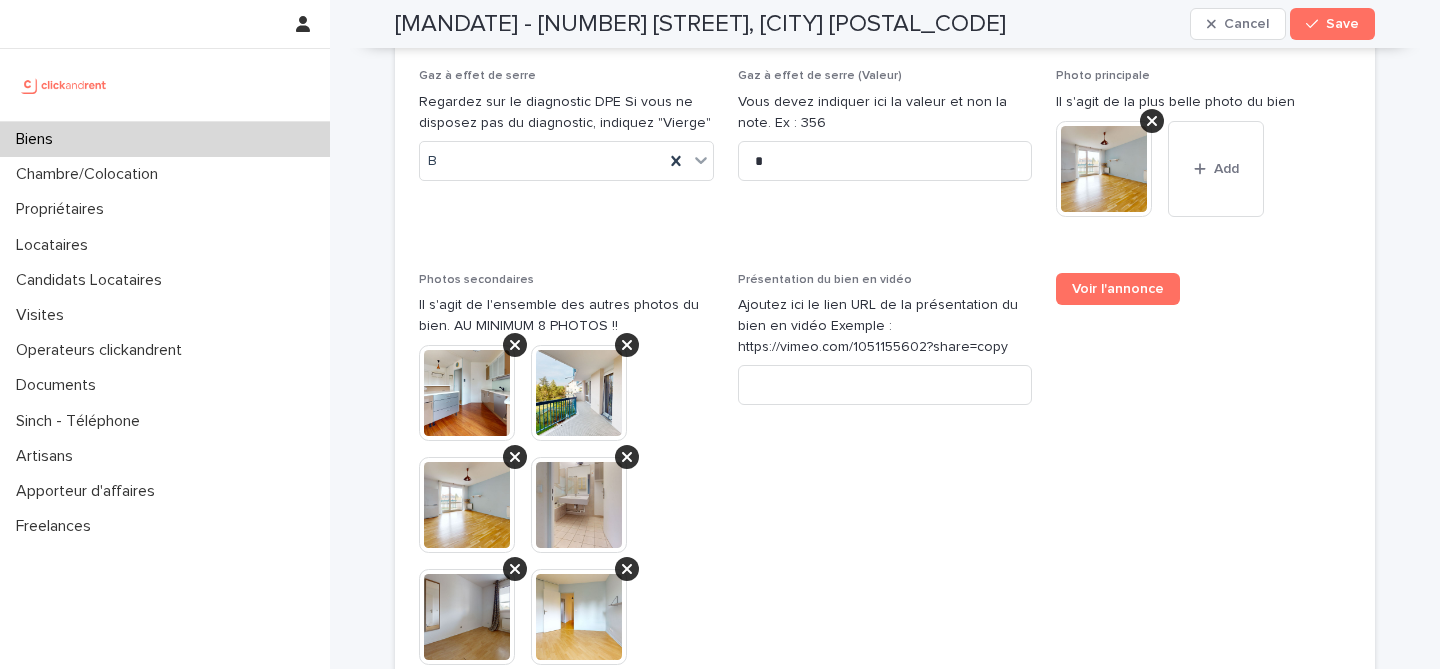 scroll, scrollTop: 8315, scrollLeft: 0, axis: vertical 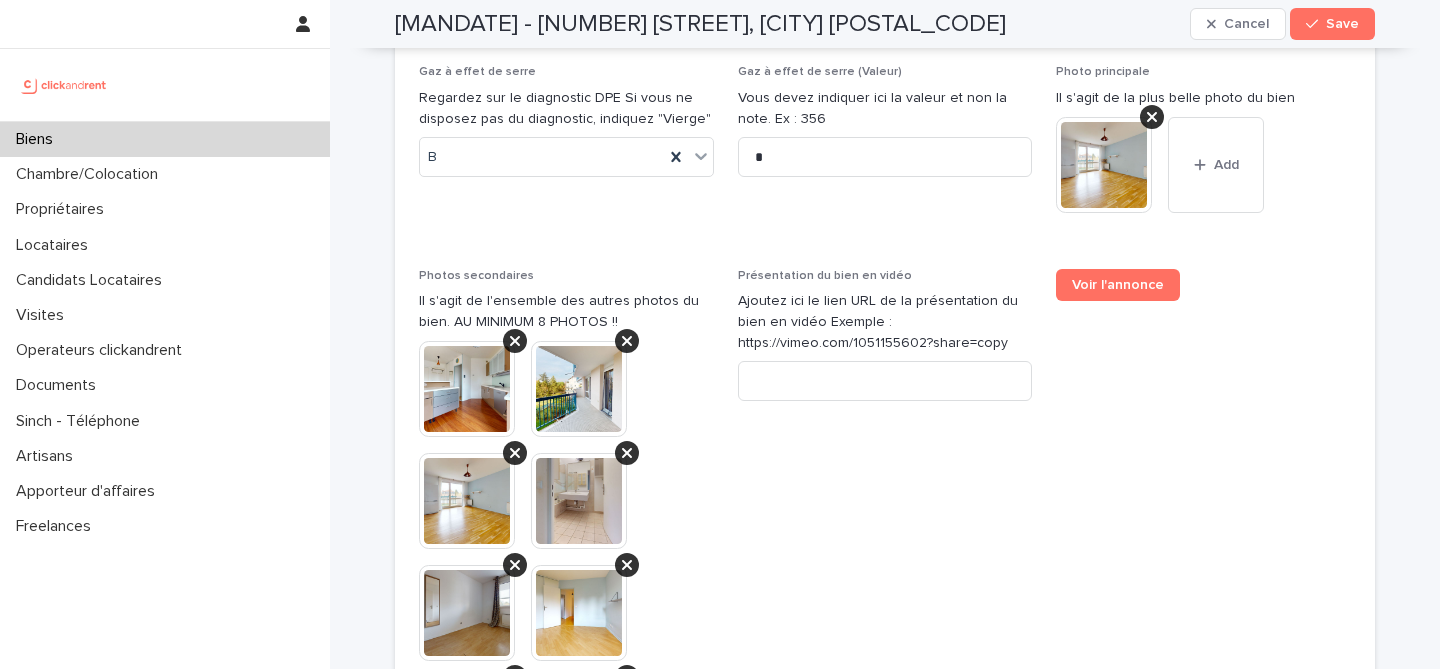 click on "A1290 - 55 avenue Barthélémy Buyer,  Lyon 69005 Cancel Save" at bounding box center [885, 24] 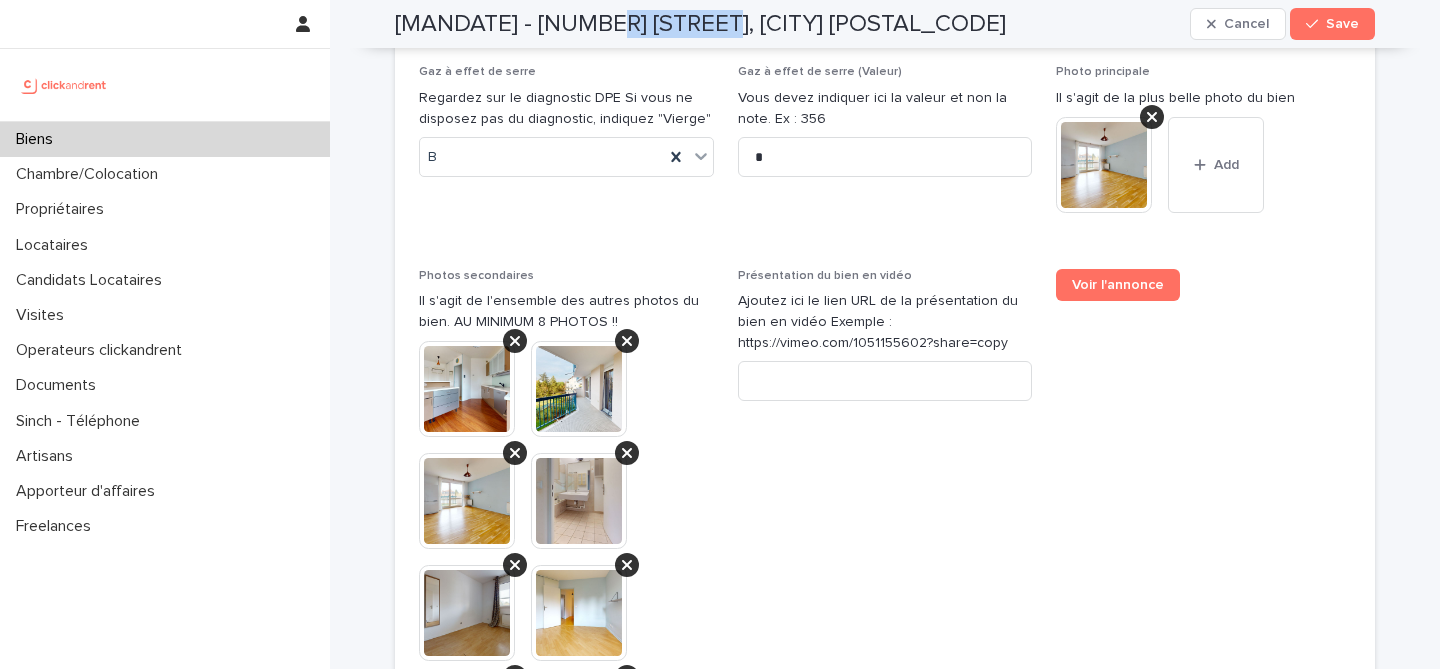 click on "A1290 - 55 avenue Barthélémy Buyer,  Lyon 69005" at bounding box center (700, 24) 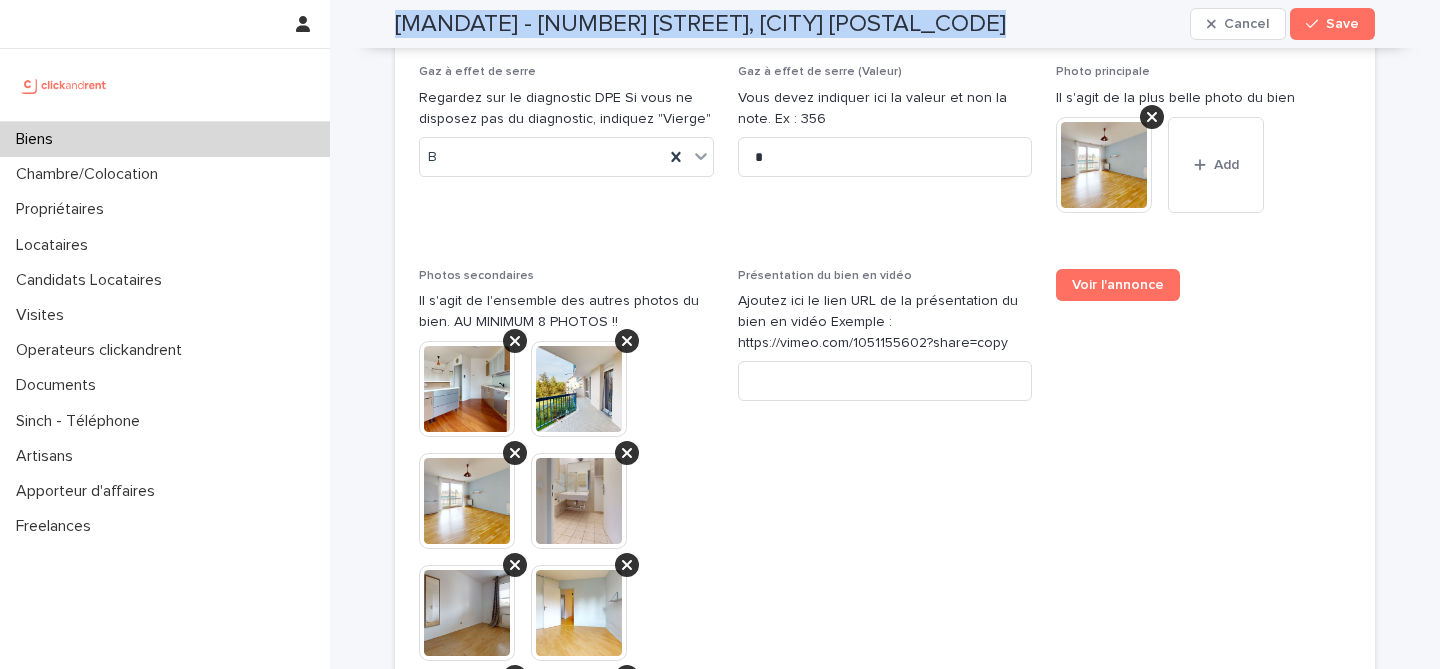 click on "A1290 - 55 avenue Barthélémy Buyer,  Lyon 69005" at bounding box center (700, 24) 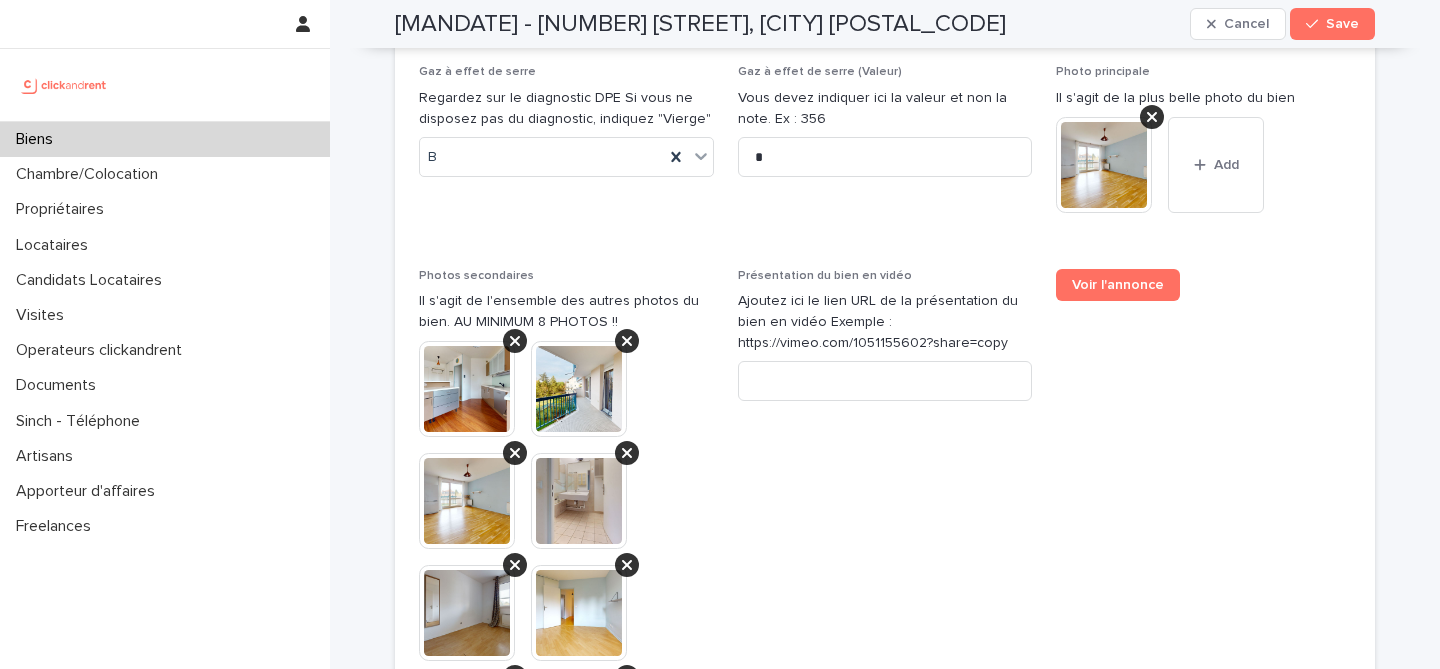 click on "Présentation du bien en vidéo Ajoutez ici le lien URL de la présentation du bien en vidéo
Exemple : https://vimeo.com/1051155602?share=copy" at bounding box center [885, 645] 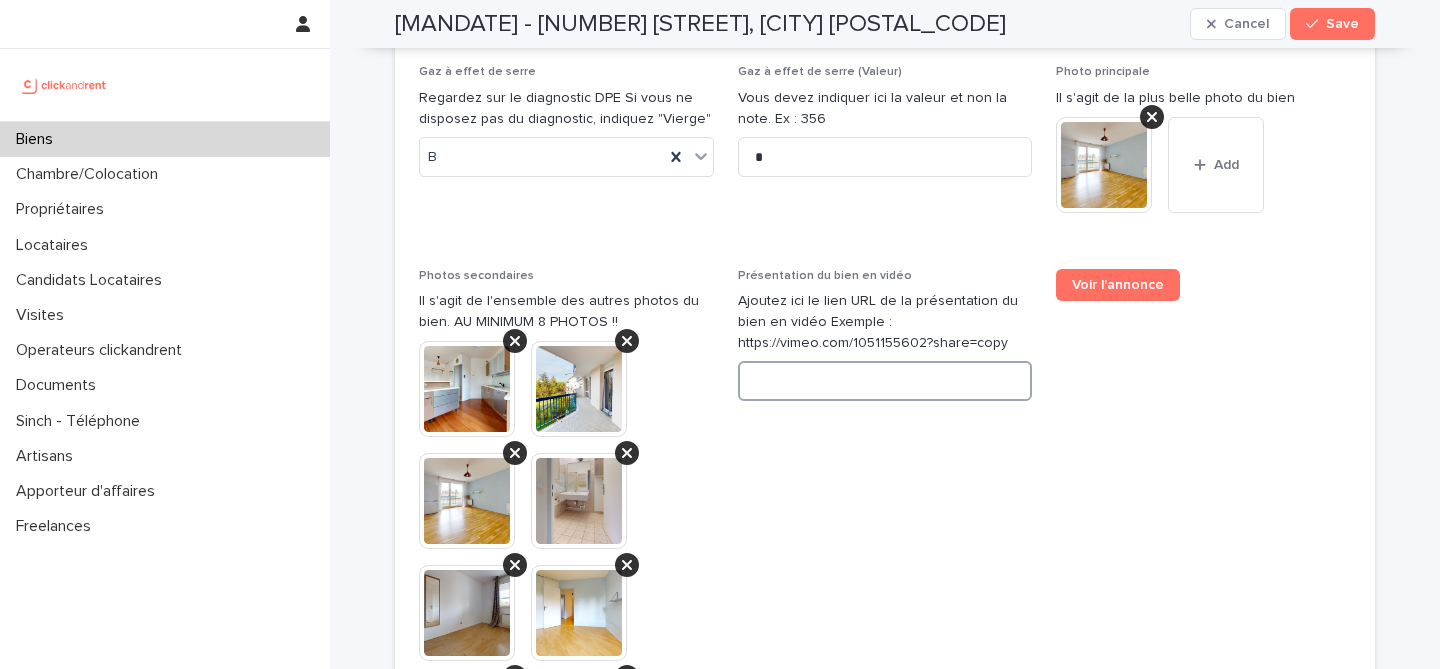 click at bounding box center [885, 381] 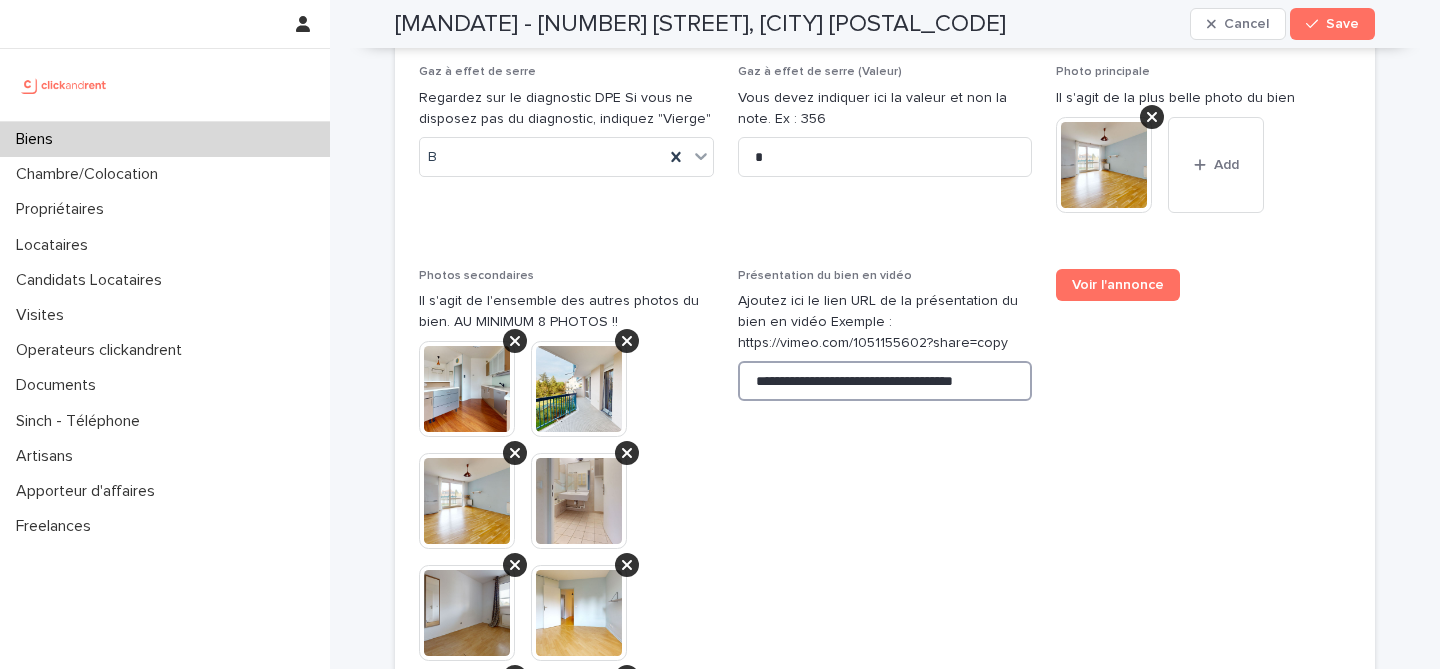 scroll, scrollTop: 0, scrollLeft: 1, axis: horizontal 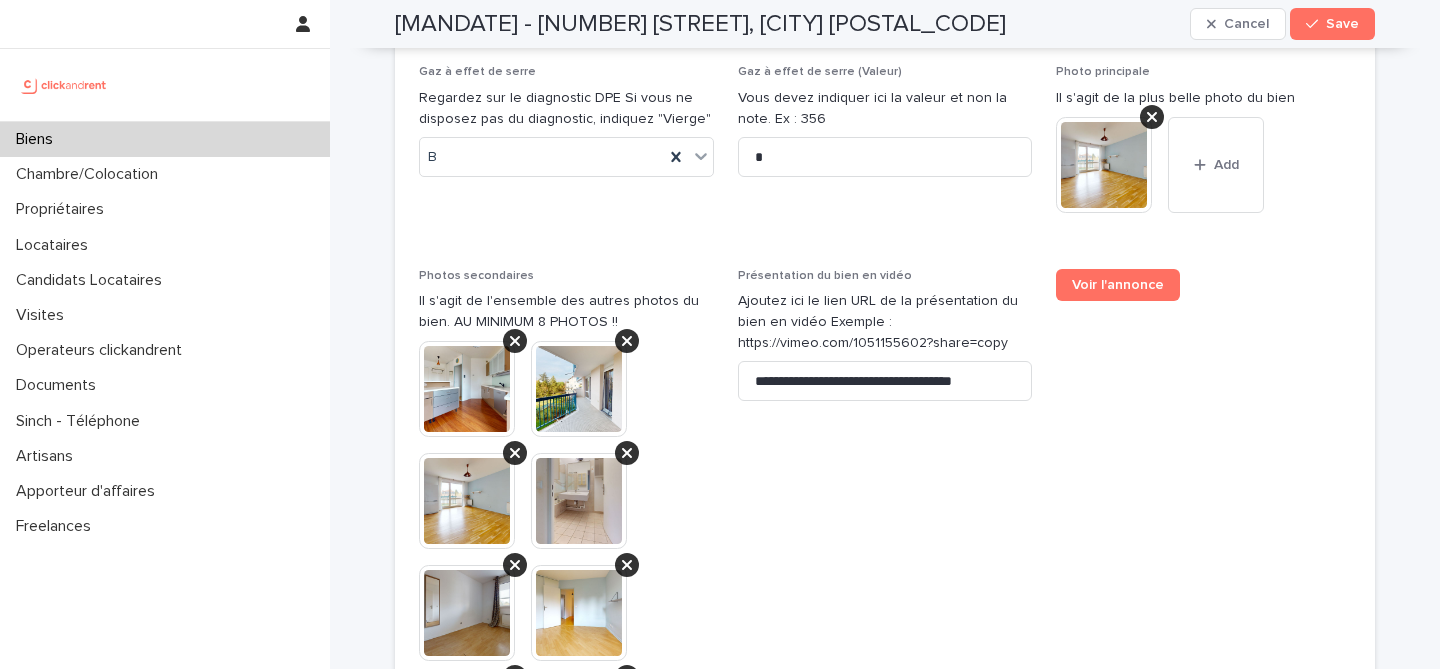 click on "Voir l'annonce" at bounding box center [1203, 645] 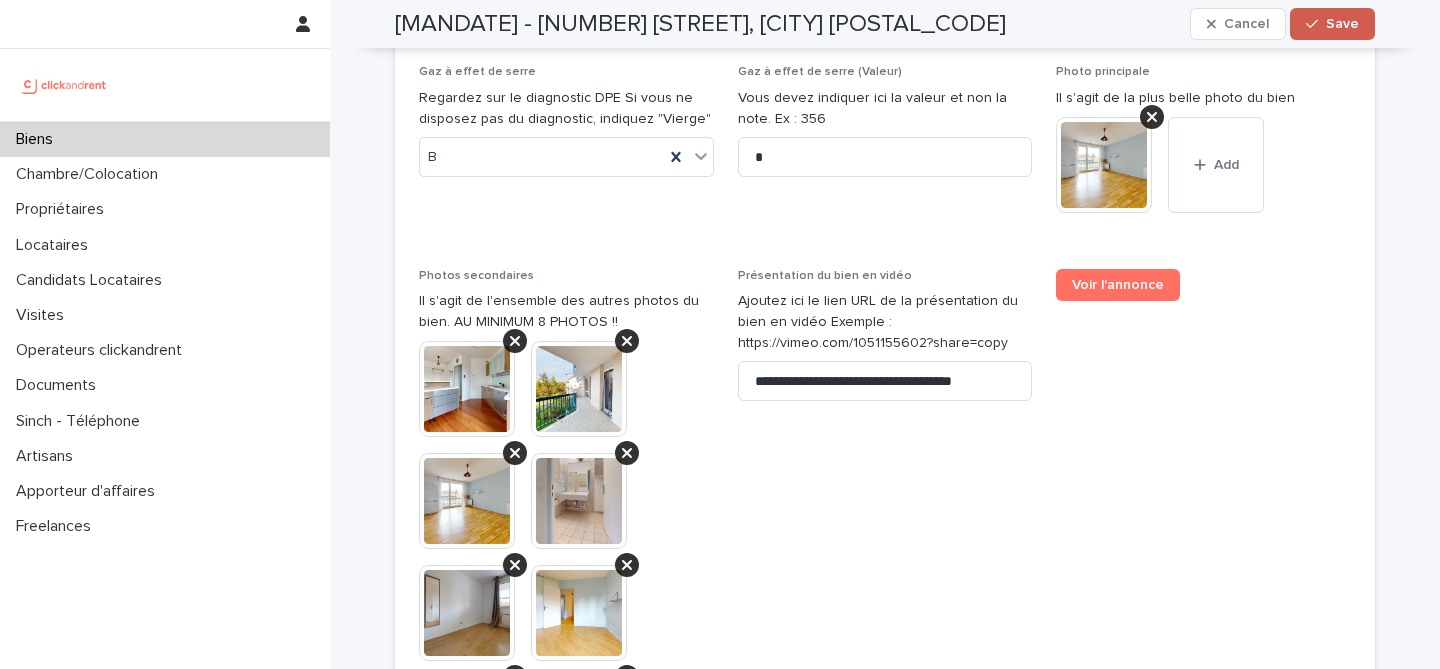 click on "Save" at bounding box center (1332, 24) 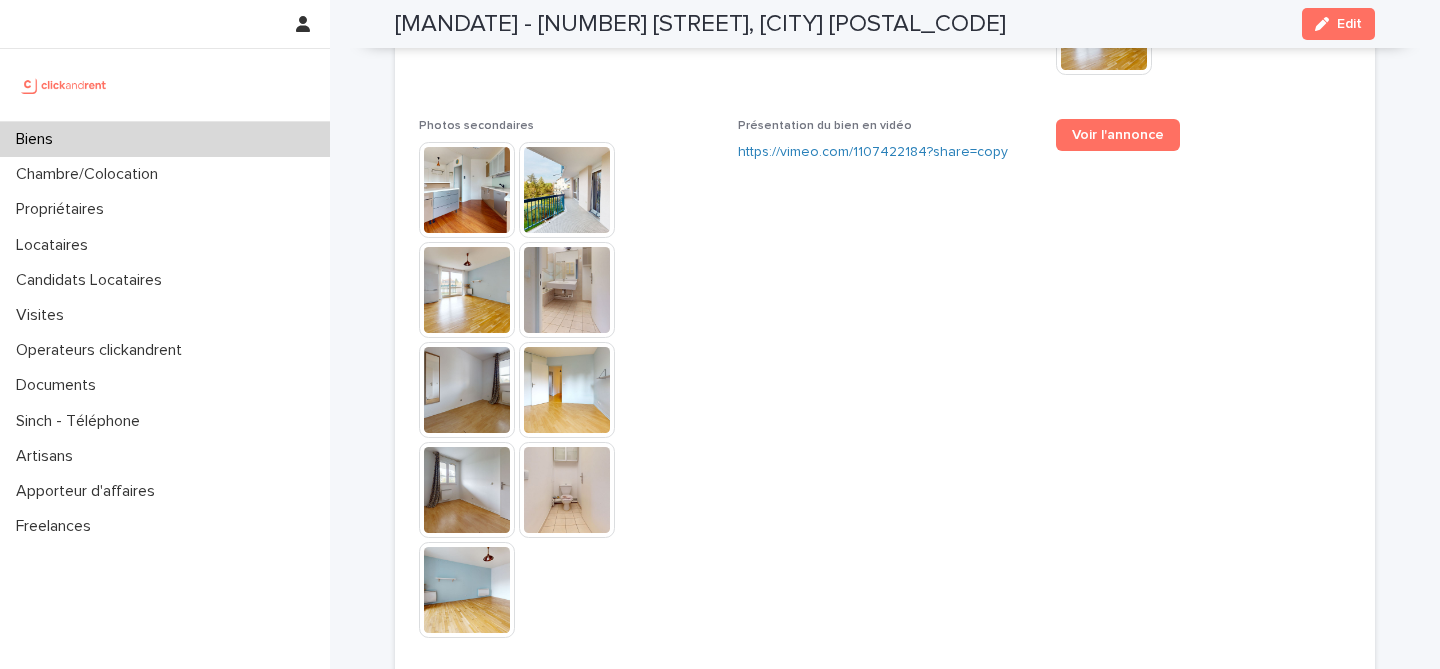 scroll, scrollTop: 5404, scrollLeft: 0, axis: vertical 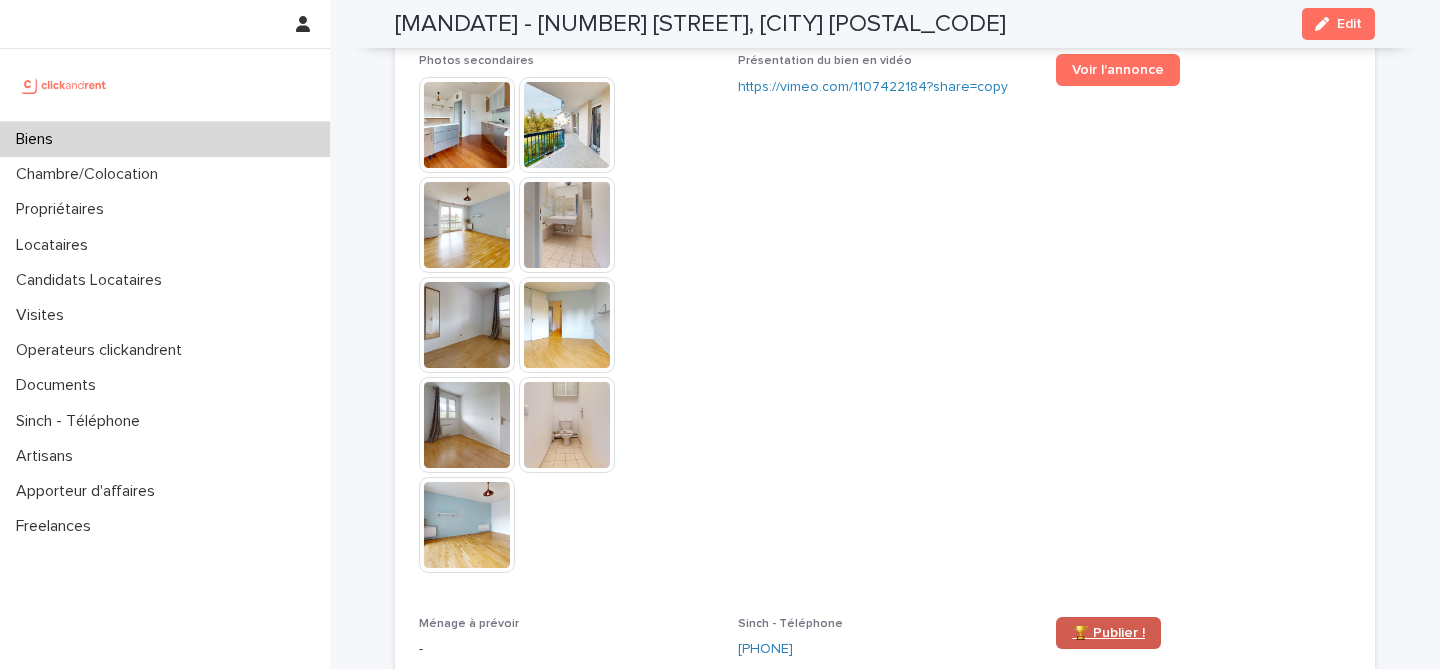 click on "🏆  Publier !" at bounding box center [1108, 633] 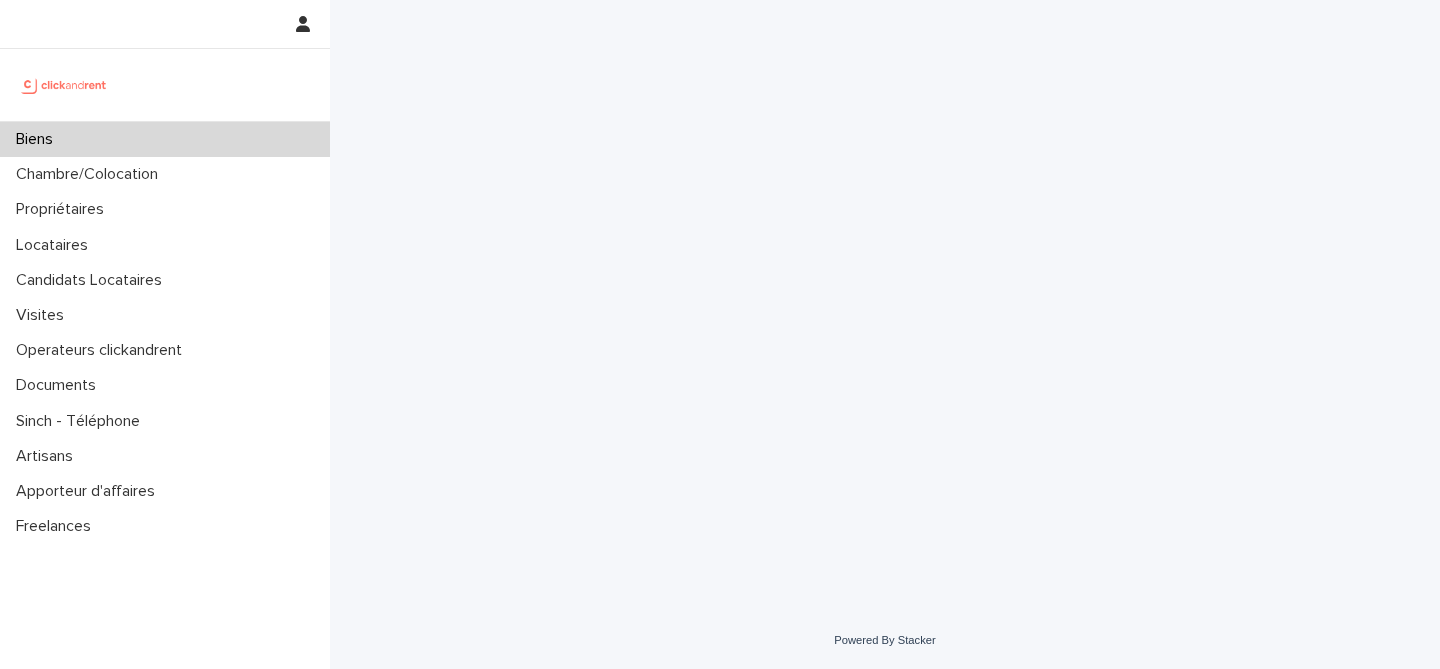 scroll, scrollTop: 0, scrollLeft: 0, axis: both 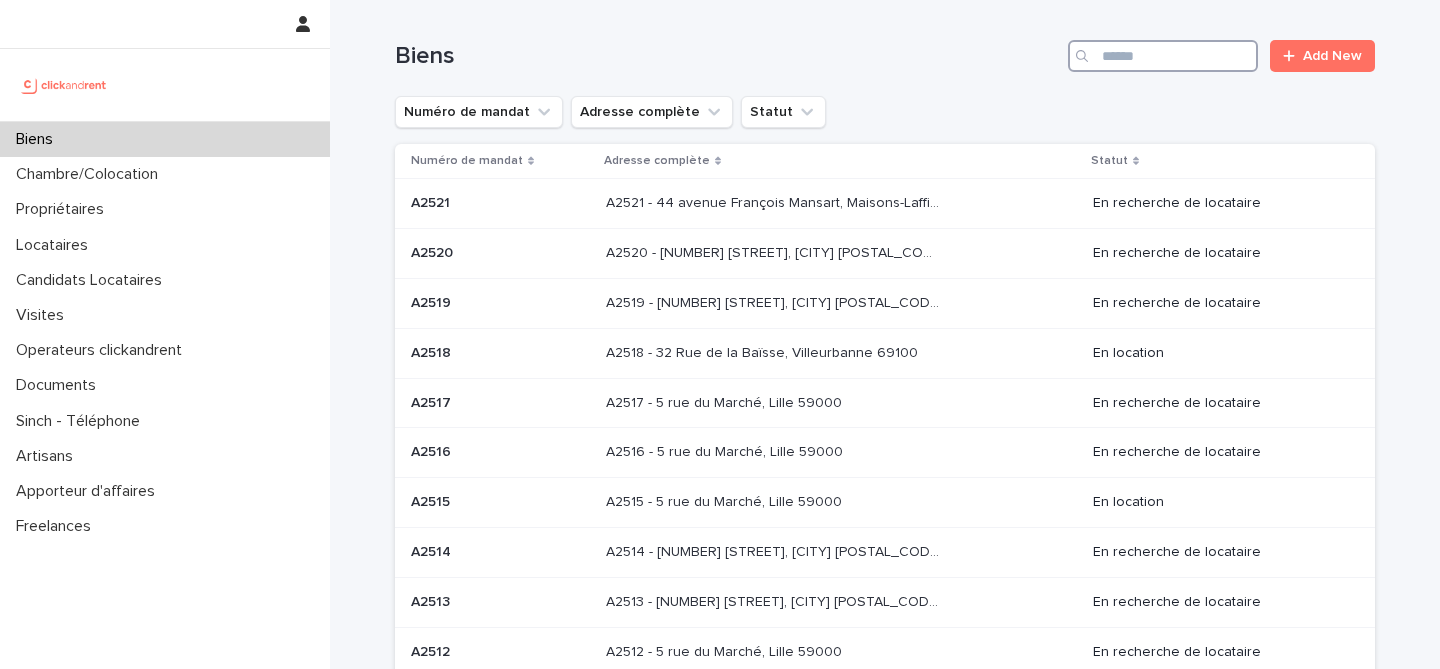 click at bounding box center (1163, 56) 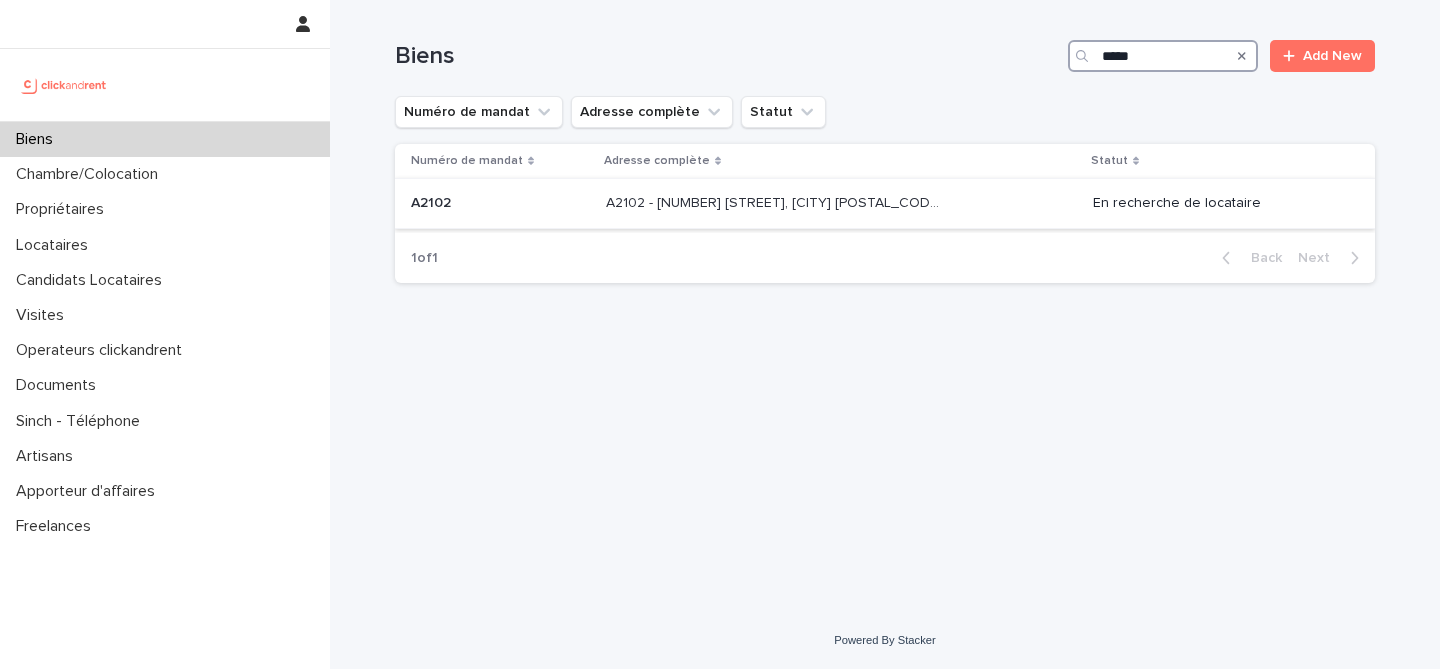 type on "*****" 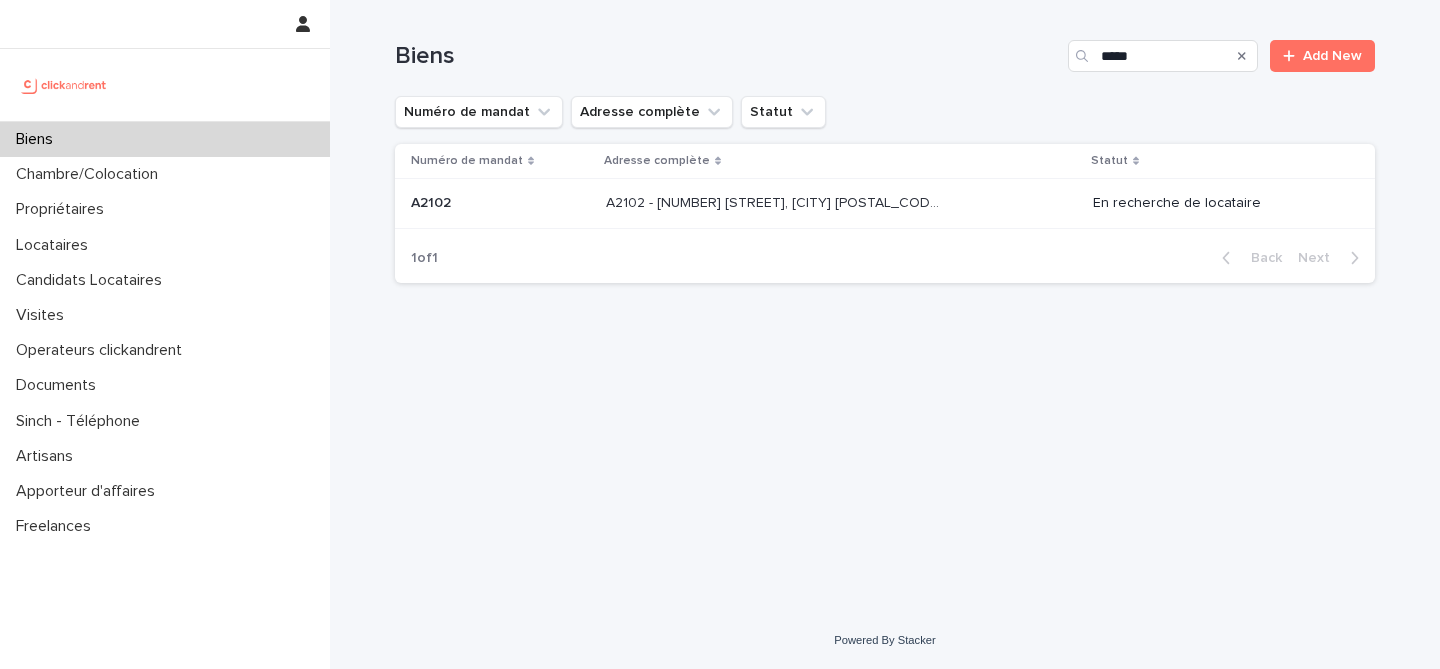 click on "A2102 - [NUMBER] [STREET],  [CITY] [POSTAL_CODE]" at bounding box center [774, 201] 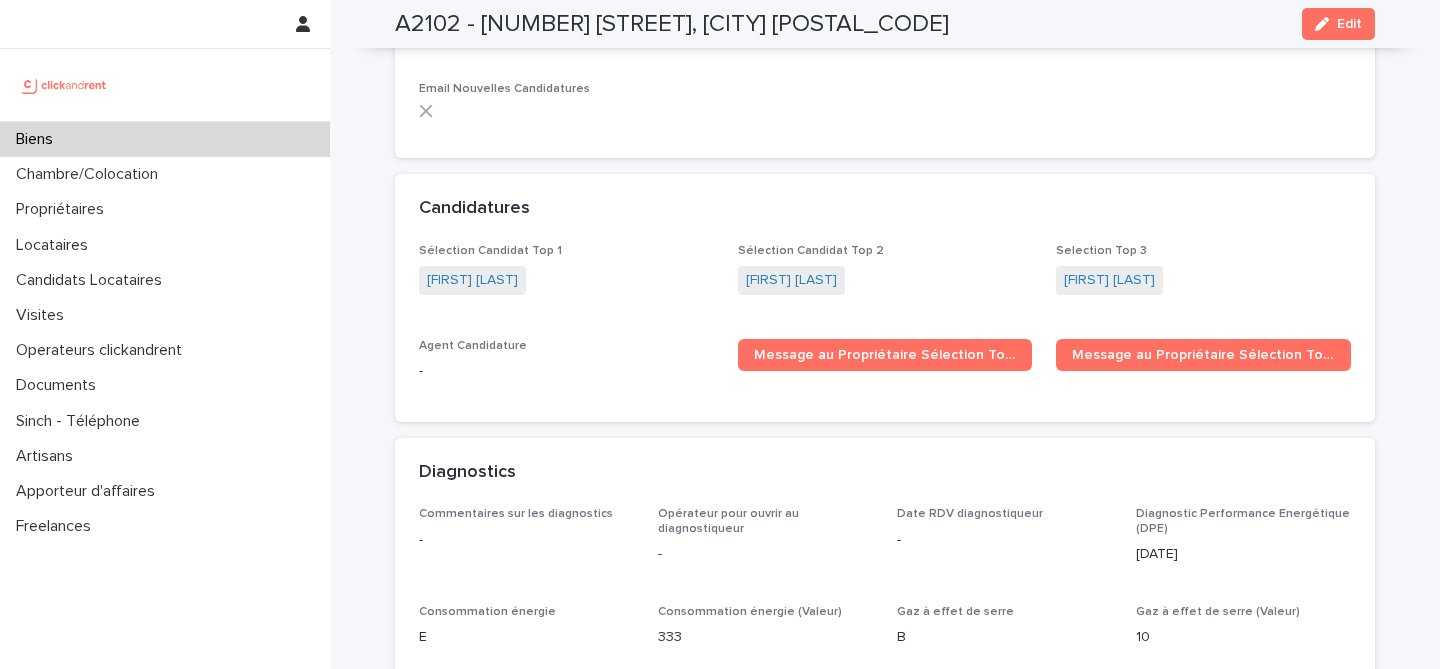 scroll, scrollTop: 5515, scrollLeft: 0, axis: vertical 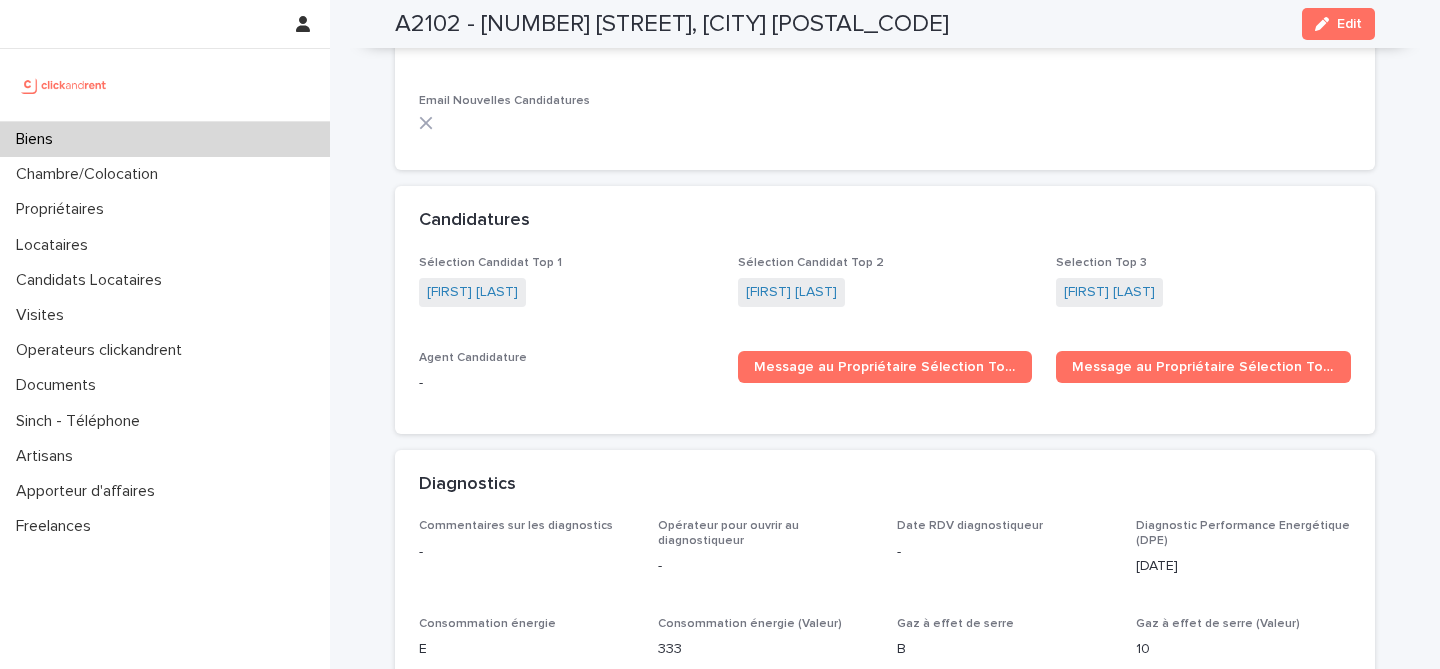 click on "Biens" at bounding box center (165, 139) 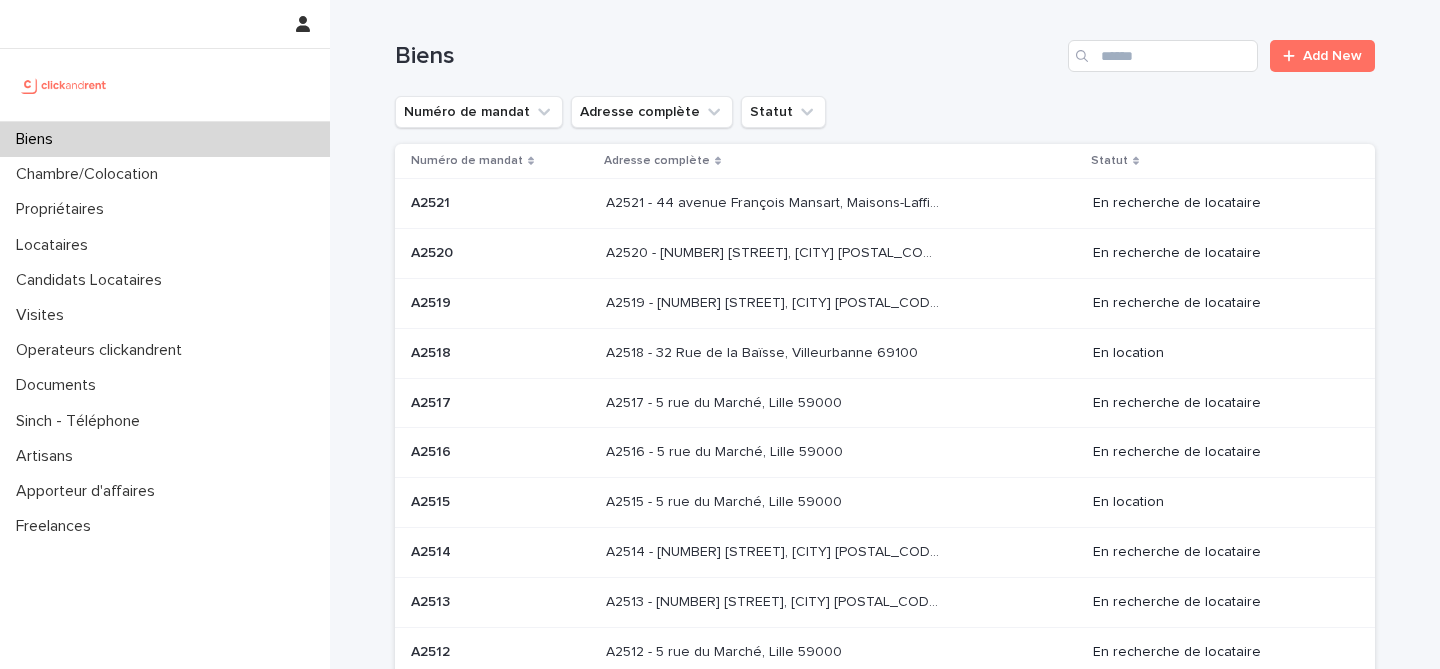 click on "Biens Add New" at bounding box center (885, 48) 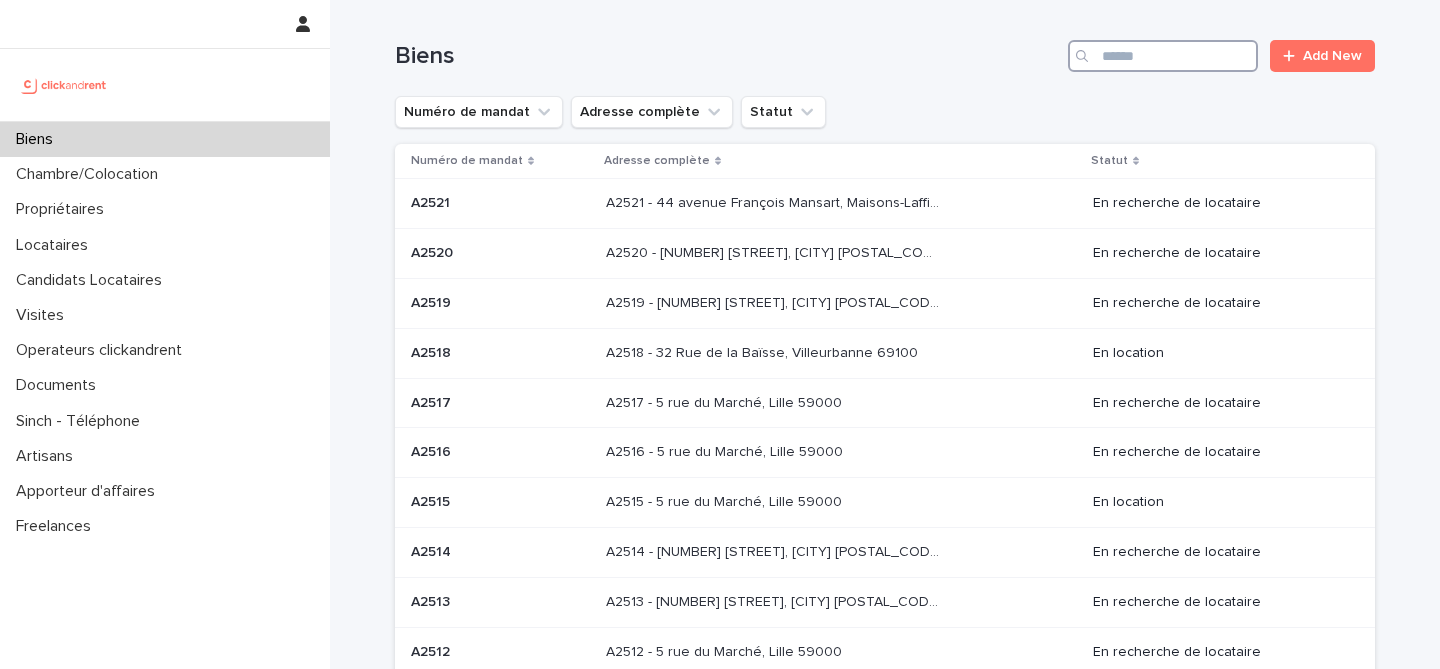 click at bounding box center (1163, 56) 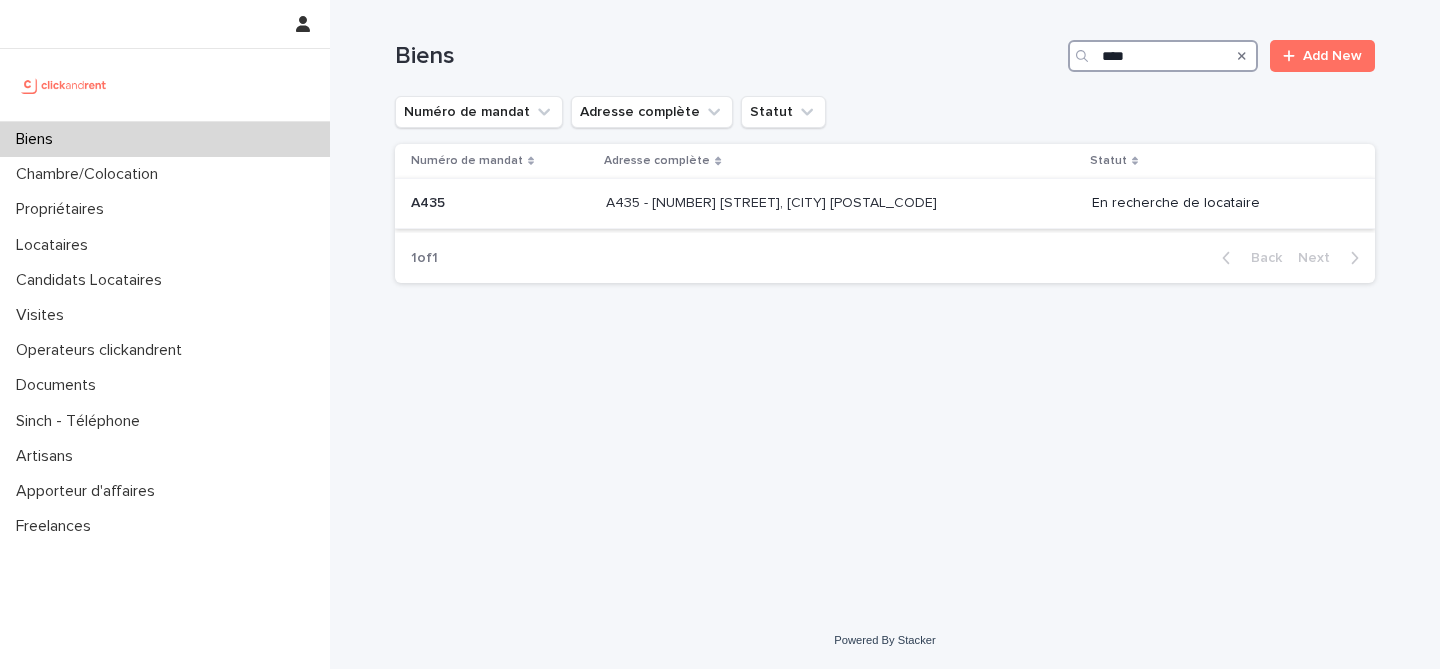 type on "****" 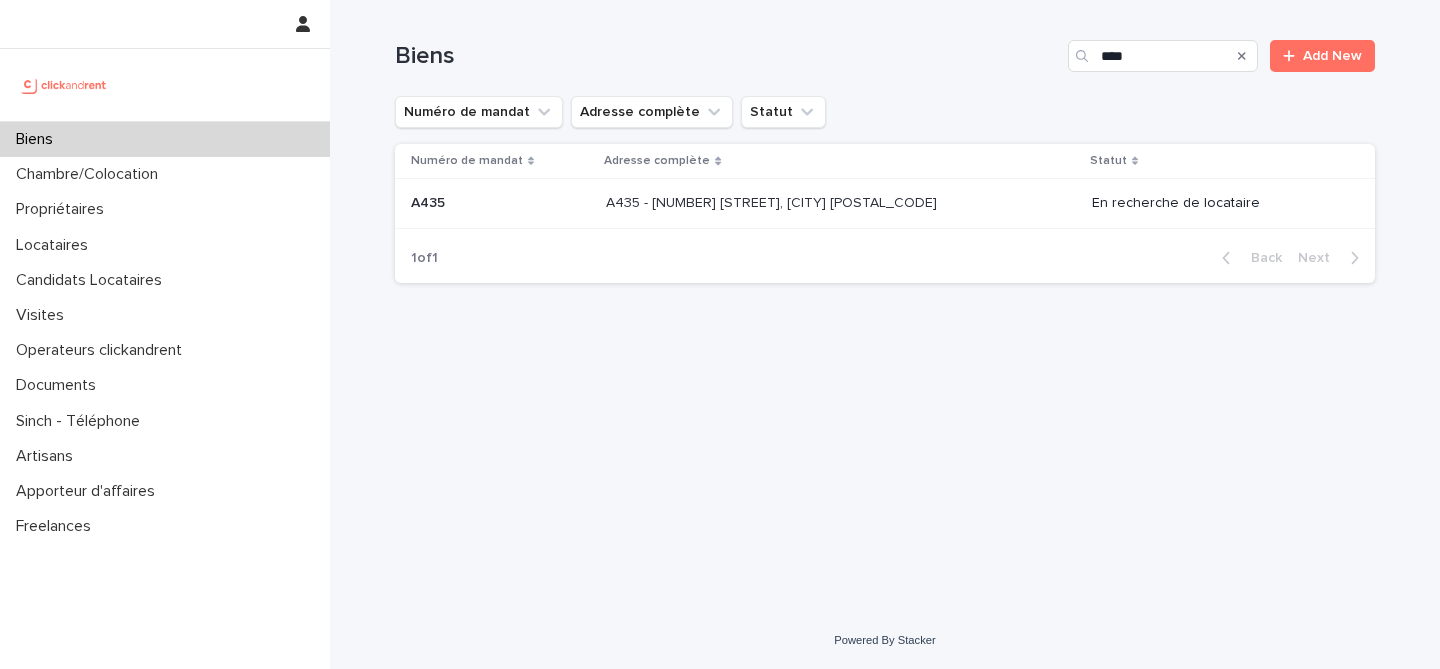 click at bounding box center [500, 203] 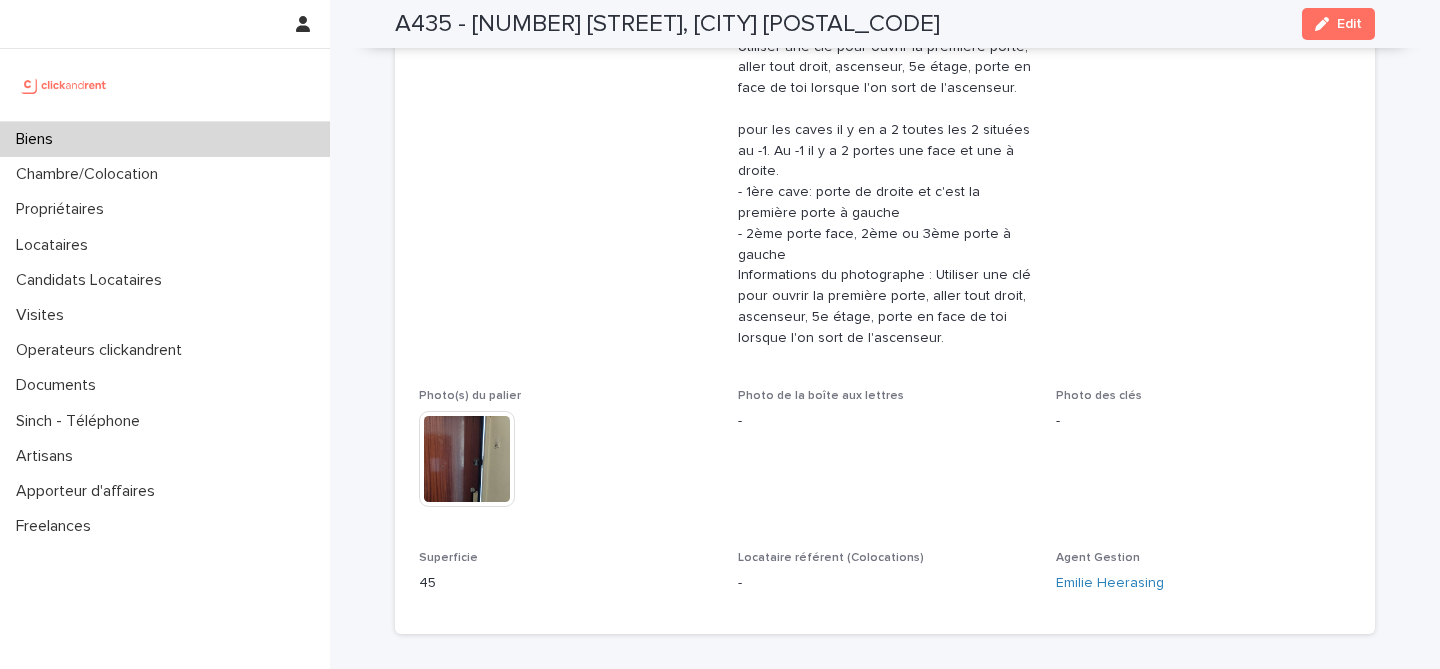 scroll, scrollTop: 0, scrollLeft: 0, axis: both 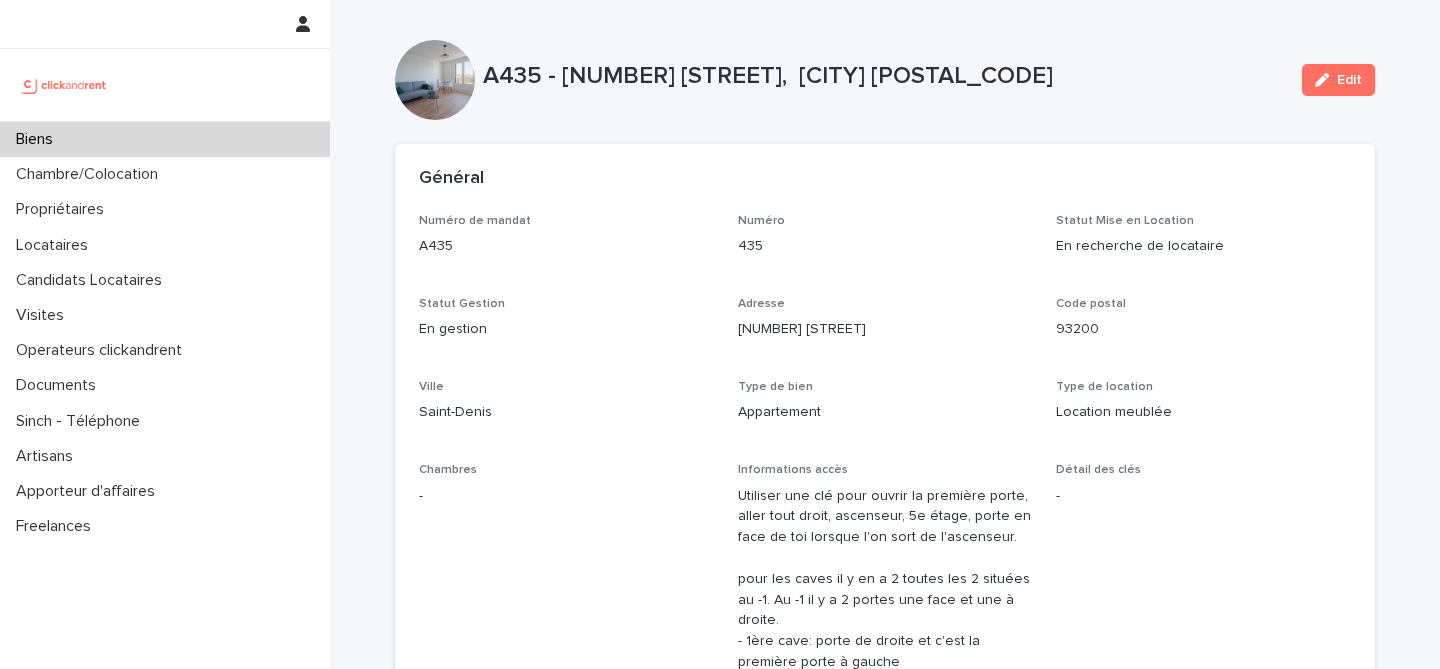 click on "Biens" at bounding box center [165, 139] 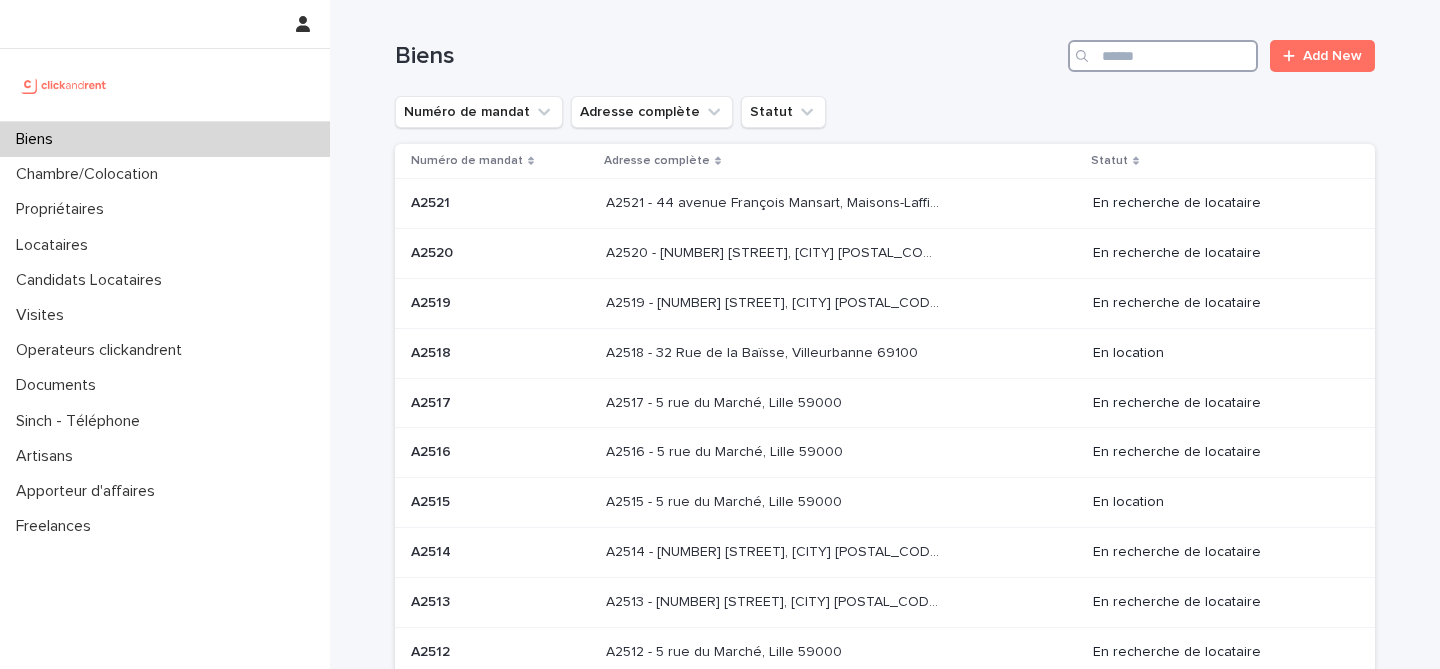 click at bounding box center (1163, 56) 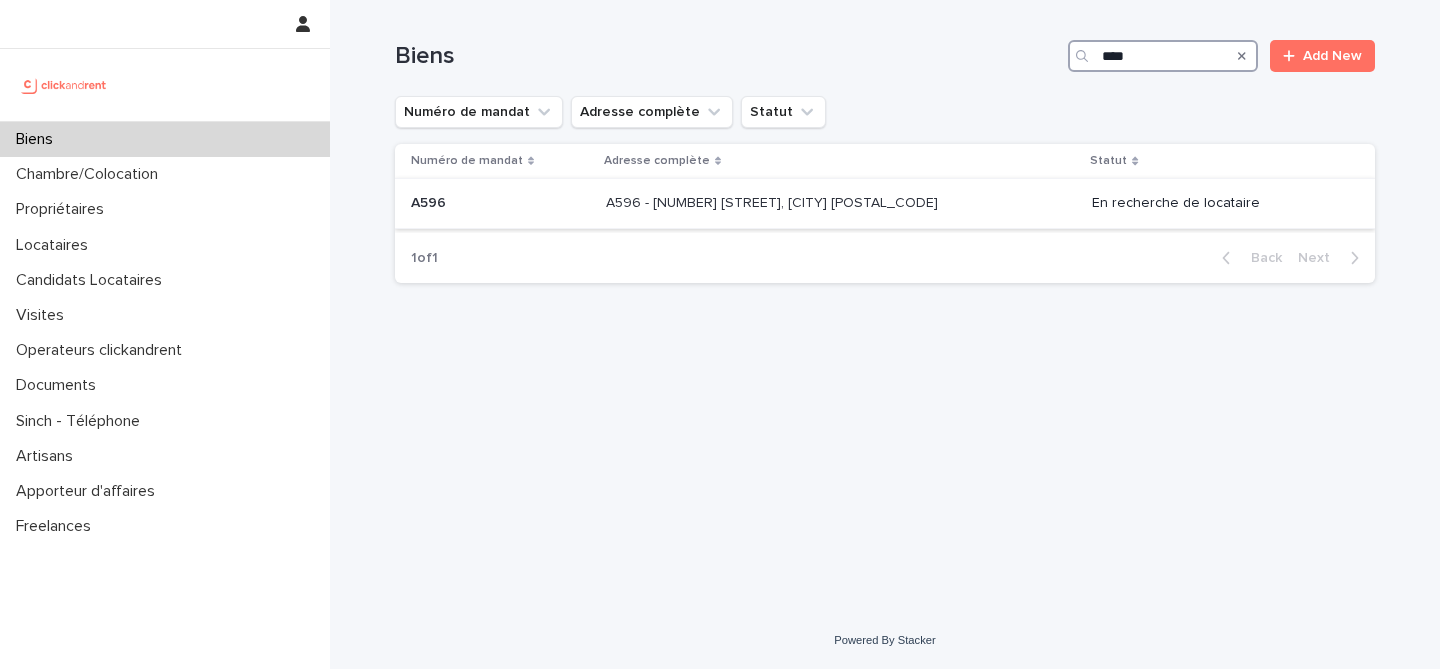 type on "****" 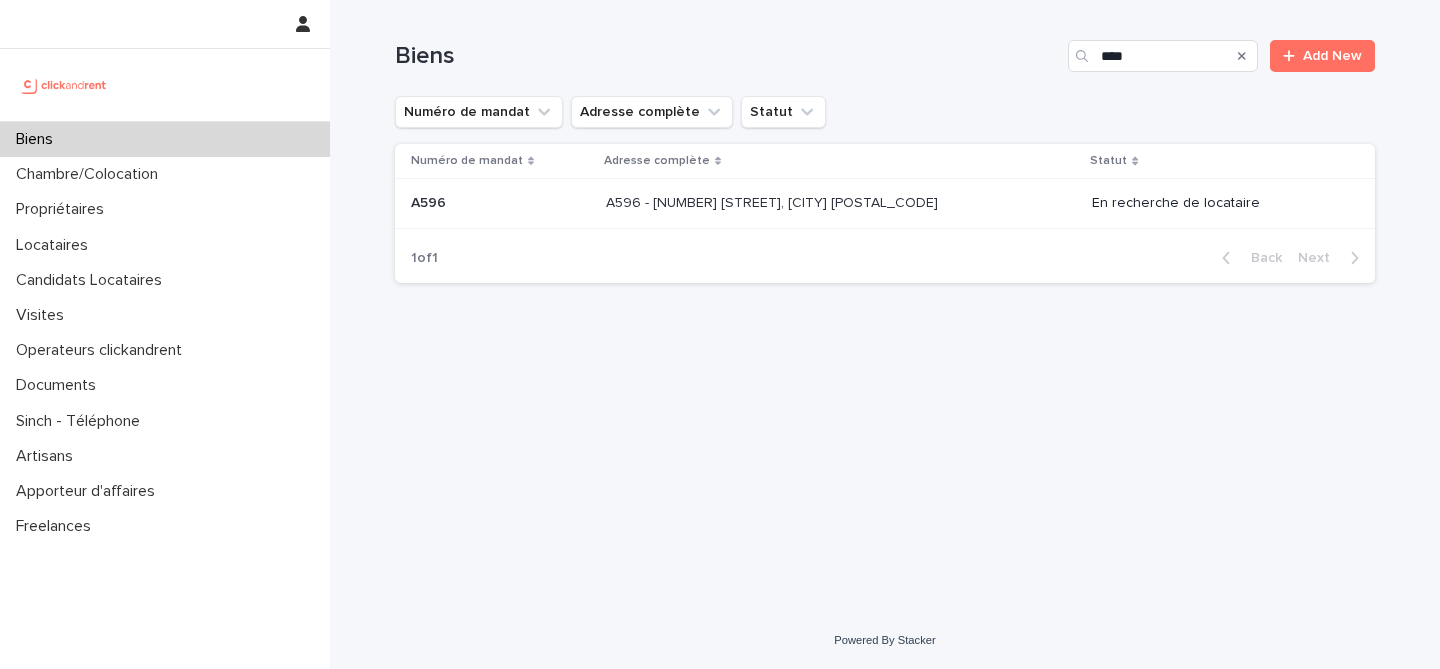 click on "A596 - [NUMBER] [STREET],  [CITY] [POSTAL_CODE]" at bounding box center (774, 201) 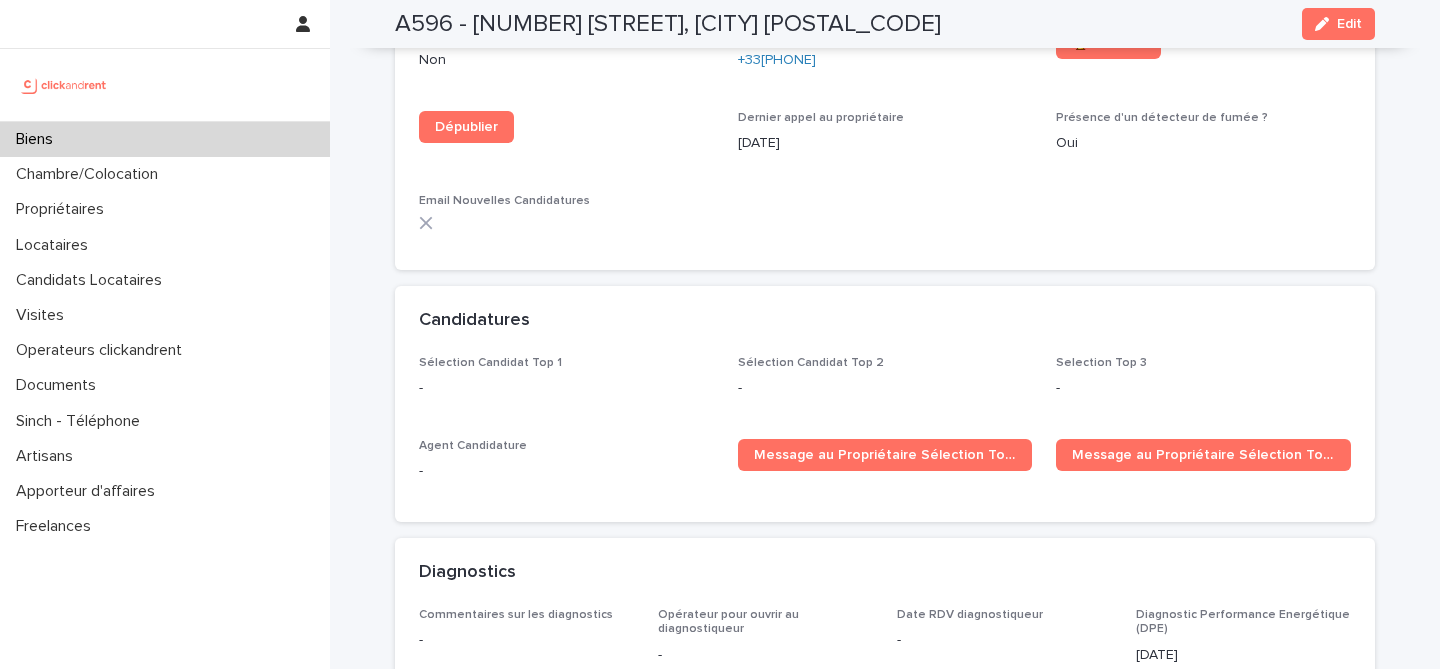 scroll, scrollTop: 6361, scrollLeft: 0, axis: vertical 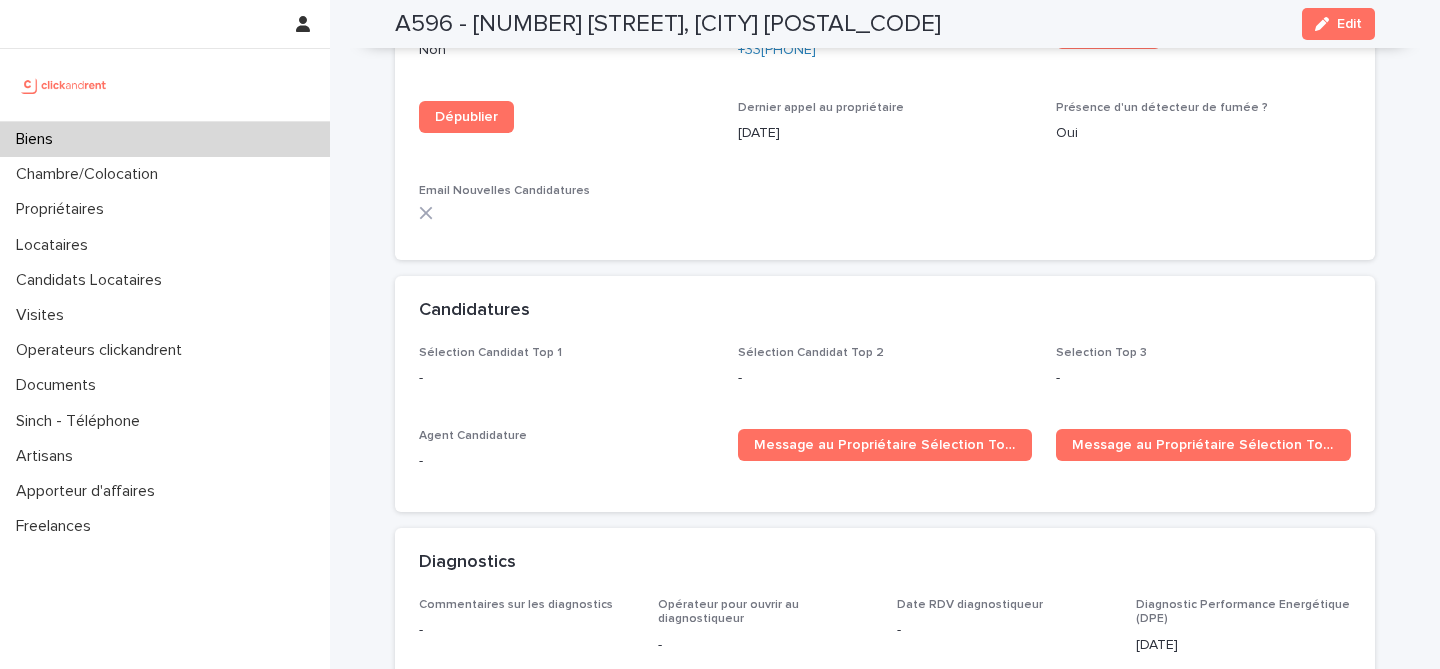click on "Biens" at bounding box center [165, 139] 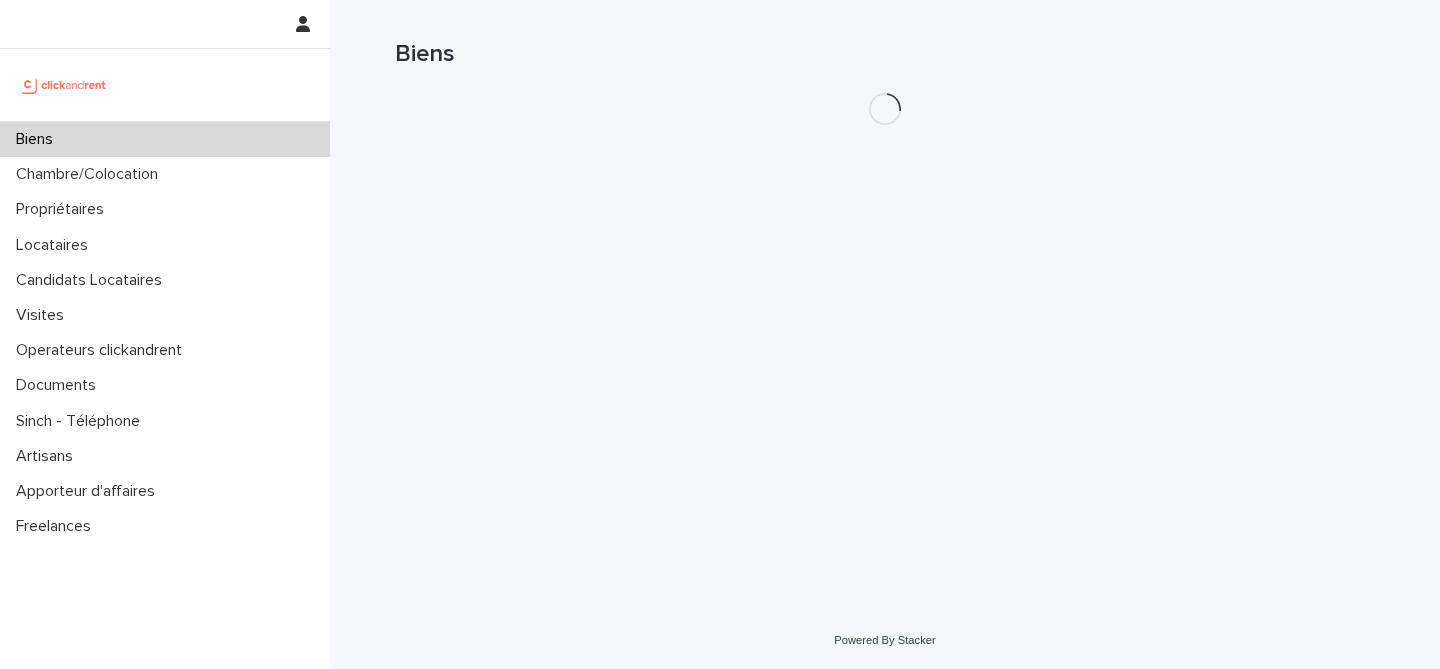 scroll, scrollTop: 0, scrollLeft: 0, axis: both 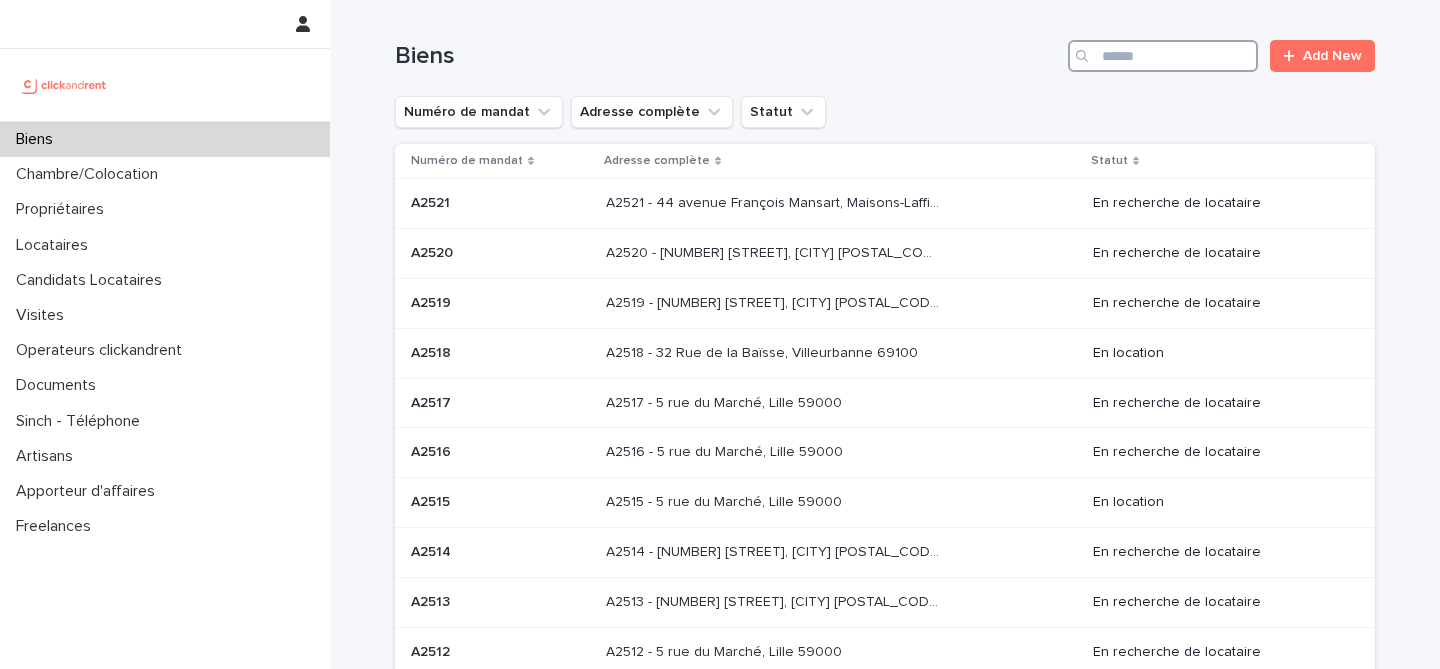 click at bounding box center [1163, 56] 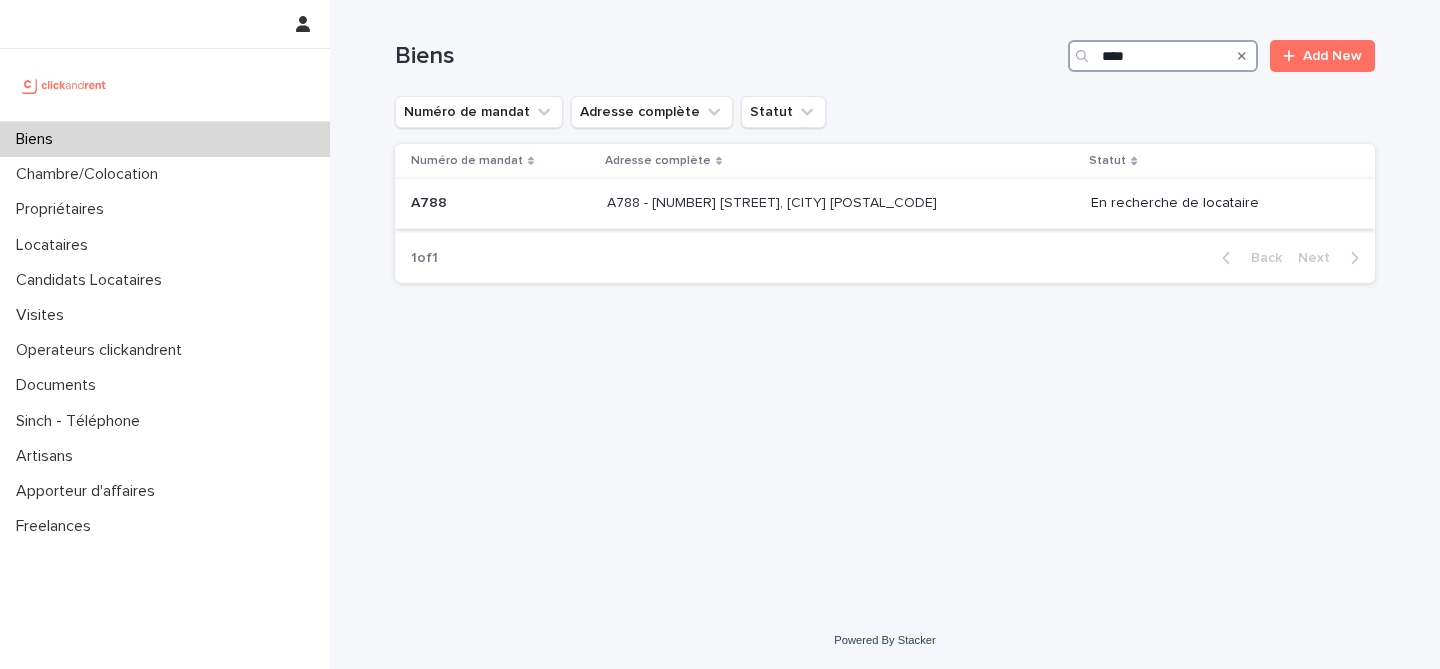 type on "****" 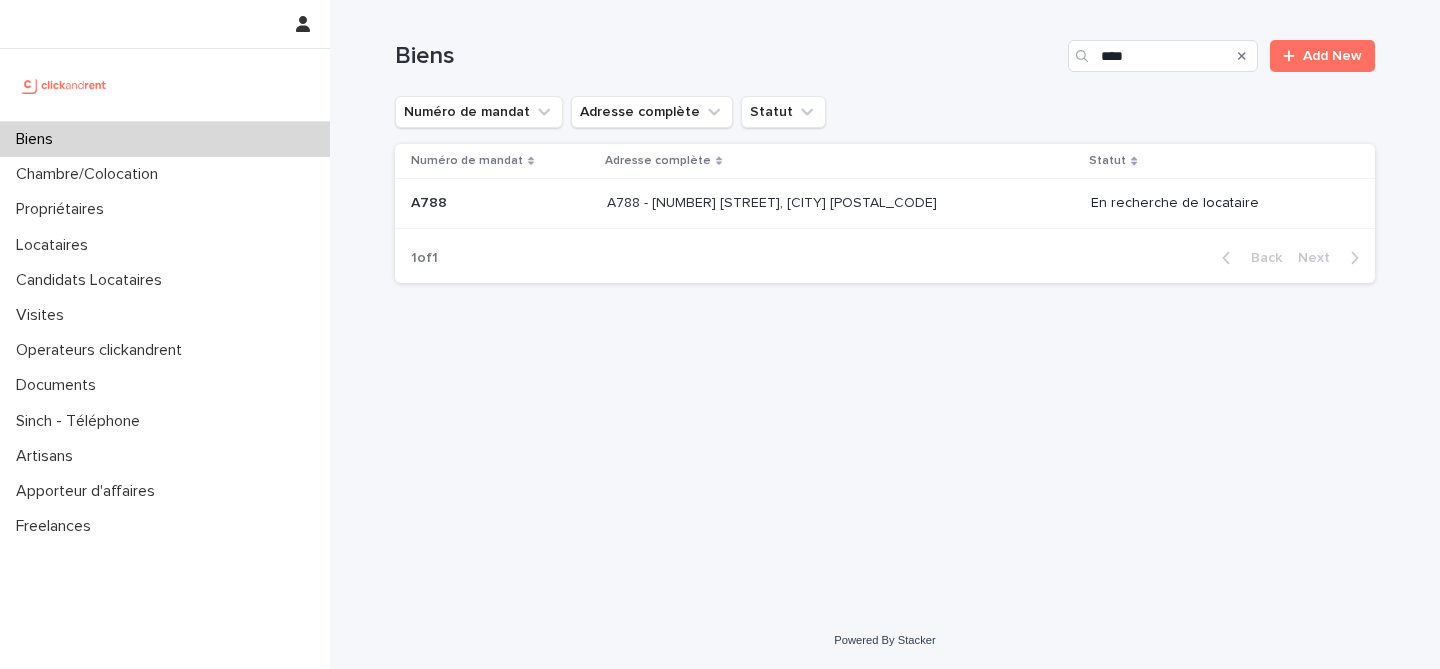 click on "A788 - 26 rue des Chaillots,  Clamart 92140" at bounding box center (774, 201) 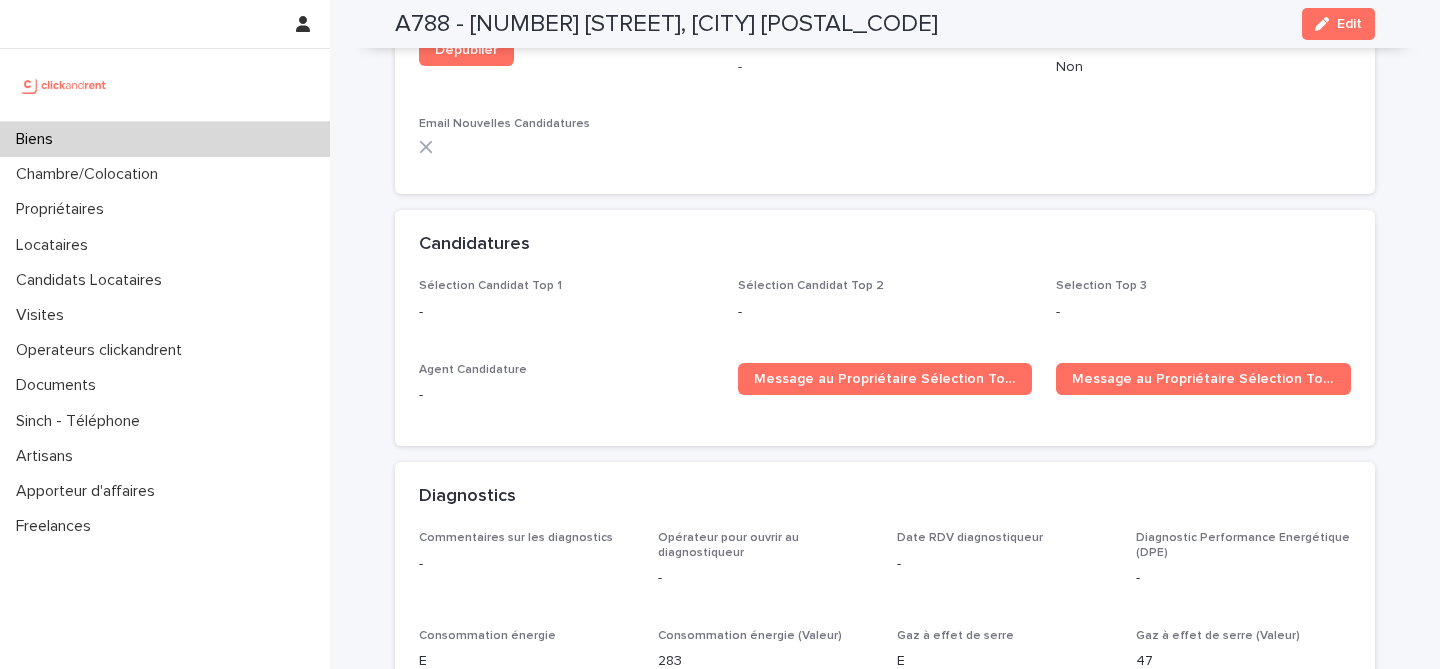 scroll, scrollTop: 5715, scrollLeft: 0, axis: vertical 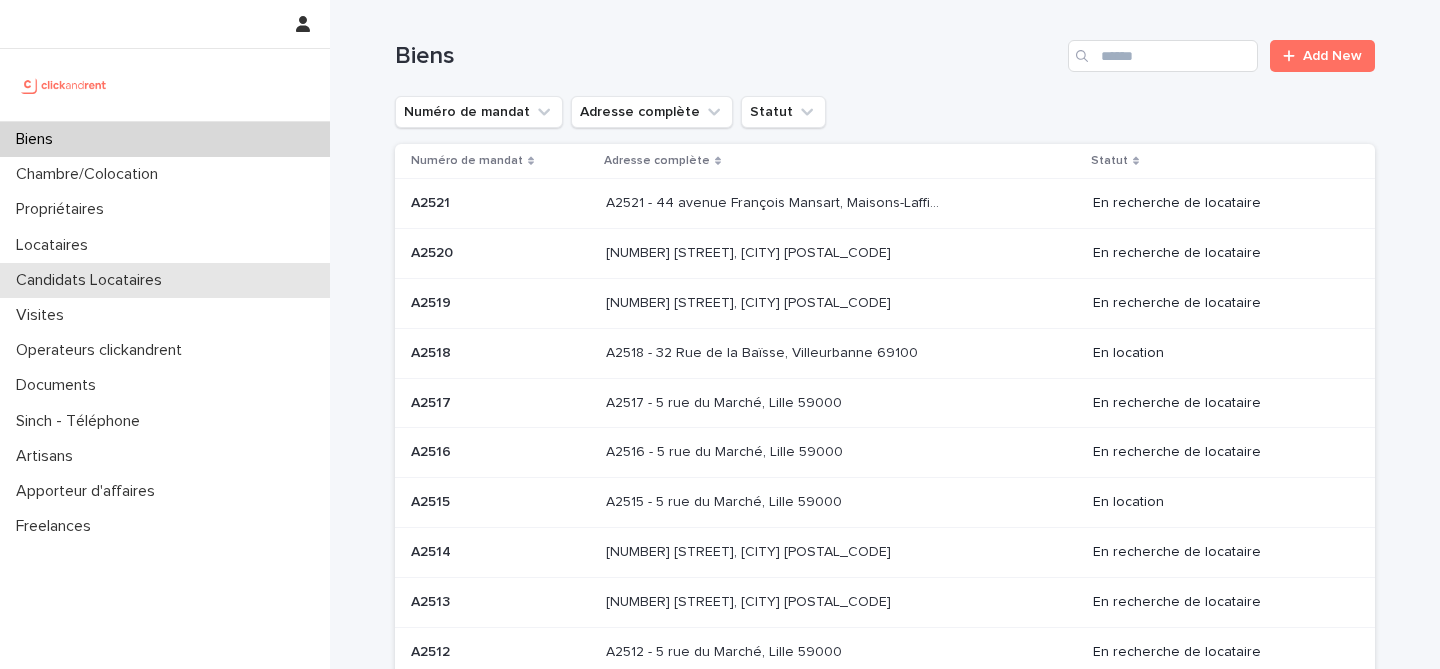 click on "Candidats Locataires" at bounding box center (93, 280) 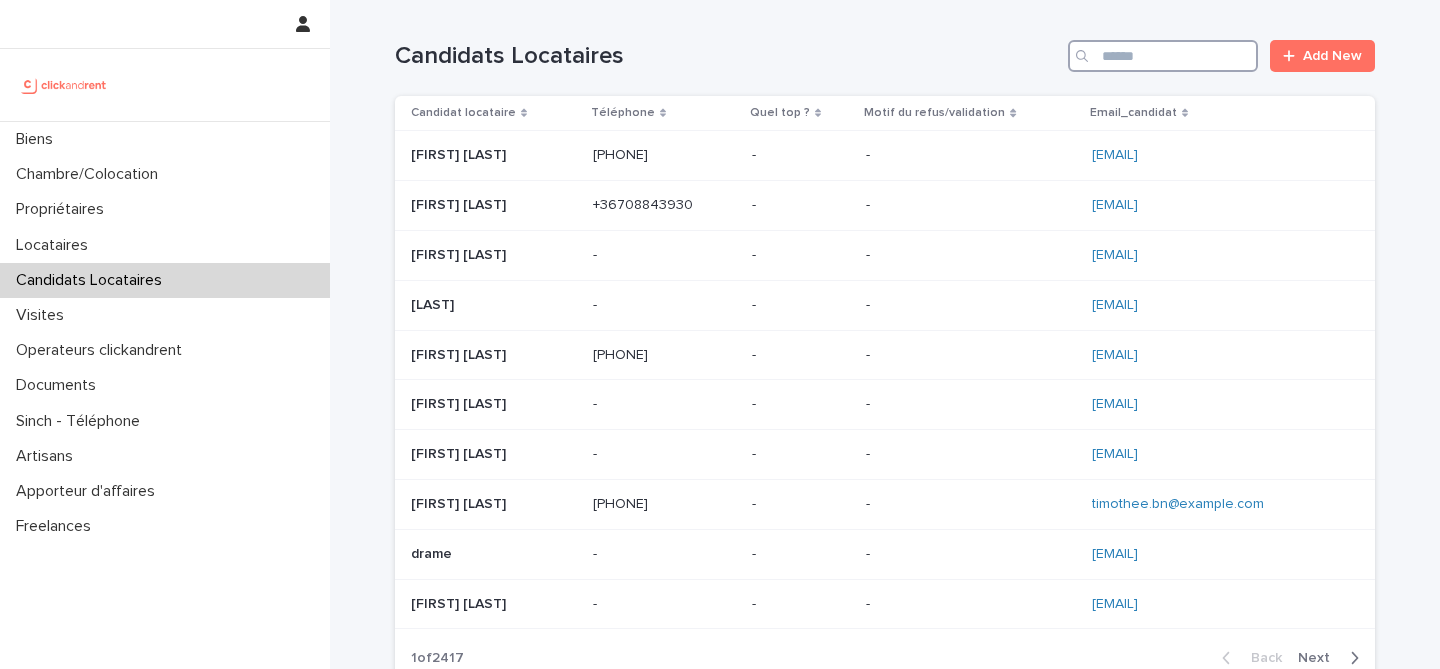 click at bounding box center (1163, 56) 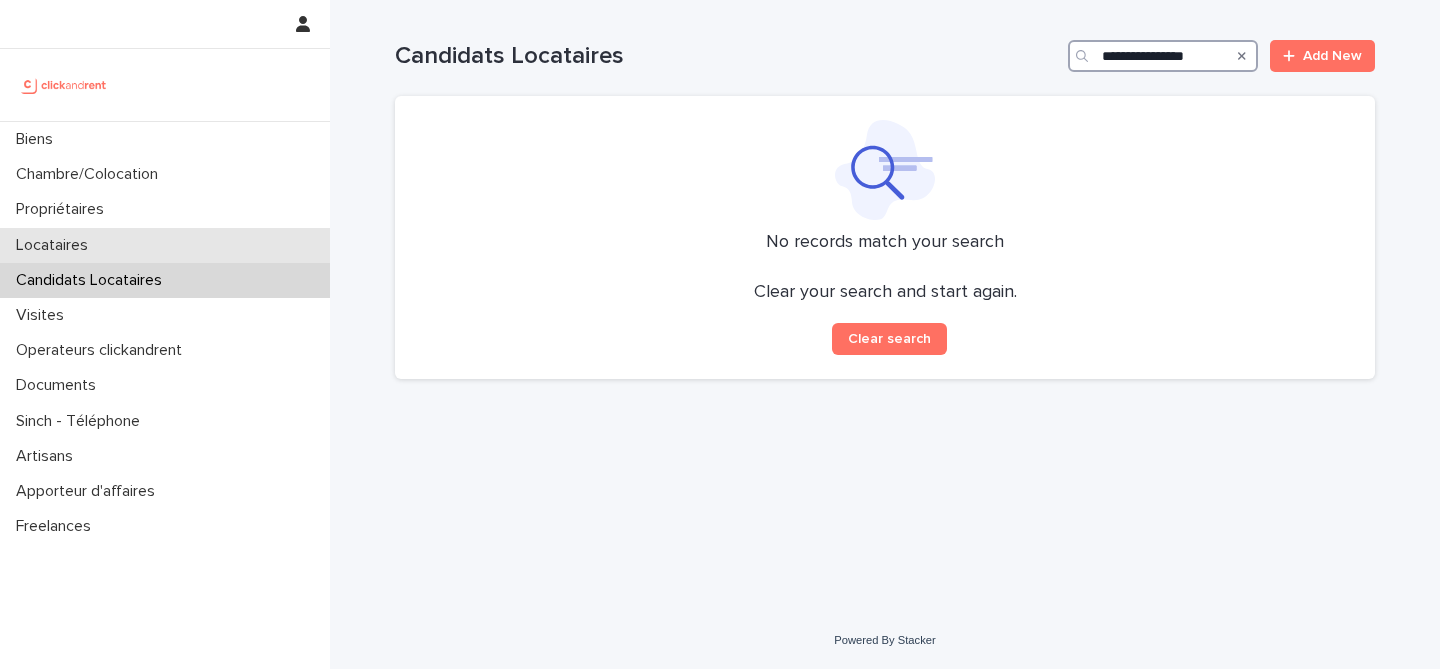 type on "**********" 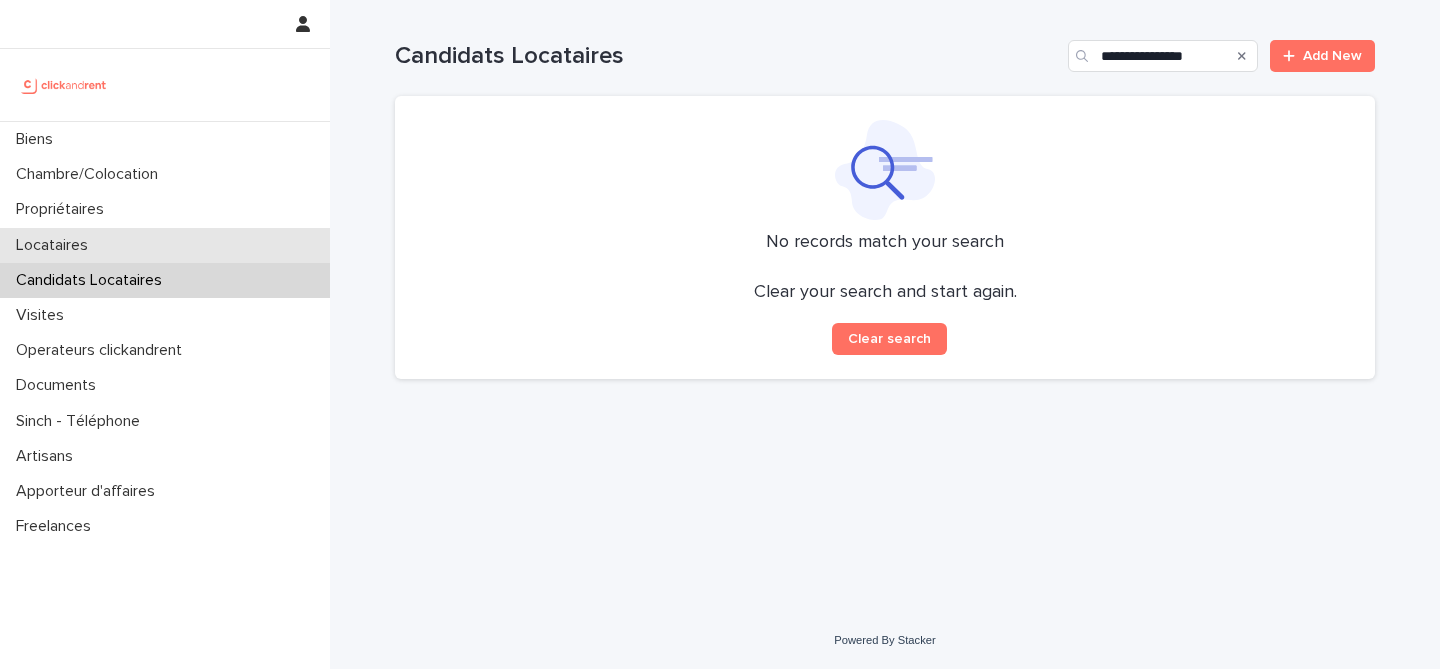 click on "Locataires" at bounding box center (165, 245) 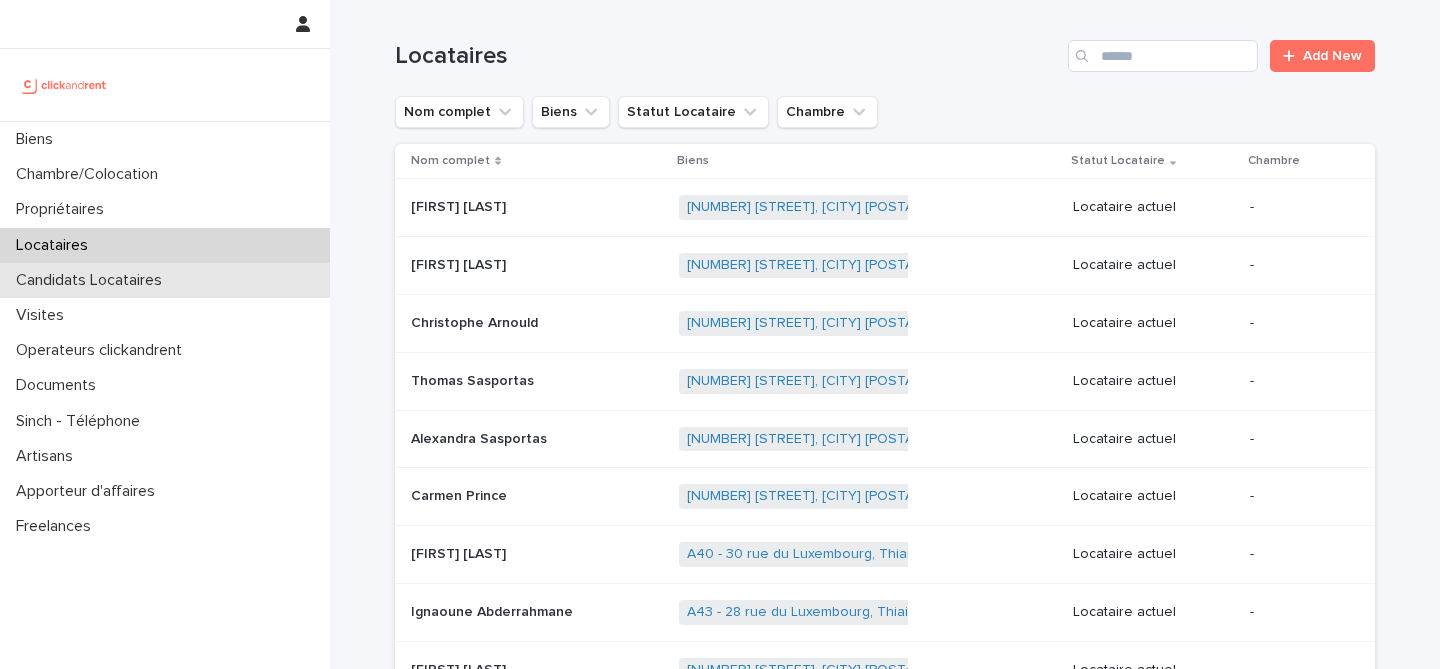 click on "Candidats Locataires" at bounding box center (165, 280) 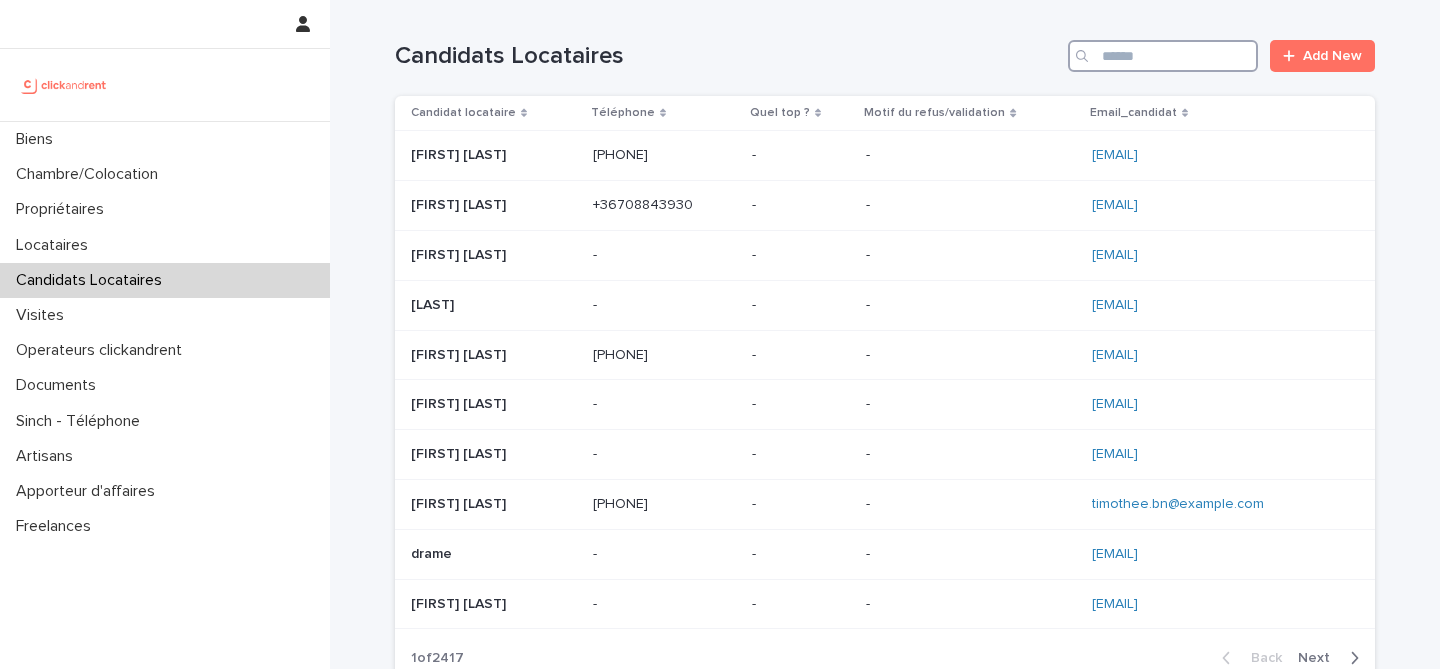 click at bounding box center (1163, 56) 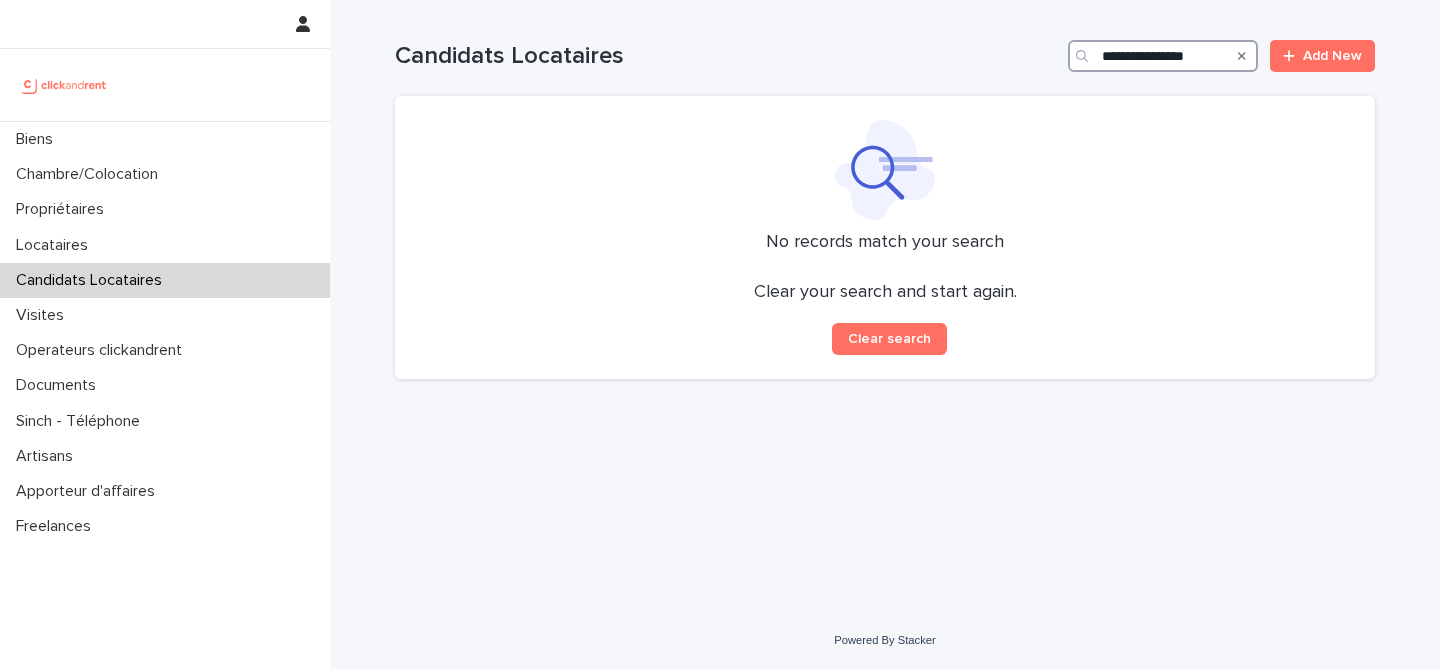 click on "**********" at bounding box center [1163, 56] 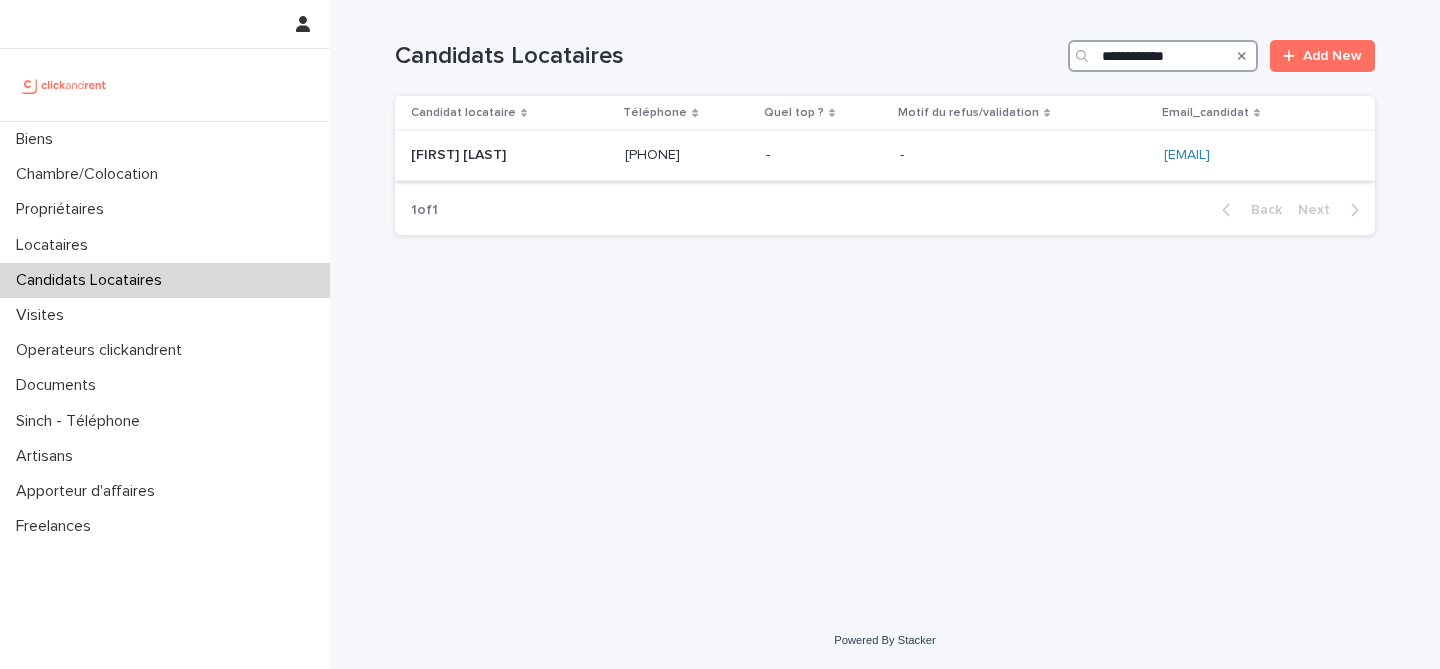 type on "**********" 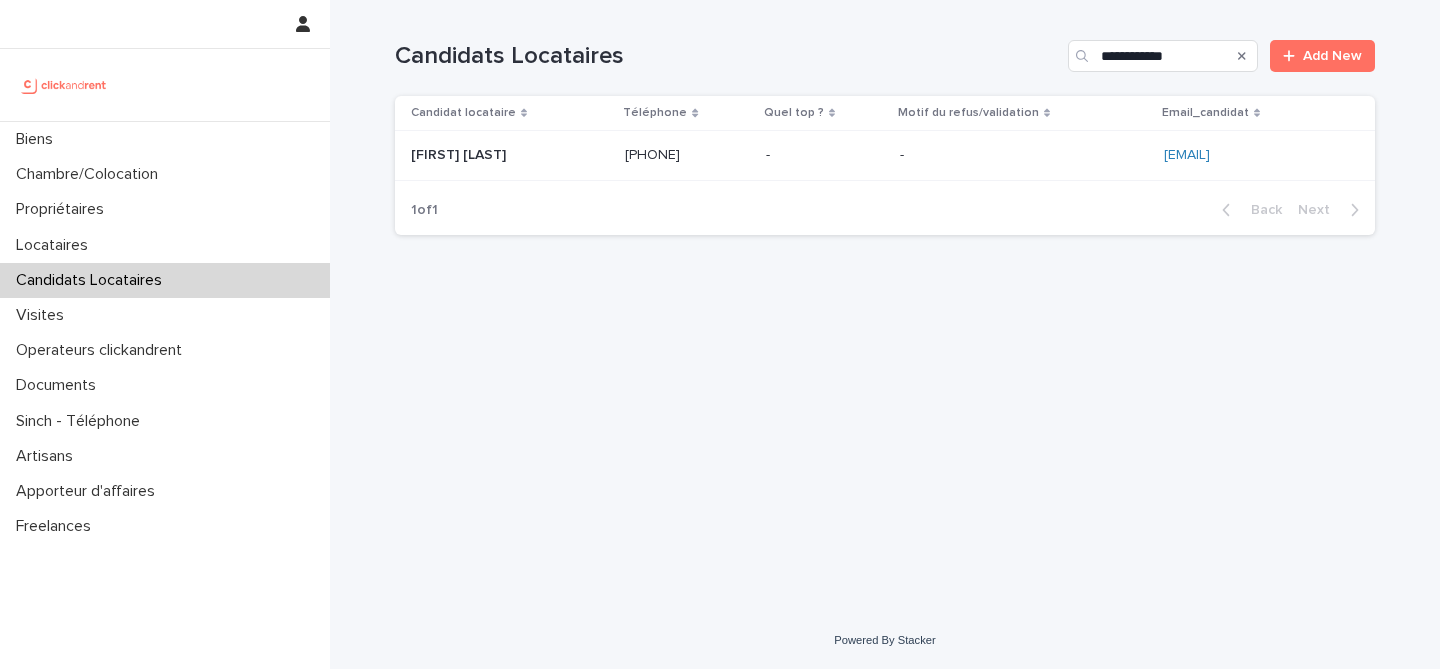 click at bounding box center (510, 155) 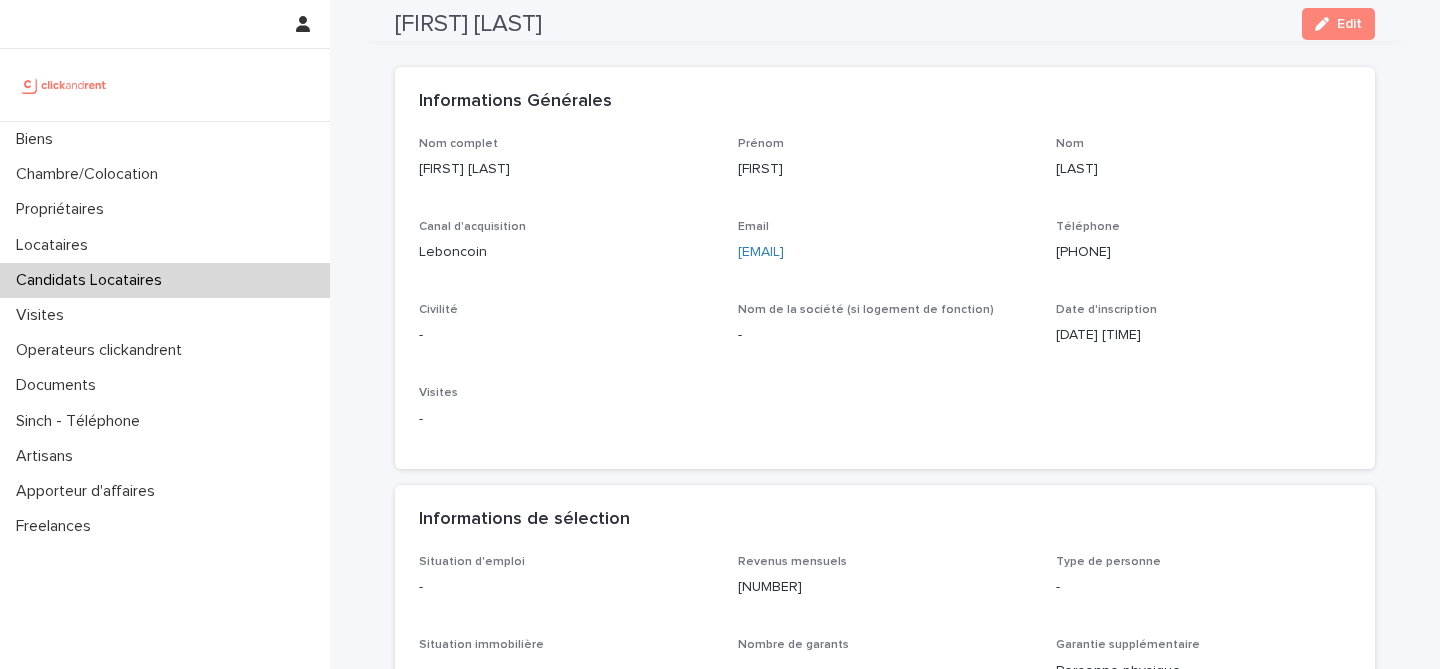 scroll, scrollTop: 0, scrollLeft: 0, axis: both 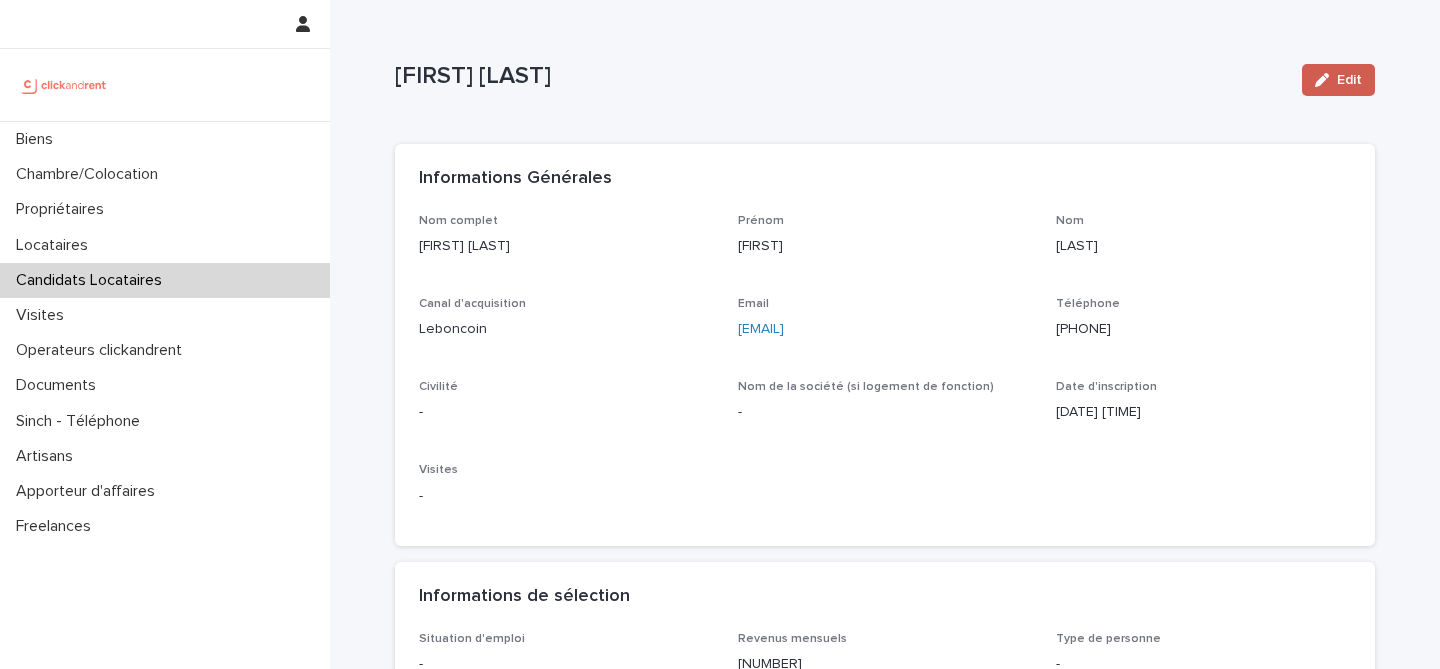 click 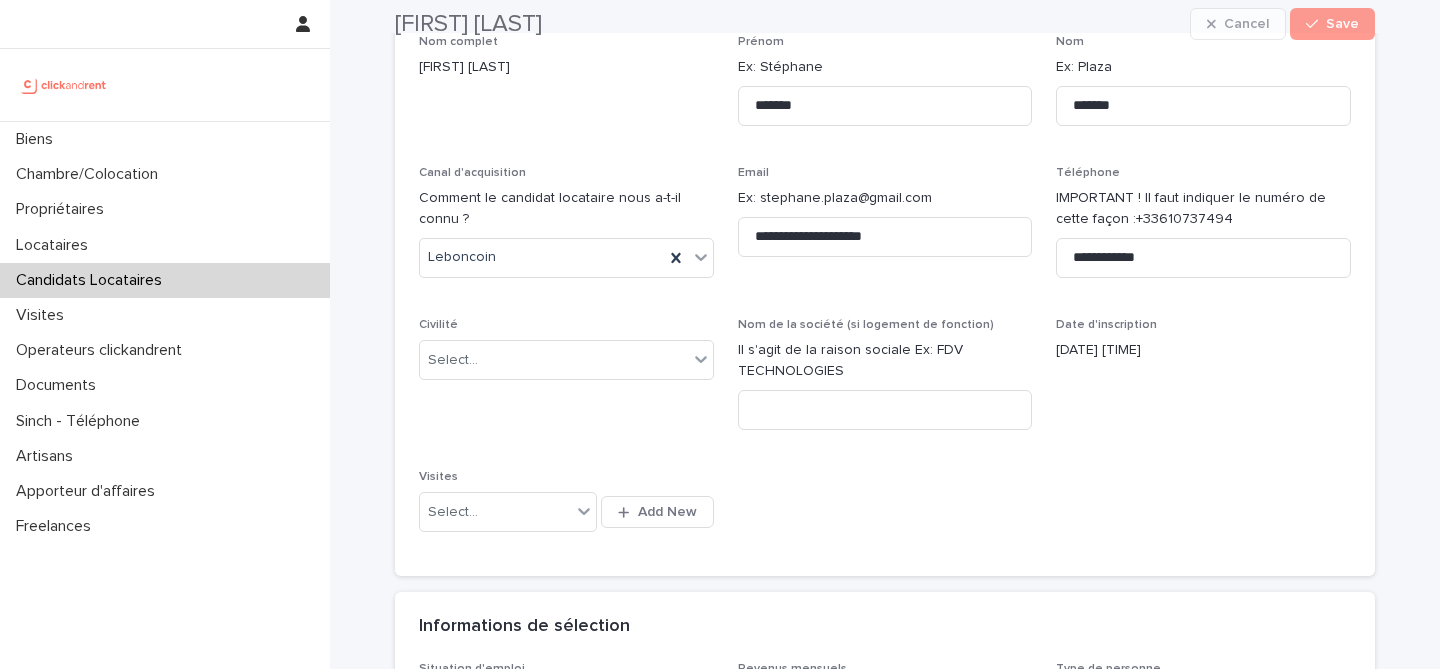 scroll, scrollTop: 241, scrollLeft: 0, axis: vertical 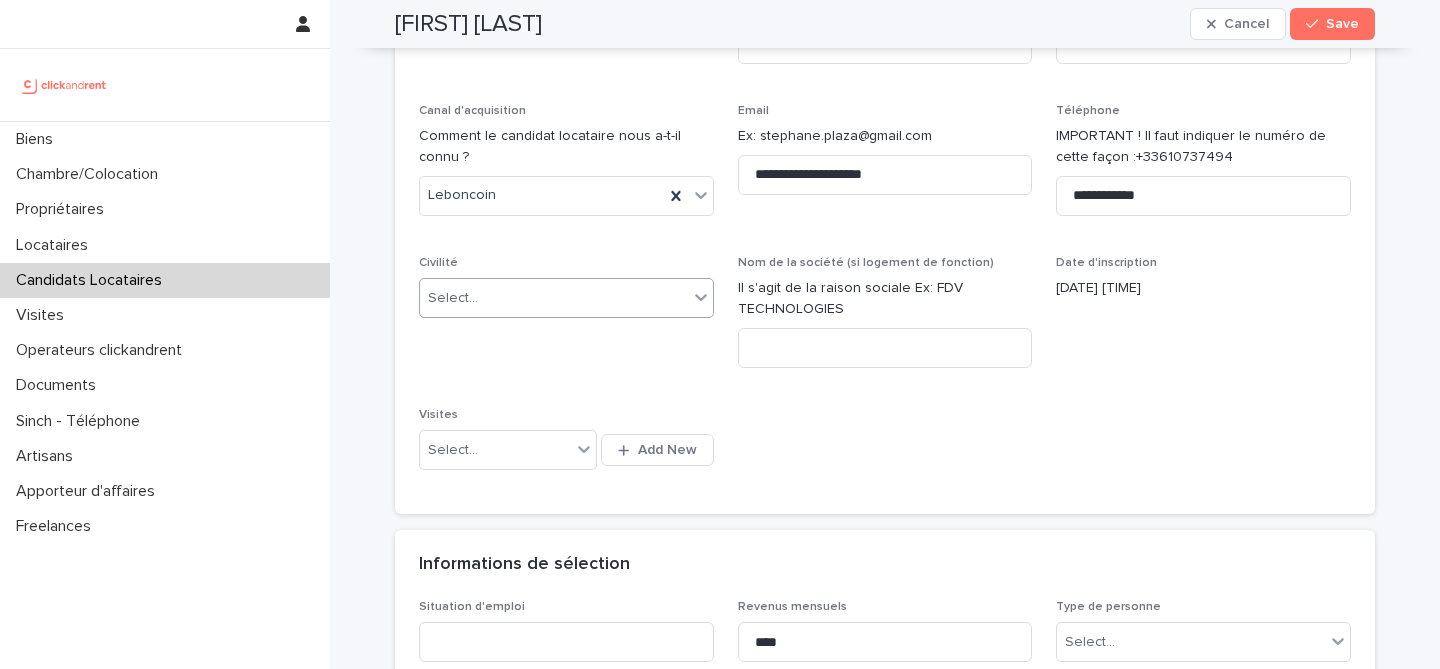 click on "Select..." at bounding box center (554, 298) 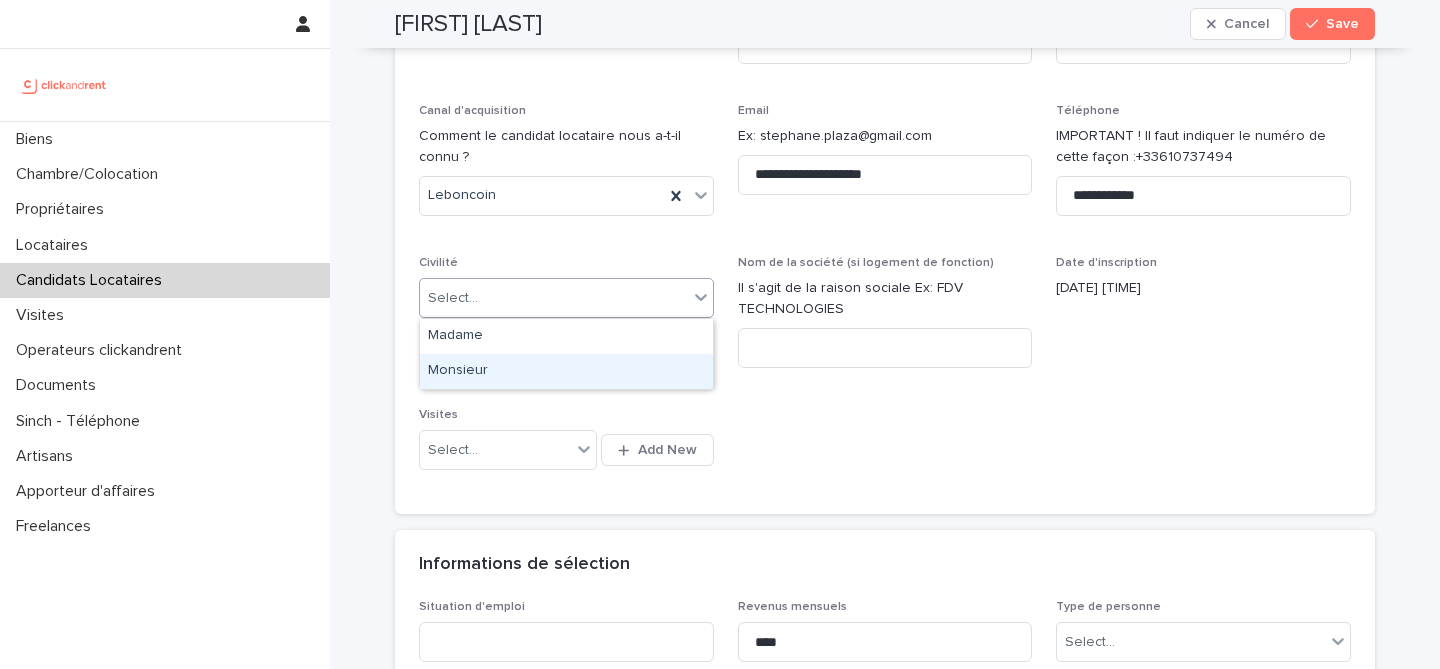 click on "Monsieur" at bounding box center [566, 371] 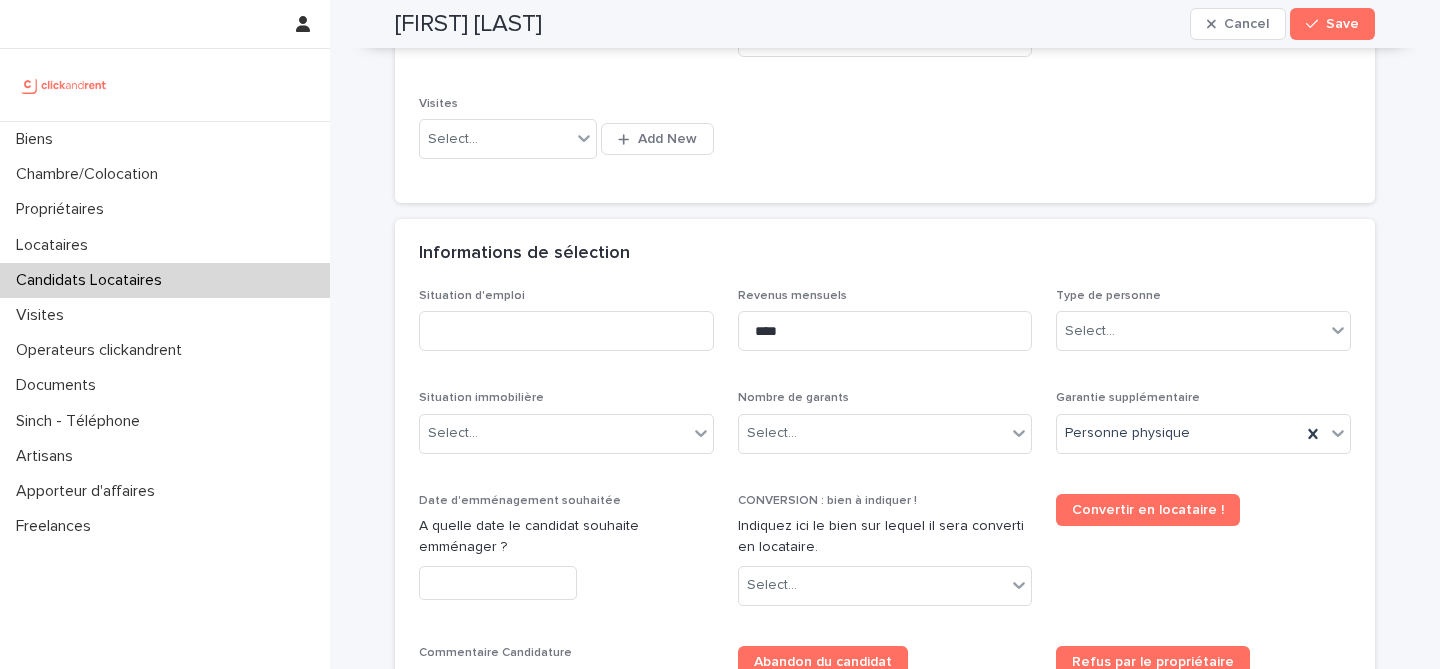 scroll, scrollTop: 606, scrollLeft: 0, axis: vertical 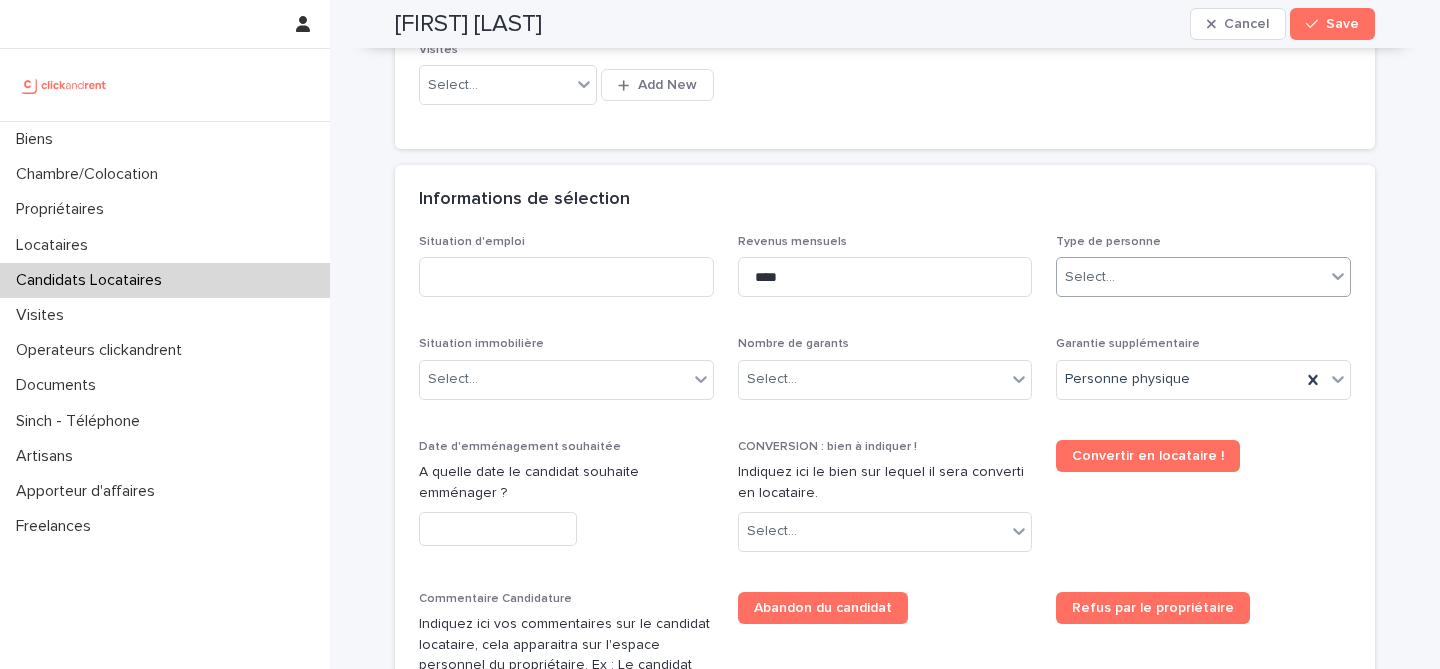click on "Select..." at bounding box center (1191, 277) 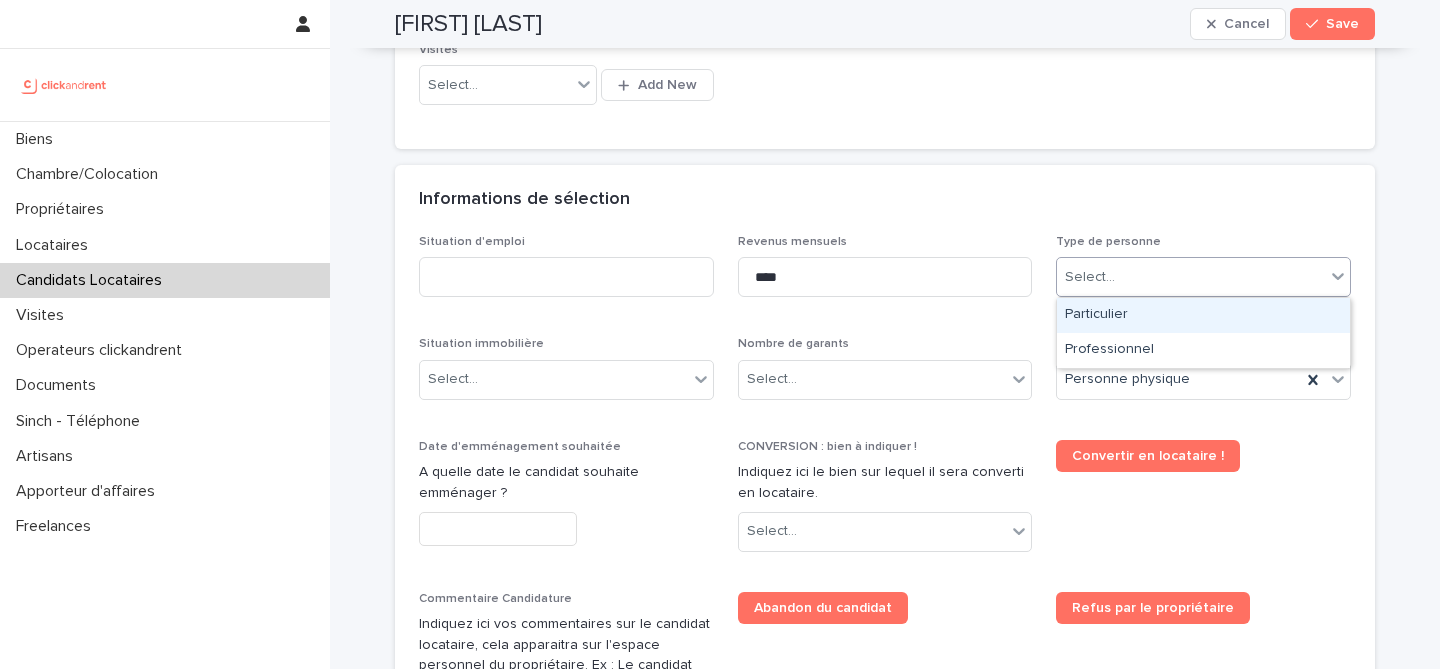 click on "Particulier" at bounding box center (1203, 315) 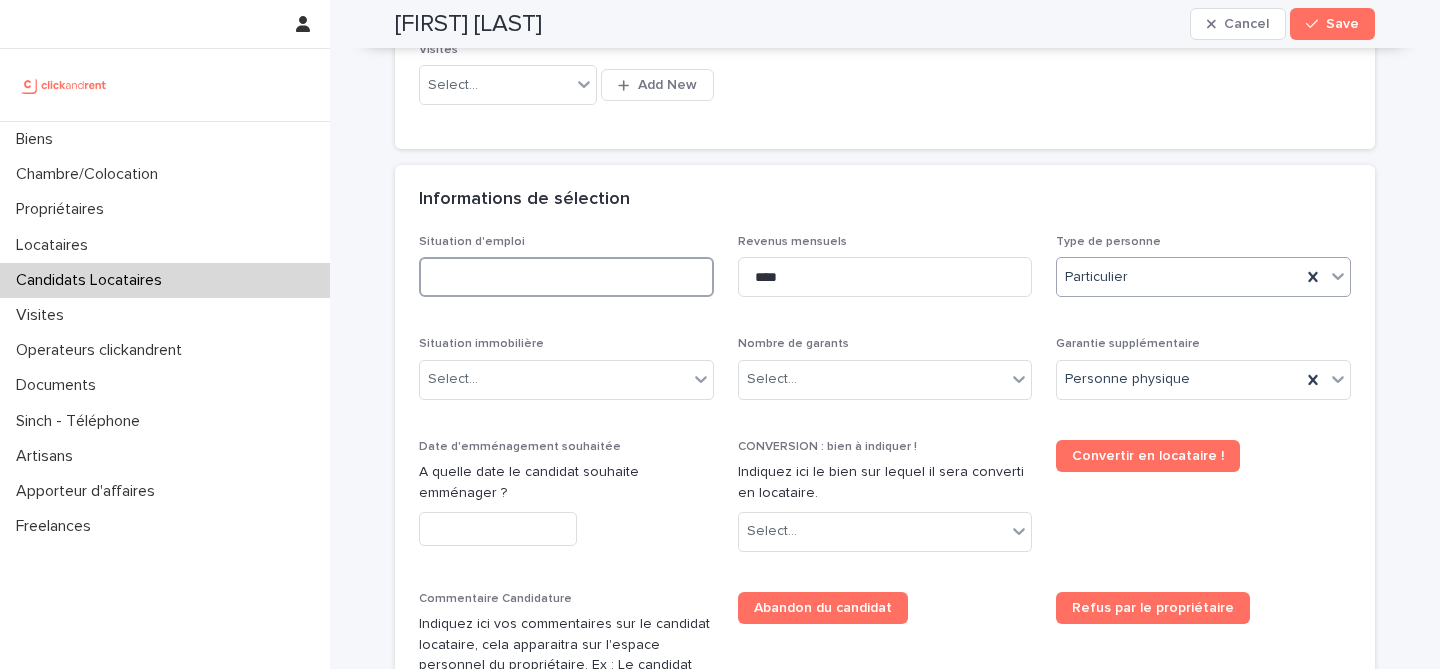 click at bounding box center [566, 277] 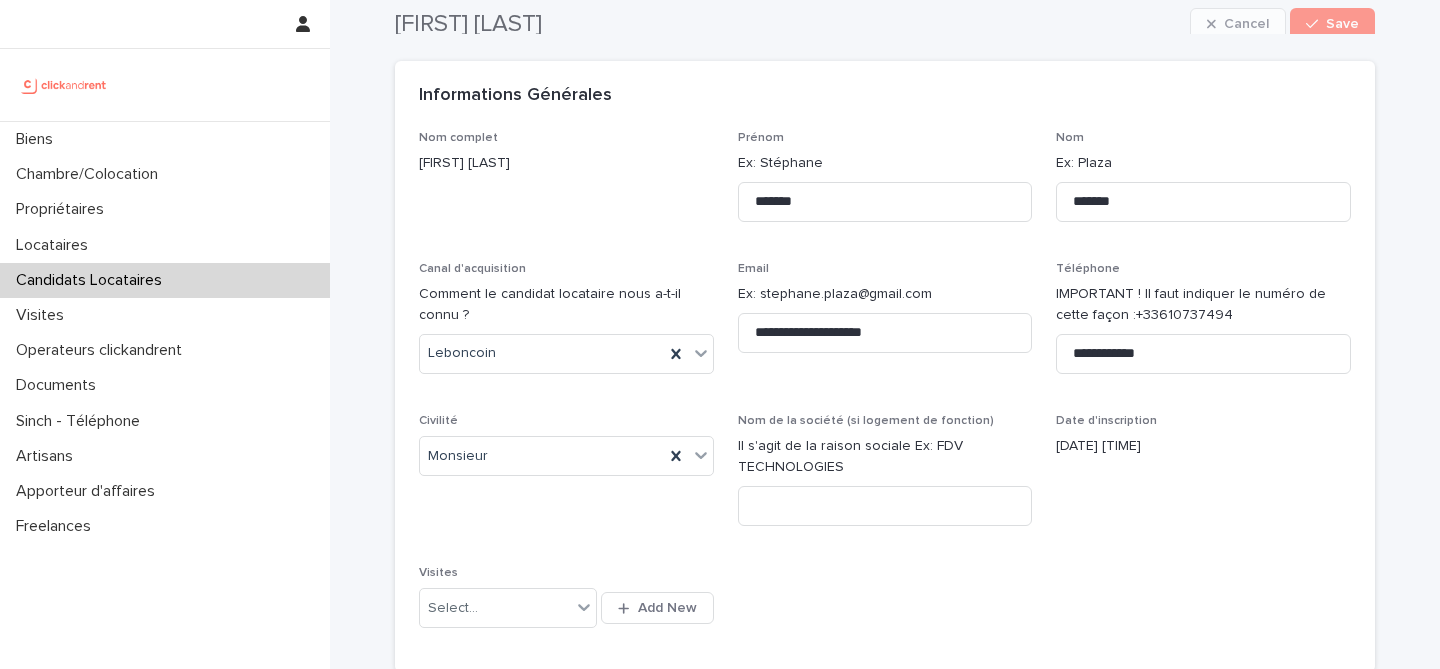 scroll, scrollTop: 0, scrollLeft: 0, axis: both 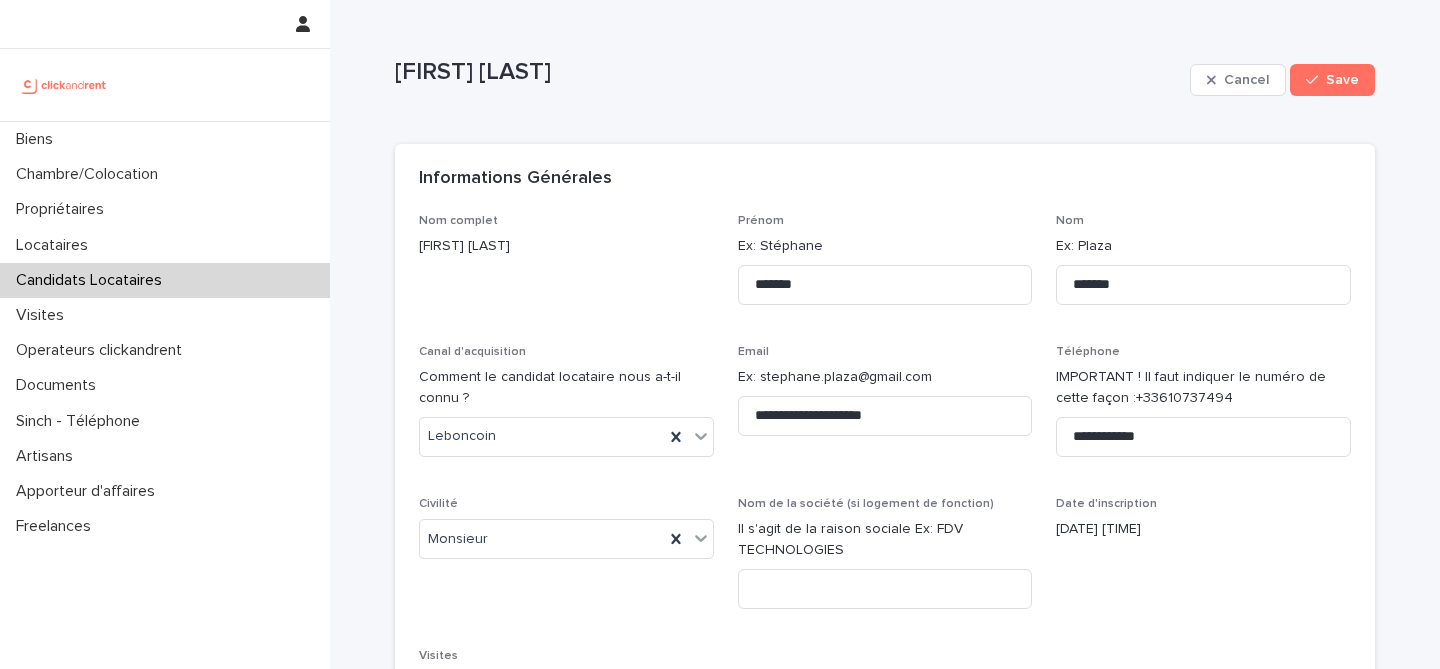 click on "Candidats Locataires" at bounding box center [165, 280] 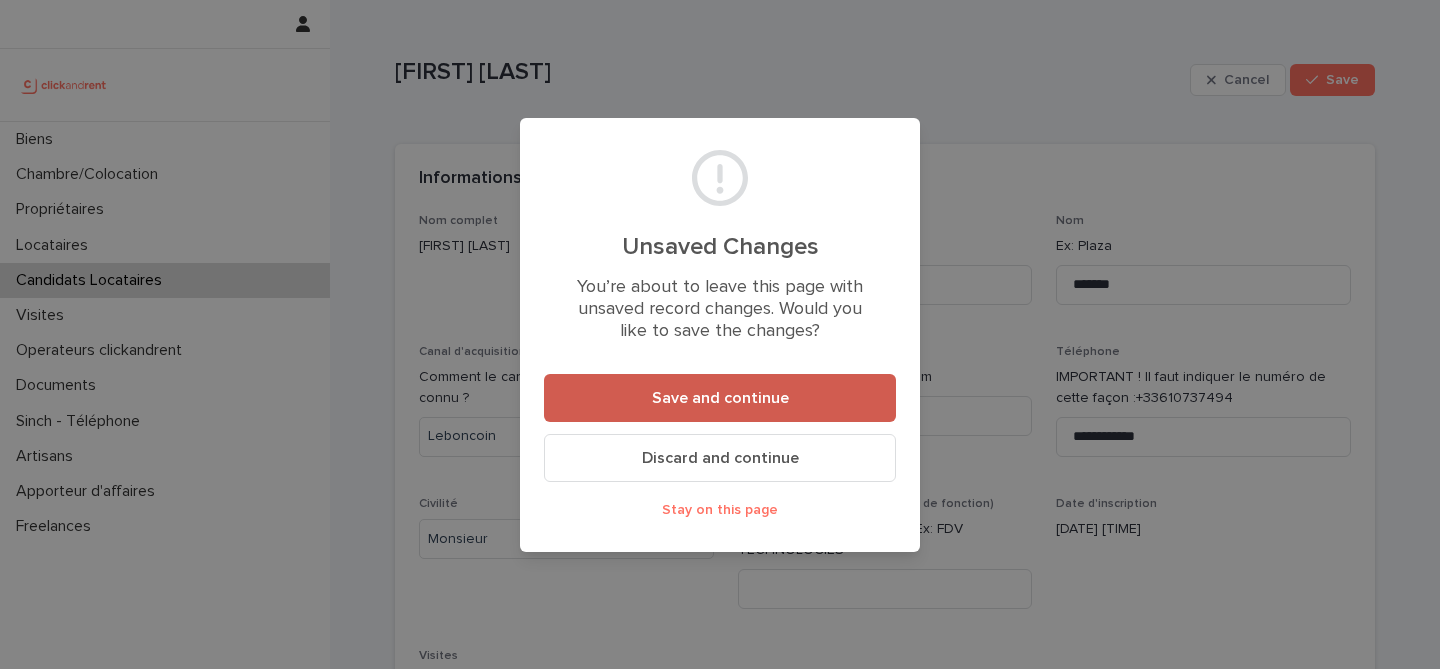 click on "Save and continue" at bounding box center [720, 398] 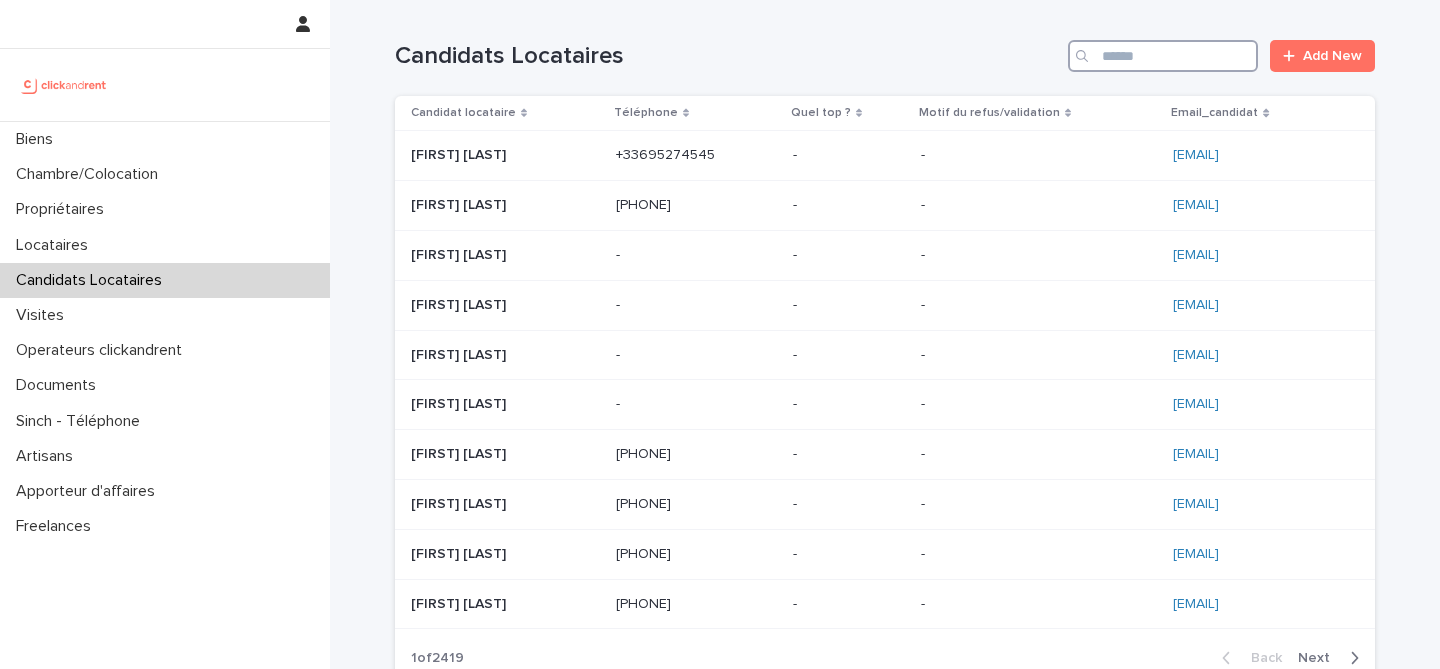 click at bounding box center [1163, 56] 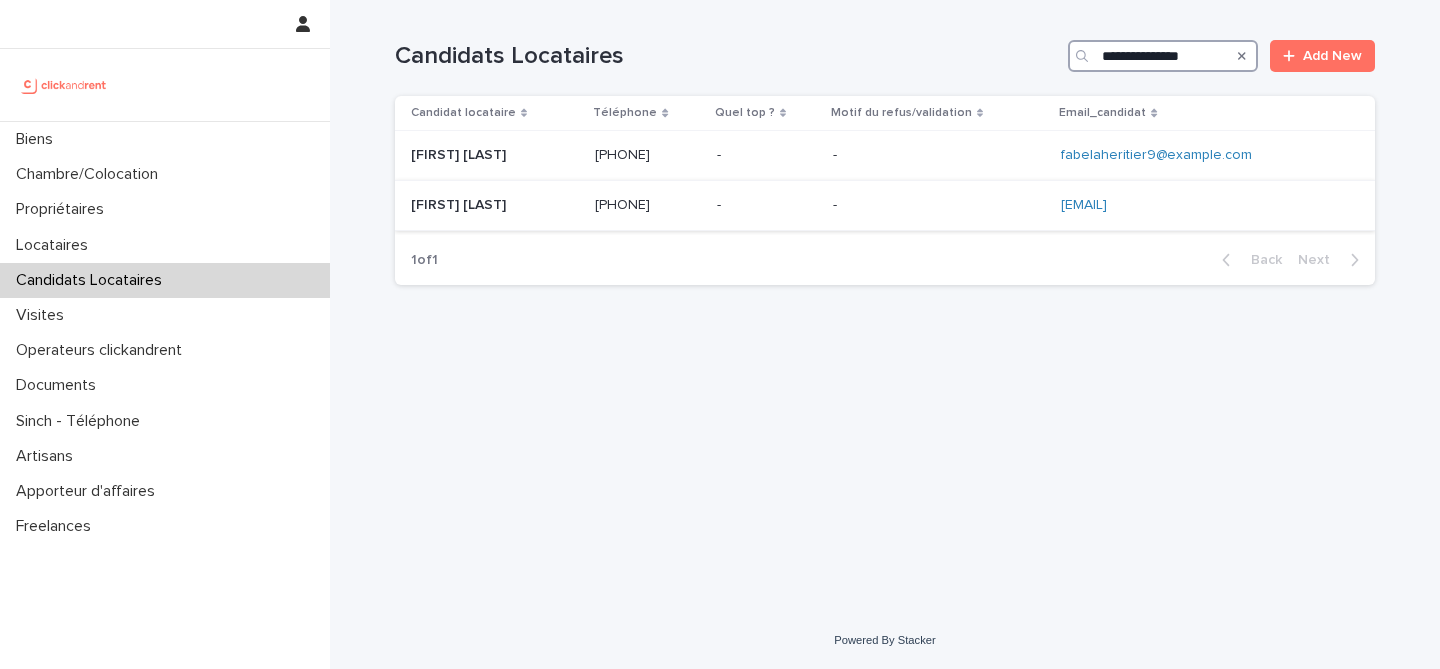 type on "**********" 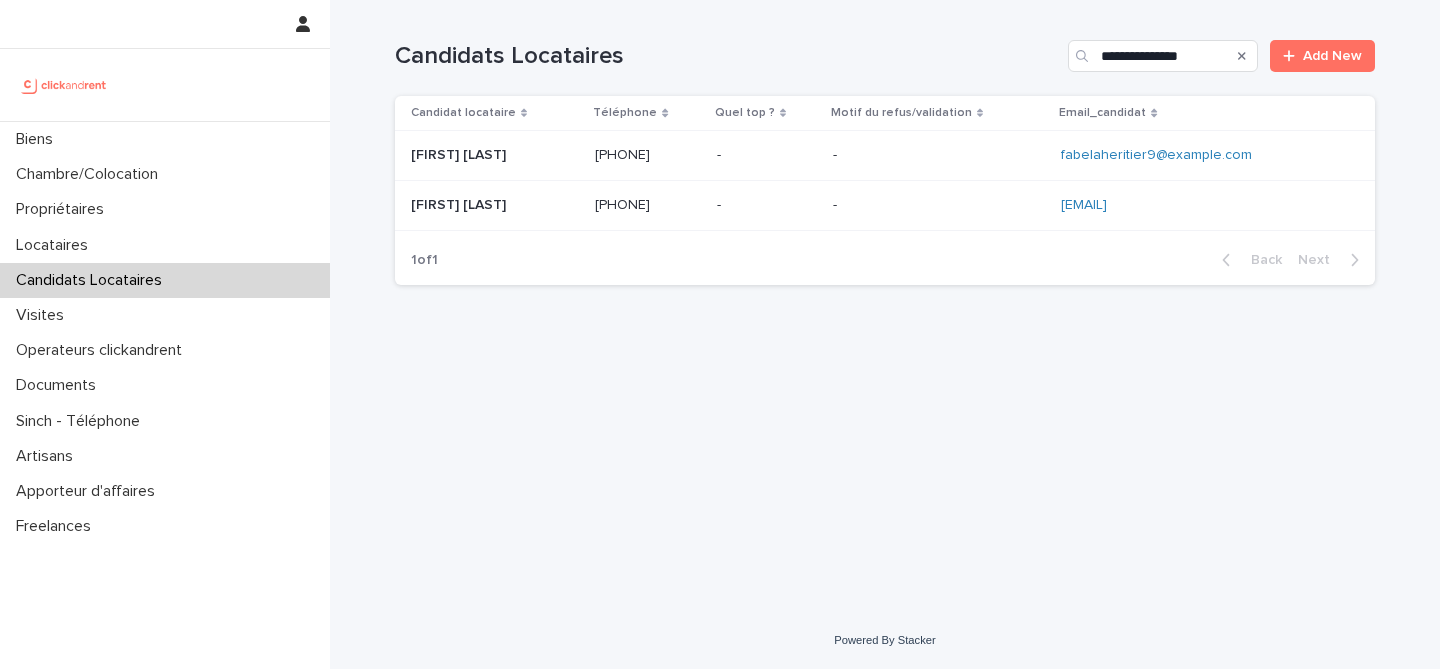 click at bounding box center [495, 205] 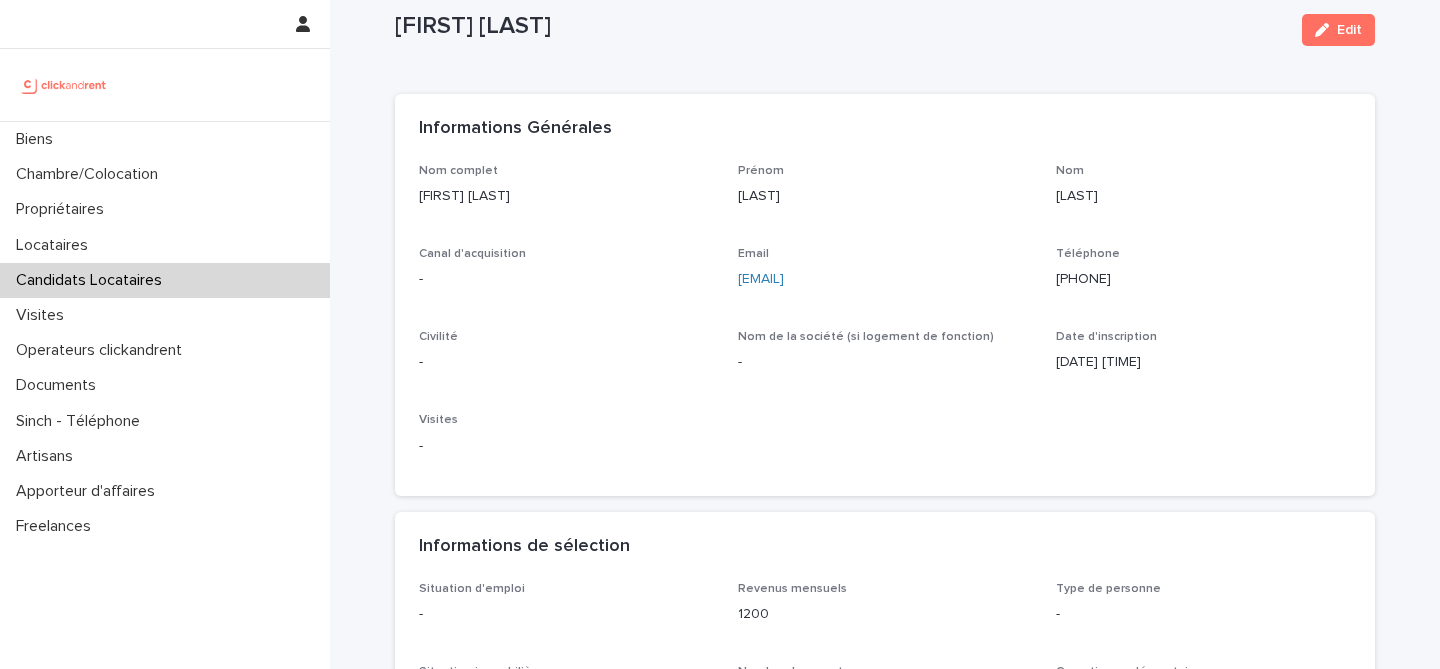 scroll, scrollTop: 15, scrollLeft: 0, axis: vertical 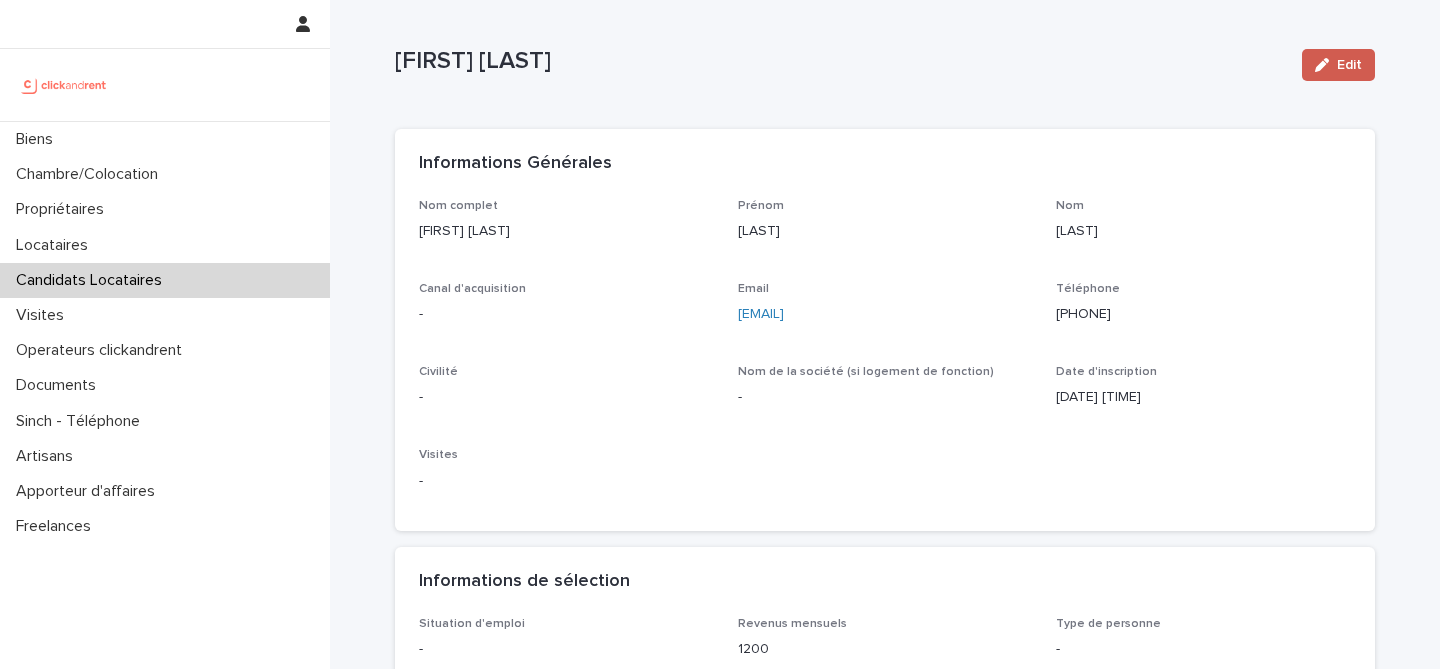 click 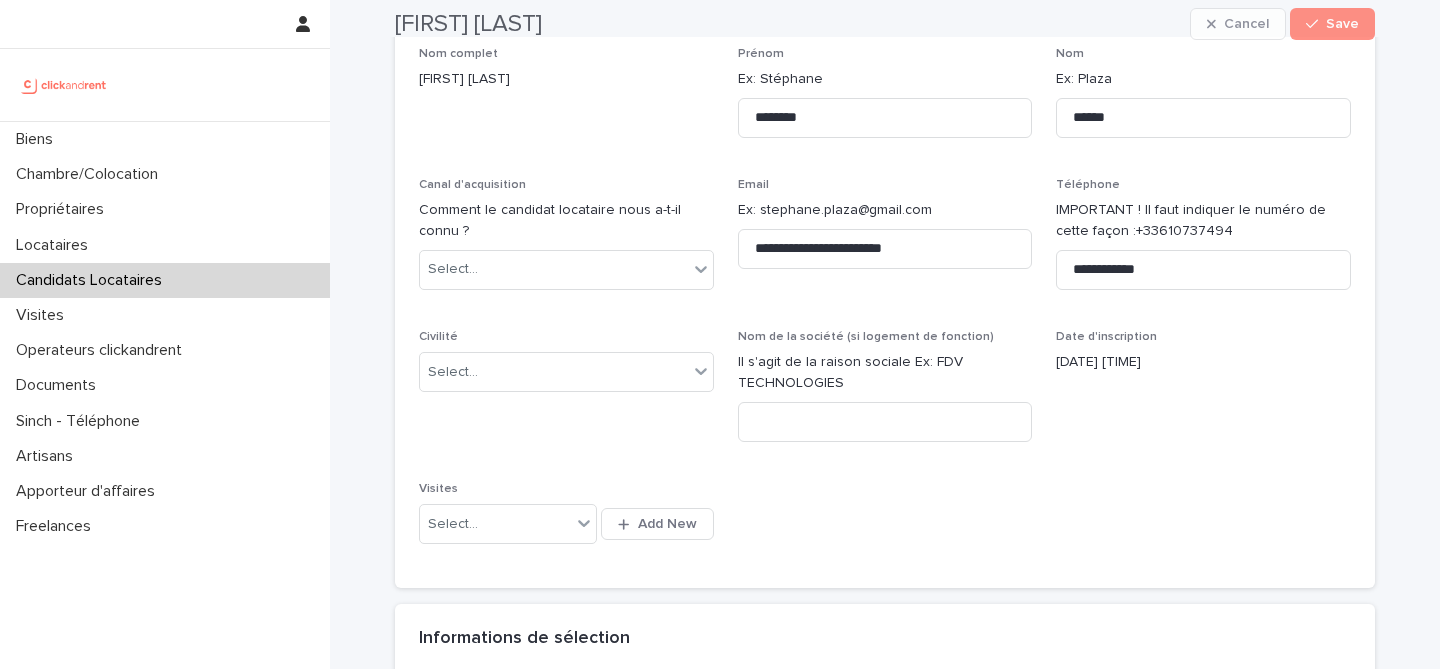 scroll, scrollTop: 186, scrollLeft: 0, axis: vertical 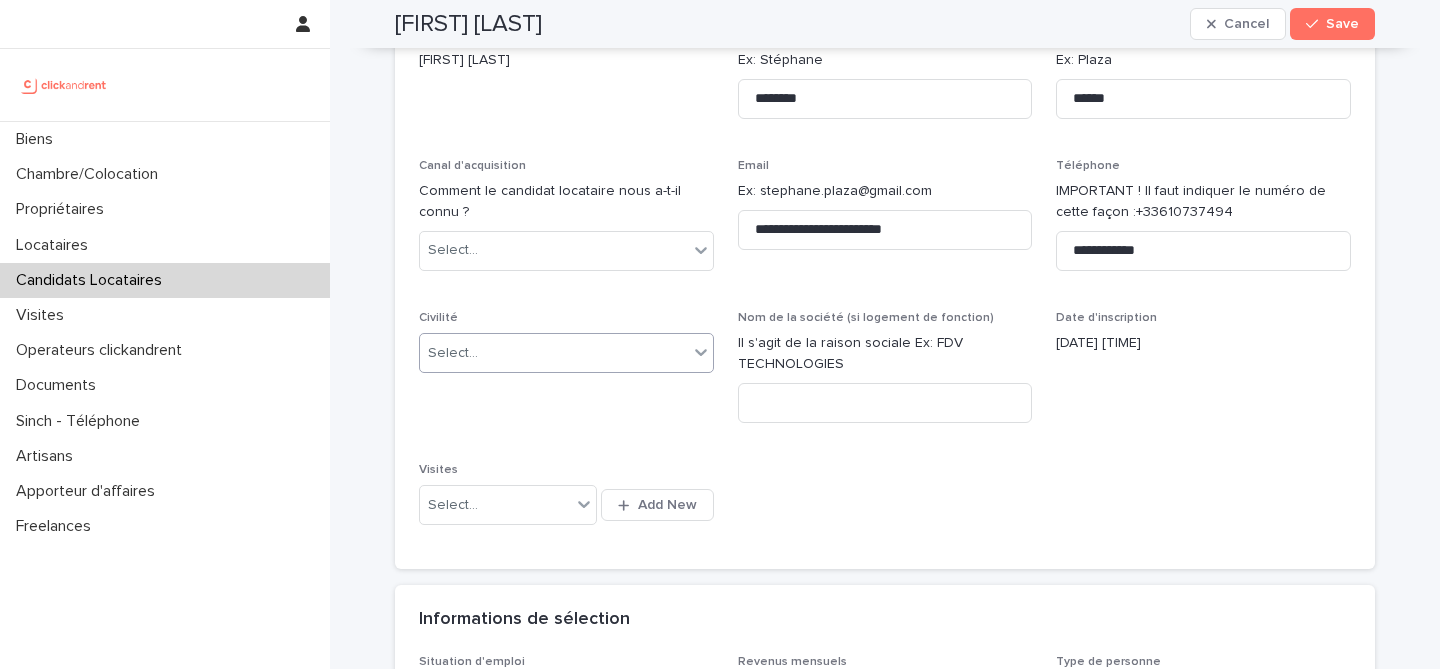 click on "Select..." at bounding box center [554, 353] 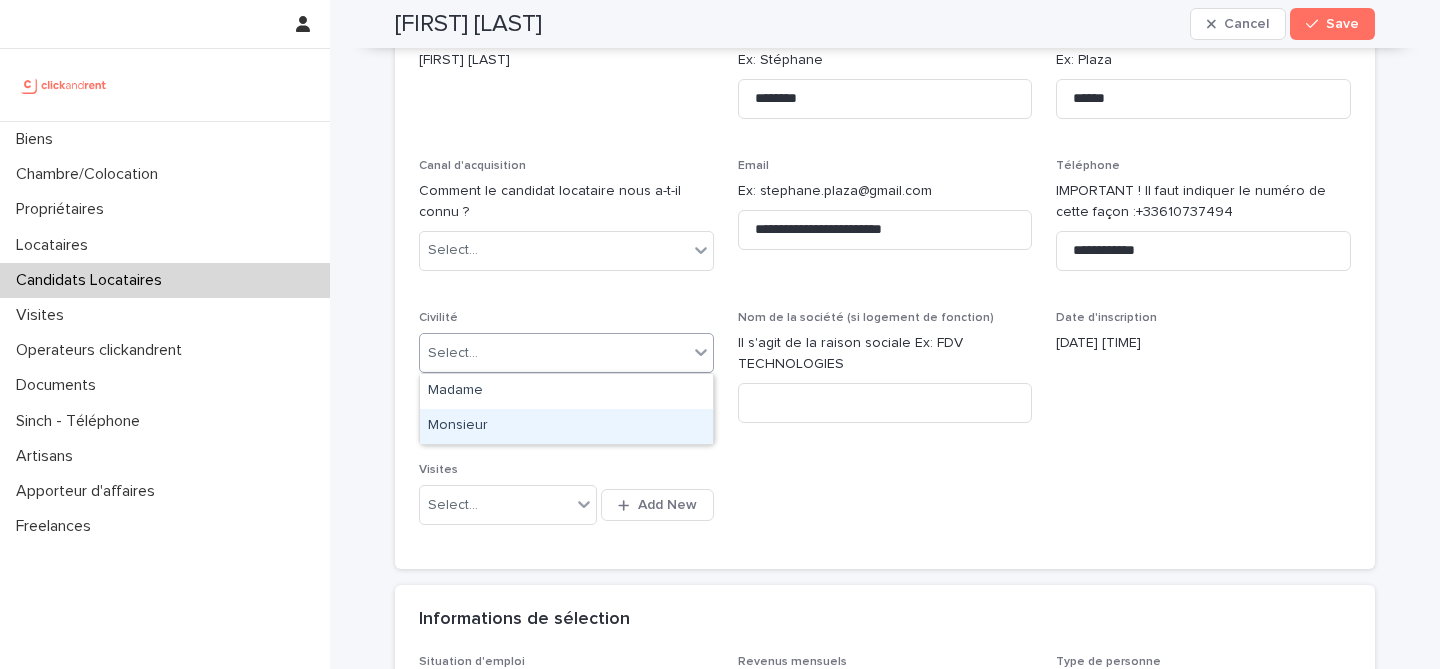 click on "Monsieur" at bounding box center [566, 426] 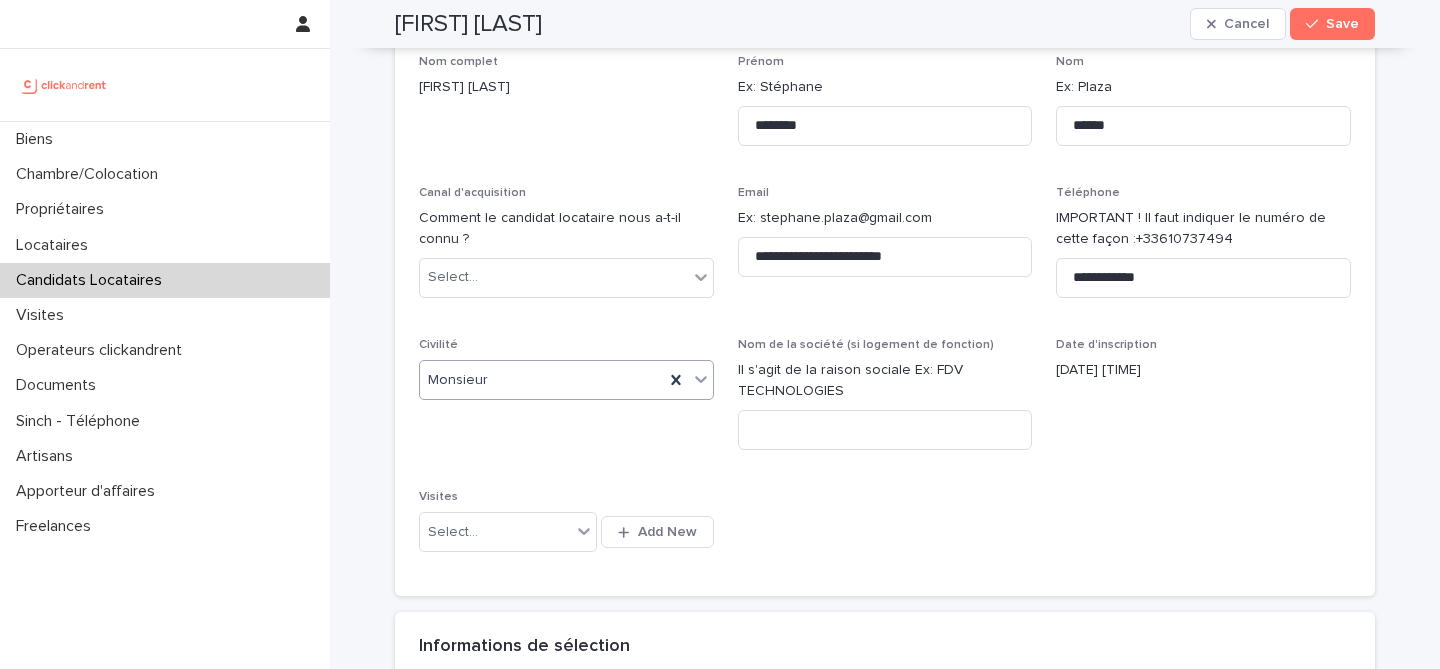scroll, scrollTop: 0, scrollLeft: 0, axis: both 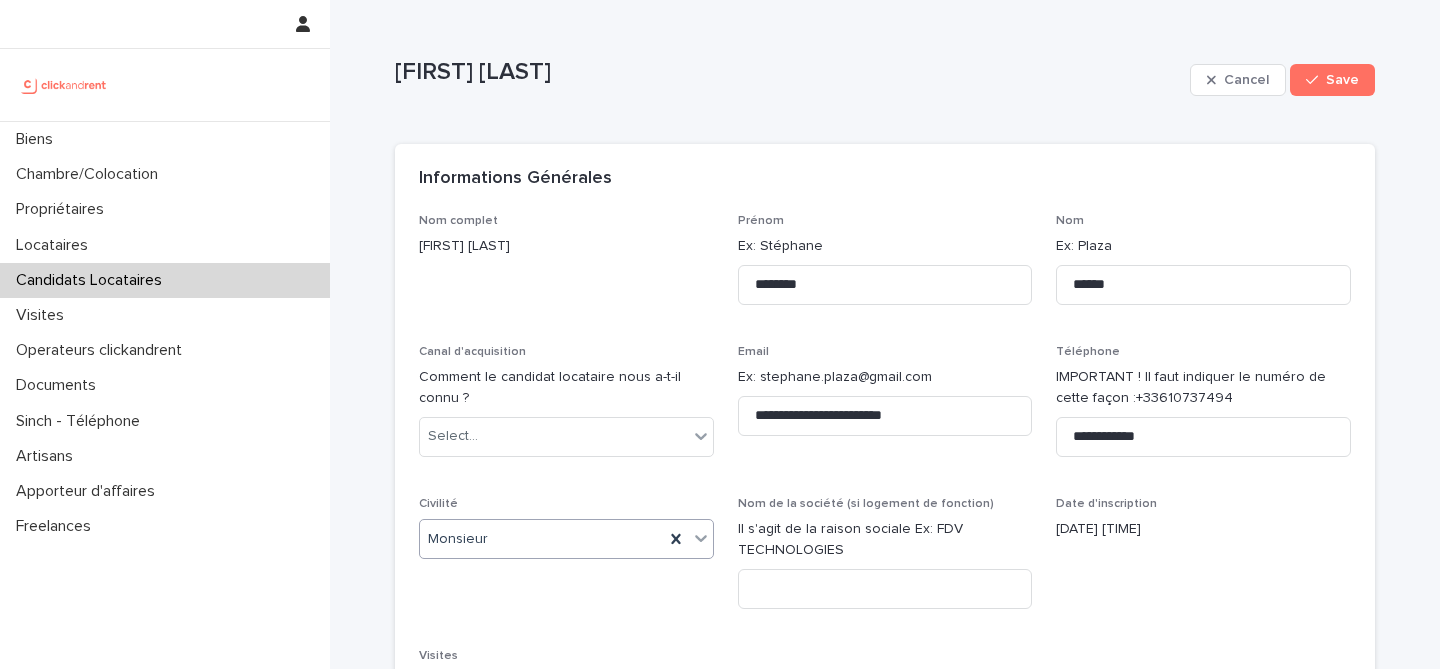 click on "**********" at bounding box center (885, 473) 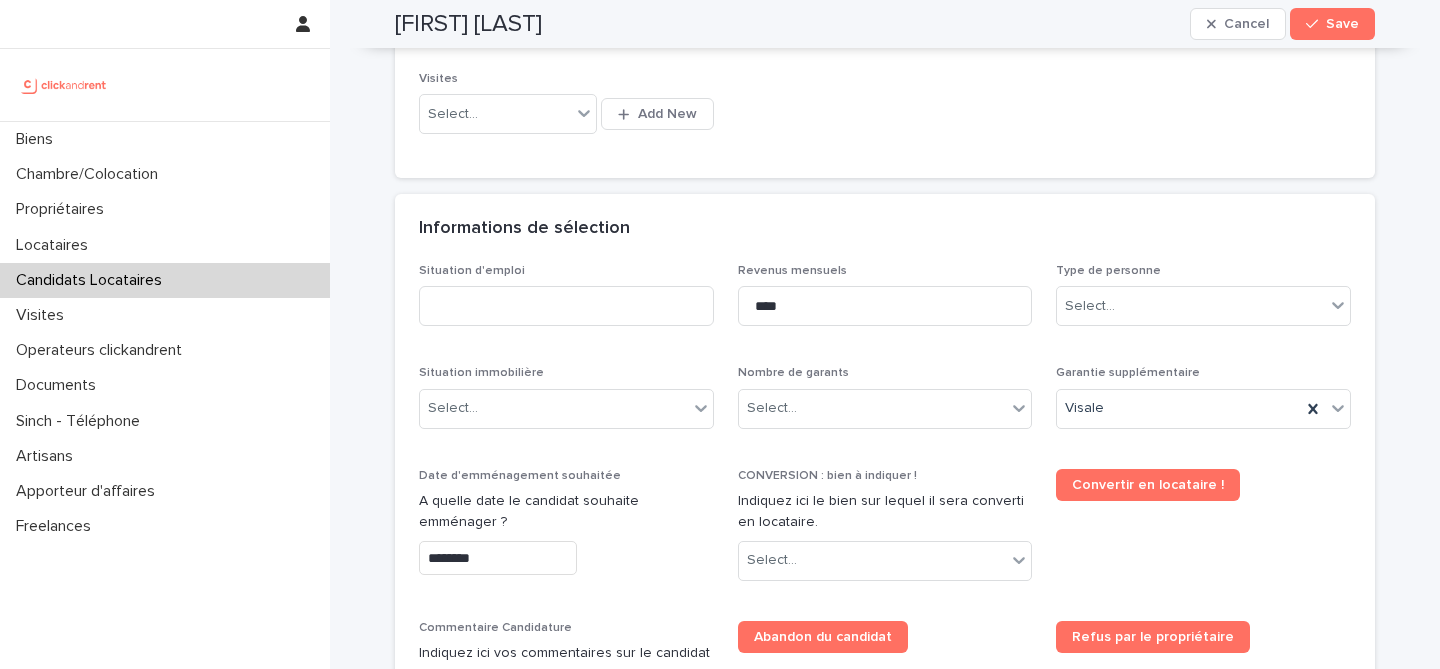 scroll, scrollTop: 597, scrollLeft: 0, axis: vertical 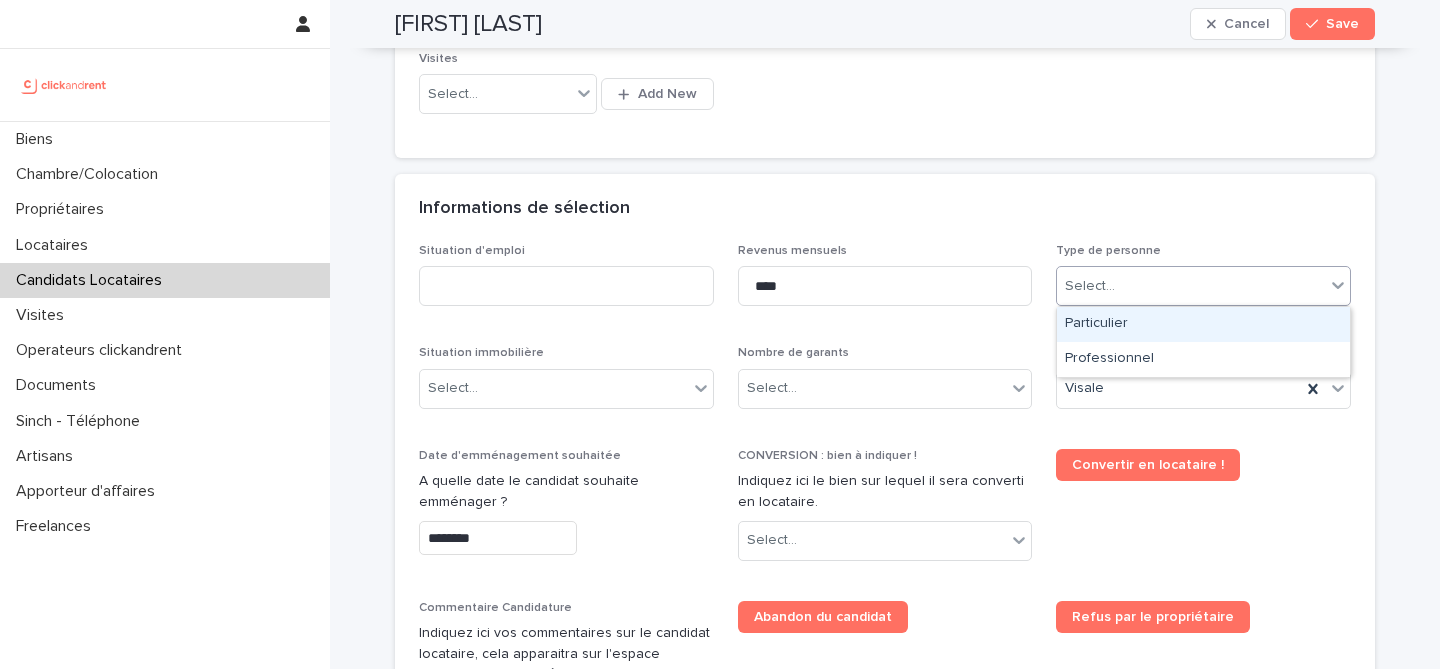 click on "Select..." at bounding box center (1203, 286) 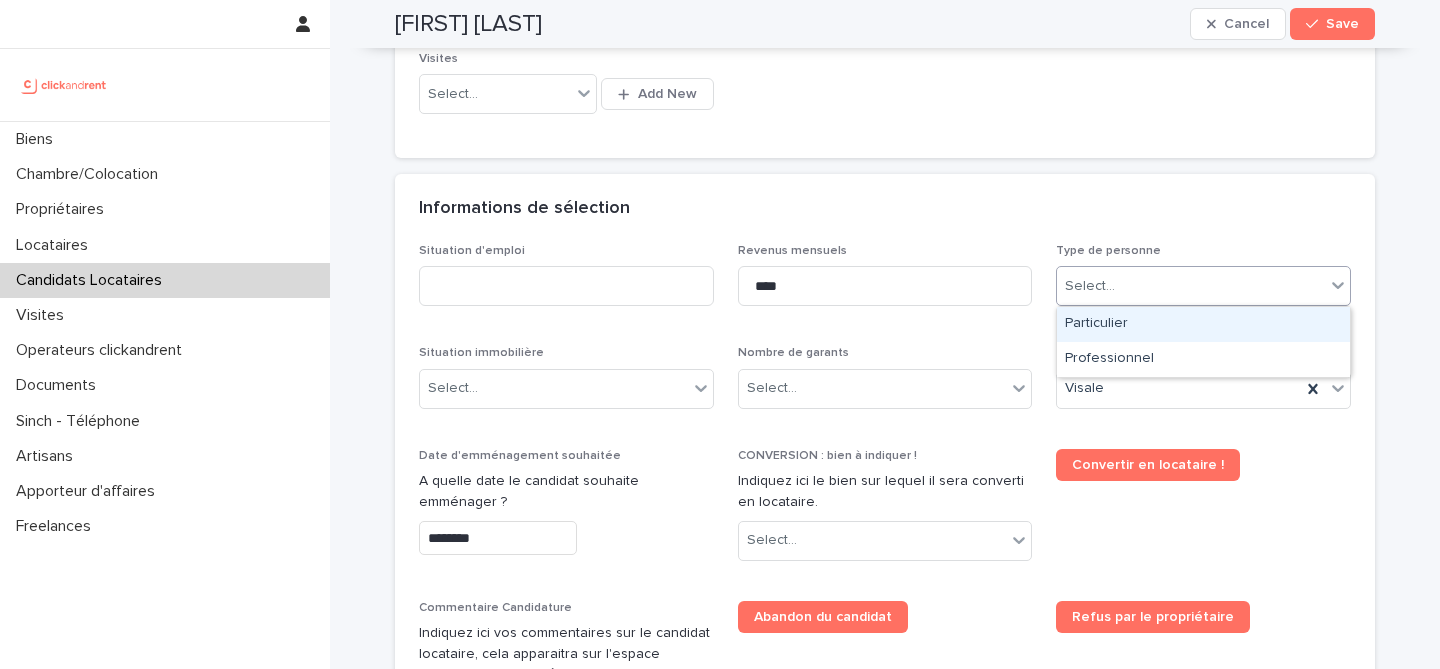 click on "Particulier" at bounding box center [1203, 324] 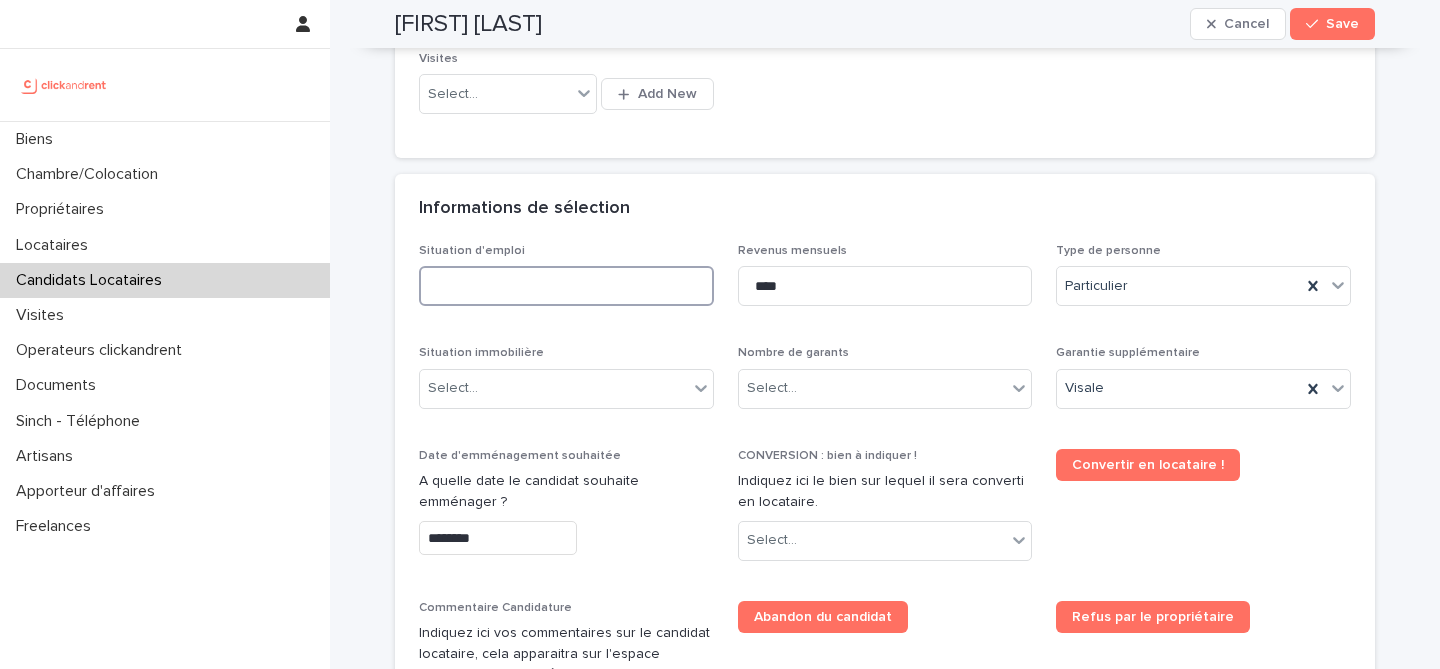 click at bounding box center [566, 286] 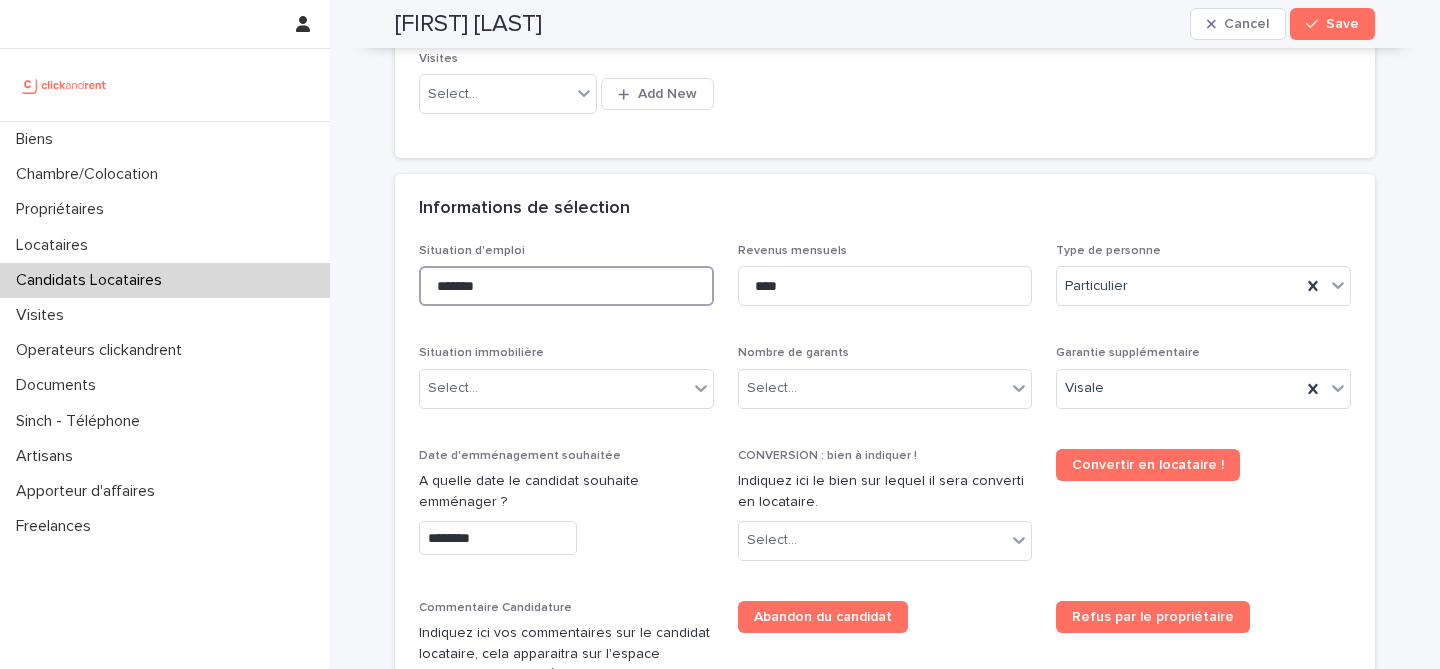 type on "*******" 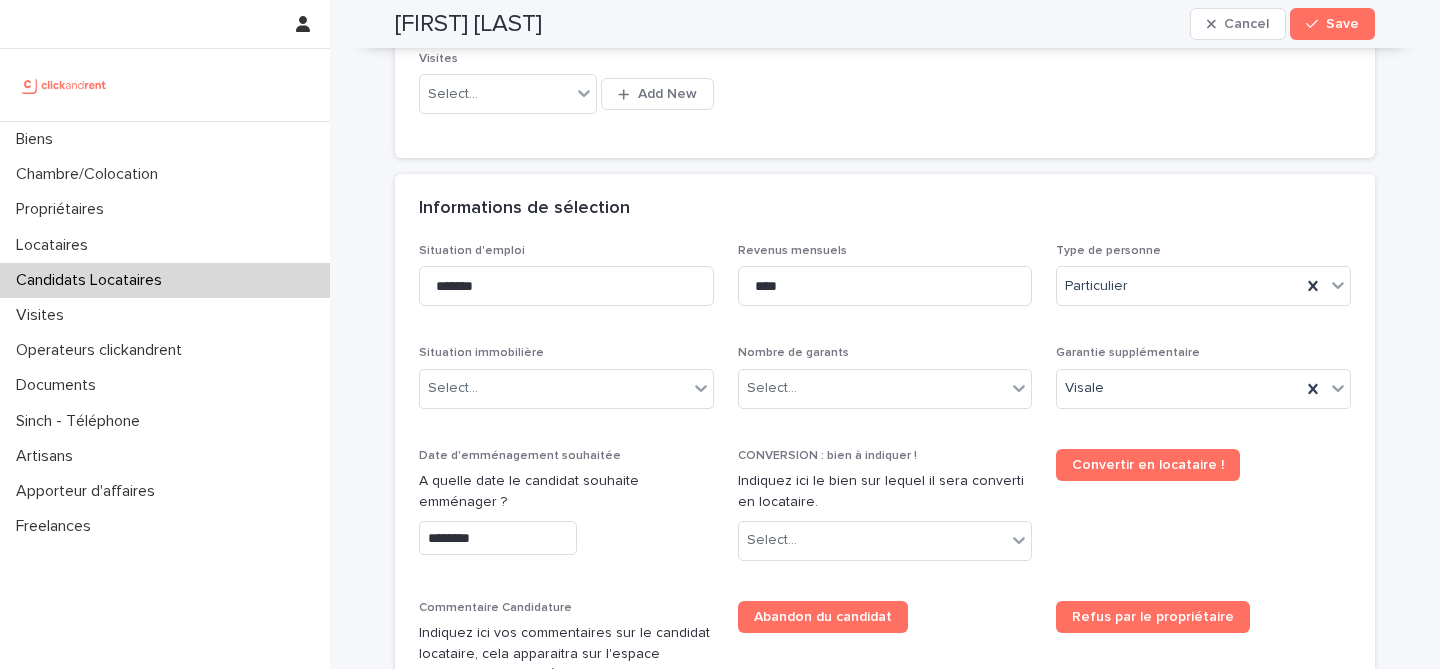 click on "Informations de sélection" at bounding box center (885, 209) 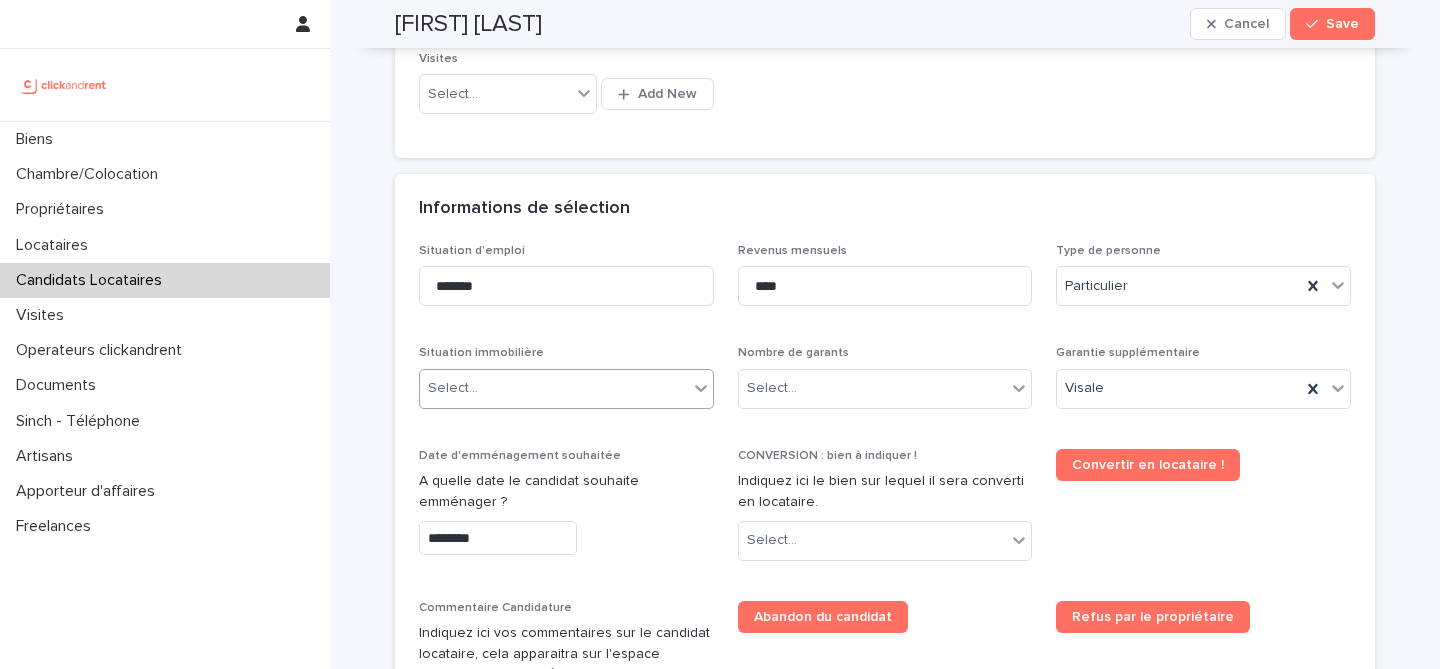 click on "Select..." at bounding box center (554, 388) 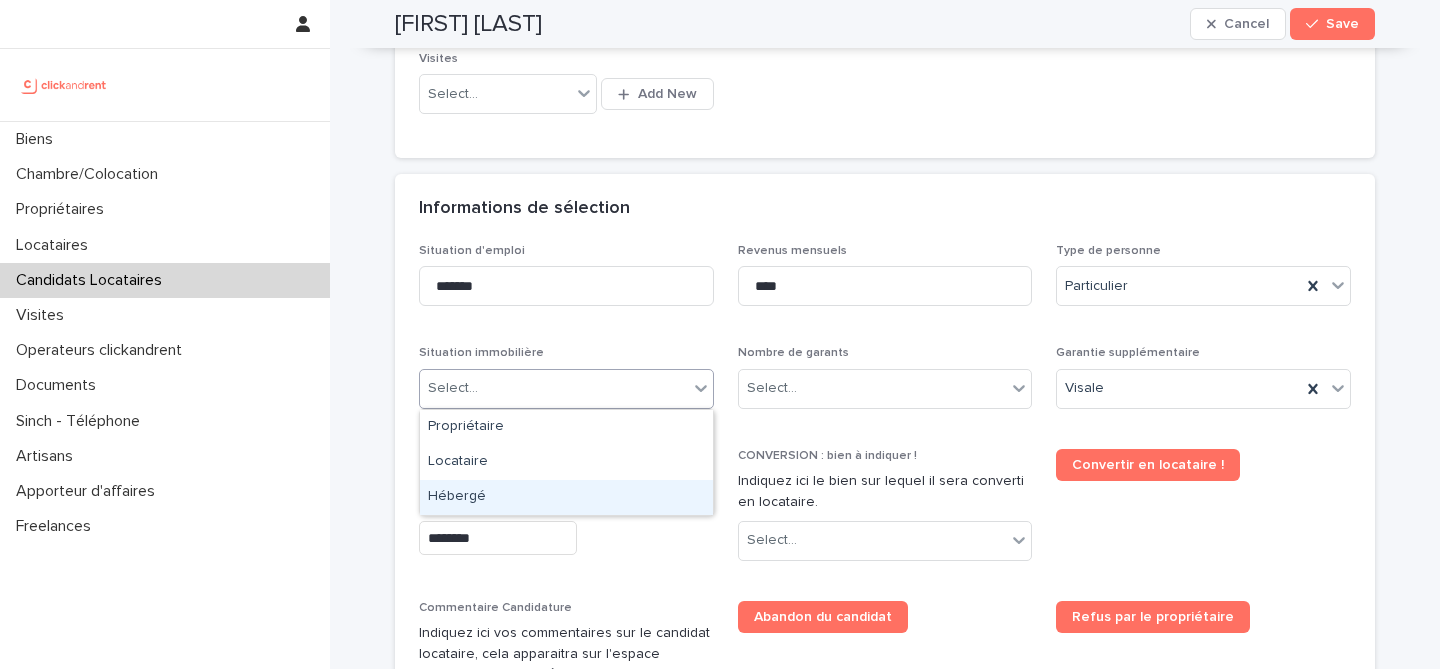 click on "Hébergé" at bounding box center (566, 497) 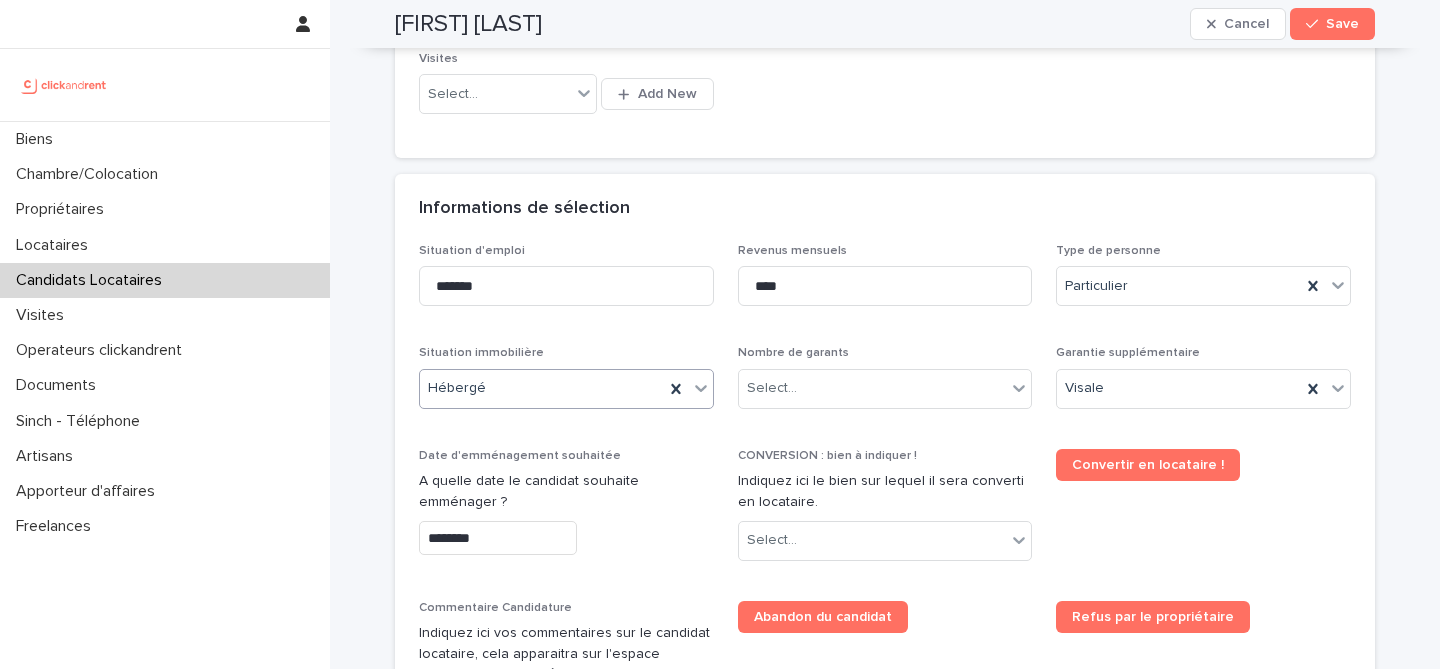 click on "Situation d'emploi ******* Revenus mensuels **** Type de personne Particulier Situation immobilière   option Hébergé, selected.     0 results available. Select is focused ,type to refine list, press Down to open the menu,  Hébergé Nombre de garants Select... Garantie supplémentaire Visale Date d'emménagement souhaitée A quelle date le candidat souhaite emménager ? ******** CONVERSION : bien à indiquer ! Indiquez ici le bien sur lequel il sera converti en locataire. Select... Convertir en locataire ! Commentaire Candidature Indiquez ici vos commentaires sur le candidat locataire, cela apparaitra sur l'espace personnel du propriétaire.
Ex : Le candidat est un très bon profil avec deux garants. Ses parents gagnent 7.000 euros nets par mois. Abandon du candidat Refus par le propriétaire Bien - Historique Top Select... Type de Top Validation / Refus" at bounding box center (885, 572) 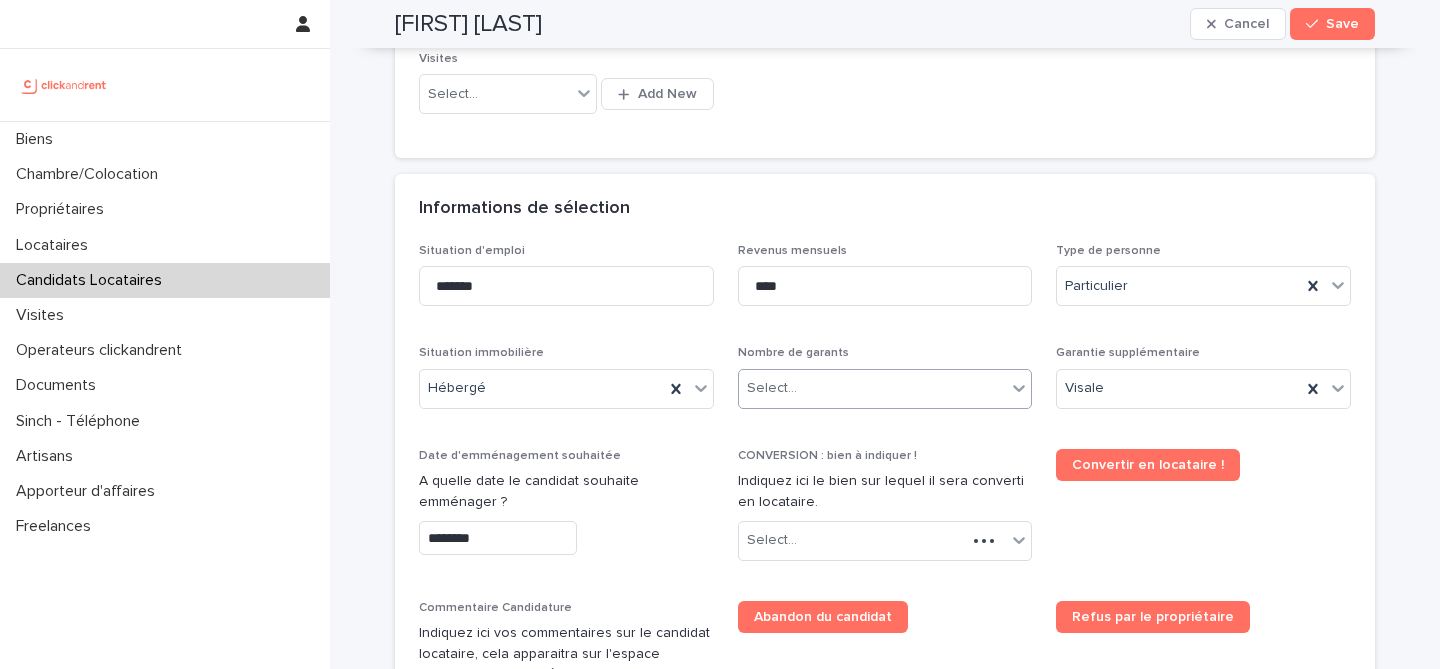 click on "Select..." at bounding box center [873, 388] 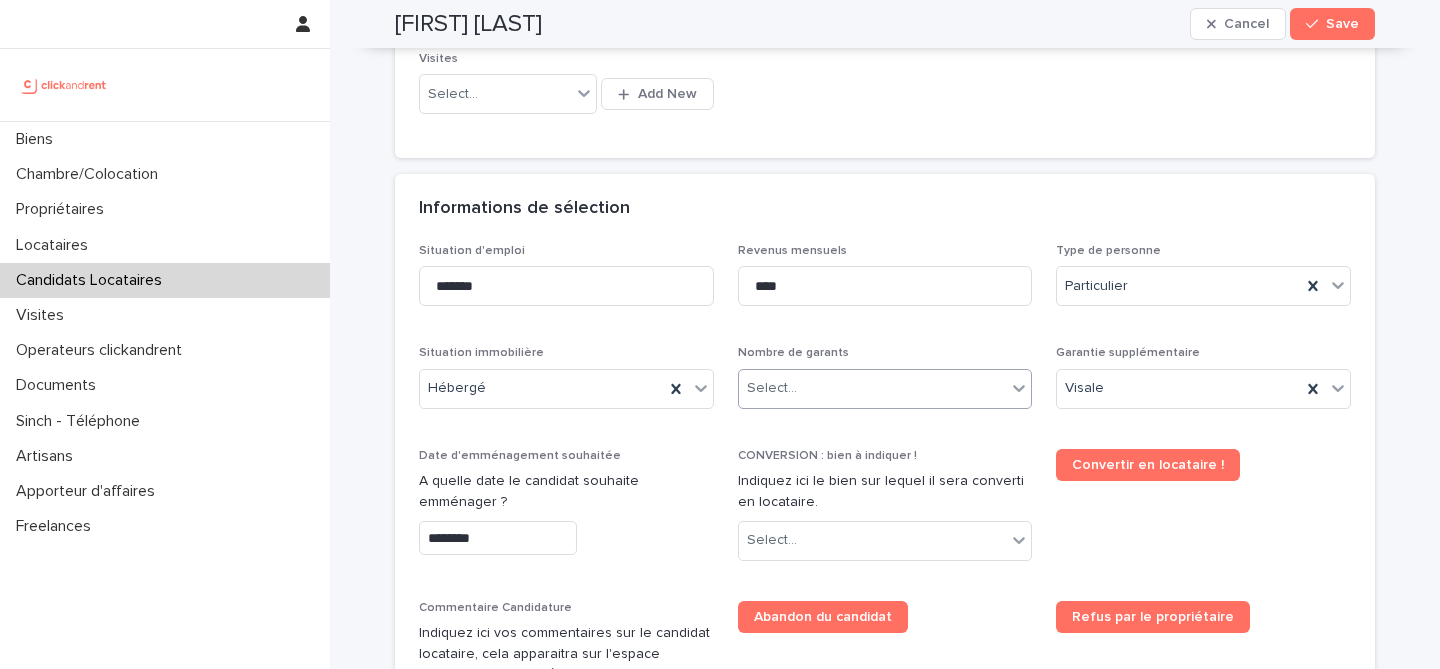 click on "Select..." at bounding box center [873, 388] 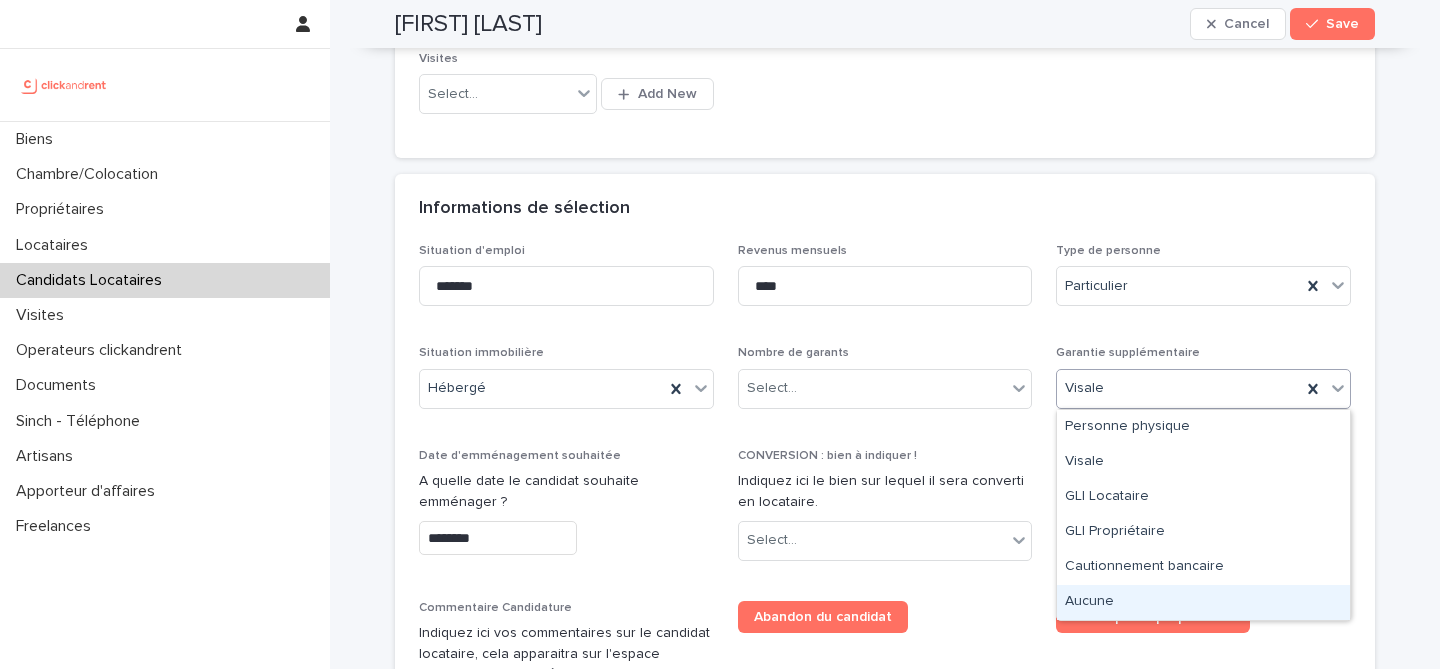 click on "Aucune" at bounding box center (1203, 602) 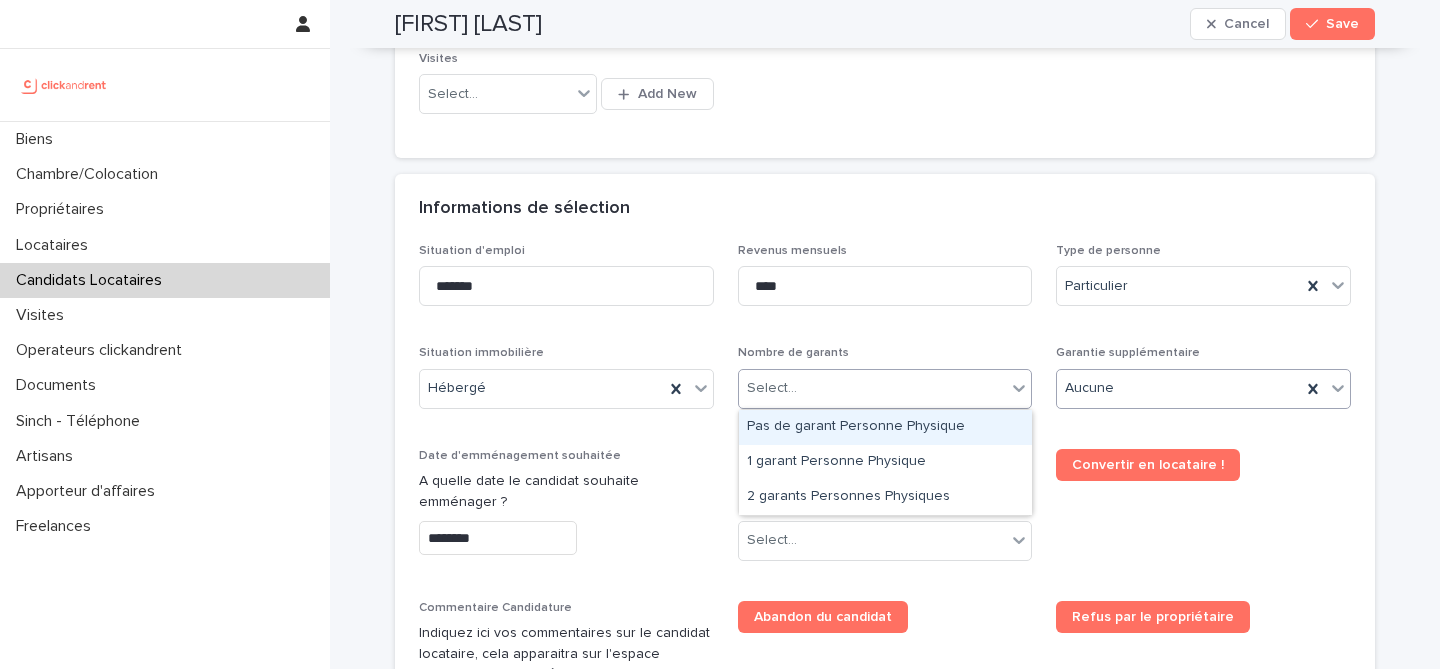 click on "Select..." at bounding box center [873, 388] 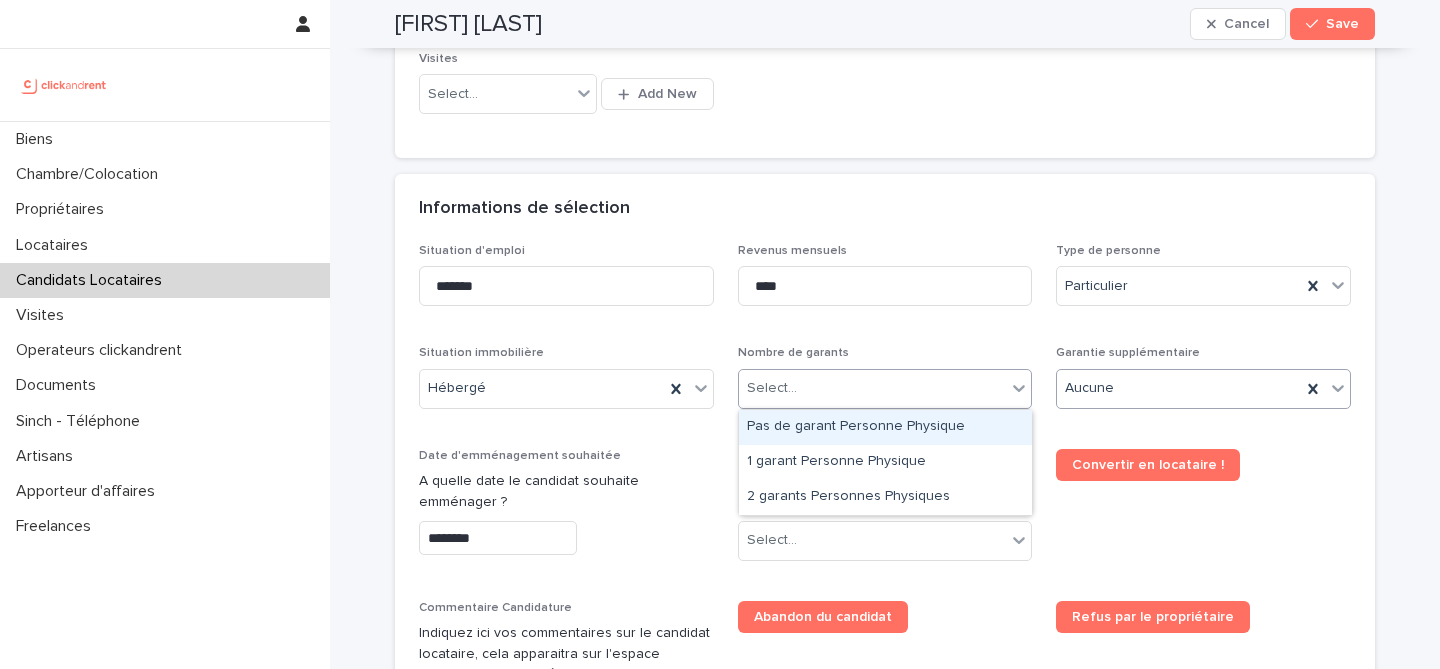 click on "Pas de garant Personne Physique" at bounding box center [885, 427] 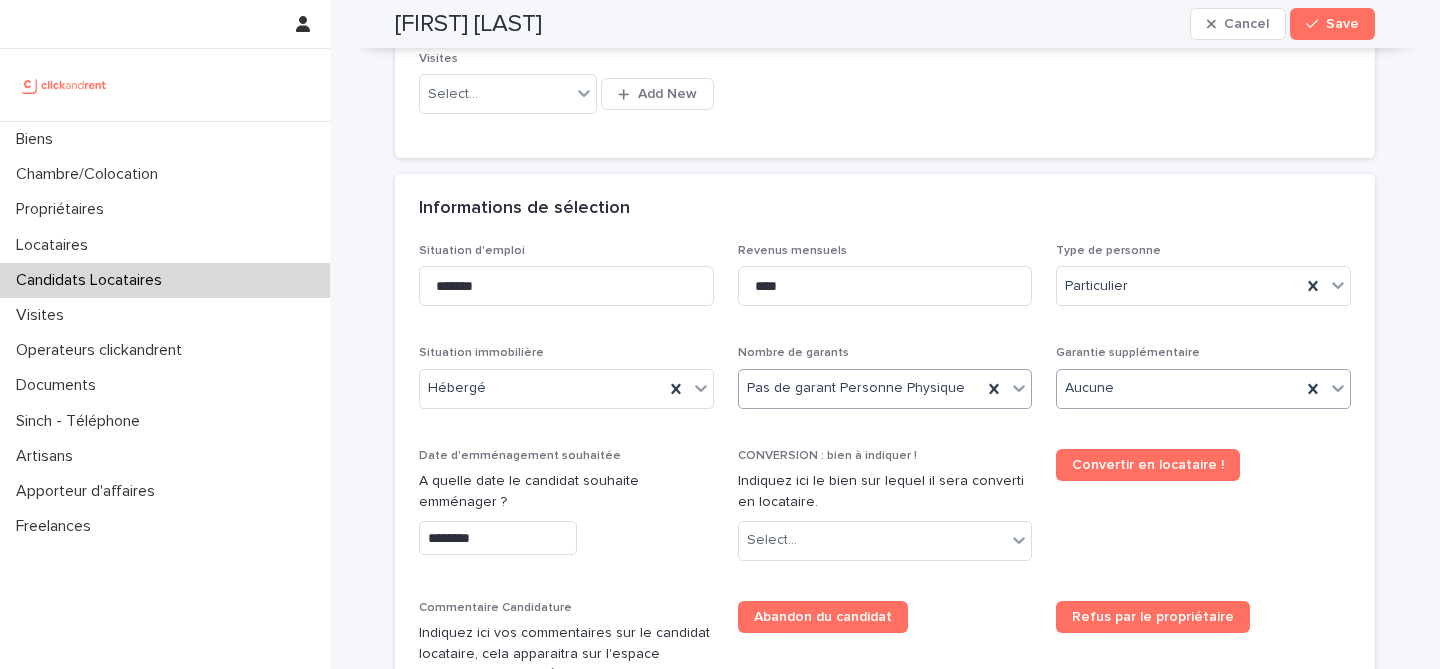click on "Aucune" at bounding box center [1179, 388] 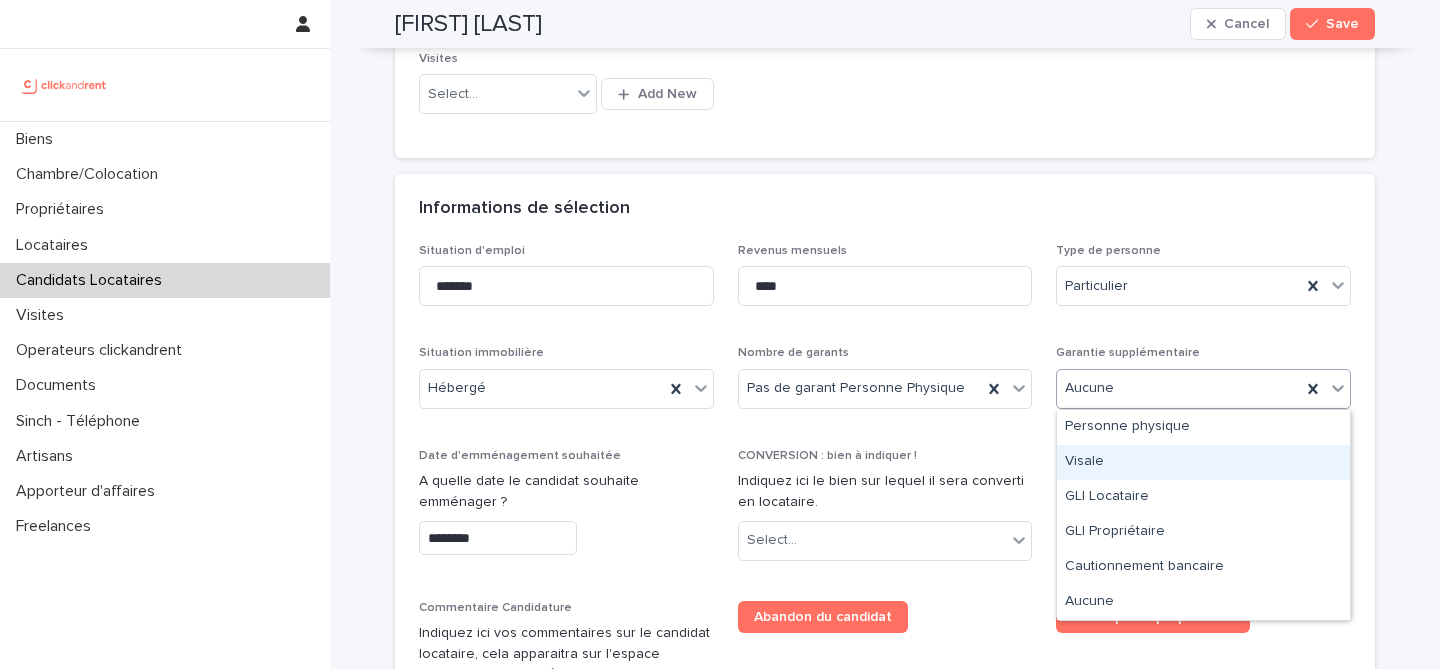 click on "Visale" at bounding box center [1203, 462] 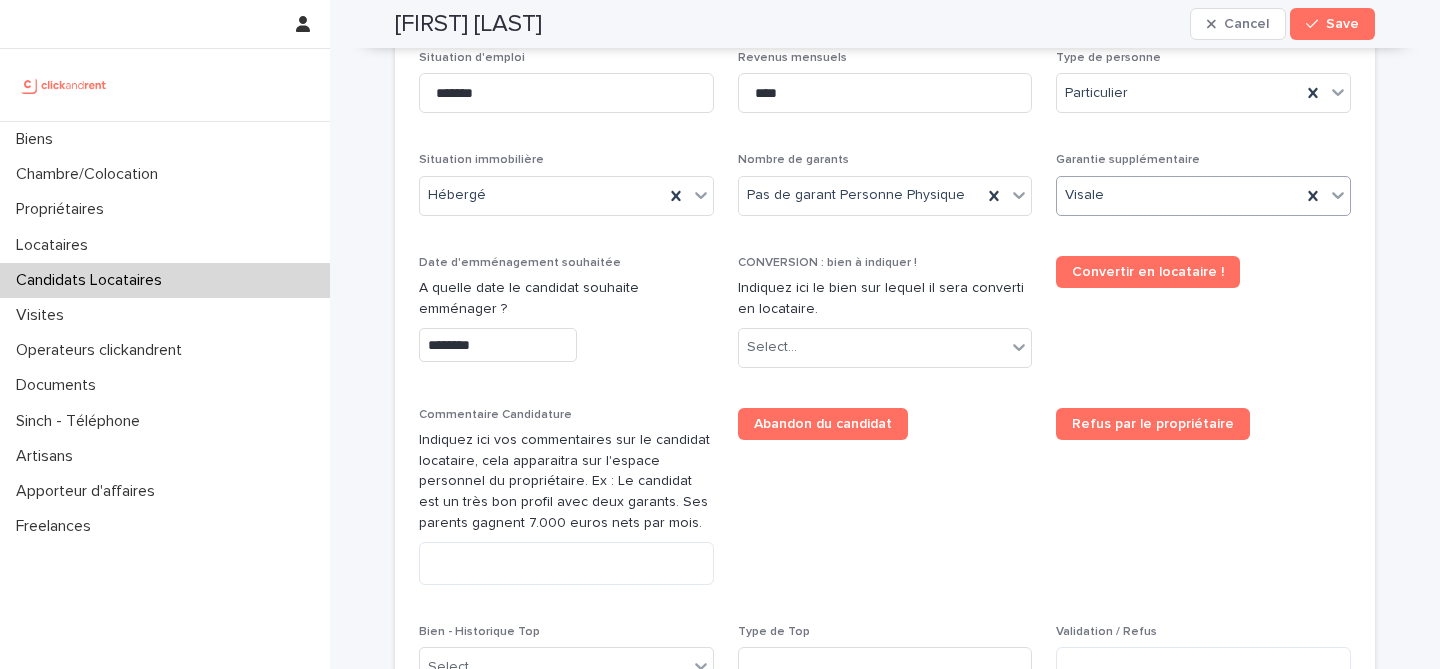 scroll, scrollTop: 825, scrollLeft: 0, axis: vertical 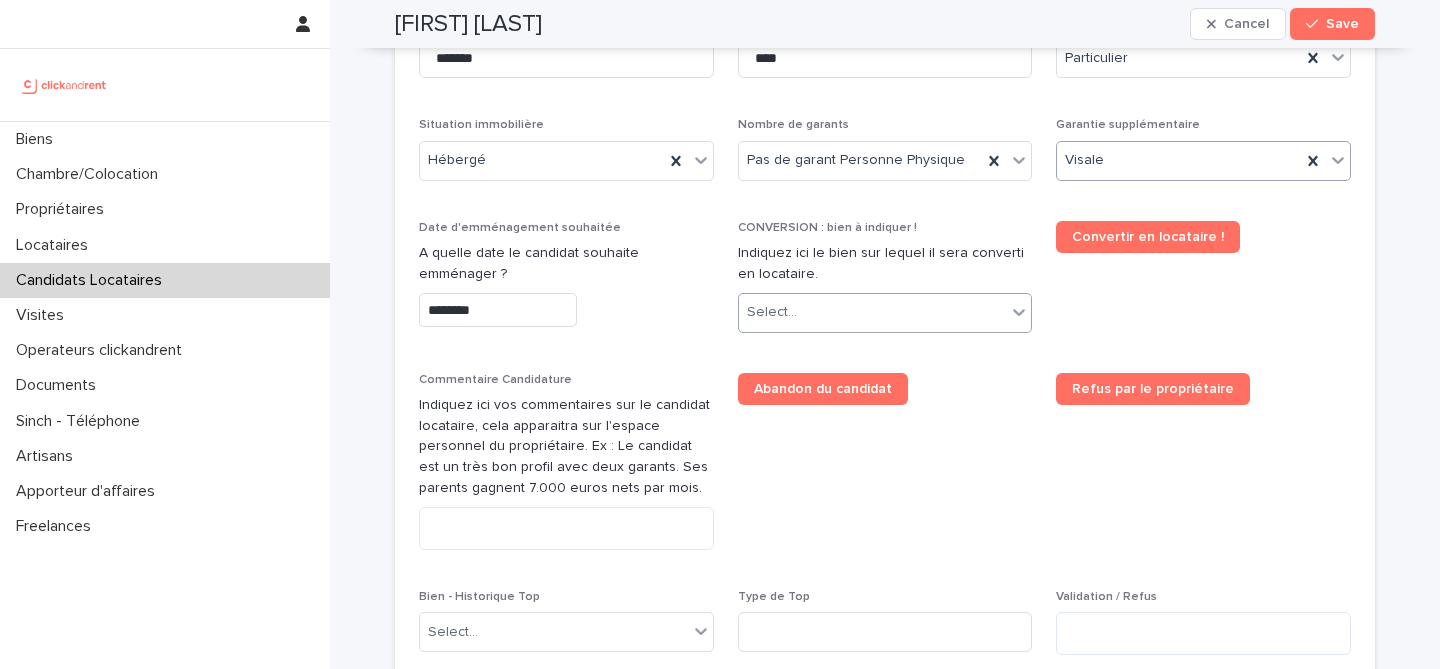 click on "Select..." at bounding box center (873, 312) 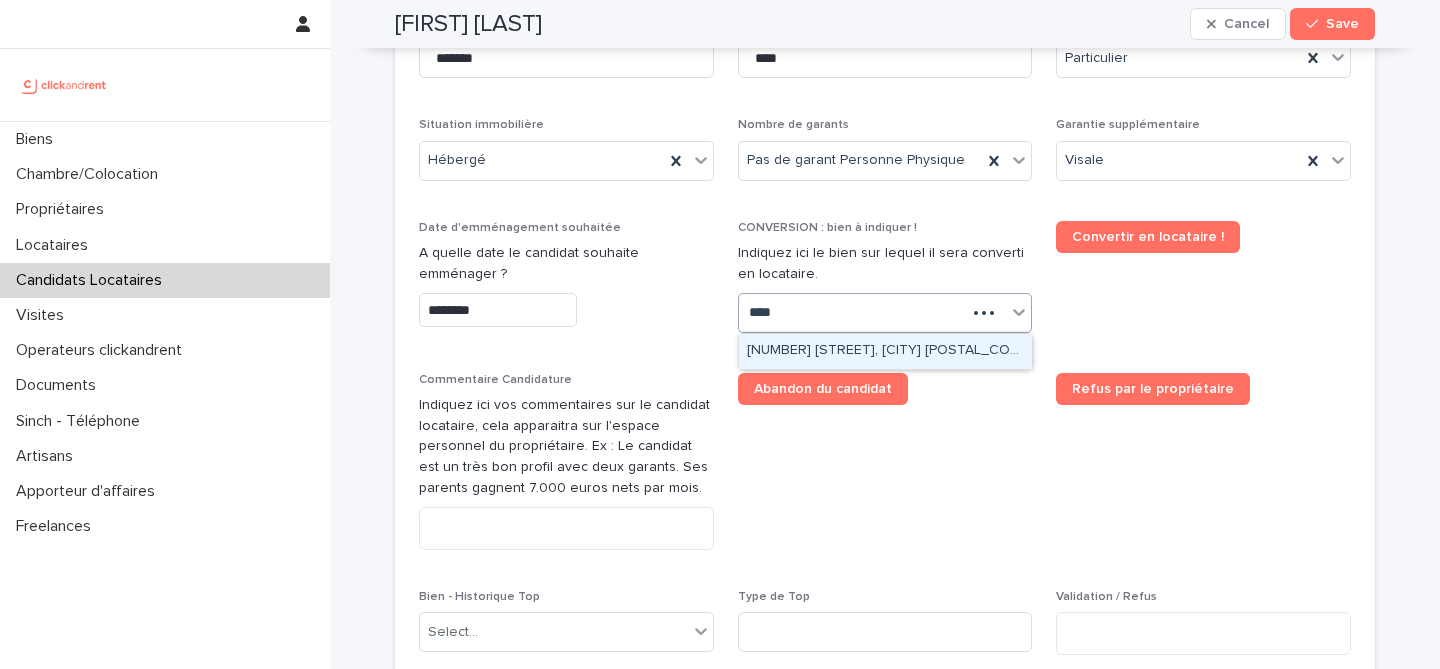 type on "*****" 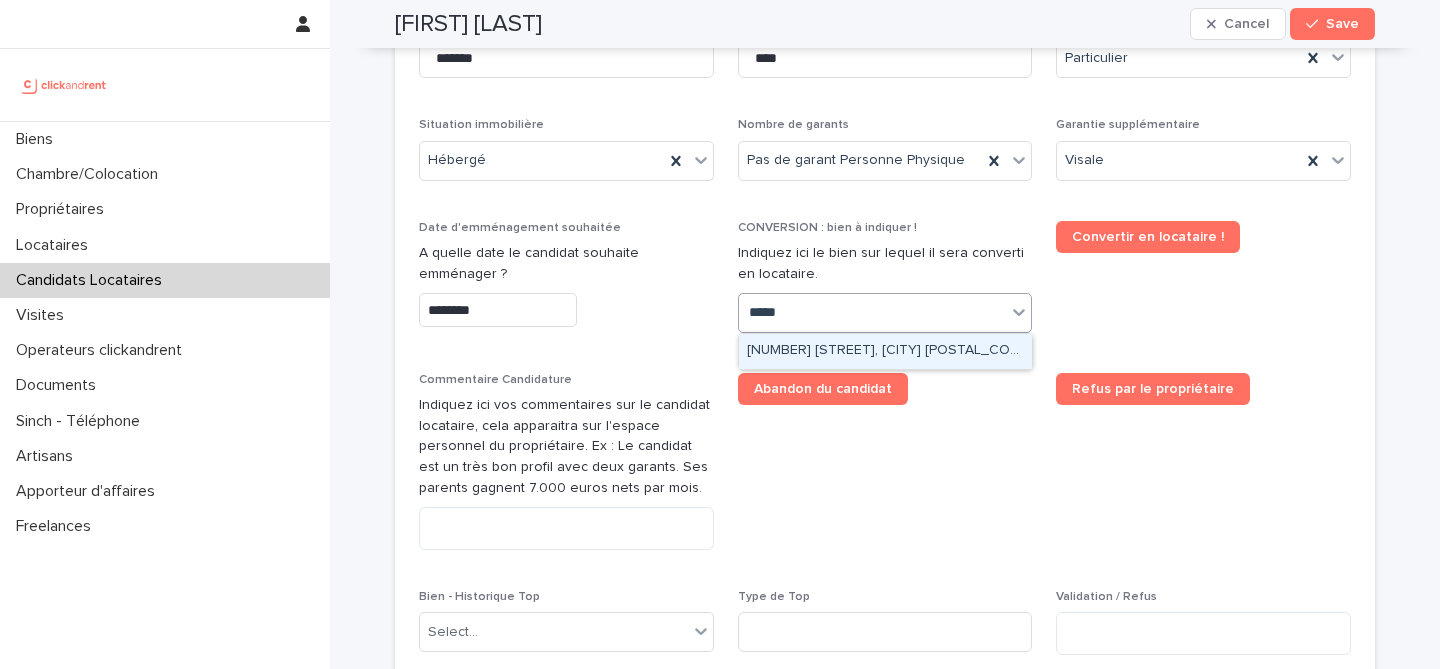 click on "[NUMBER] [STREET], [CITY] [POSTAL_CODE]" at bounding box center [885, 351] 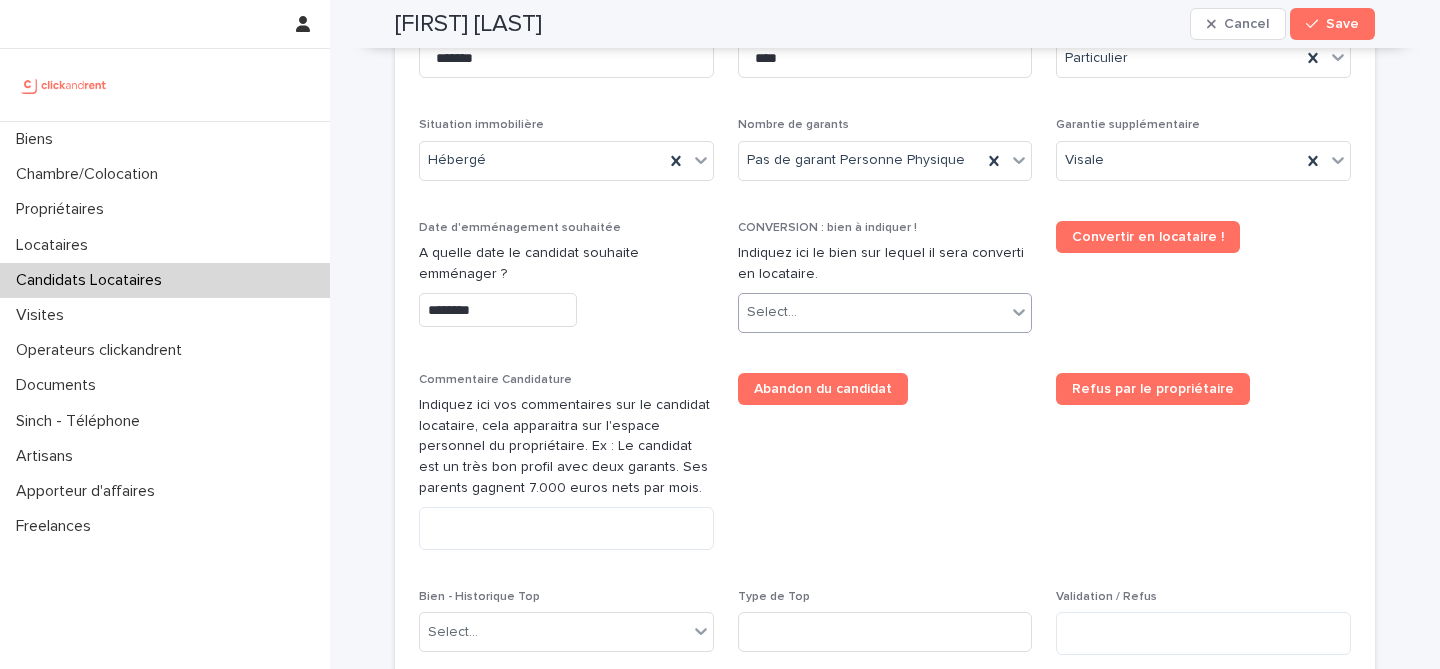 scroll, scrollTop: 843, scrollLeft: 0, axis: vertical 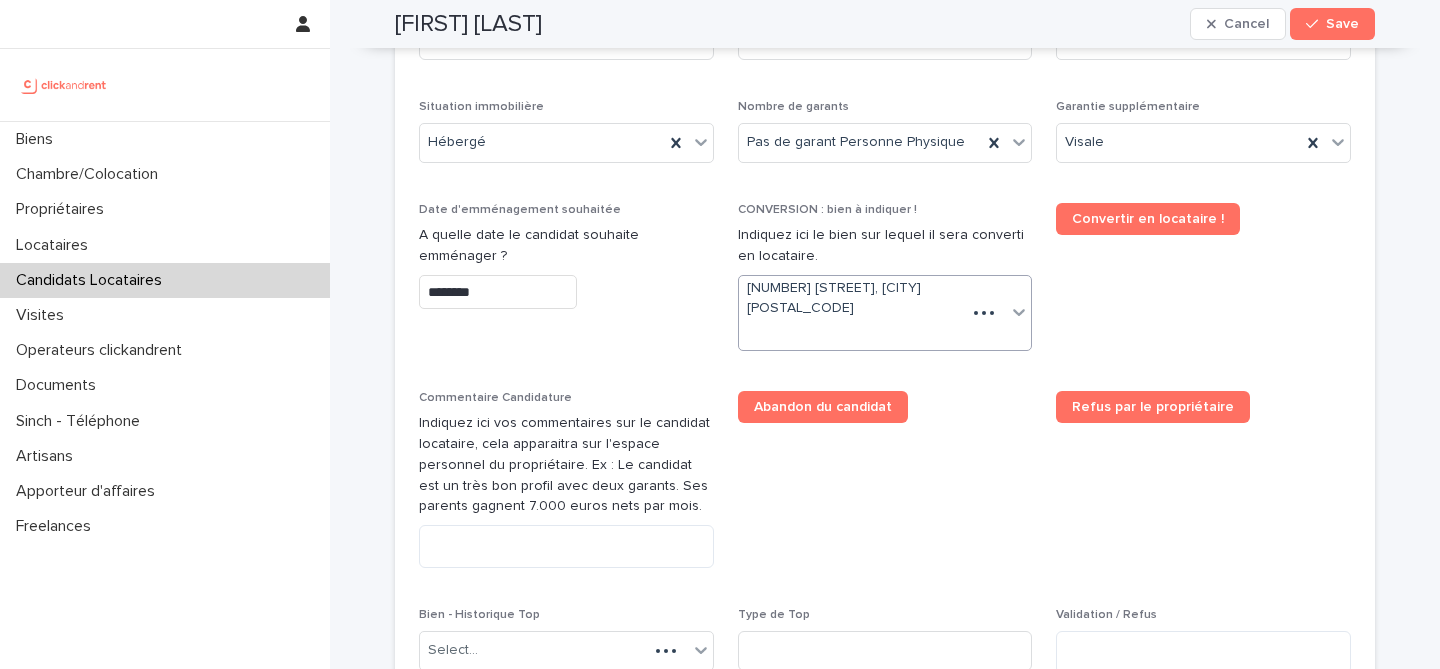 click on "Abandon du candidat" at bounding box center [885, 487] 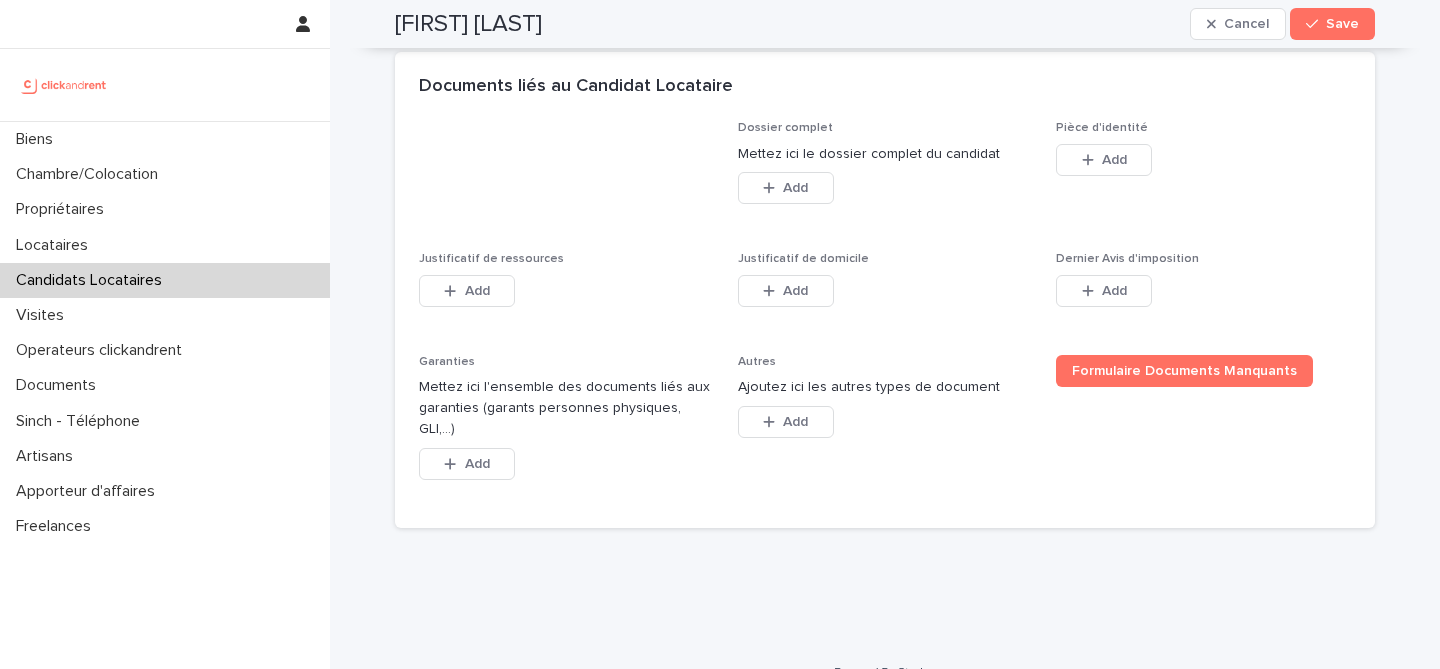 scroll, scrollTop: 1518, scrollLeft: 0, axis: vertical 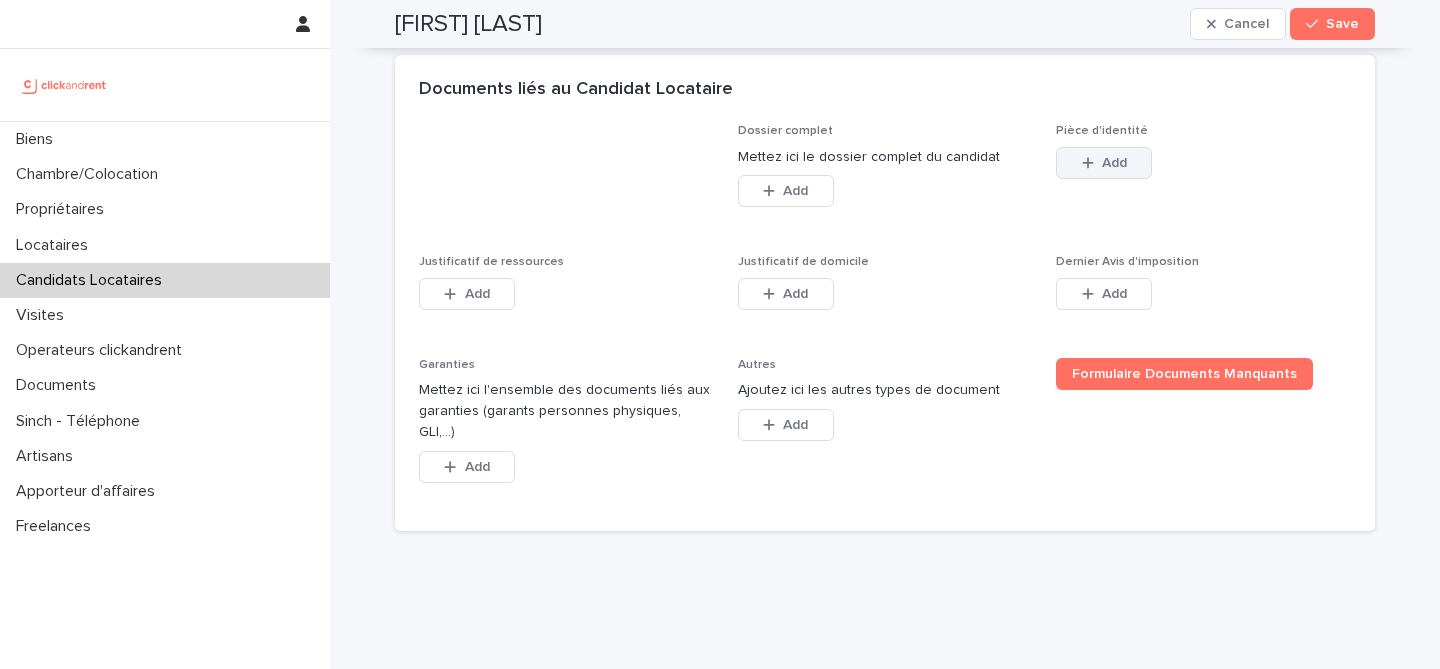 click on "Add" at bounding box center [1104, 163] 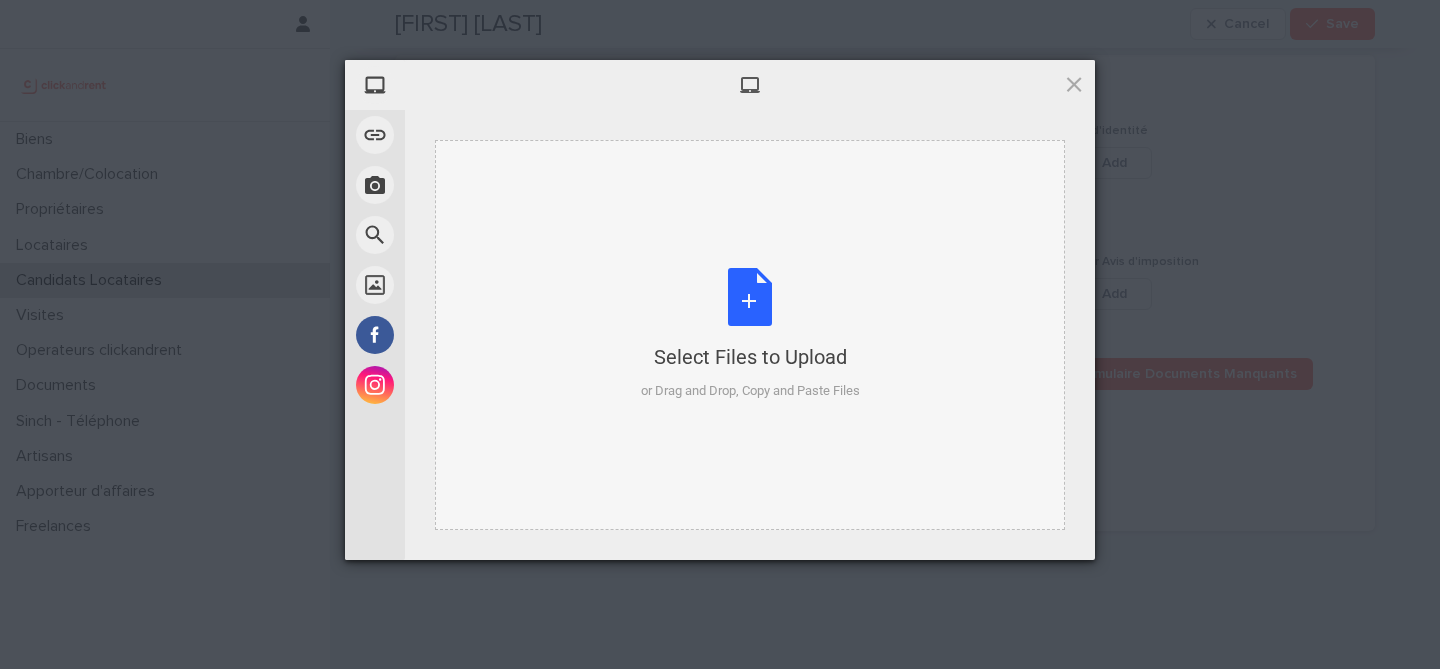click on "Select Files to Upload
or Drag and Drop, Copy and Paste Files" at bounding box center [750, 334] 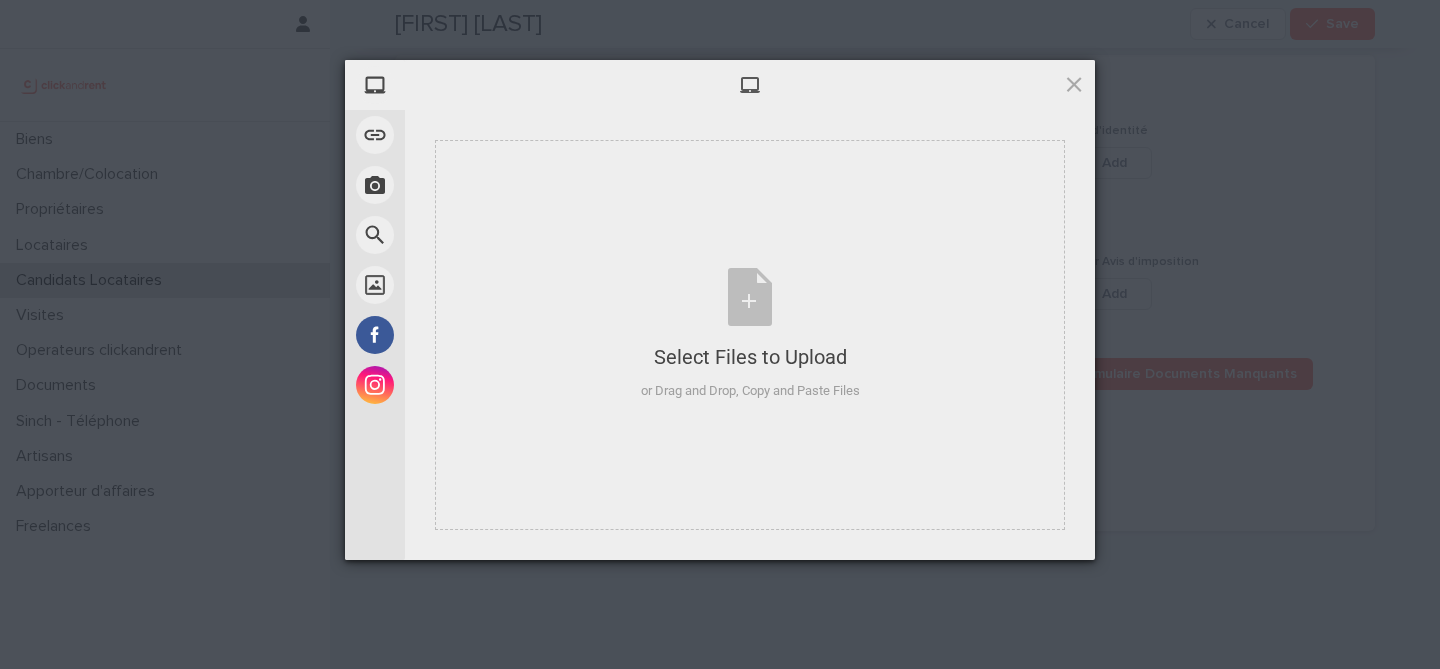 click at bounding box center (750, 85) 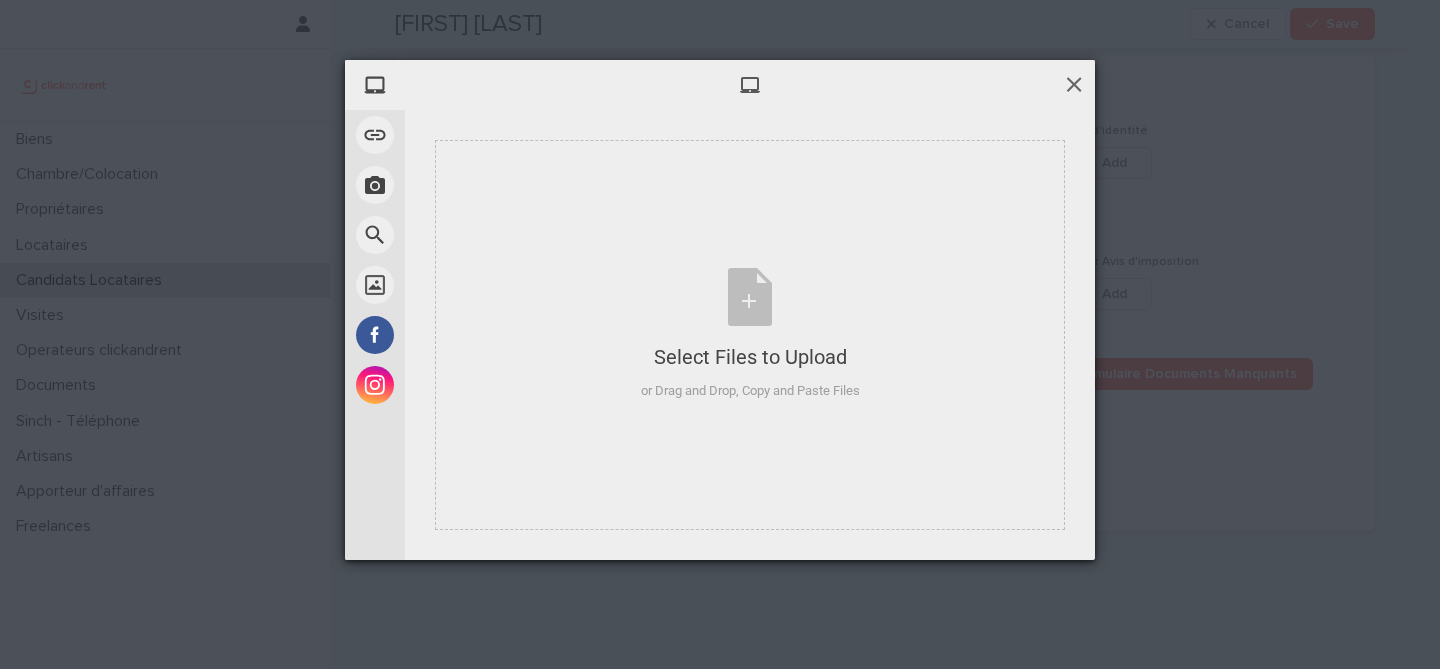 click at bounding box center [1074, 84] 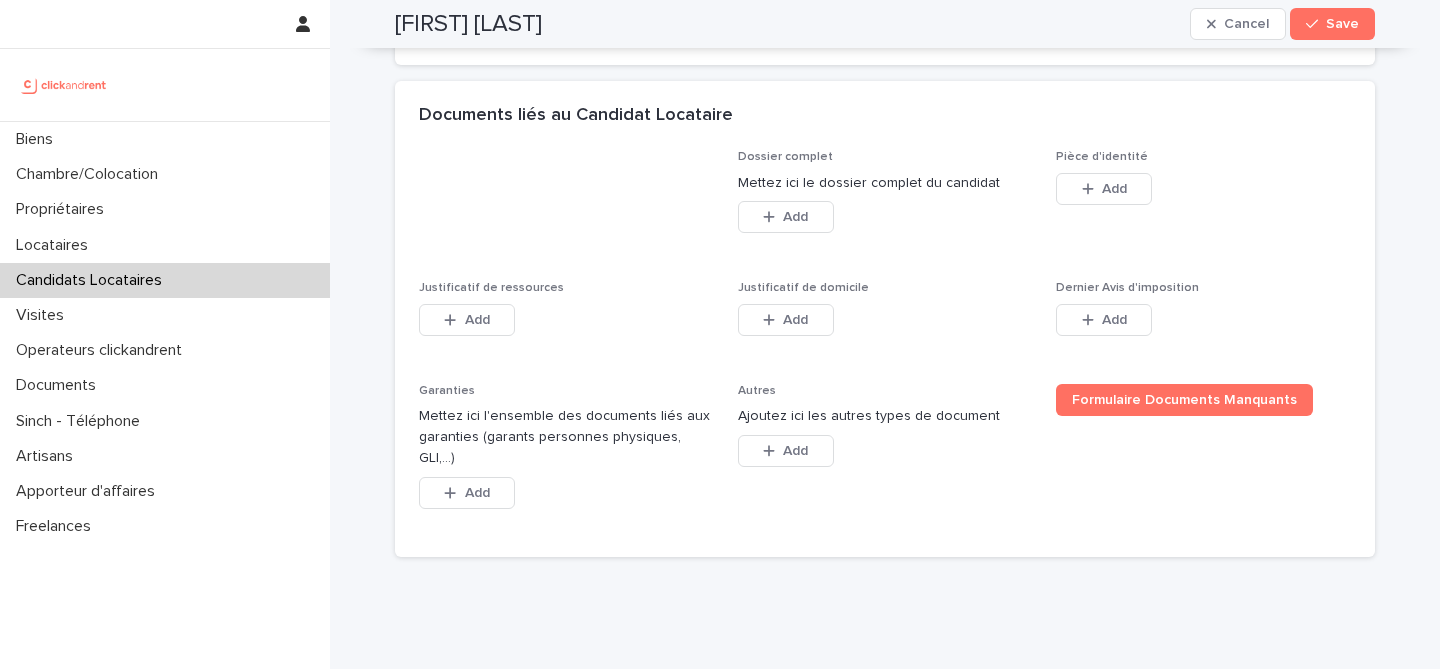 scroll, scrollTop: 1484, scrollLeft: 0, axis: vertical 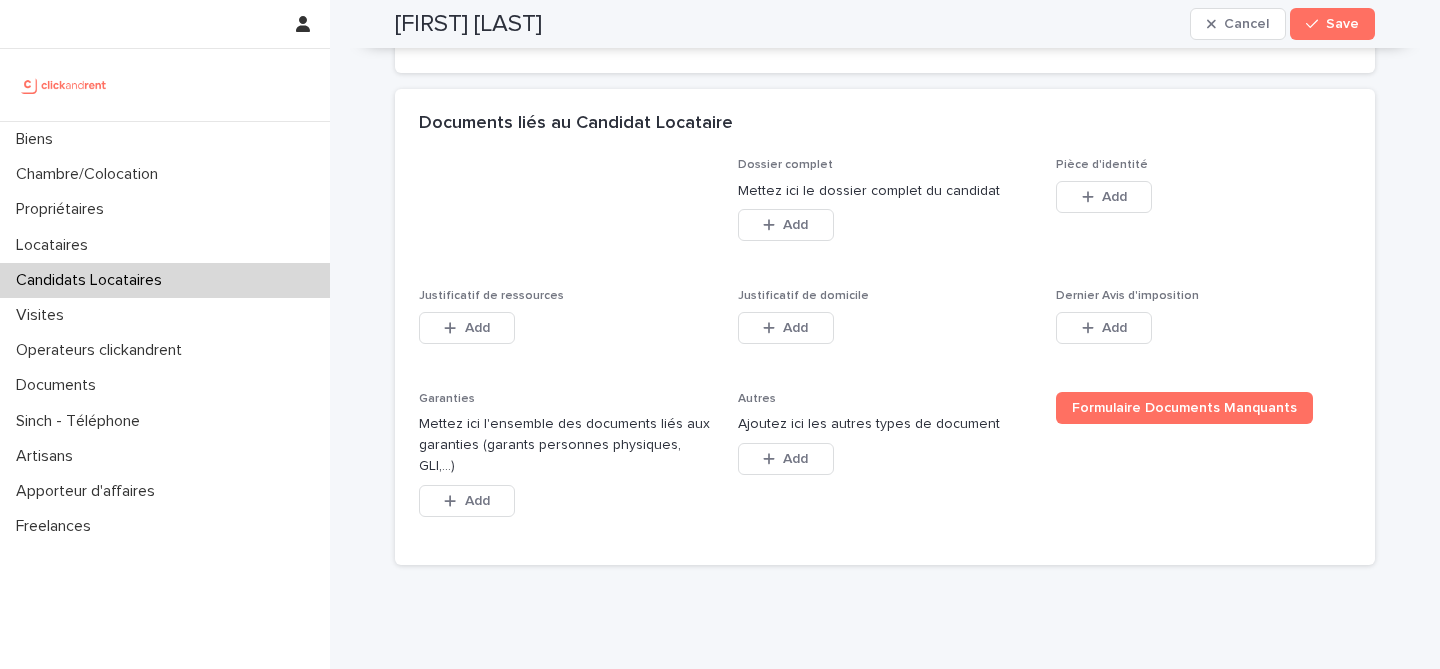 click on "This file cannot be opened Download File Add" at bounding box center (1203, 201) 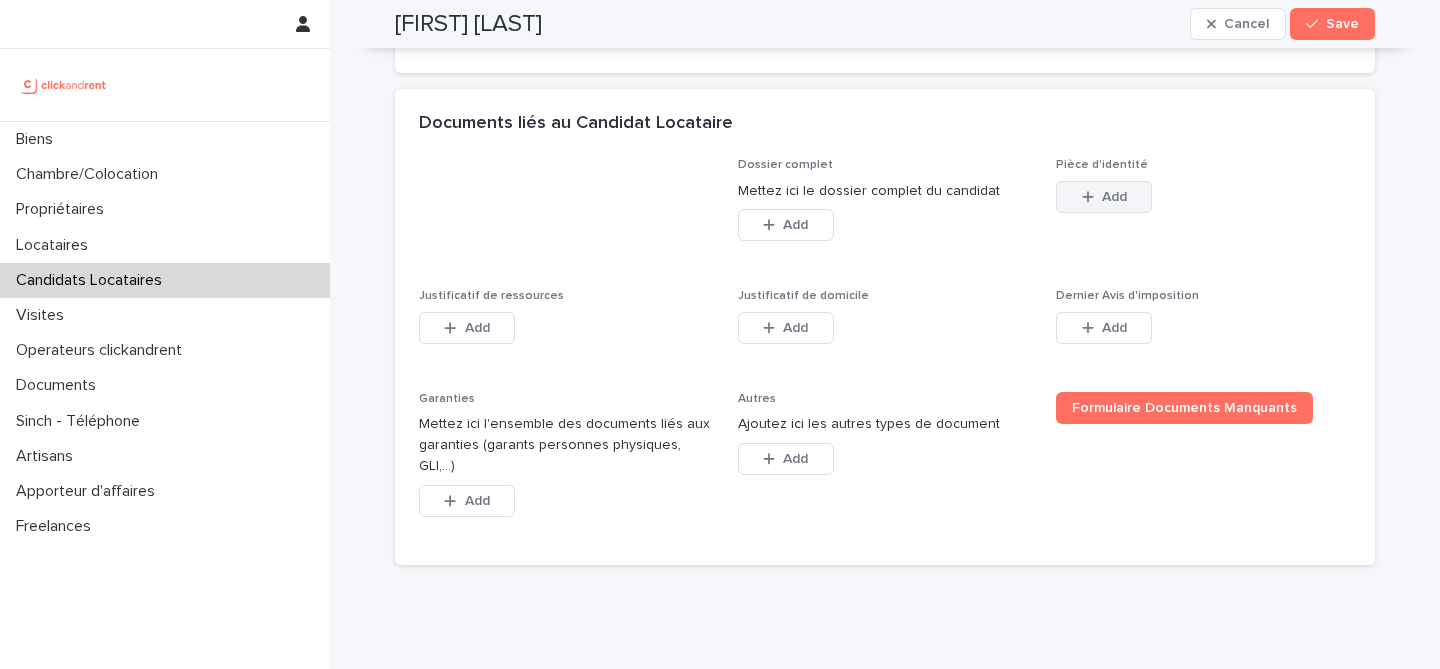 click on "Add" at bounding box center [1104, 197] 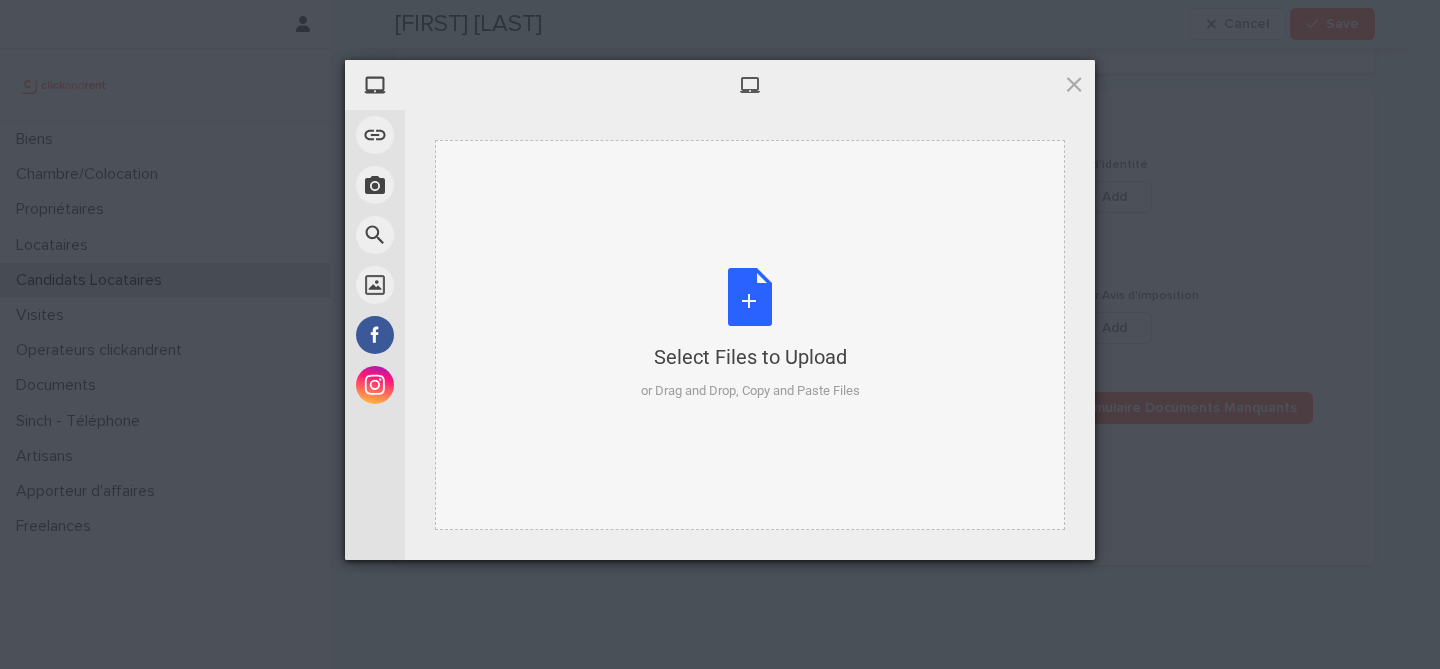 click on "Select Files to Upload
or Drag and Drop, Copy and Paste Files" at bounding box center [750, 334] 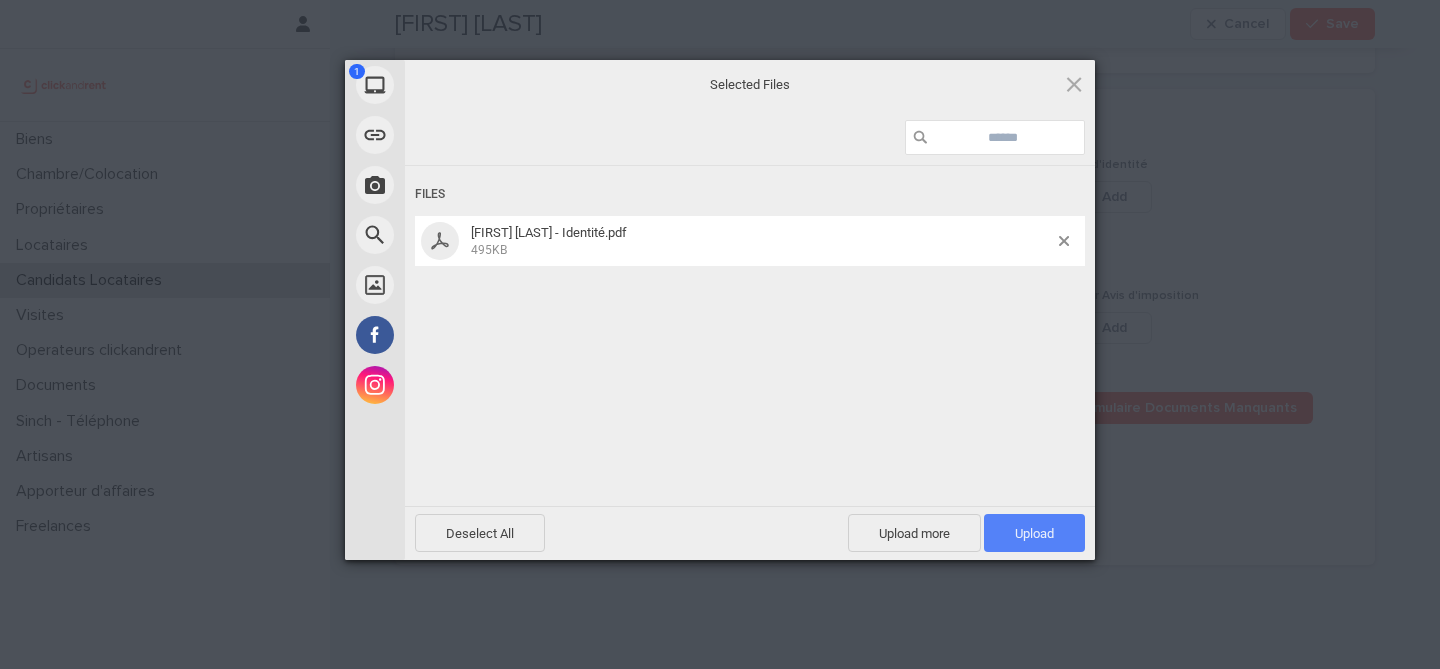 click on "Upload
1" at bounding box center [1034, 533] 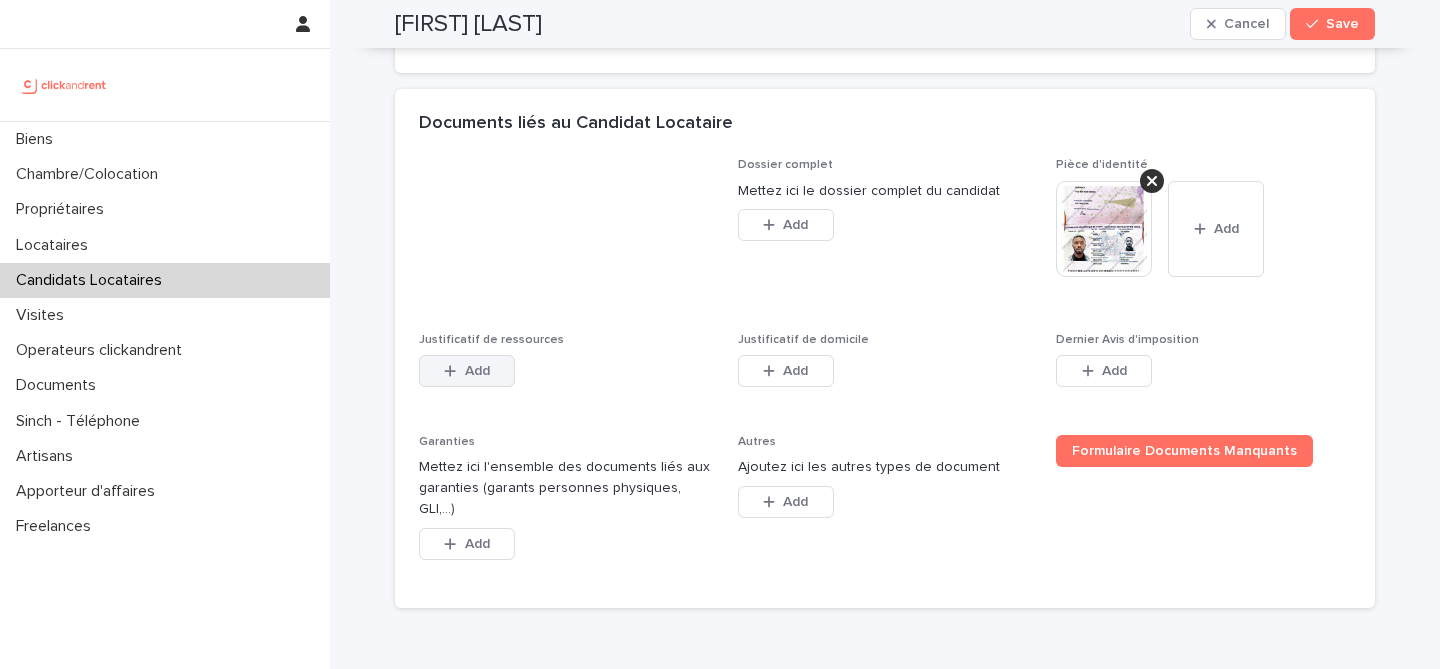 click on "Add" at bounding box center (477, 371) 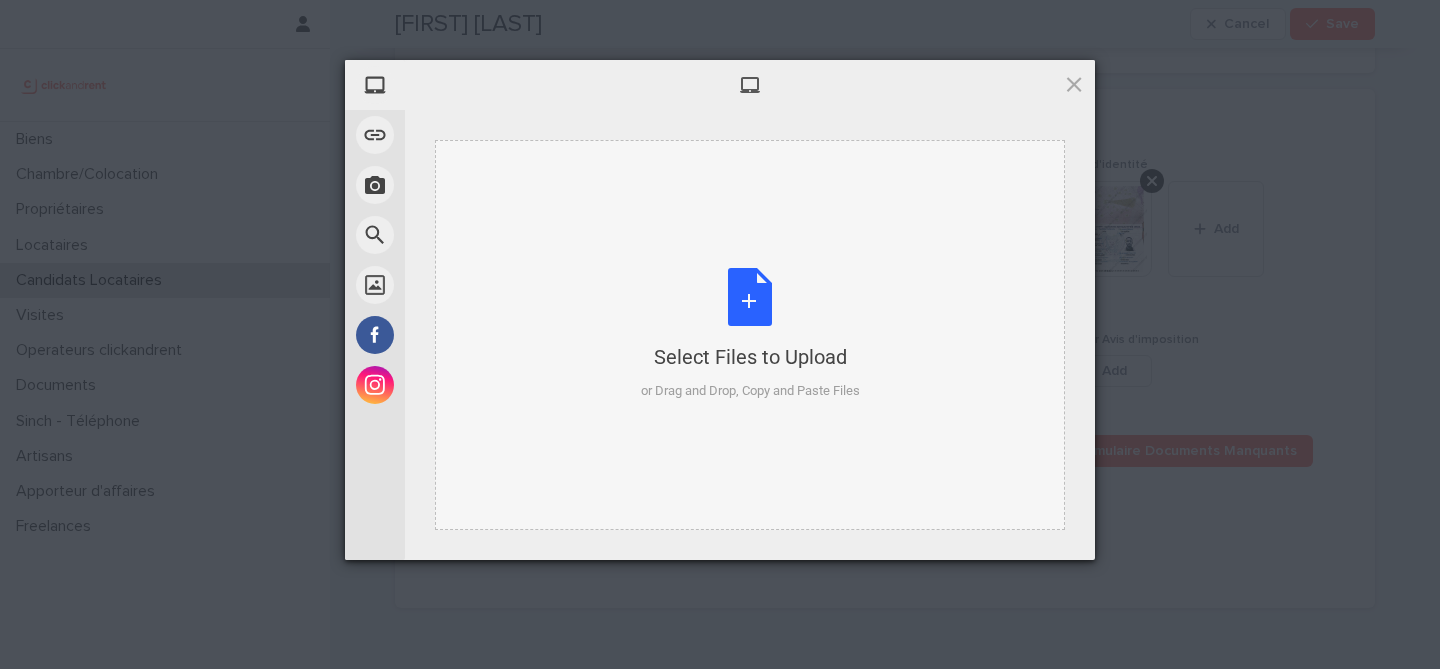 click on "Select Files to Upload
or Drag and Drop, Copy and Paste Files" at bounding box center [750, 334] 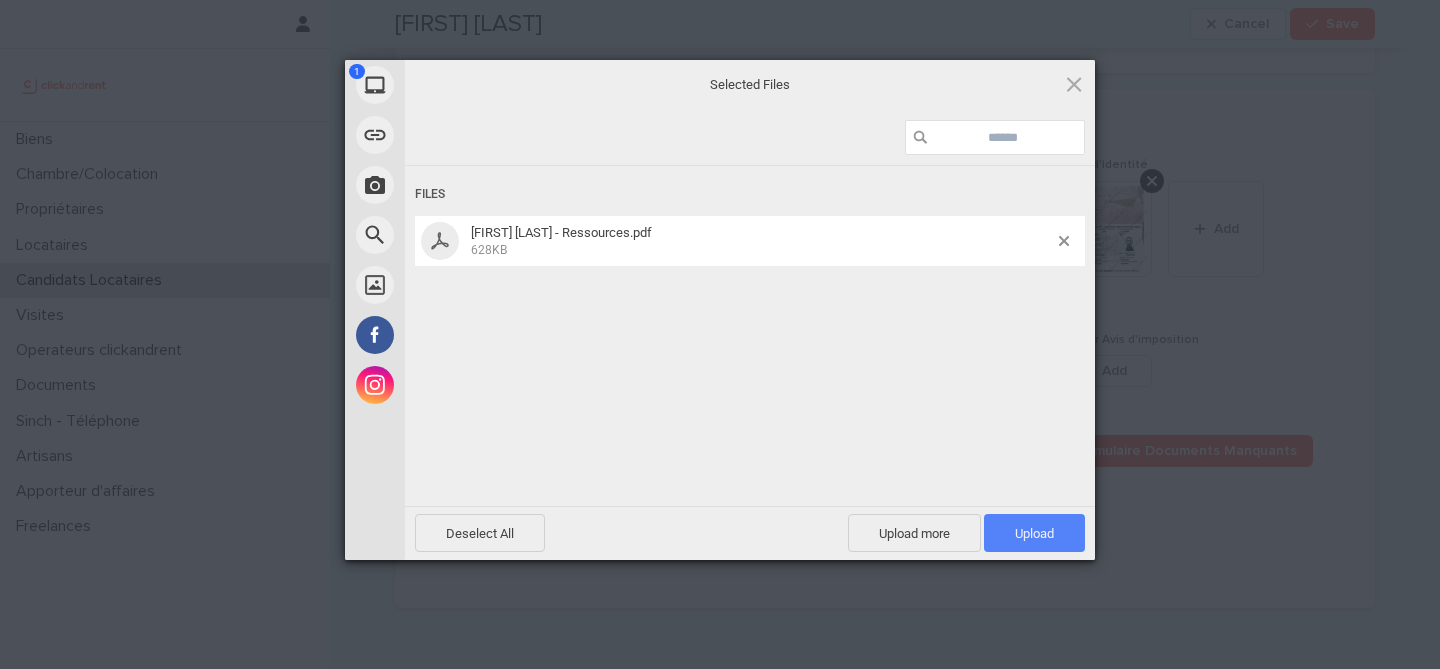 click on "Upload
1" at bounding box center (1034, 533) 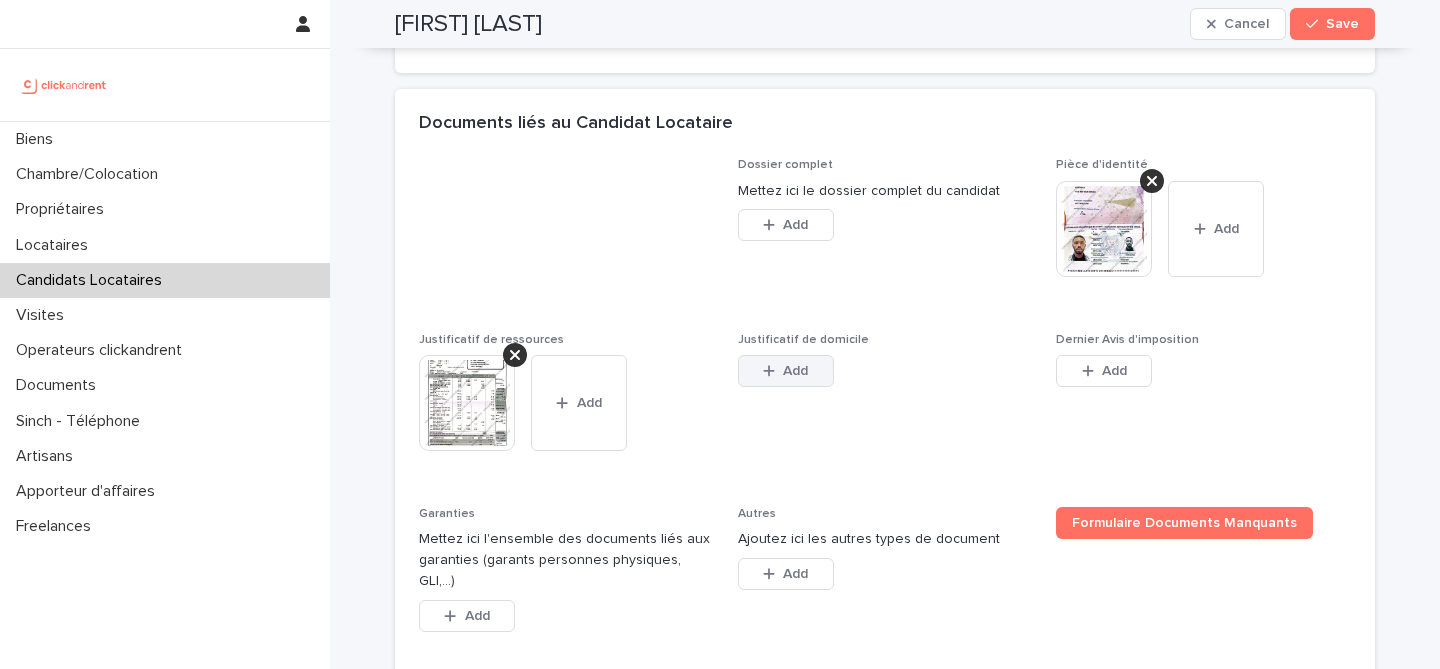 click on "Add" at bounding box center [795, 371] 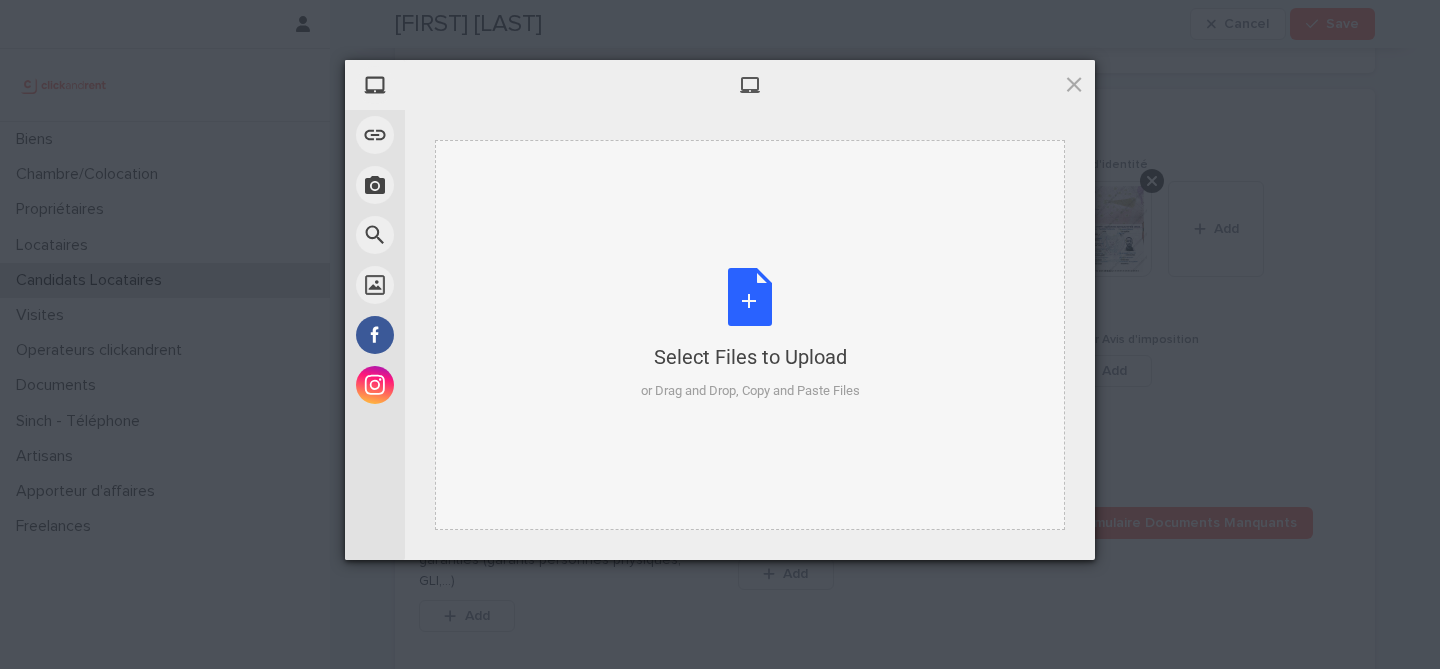 click on "Select Files to Upload
or Drag and Drop, Copy and Paste Files" at bounding box center (750, 334) 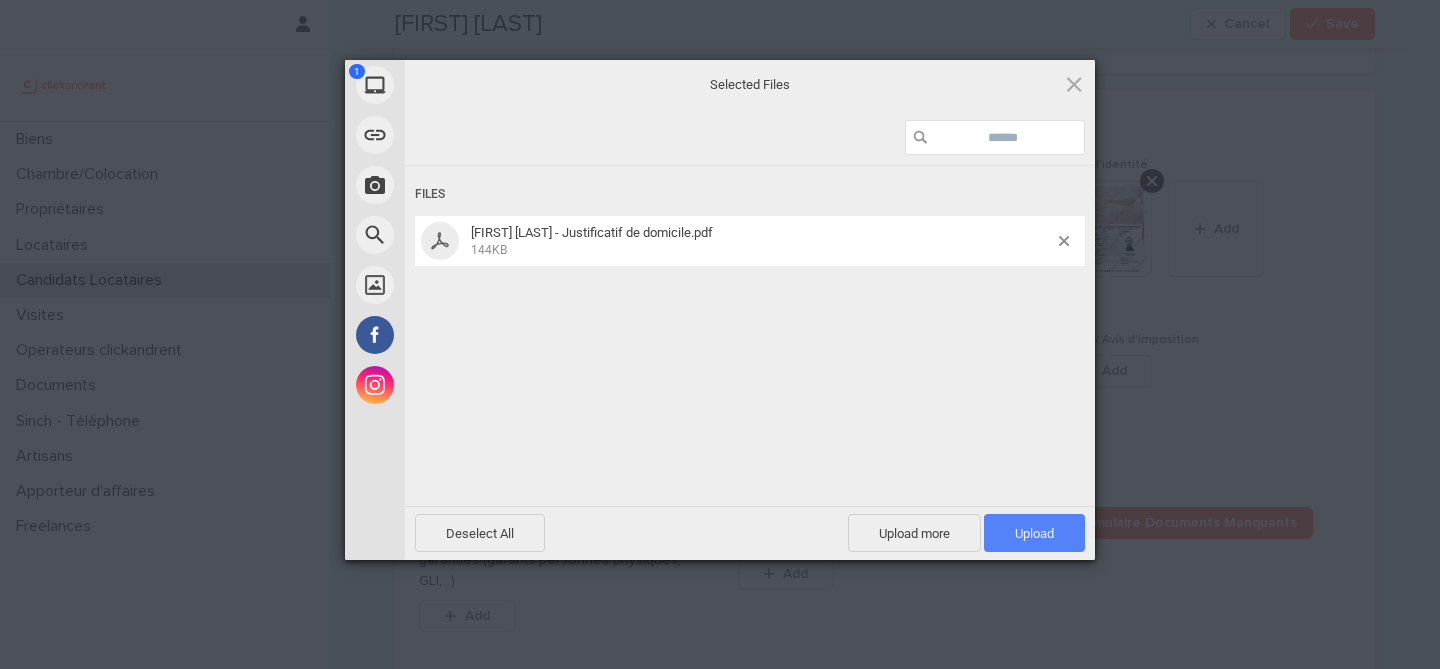 click on "Upload
1" at bounding box center [1034, 533] 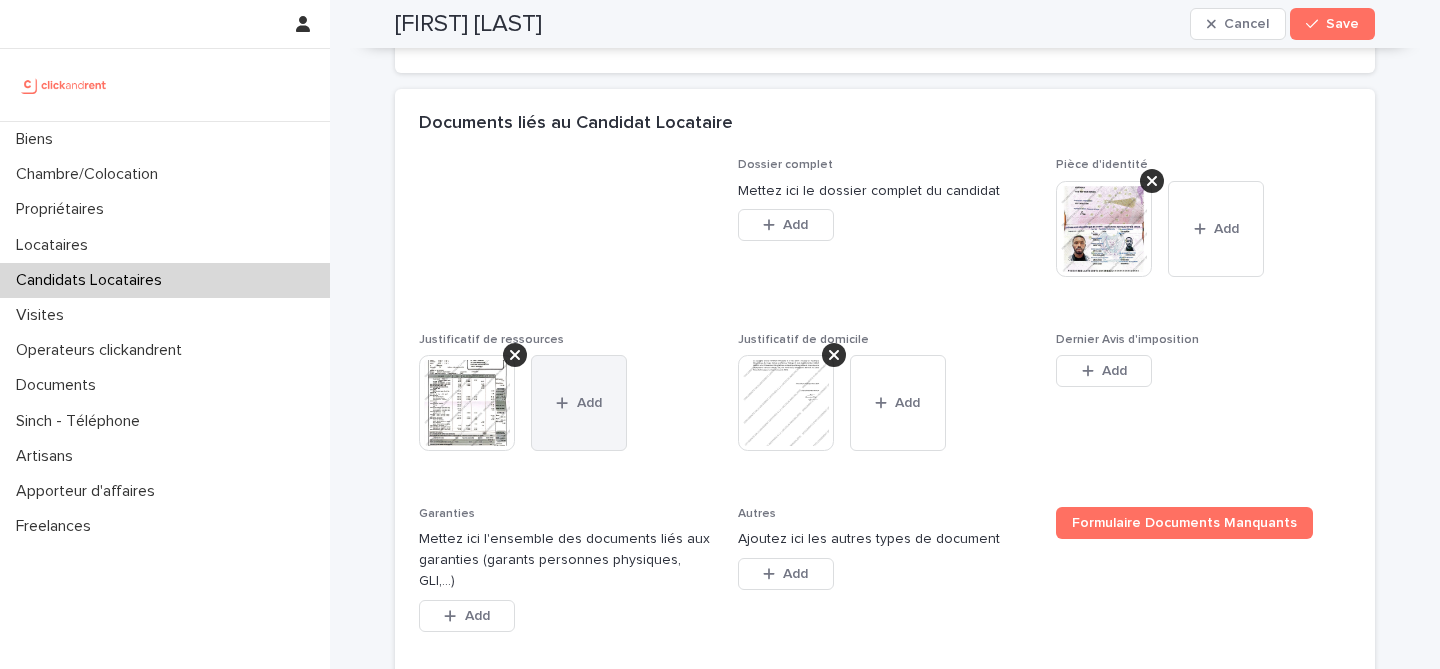 click 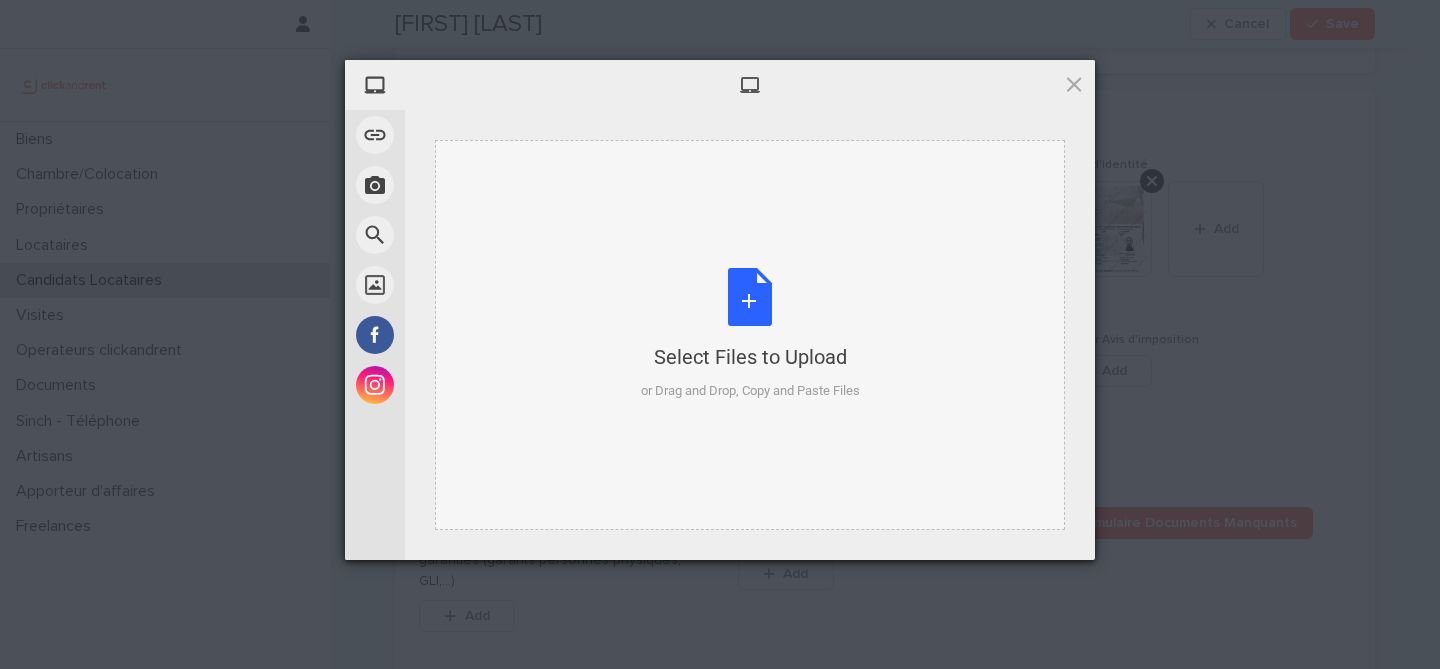 click on "Select Files to Upload
or Drag and Drop, Copy and Paste Files" at bounding box center (750, 334) 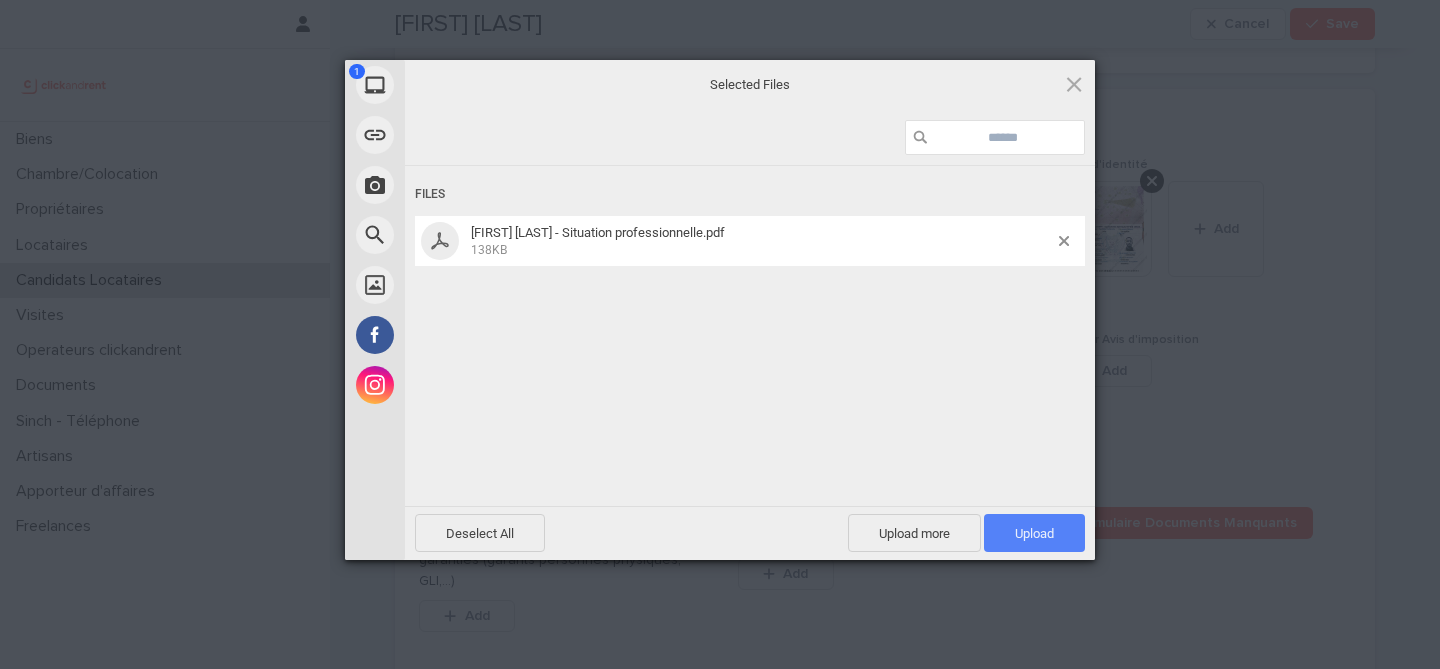 click on "Upload
1" at bounding box center (1034, 533) 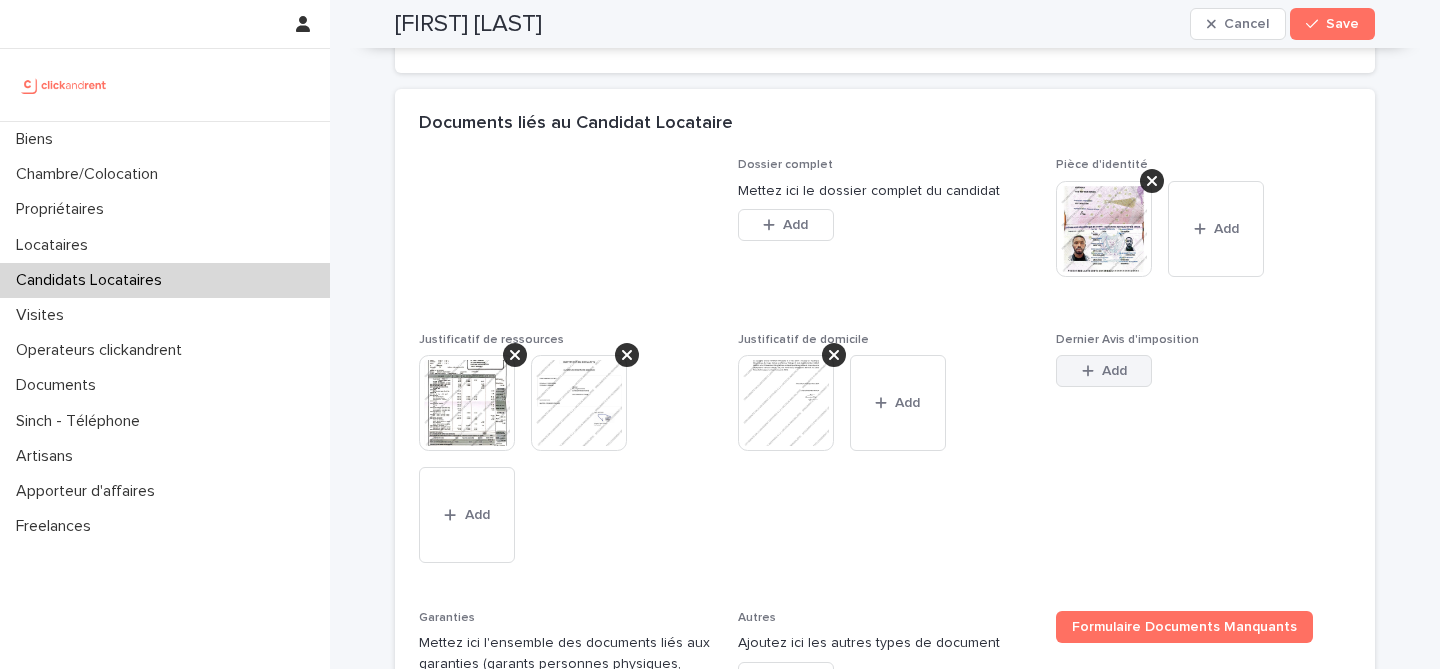 click on "Add" at bounding box center (1104, 371) 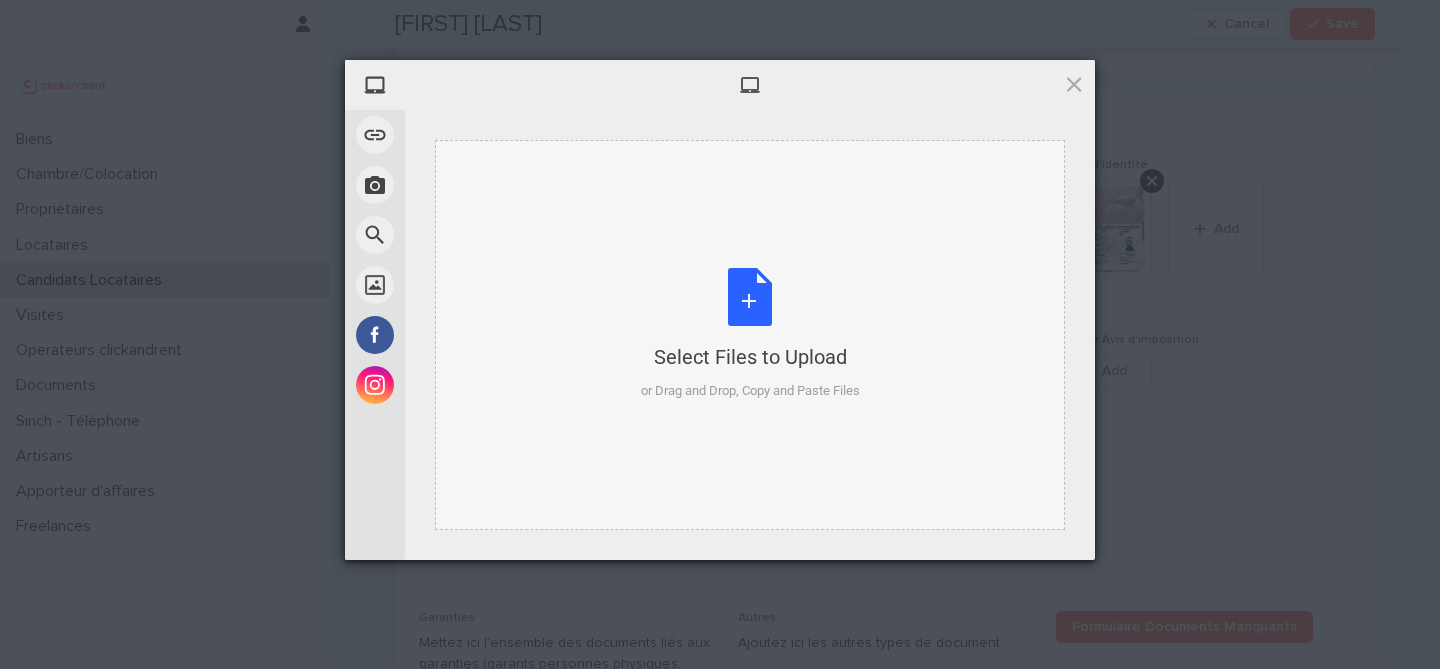 click on "Select Files to Upload
or Drag and Drop, Copy and Paste Files" at bounding box center (750, 334) 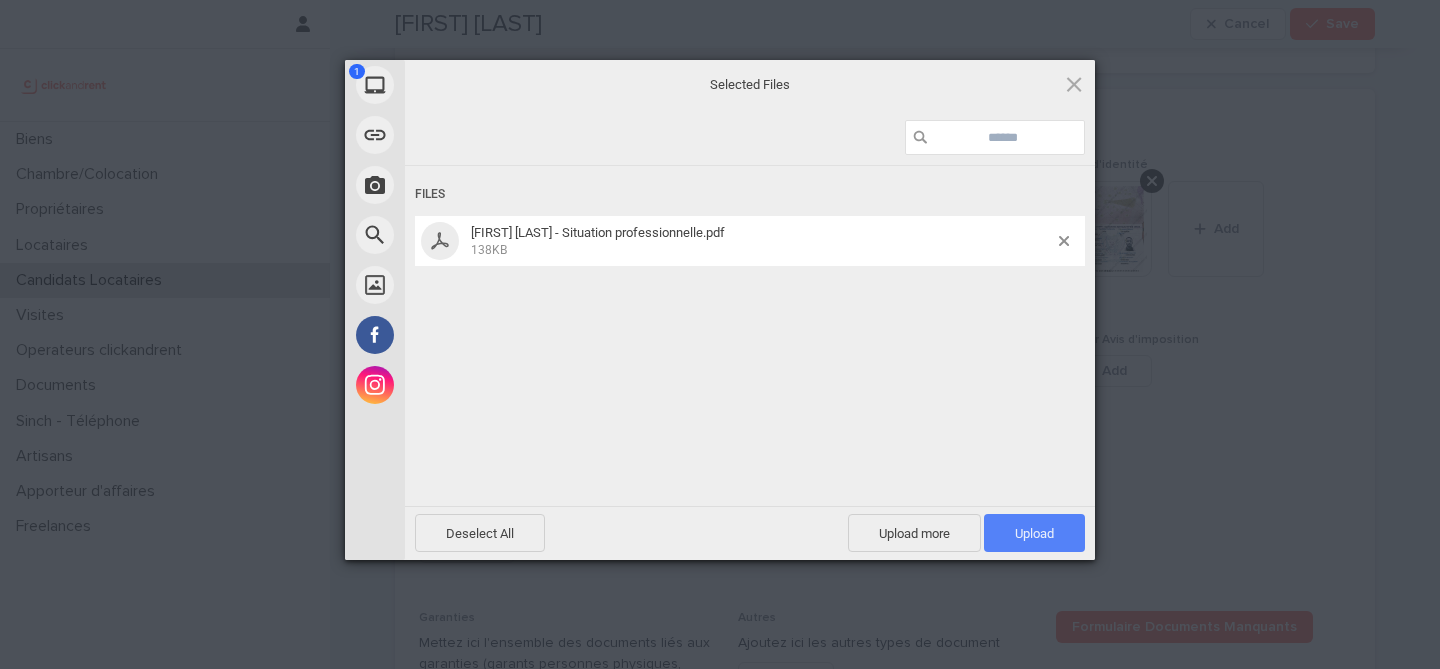 click on "Upload
1" at bounding box center [1034, 533] 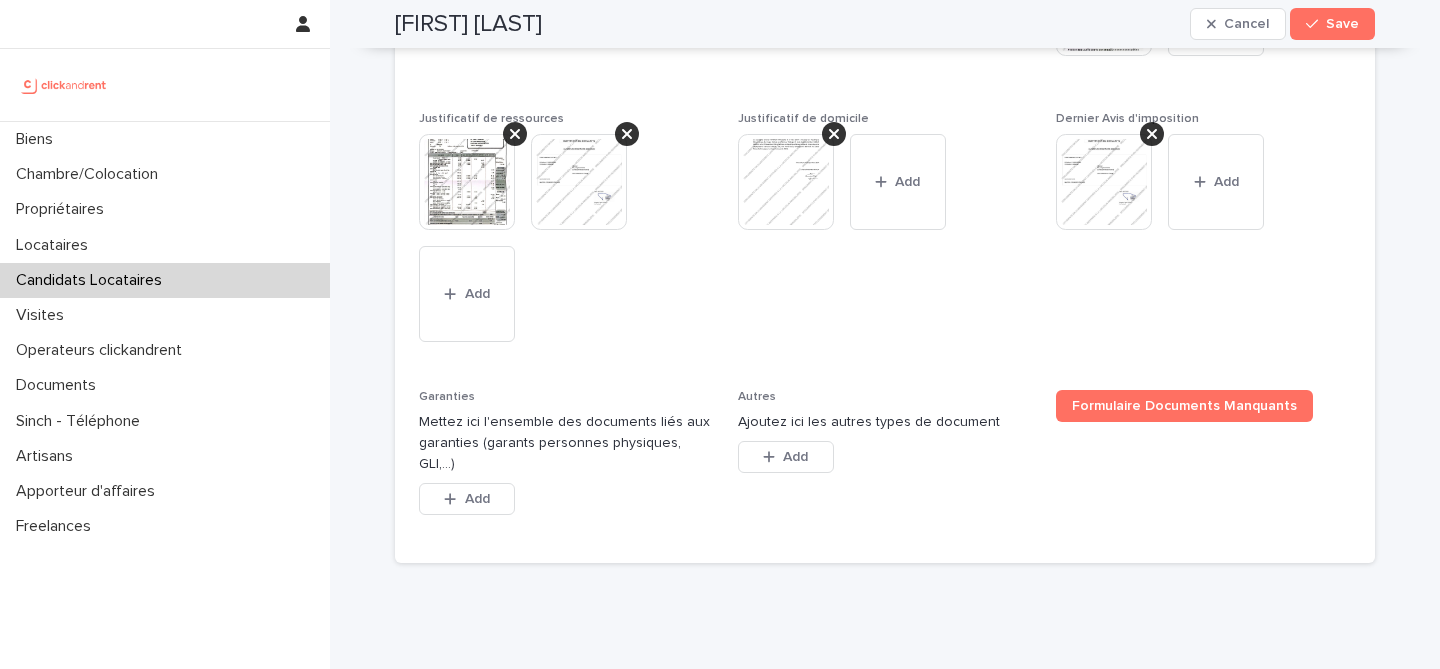 scroll, scrollTop: 1751, scrollLeft: 0, axis: vertical 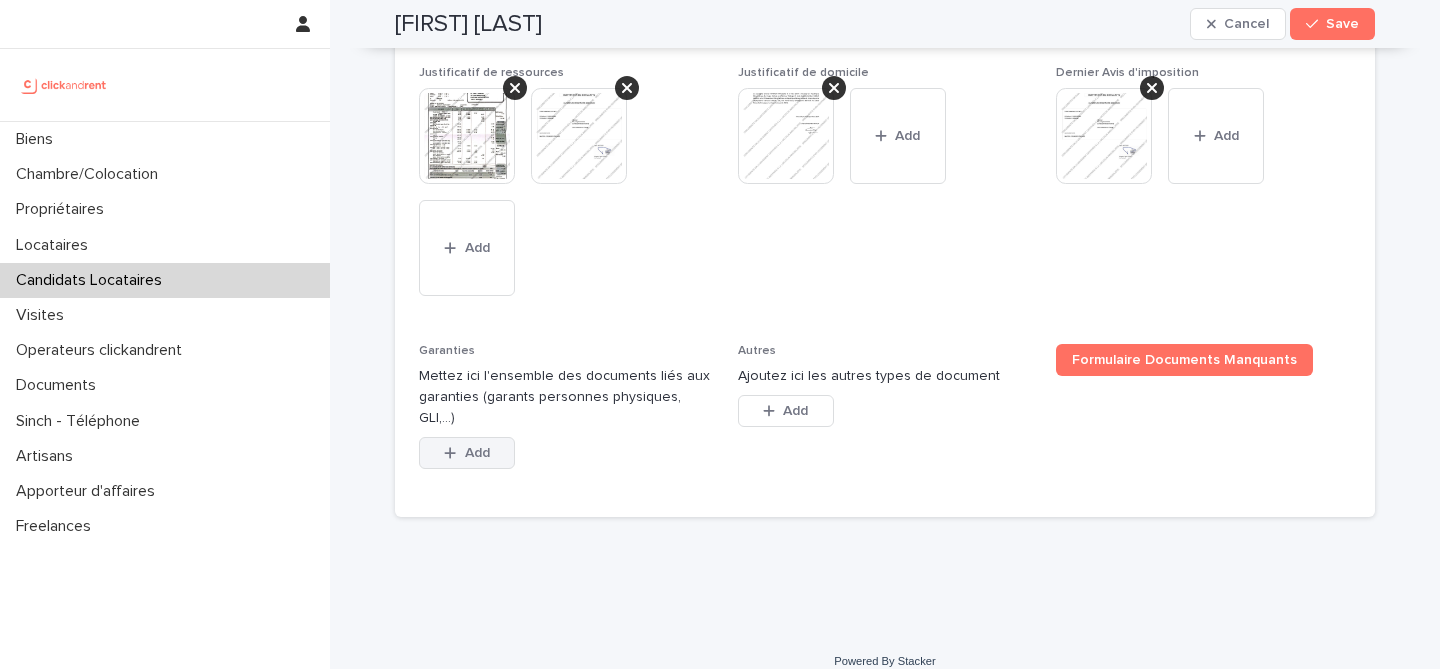 click on "Add" at bounding box center (467, 453) 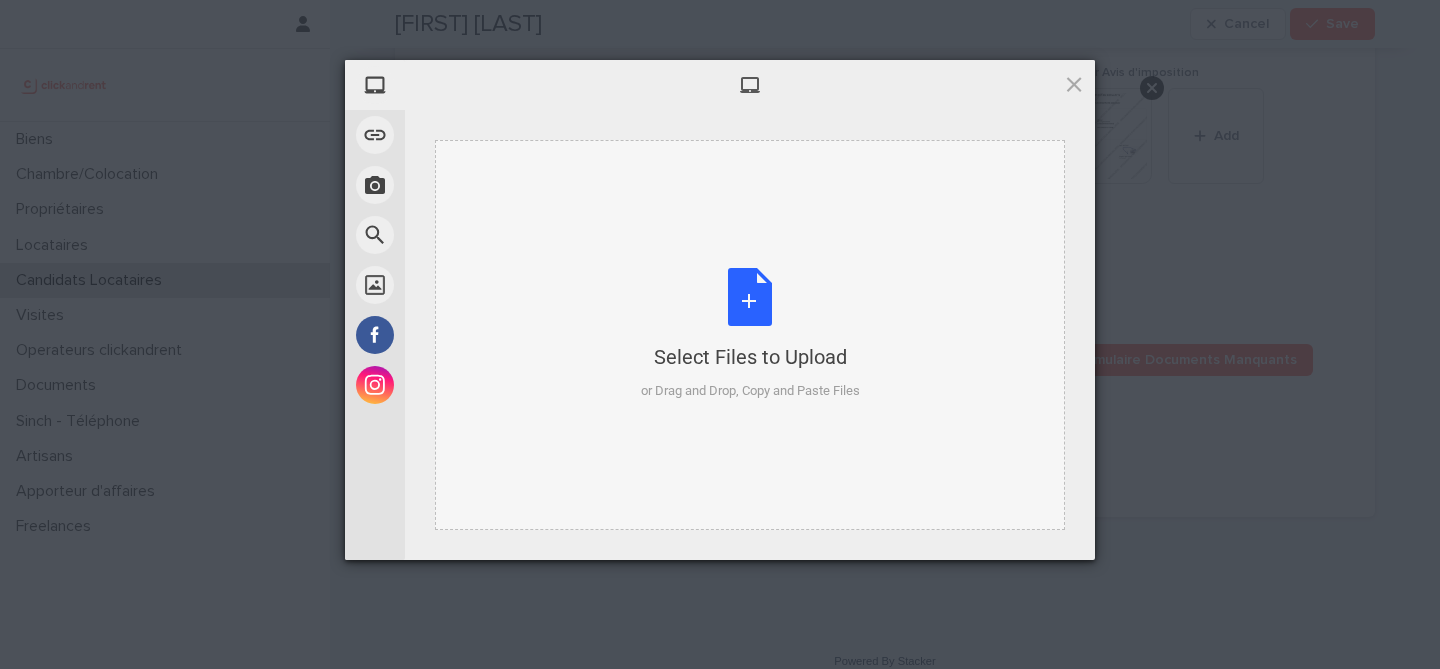 click on "Select Files to Upload
or Drag and Drop, Copy and Paste Files" at bounding box center [750, 334] 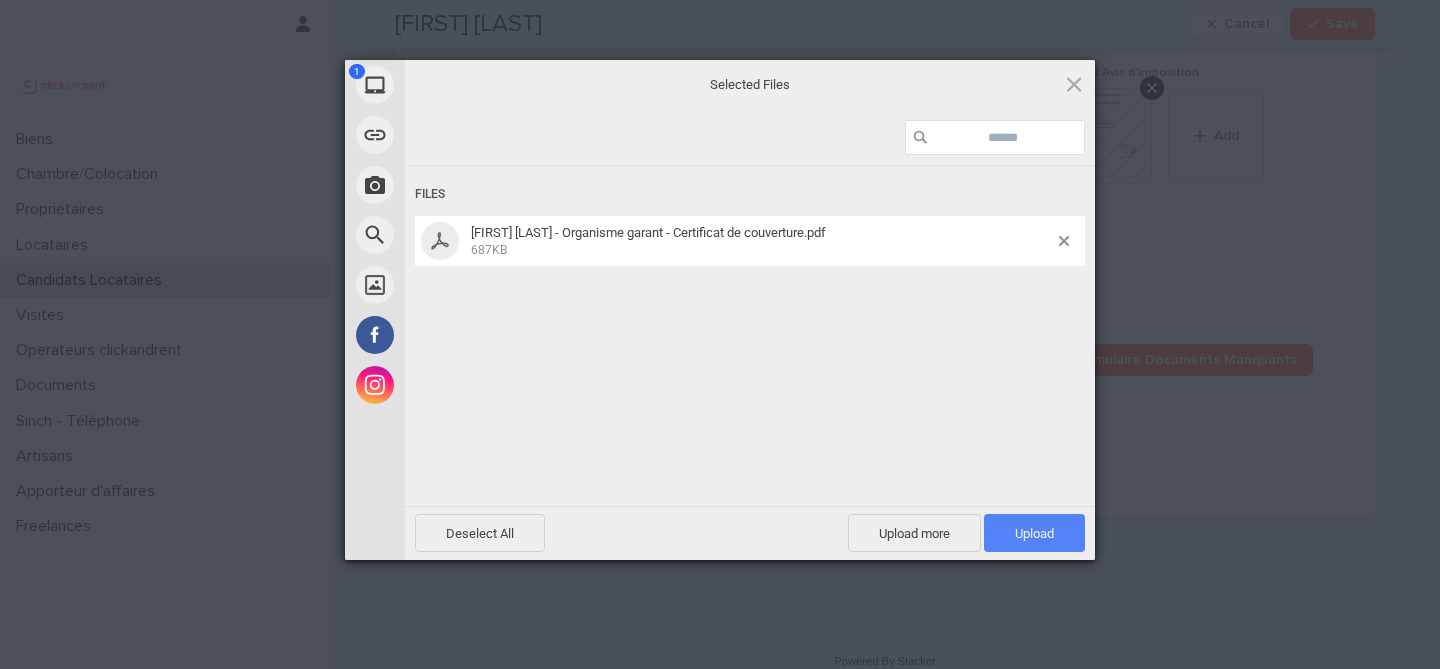click on "Upload
1" at bounding box center (1034, 533) 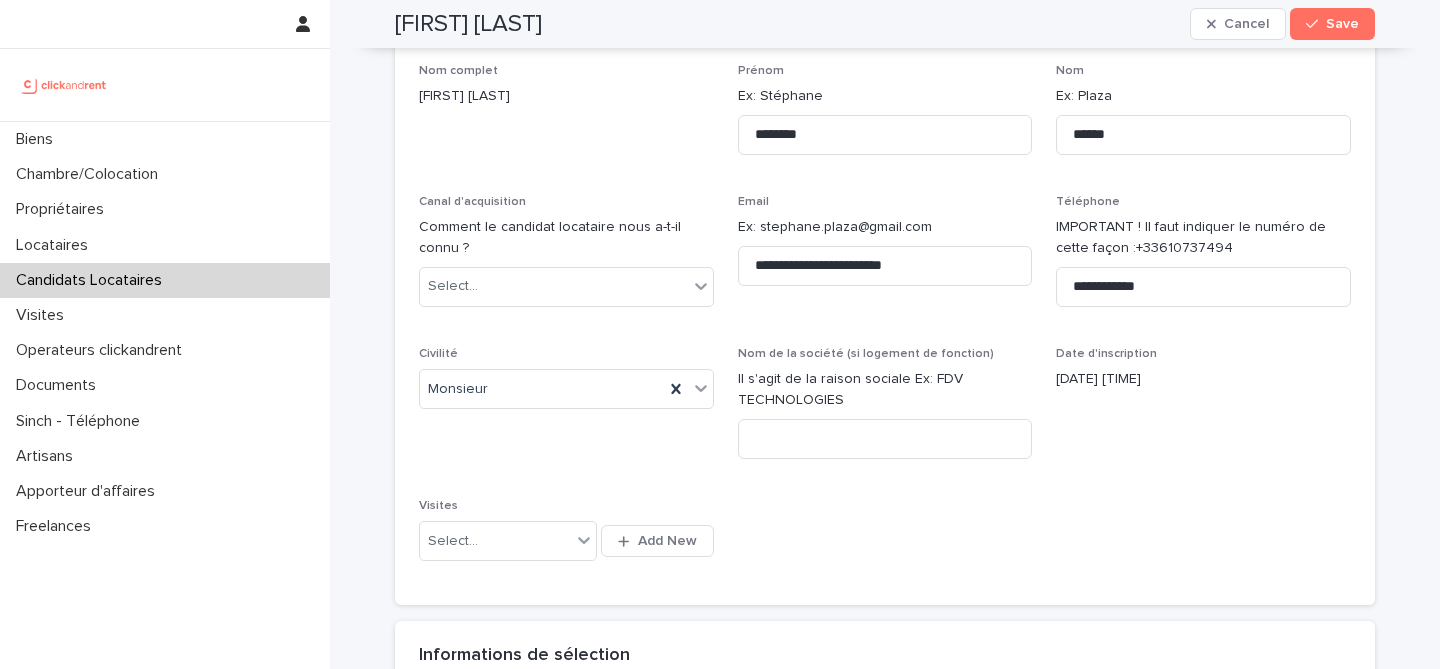scroll, scrollTop: 0, scrollLeft: 0, axis: both 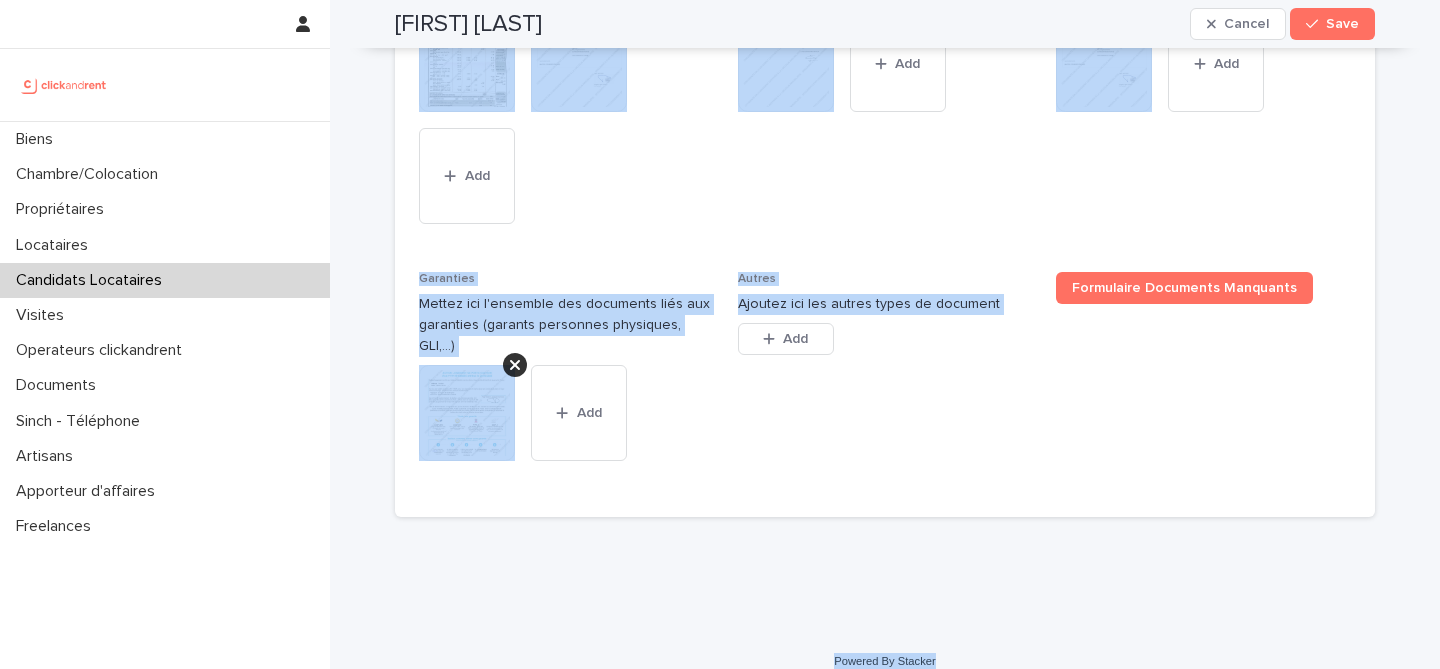 drag, startPoint x: 385, startPoint y: 56, endPoint x: 948, endPoint y: 633, distance: 806.16254 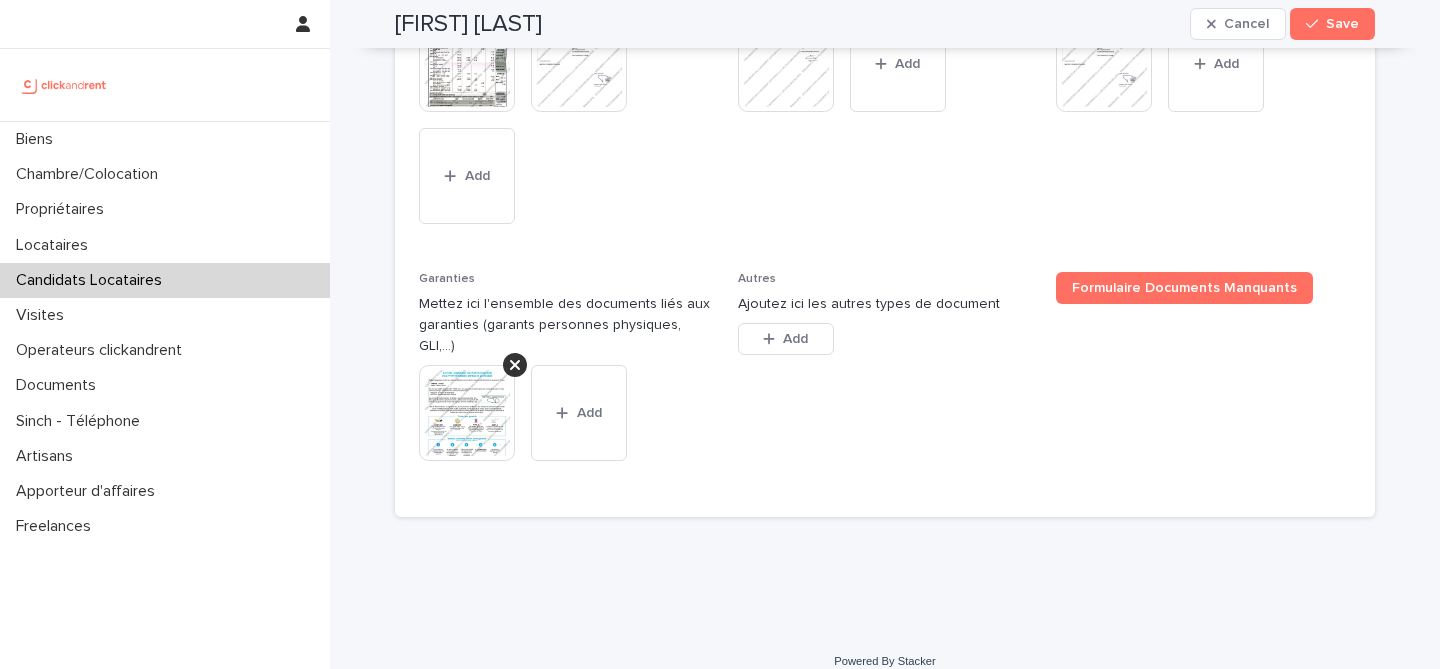 click on "Justificatif de ressources This file cannot be opened Download File Add" at bounding box center (566, 121) 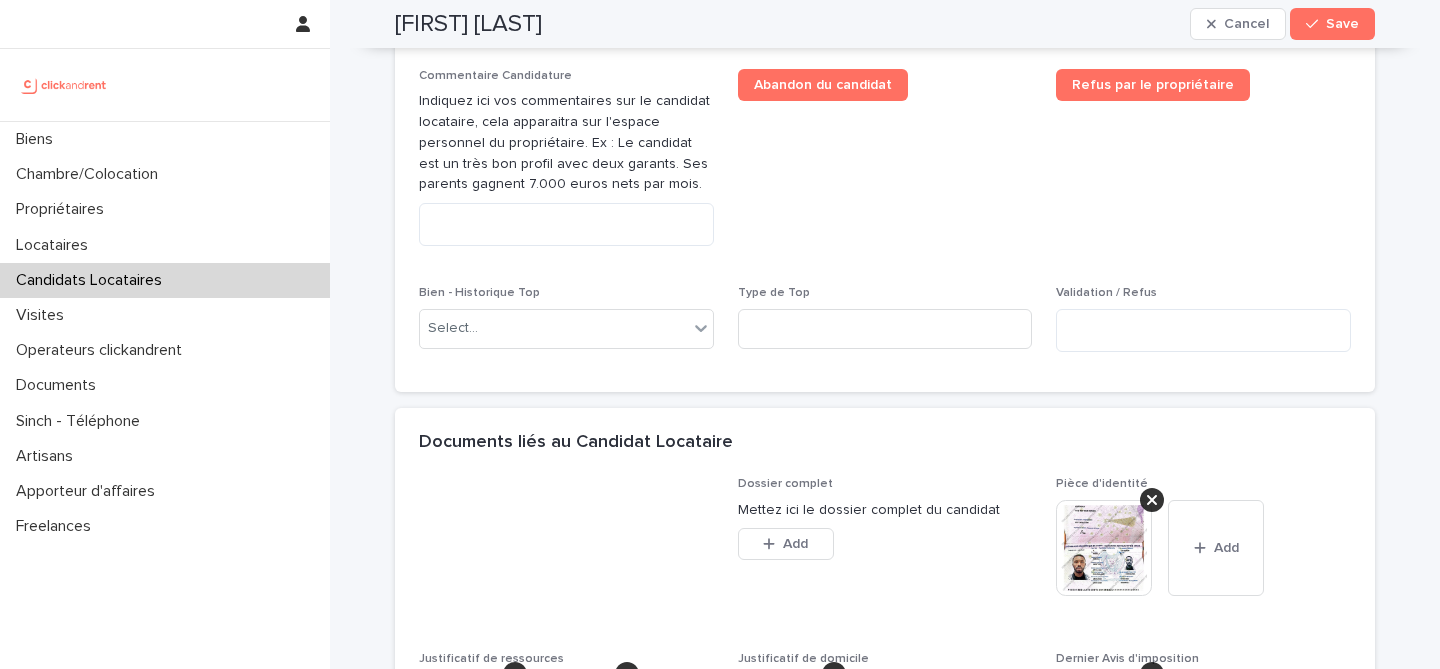 scroll, scrollTop: 1164, scrollLeft: 0, axis: vertical 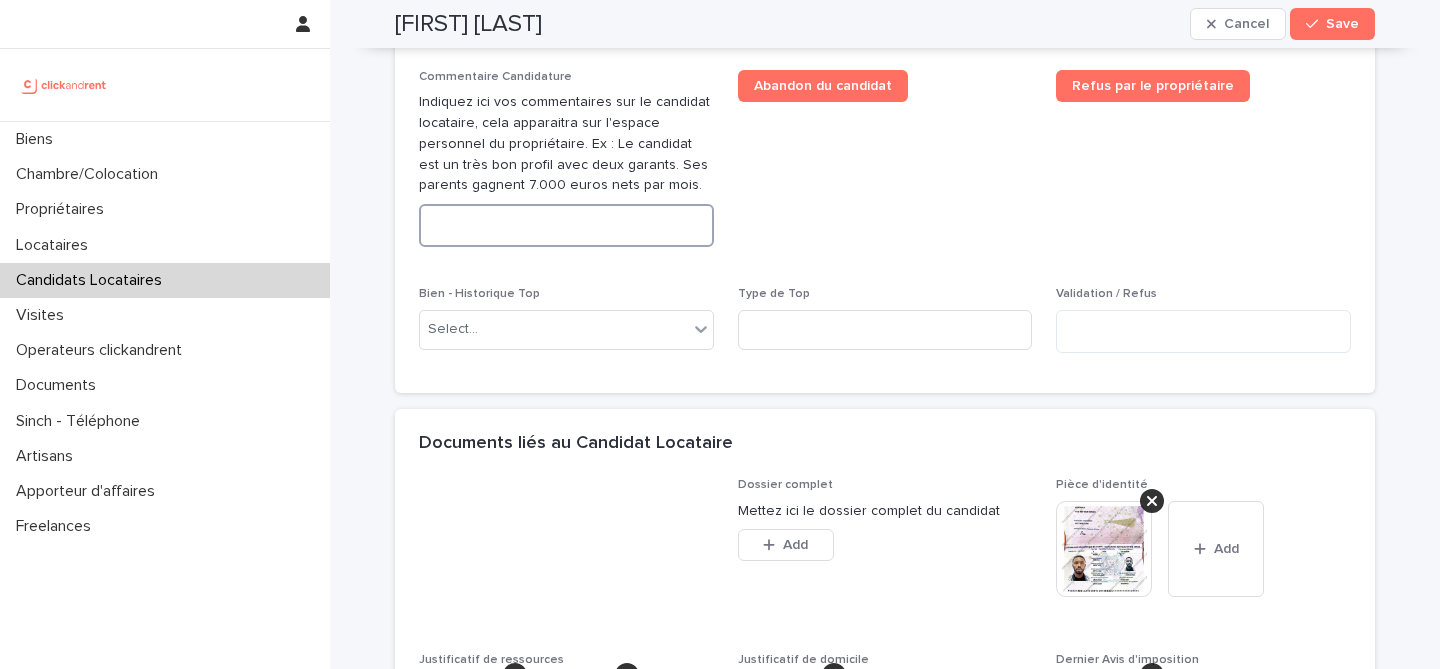 click at bounding box center (566, 225) 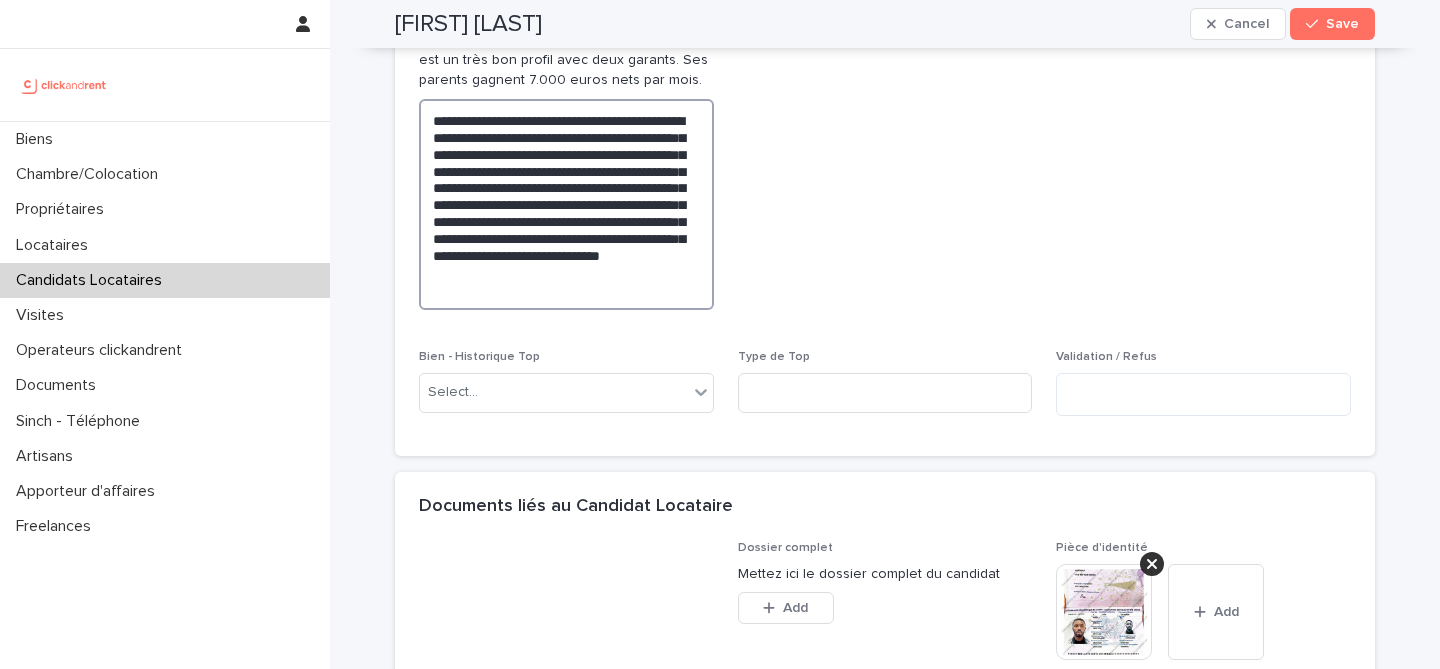 scroll, scrollTop: 1271, scrollLeft: 0, axis: vertical 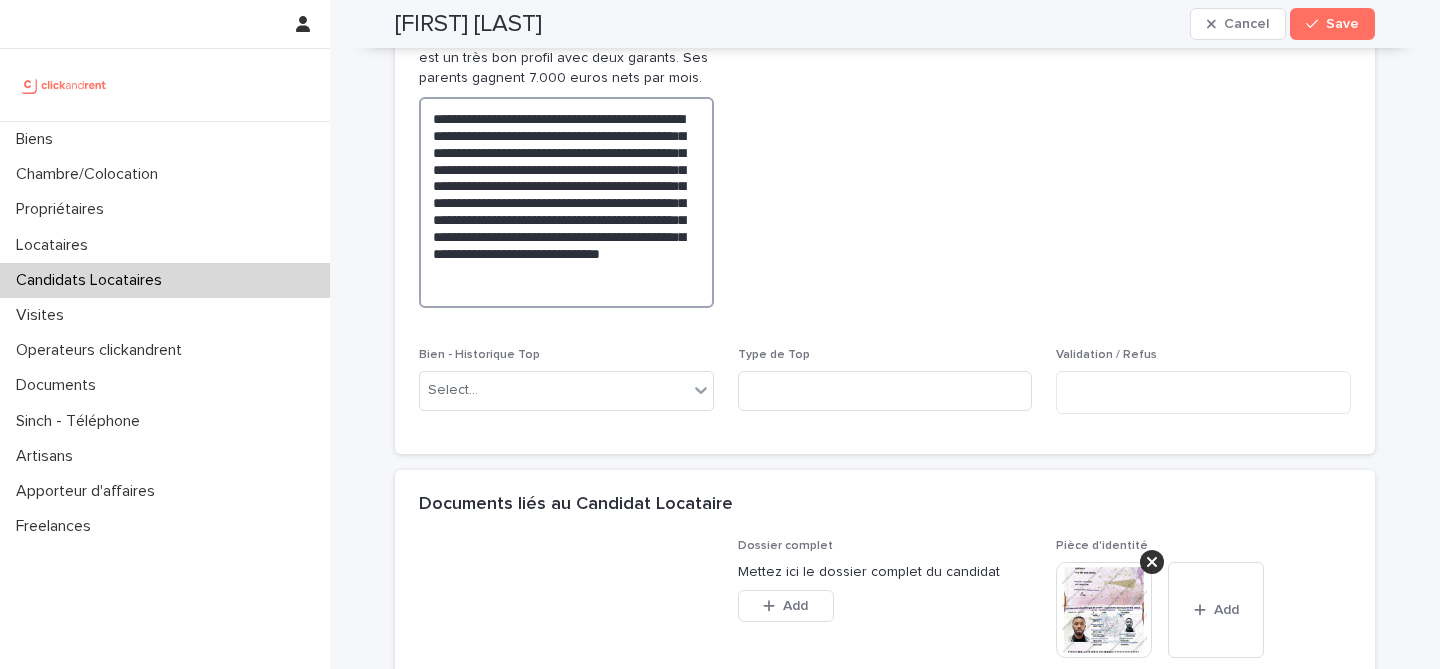 type on "**********" 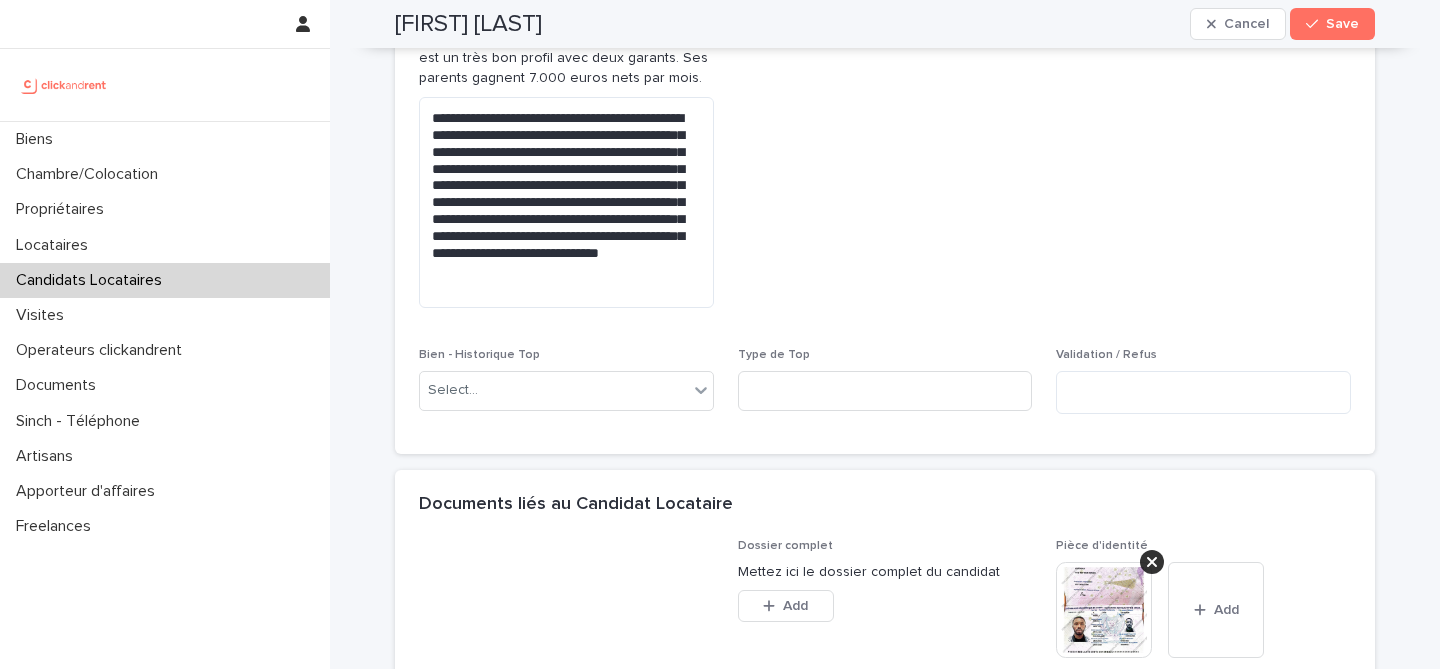 click on "[FIRST] [LAST]" at bounding box center (468, 24) 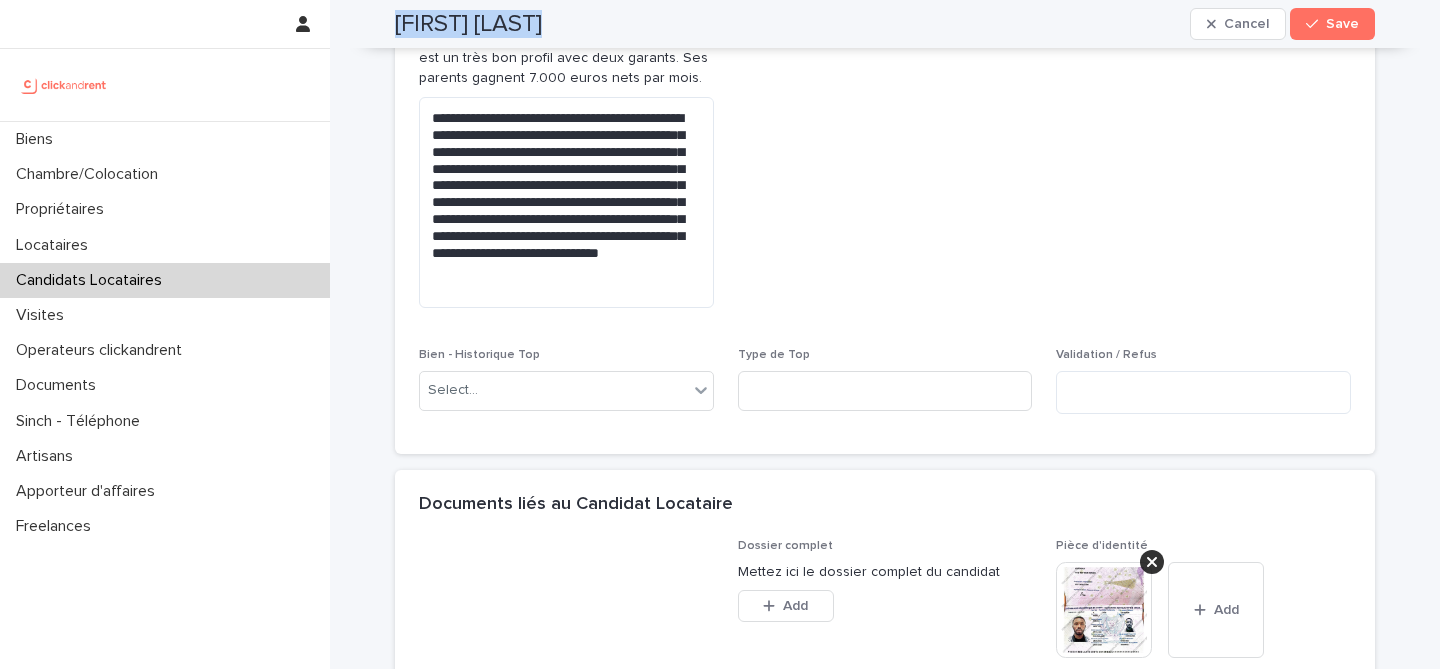 click on "[FIRST] [LAST]" at bounding box center [468, 24] 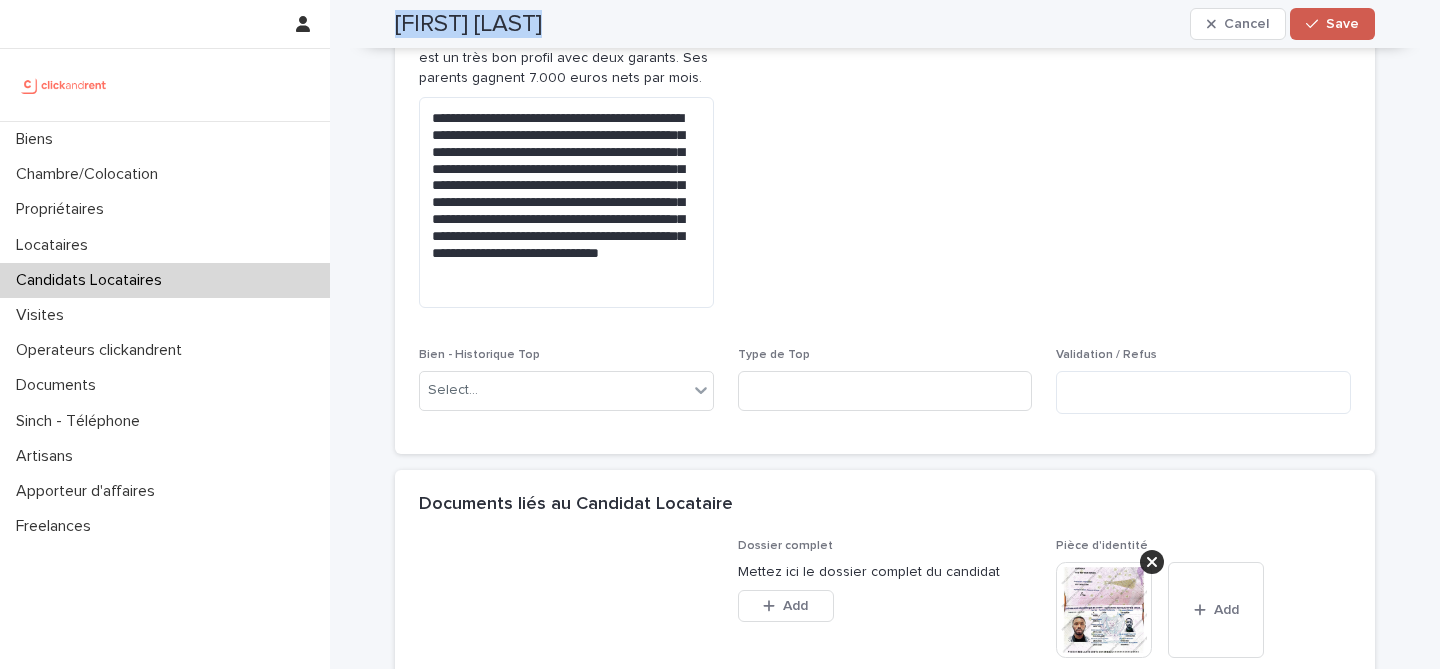 click 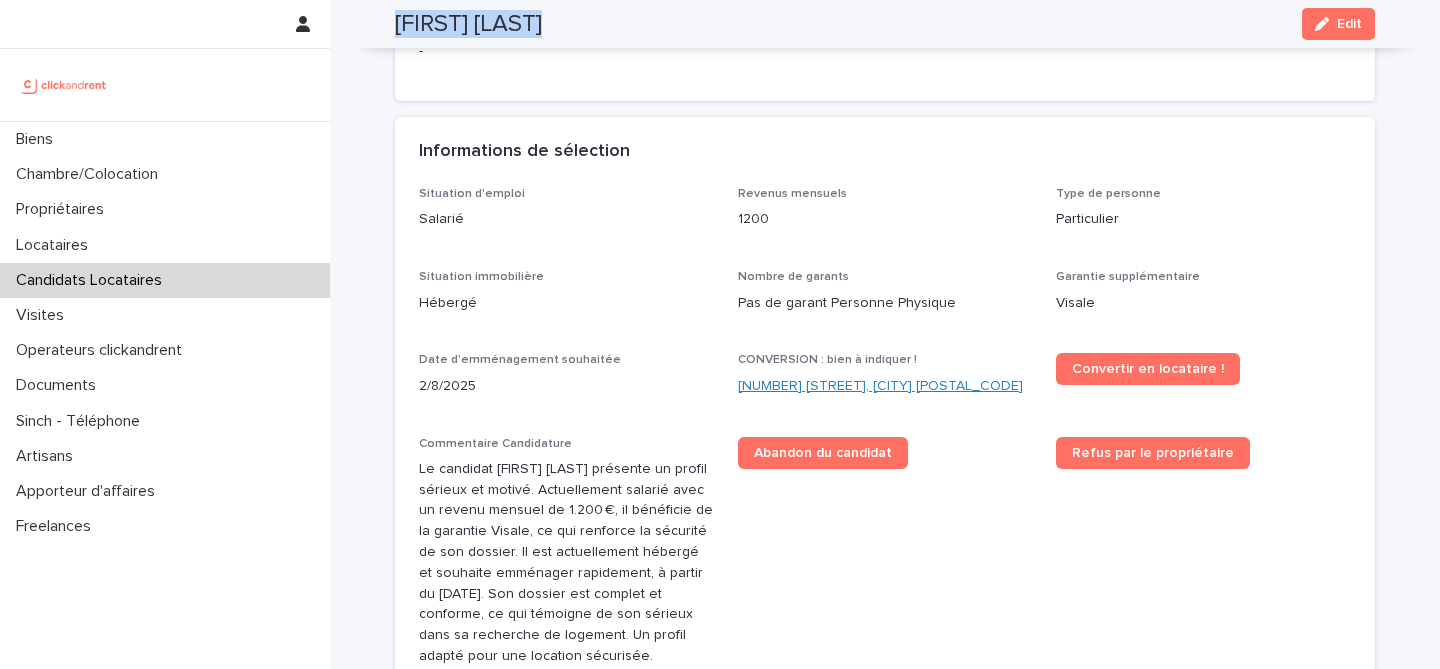 scroll, scrollTop: 449, scrollLeft: 0, axis: vertical 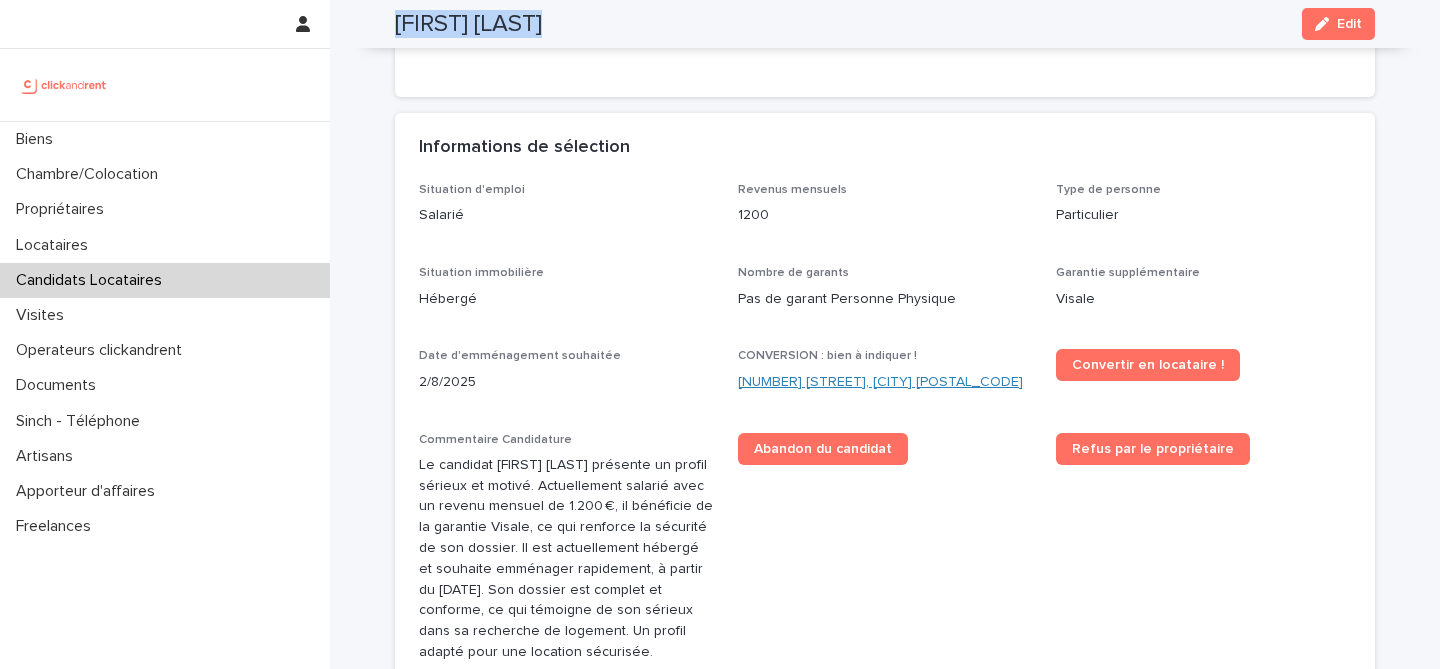 click on "[NUMBER] [STREET], [CITY] [POSTAL_CODE]" at bounding box center (880, 382) 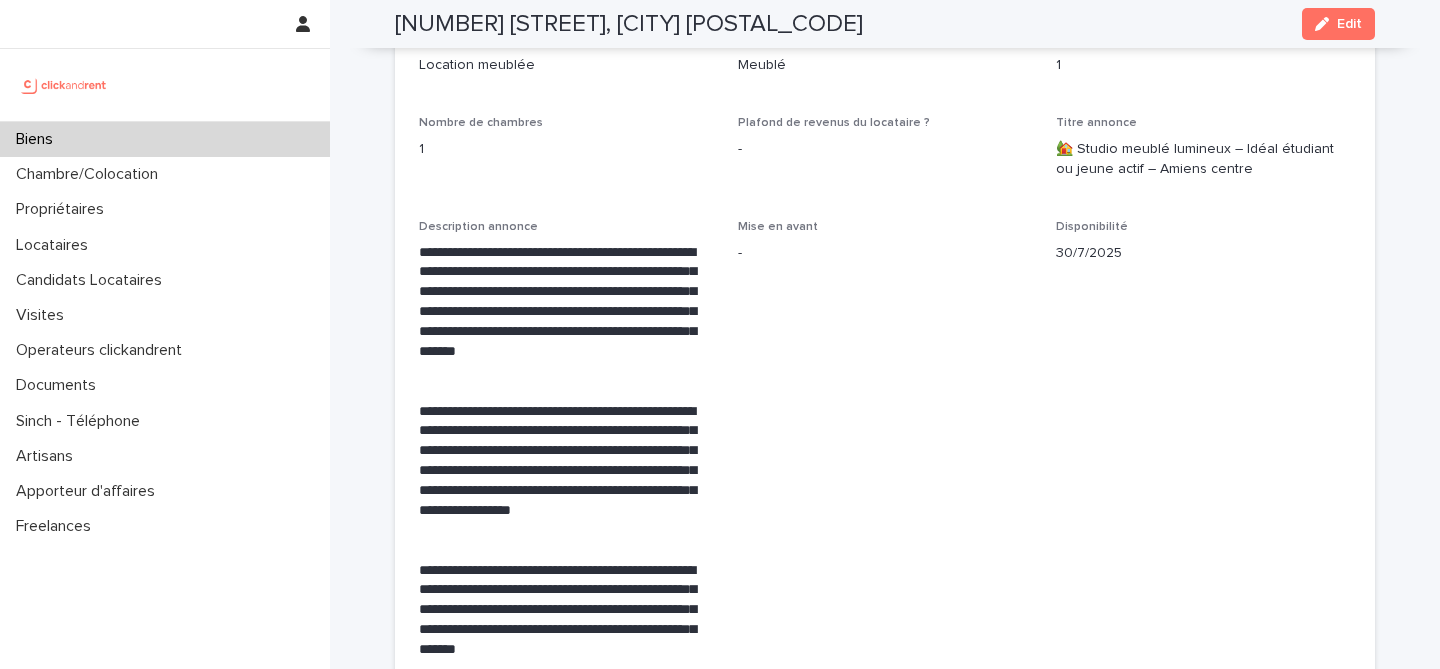 scroll, scrollTop: 3424, scrollLeft: 0, axis: vertical 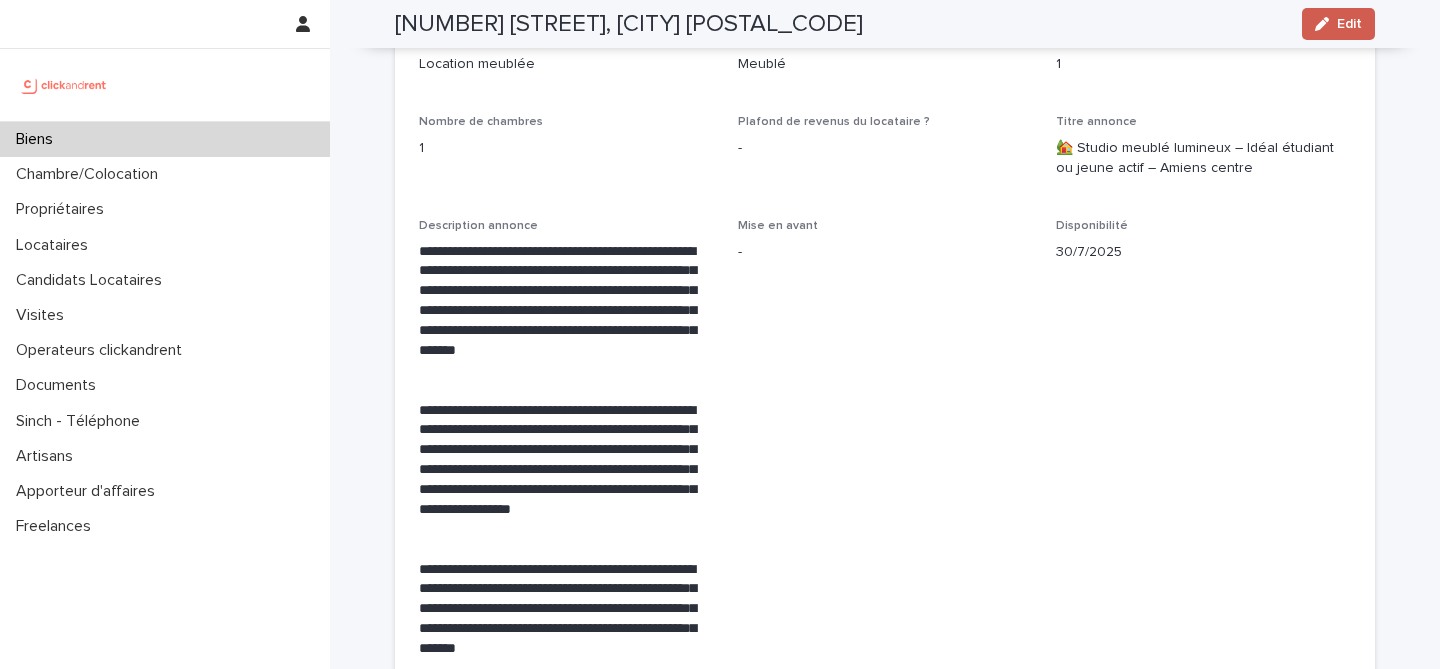 click 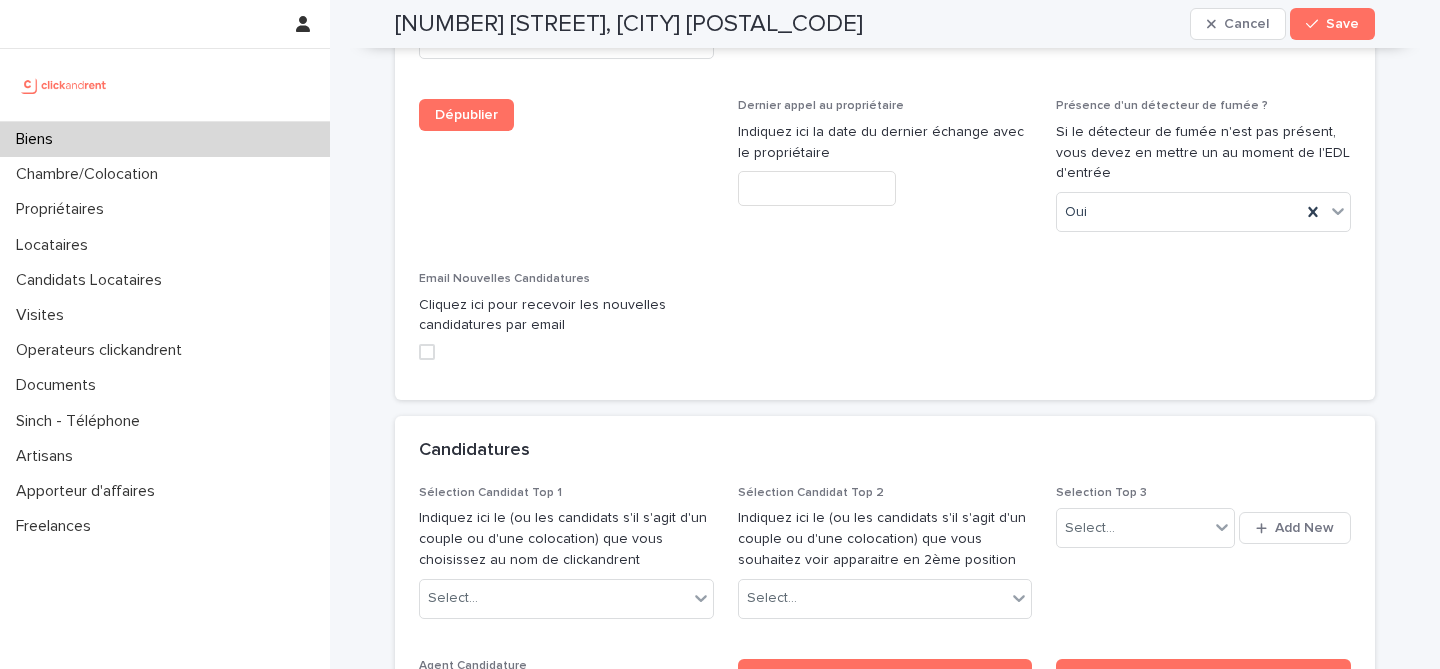 scroll, scrollTop: 9320, scrollLeft: 0, axis: vertical 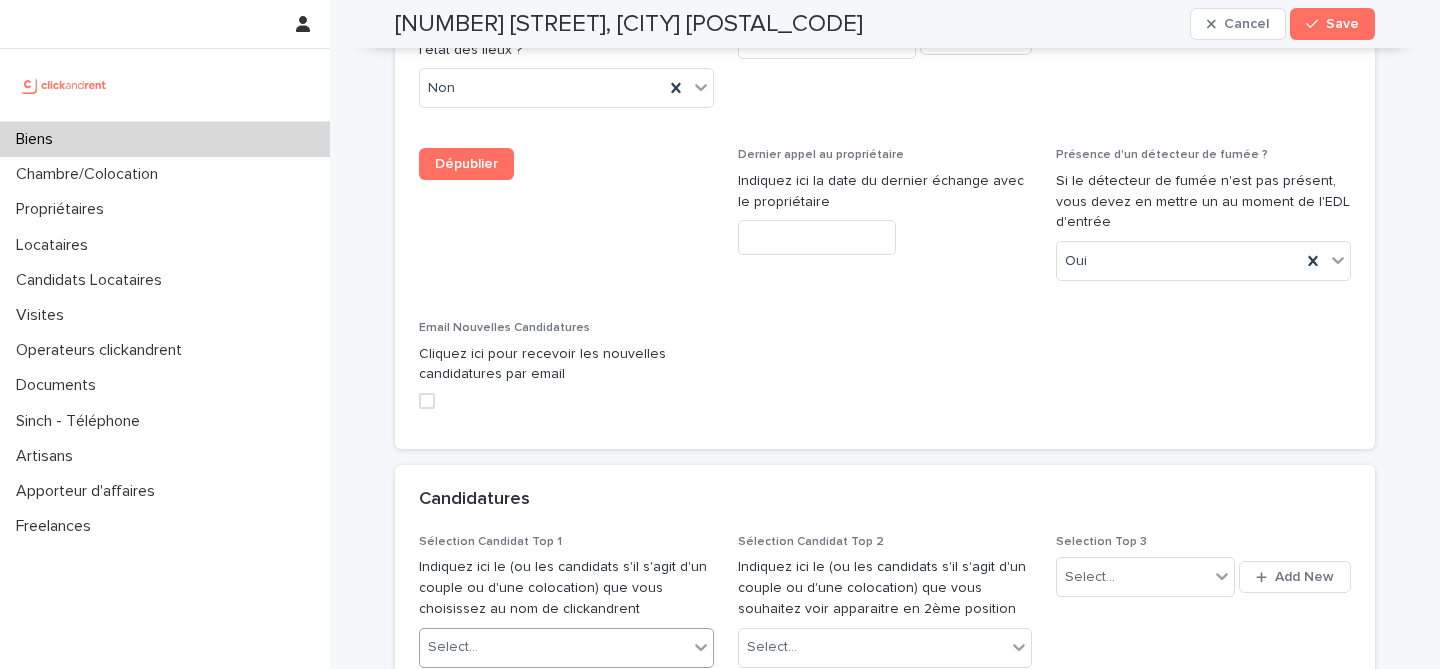 click on "Select..." at bounding box center (554, 647) 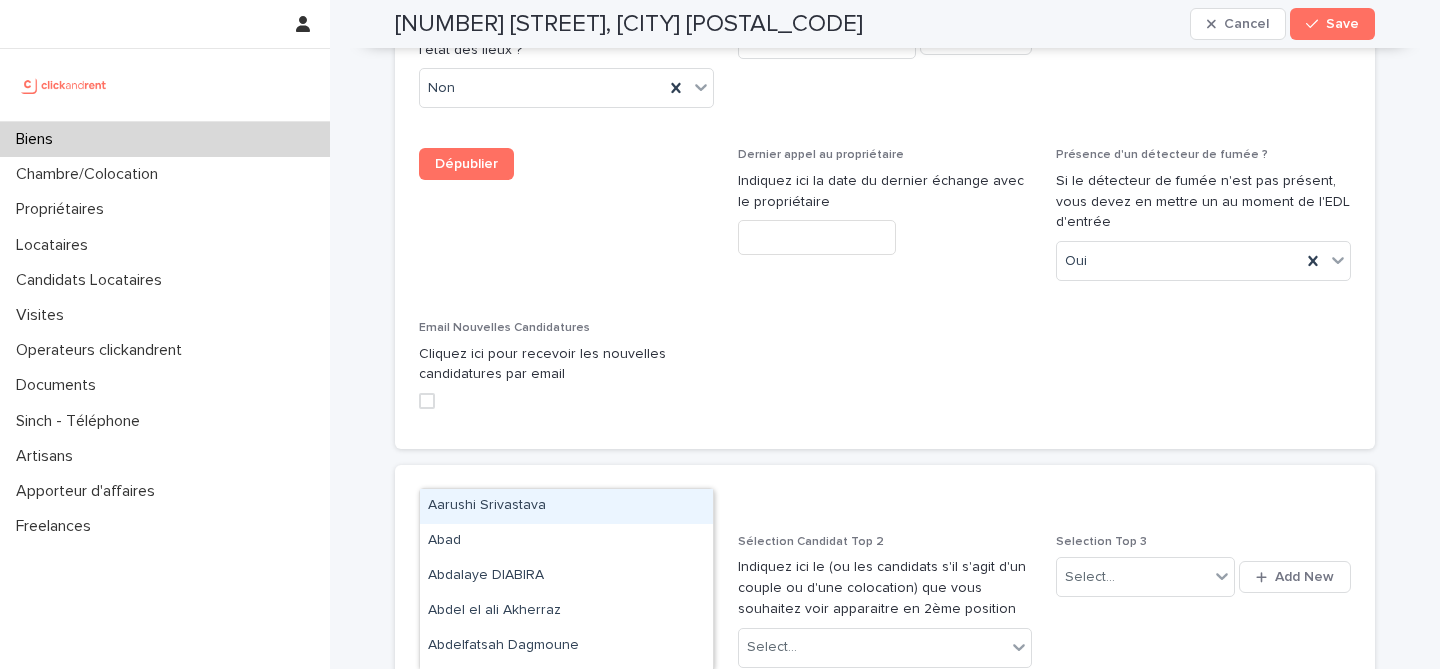 paste on "**********" 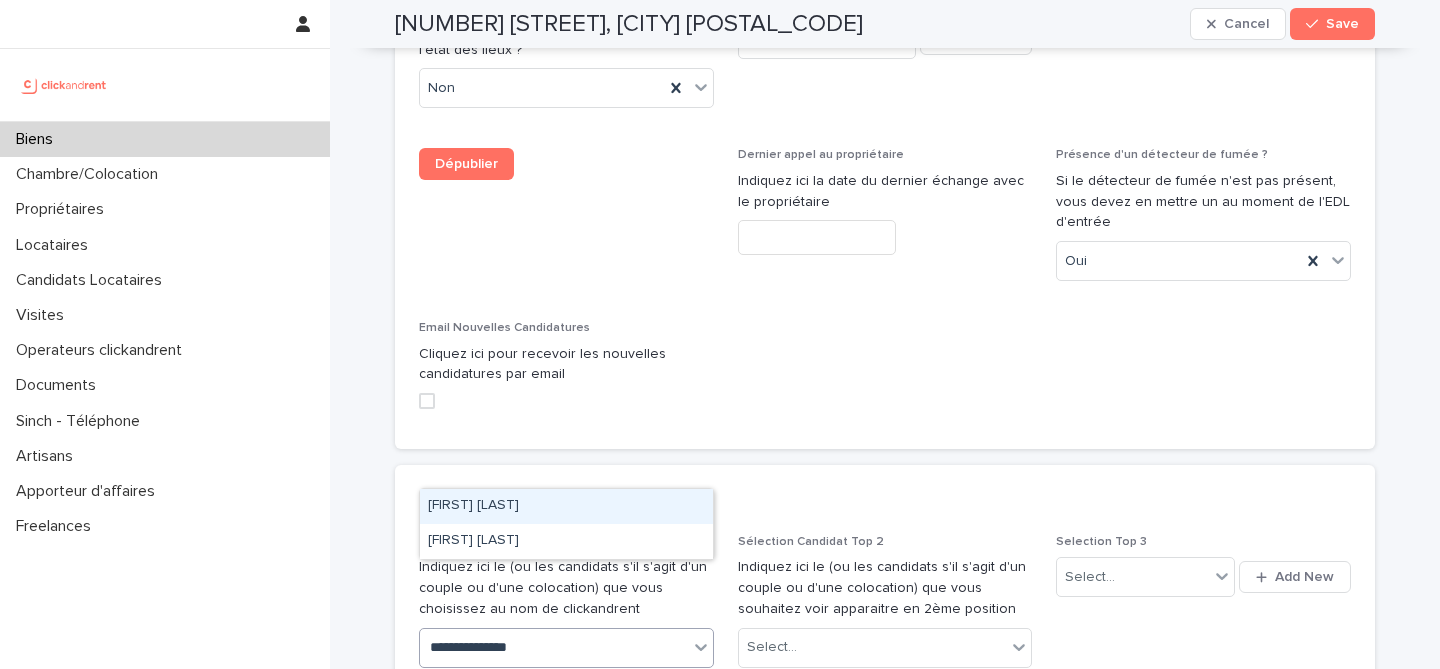 click on "[FIRST] [LAST]" at bounding box center [566, 506] 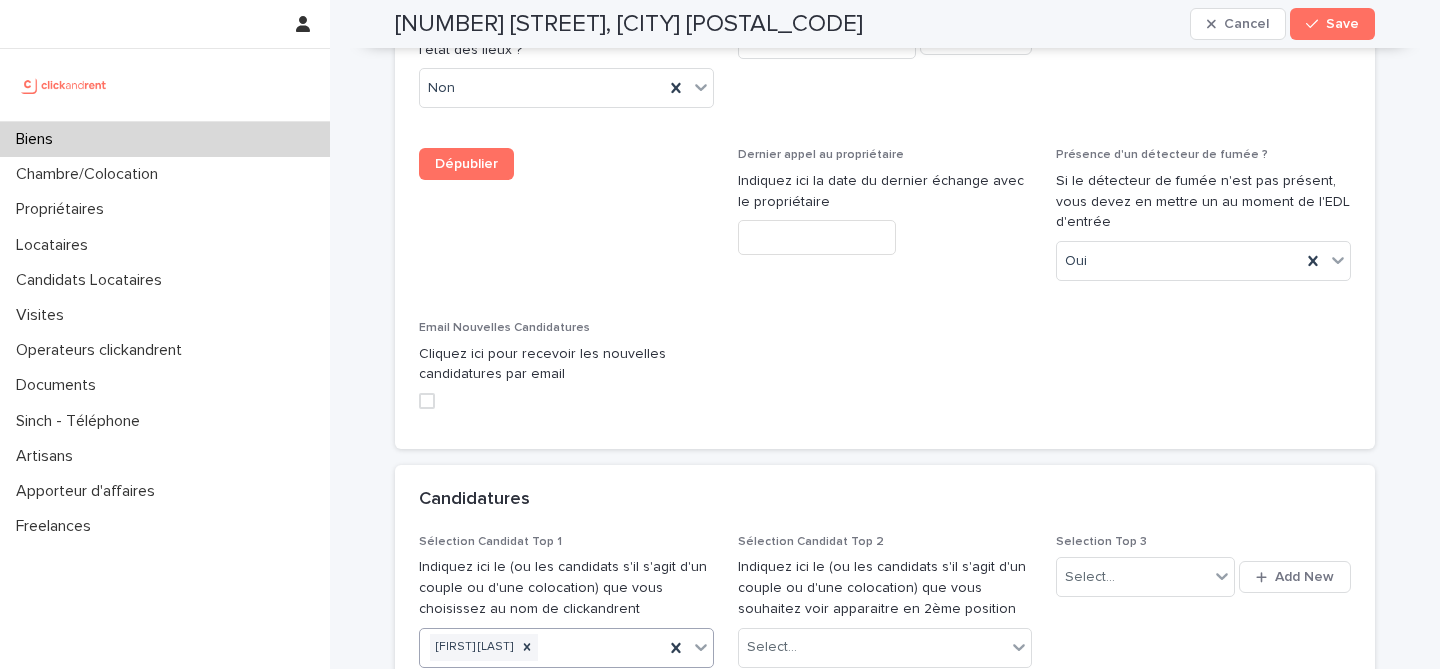 paste on "**********" 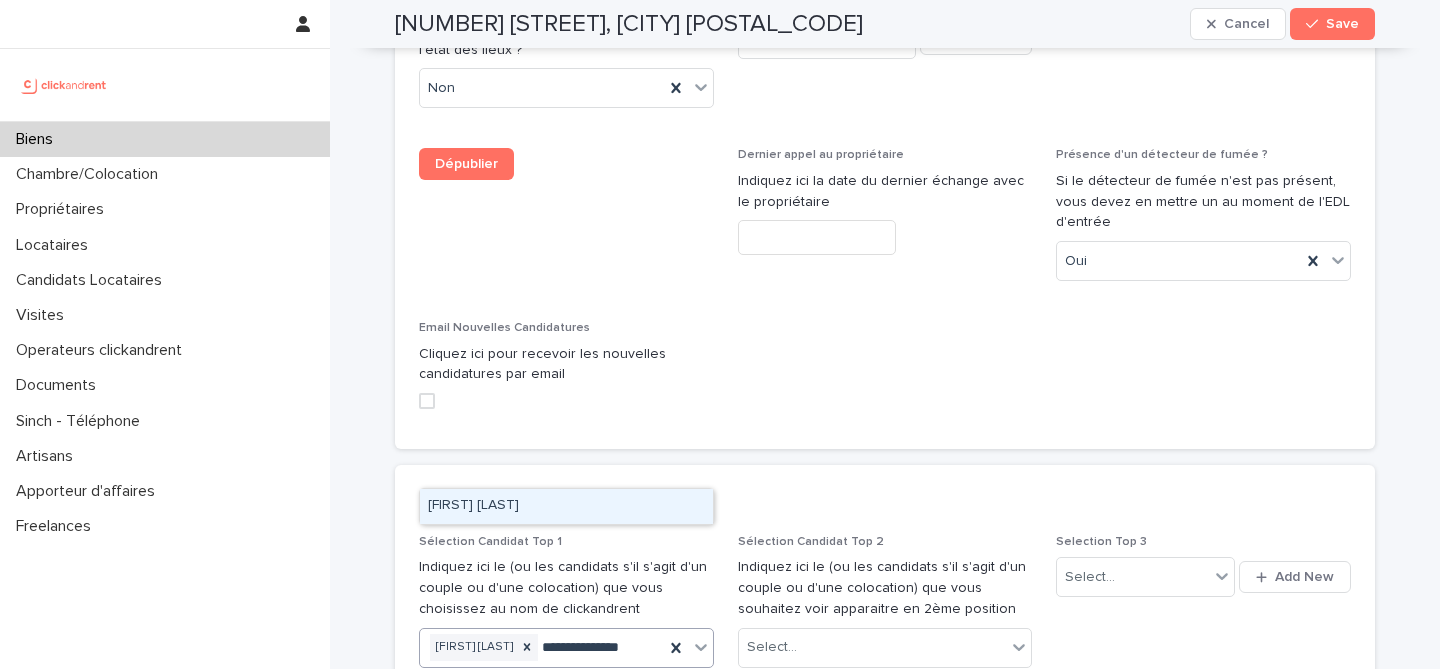 click on "[FIRST] [LAST]" at bounding box center [566, 506] 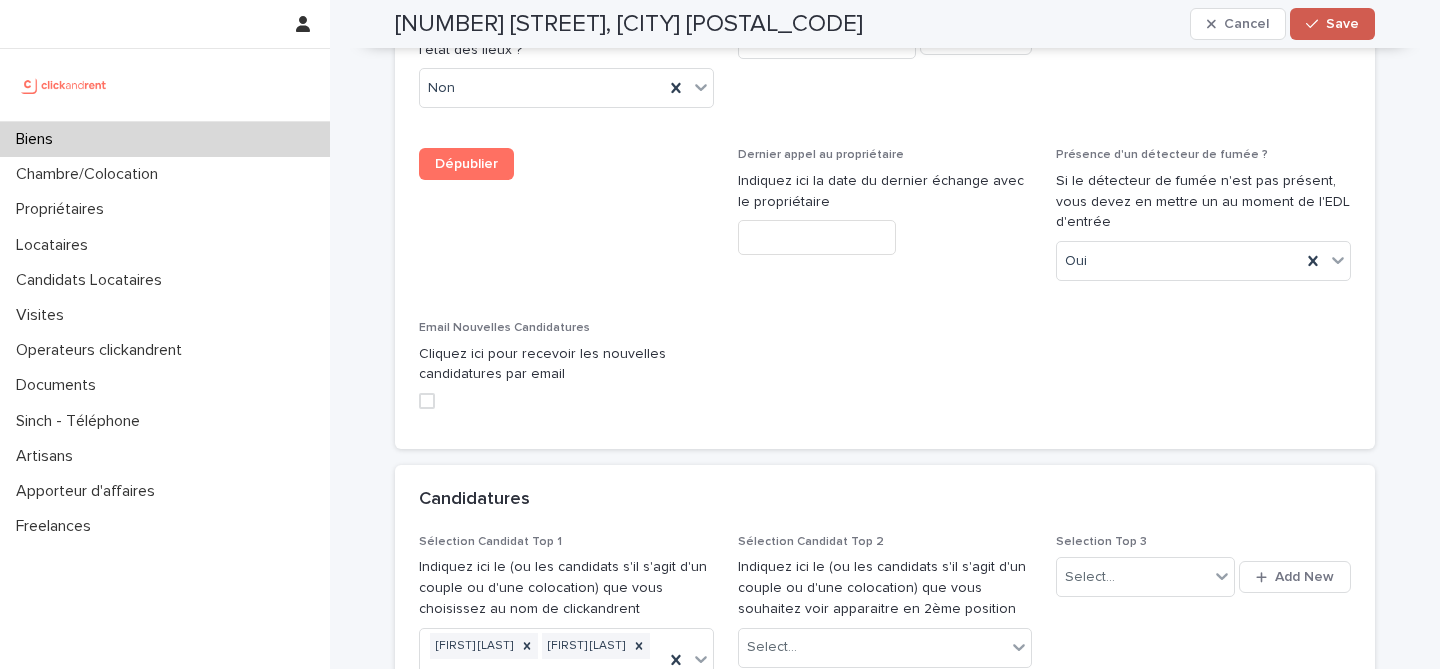 click on "Save" at bounding box center (1332, 24) 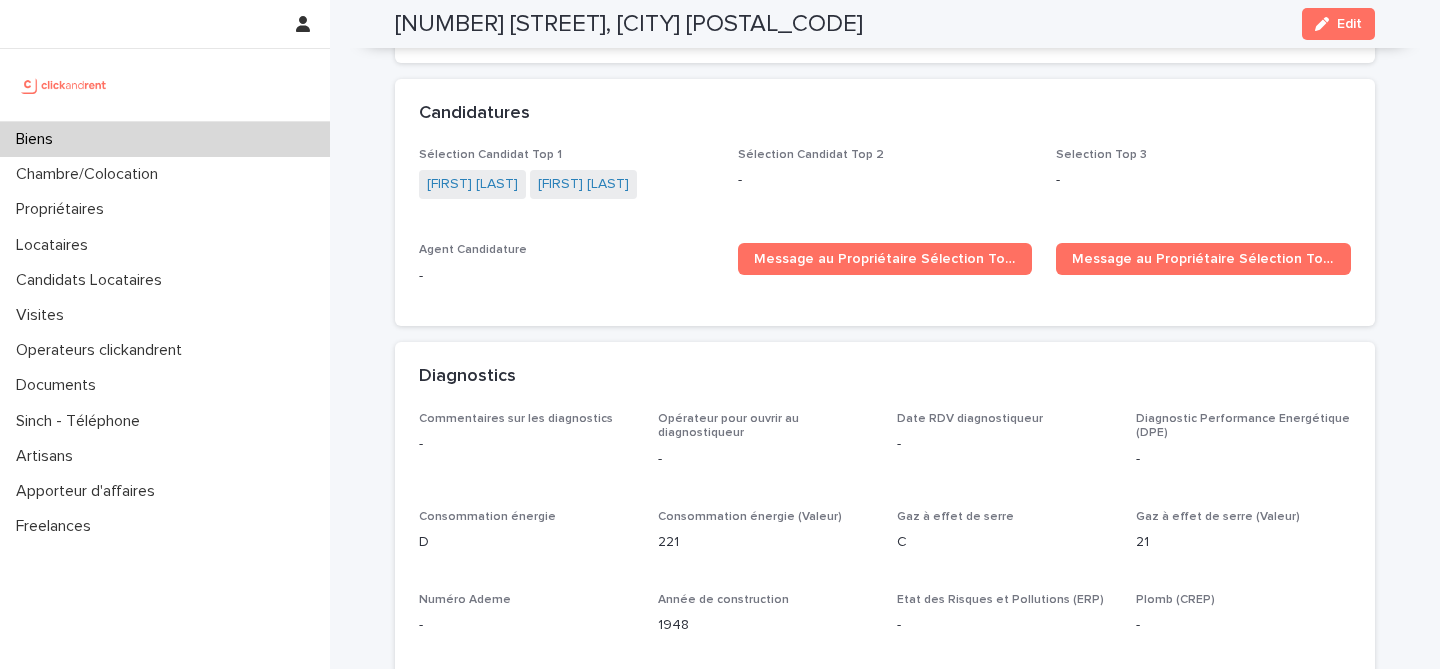 scroll, scrollTop: 6071, scrollLeft: 0, axis: vertical 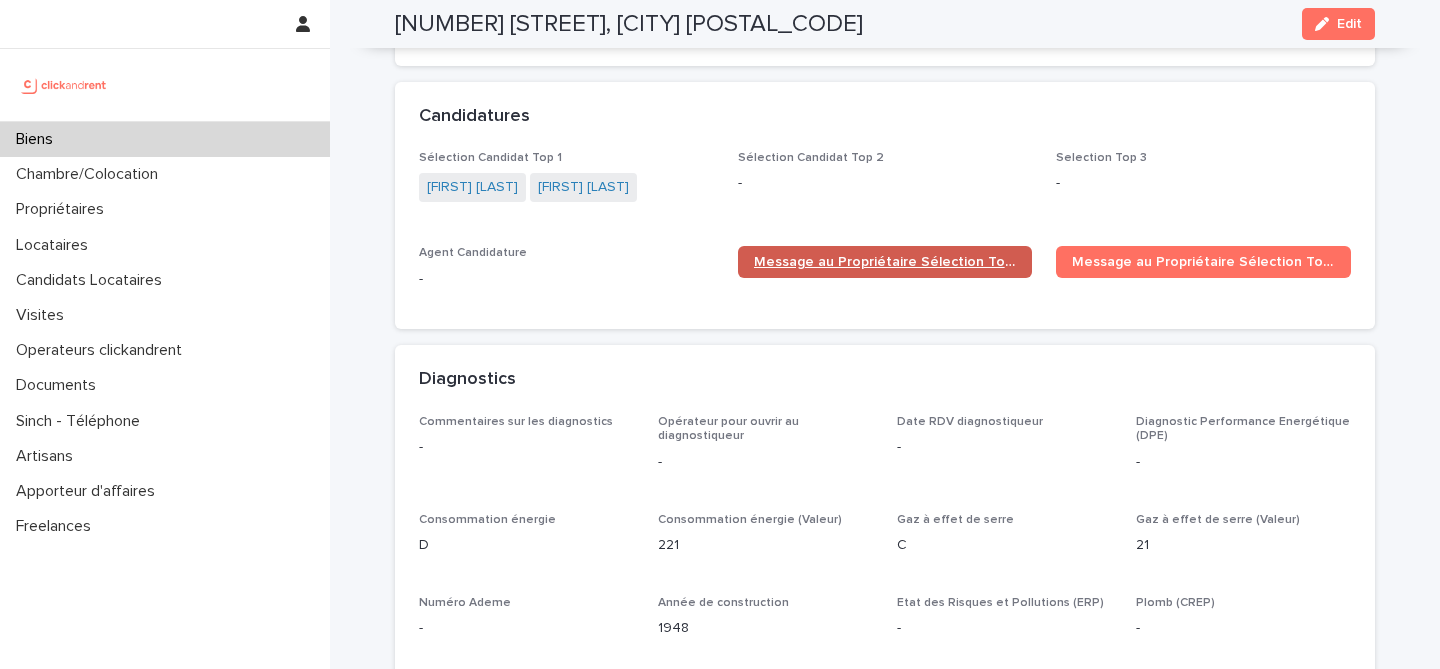 click on "Message au Propriétaire Sélection Top 1" at bounding box center (885, 262) 